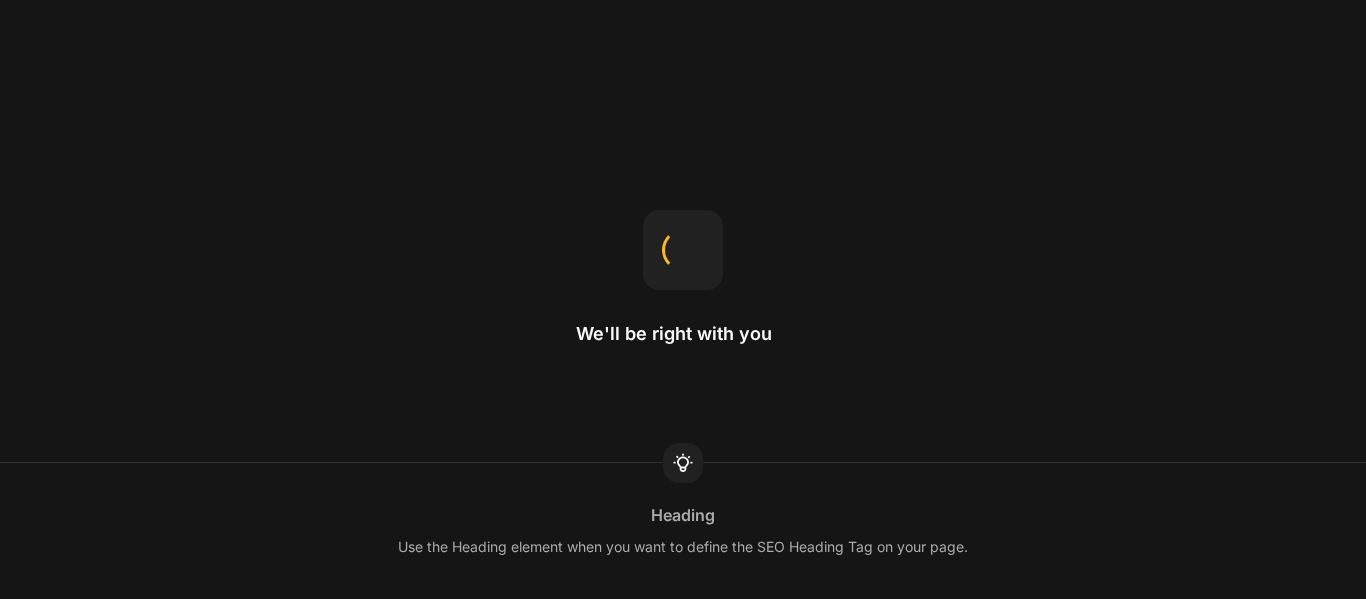 scroll, scrollTop: 0, scrollLeft: 0, axis: both 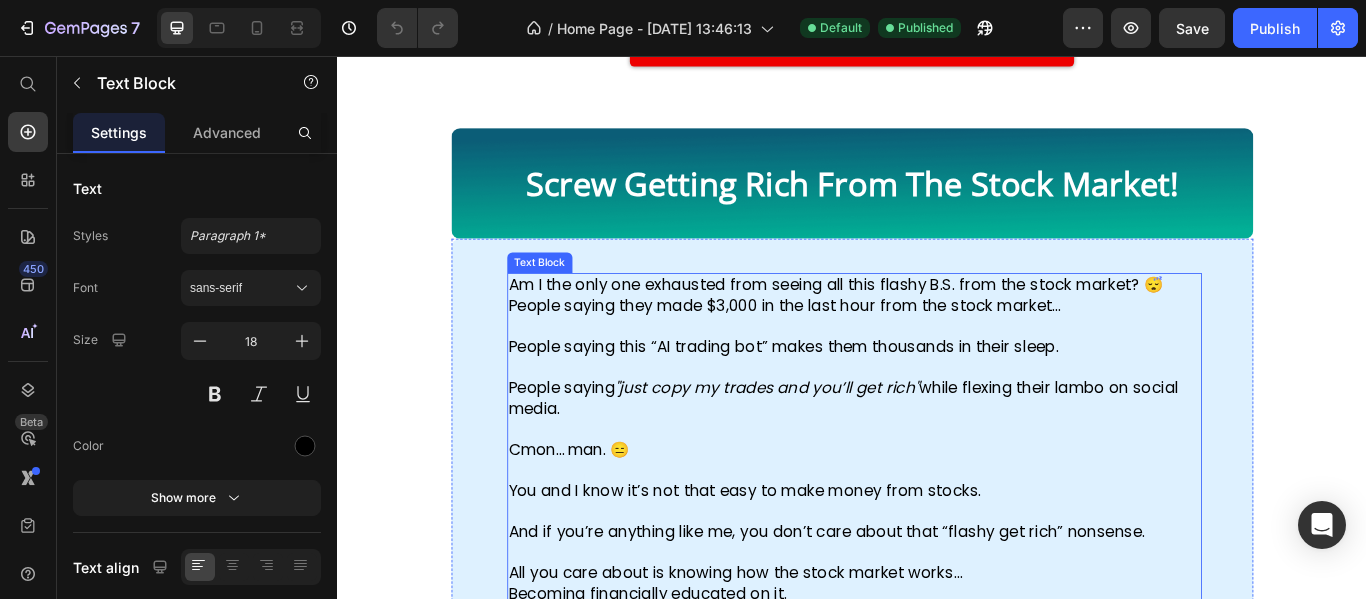 click on "Am I the only one exhausted from seeing all this flashy B.S. from the stock market? 😴" at bounding box center [940, 323] 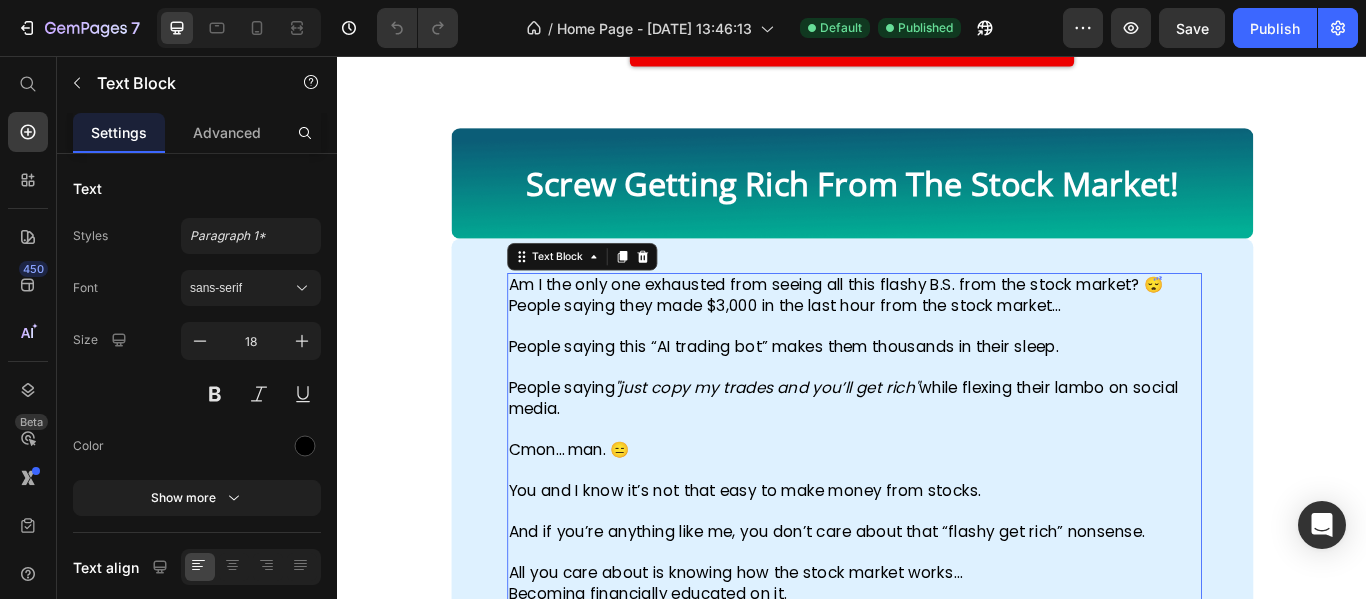 click on "Am I the only one exhausted from seeing all this flashy B.S. from the stock market? 😴" at bounding box center [940, 323] 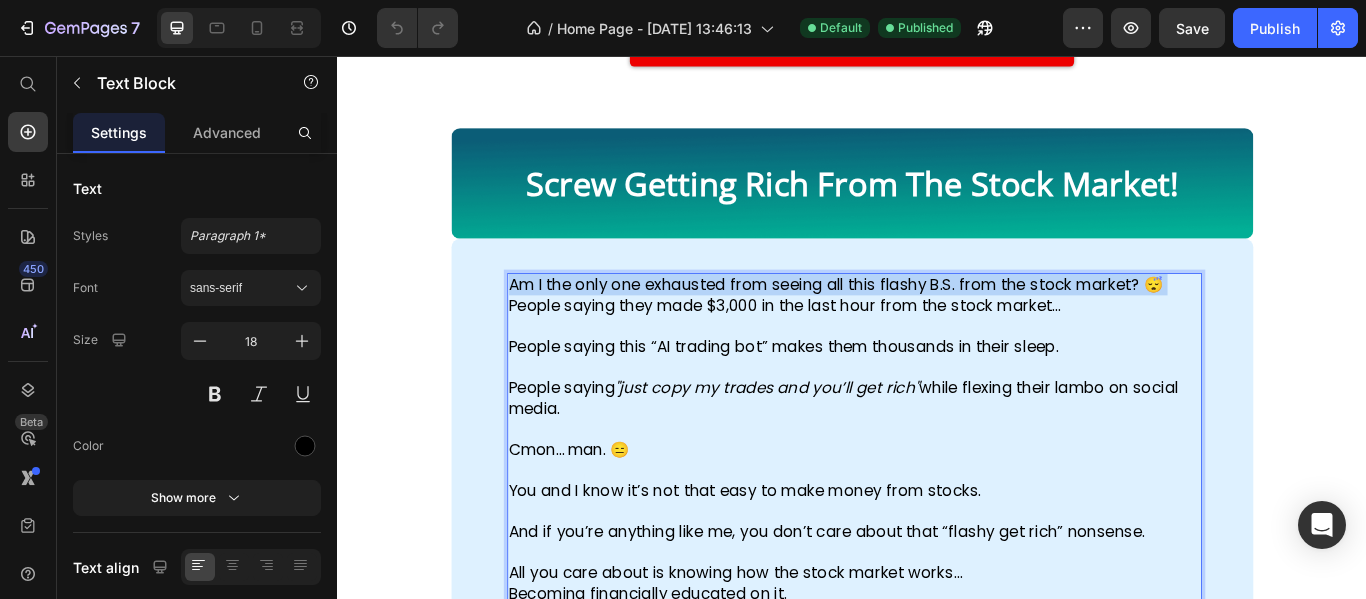 click on "Am I the only one exhausted from seeing all this flashy B.S. from the stock market? 😴" at bounding box center [940, 323] 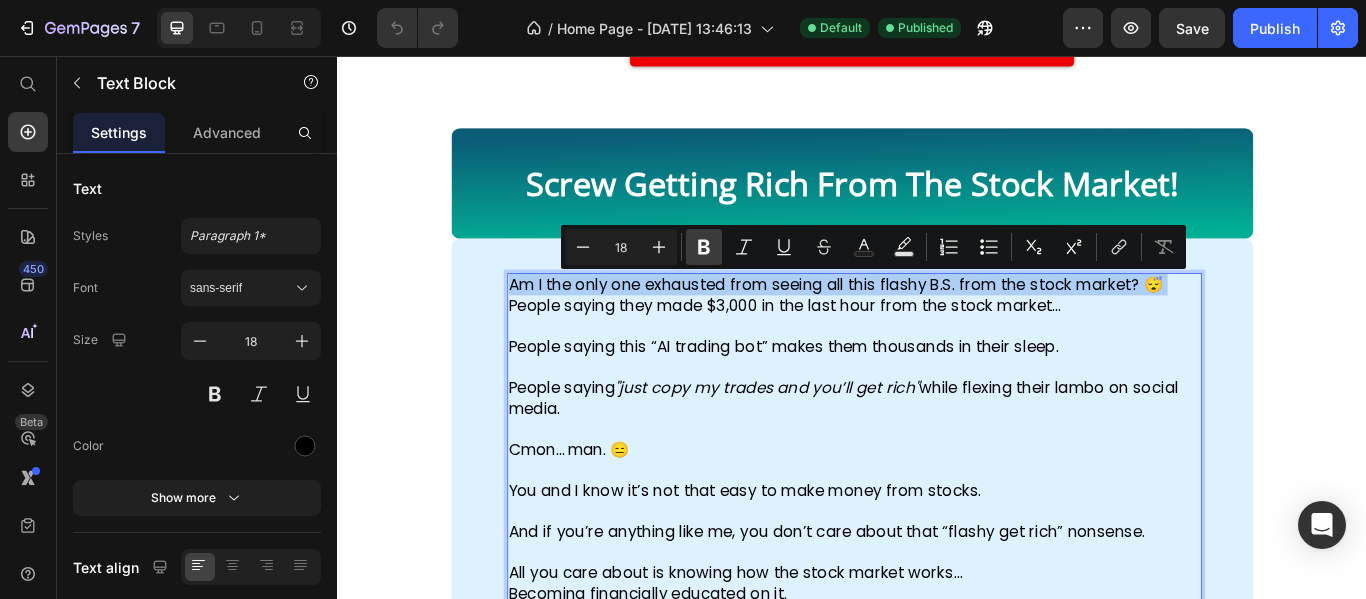 click 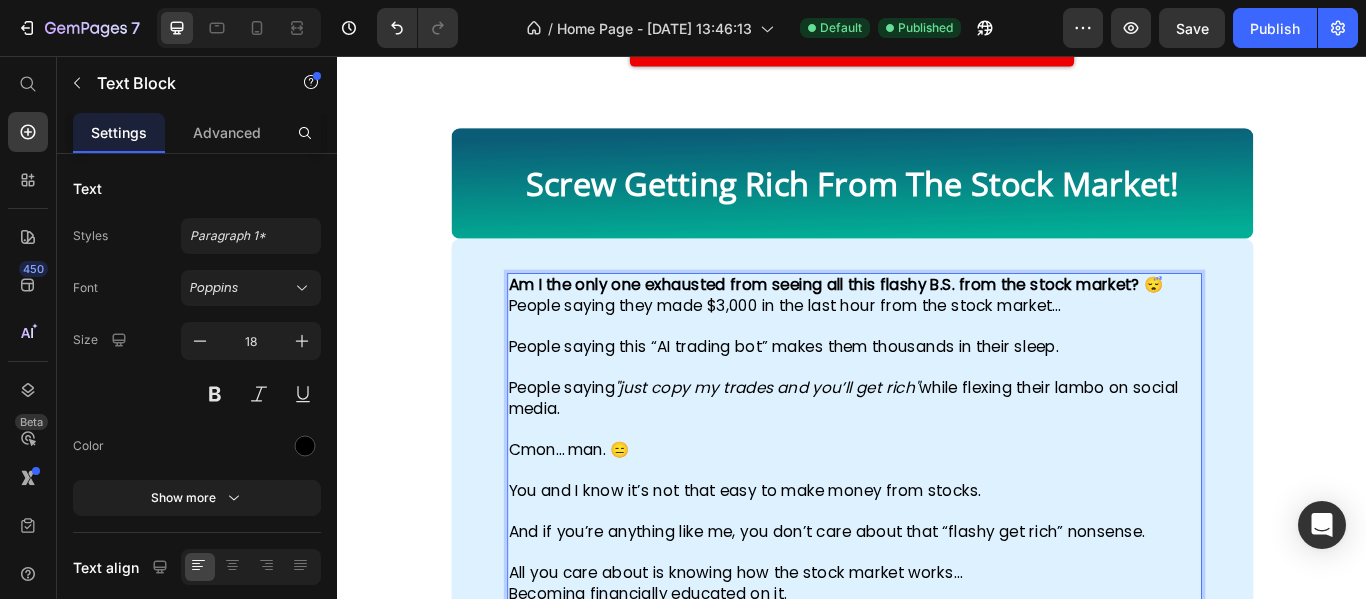 click on "People saying they made $3,000 in the last hour from the stock market…" at bounding box center [940, 359] 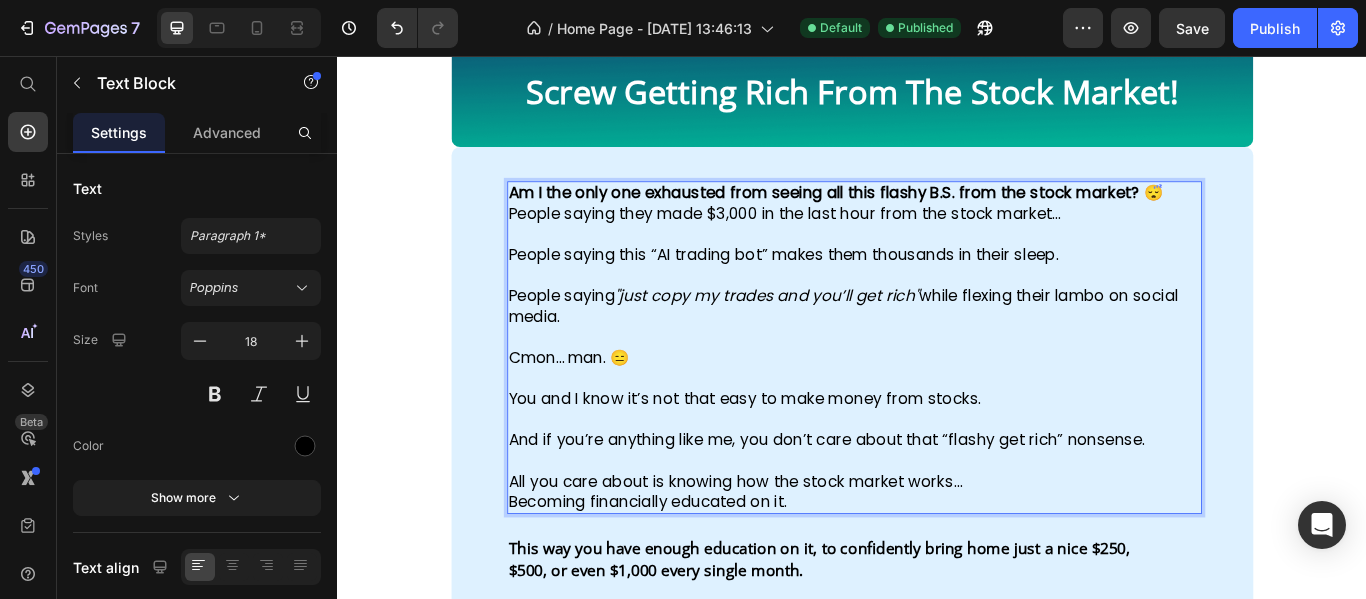 scroll, scrollTop: 1365, scrollLeft: 0, axis: vertical 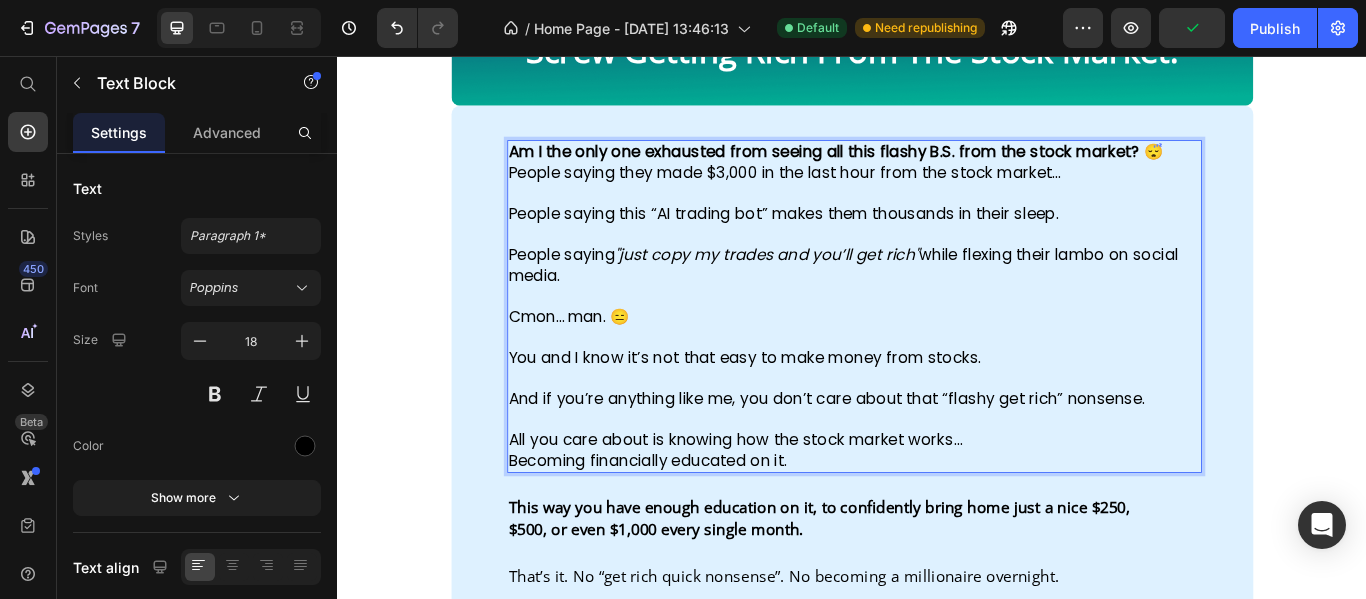 click on "Am I the only one exhausted from seeing all this flashy B.S. from the stock market? 😴" at bounding box center (918, 167) 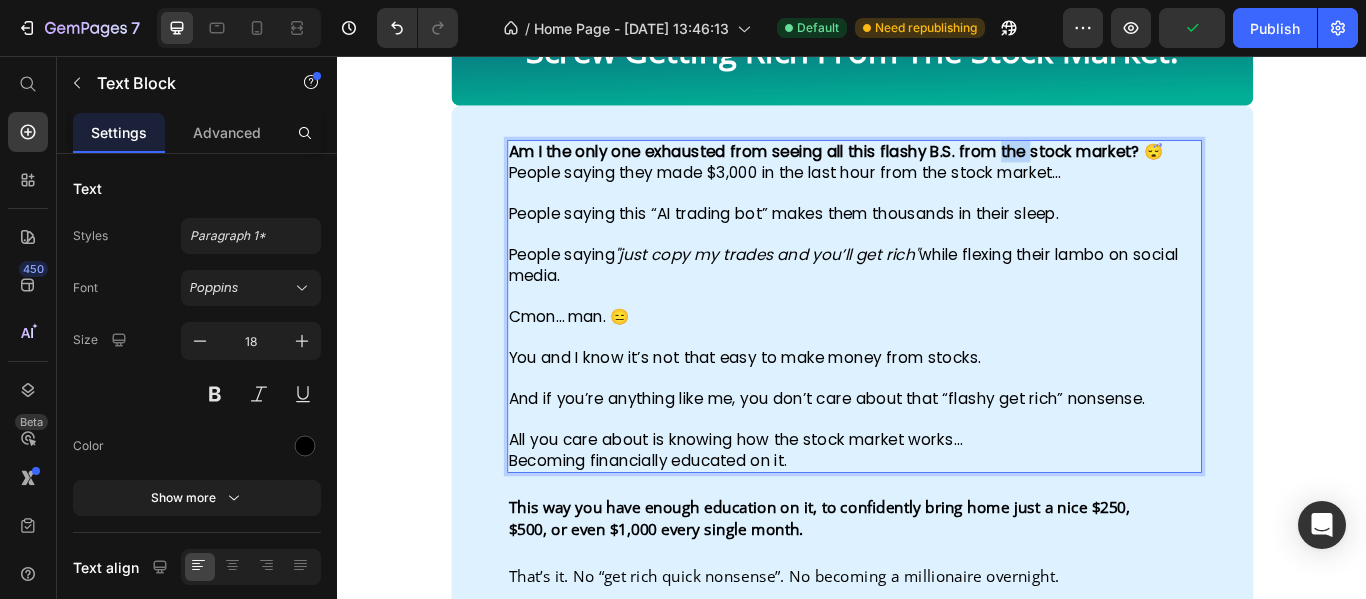 click on "Am I the only one exhausted from seeing all this flashy B.S. from the stock market? 😴" at bounding box center (918, 167) 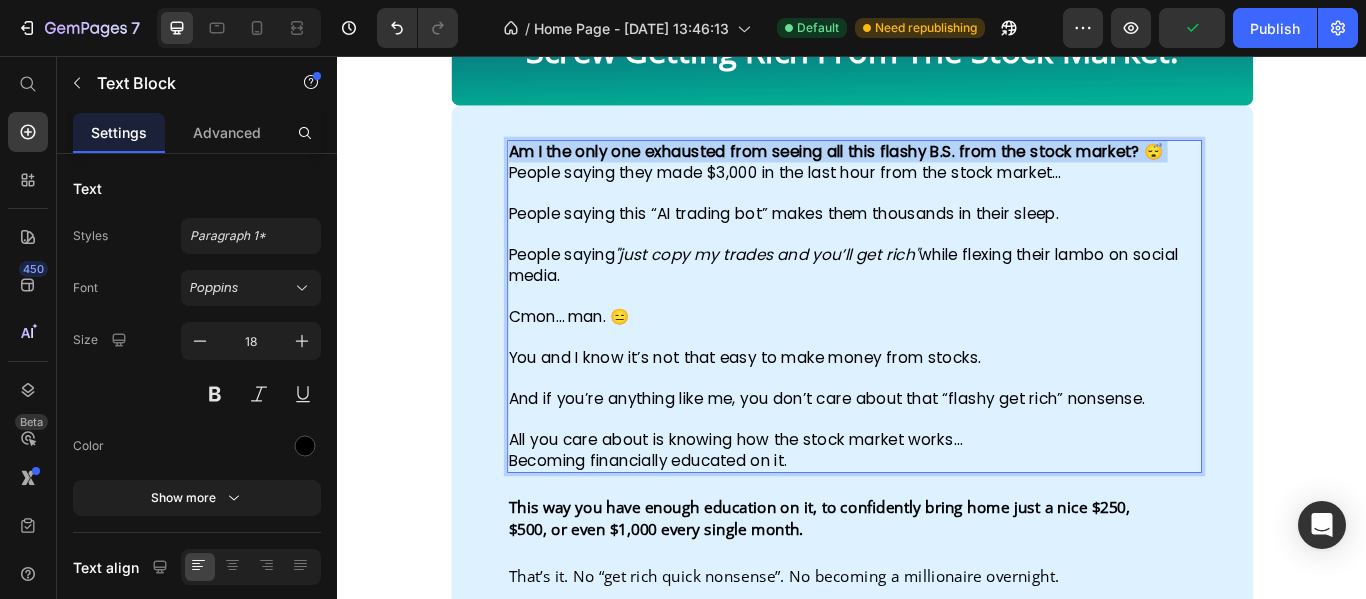 click on "Am I the only one exhausted from seeing all this flashy B.S. from the stock market? 😴" at bounding box center [918, 167] 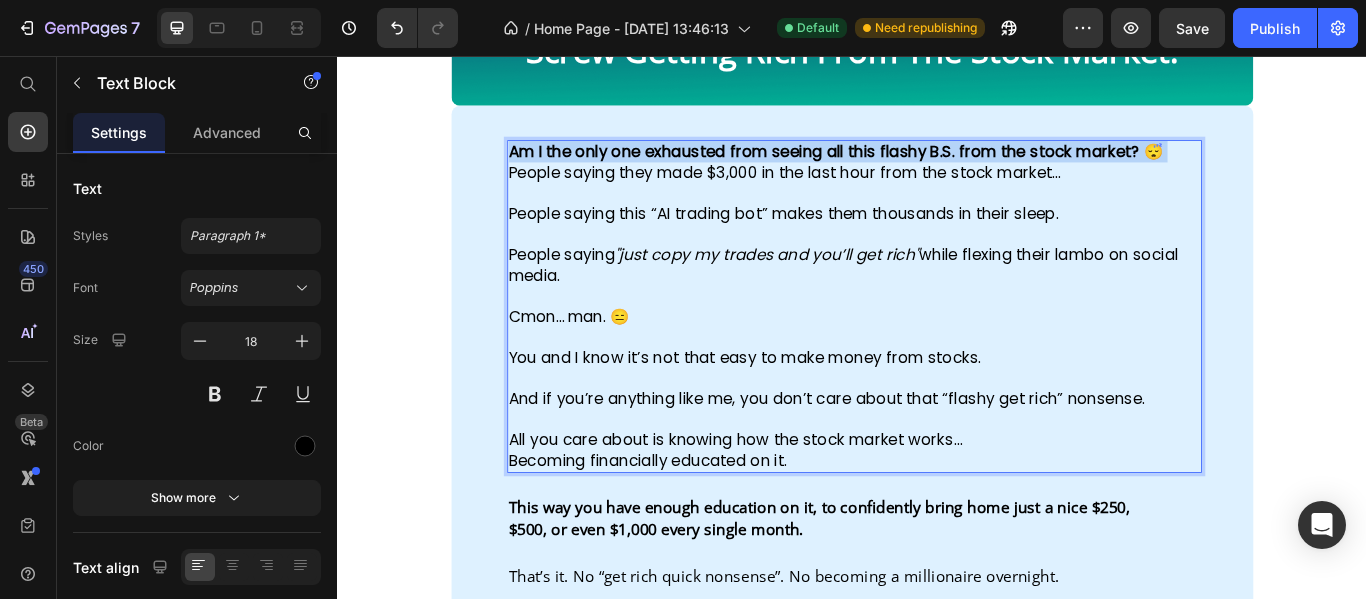 click on "Am I the only one exhausted from seeing all this flashy B.S. from the stock market? 😴" at bounding box center (918, 167) 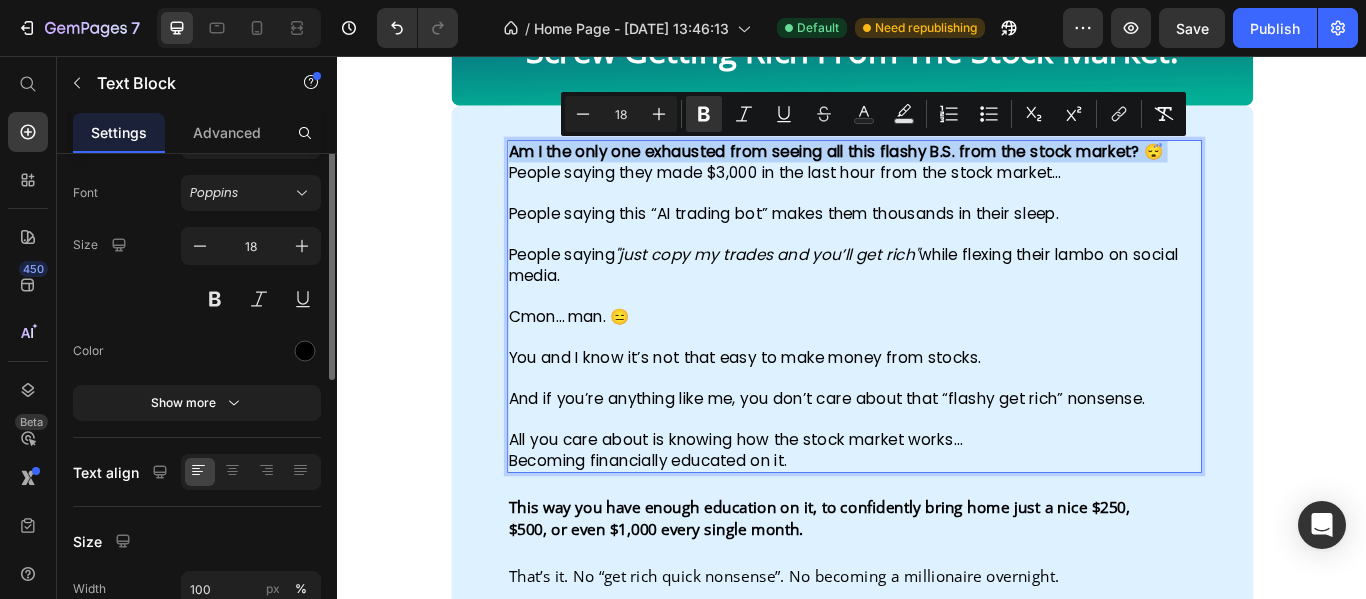 scroll, scrollTop: 0, scrollLeft: 0, axis: both 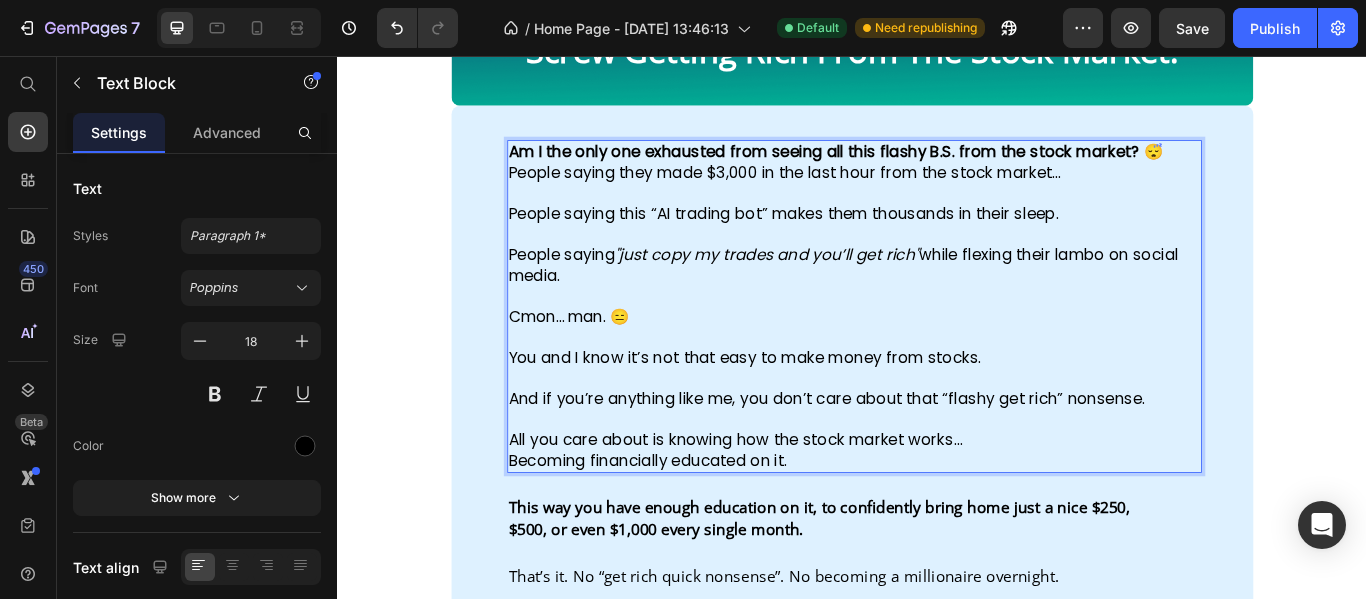 click on "People saying they made $3,000 in the last hour from the stock market…" at bounding box center [940, 204] 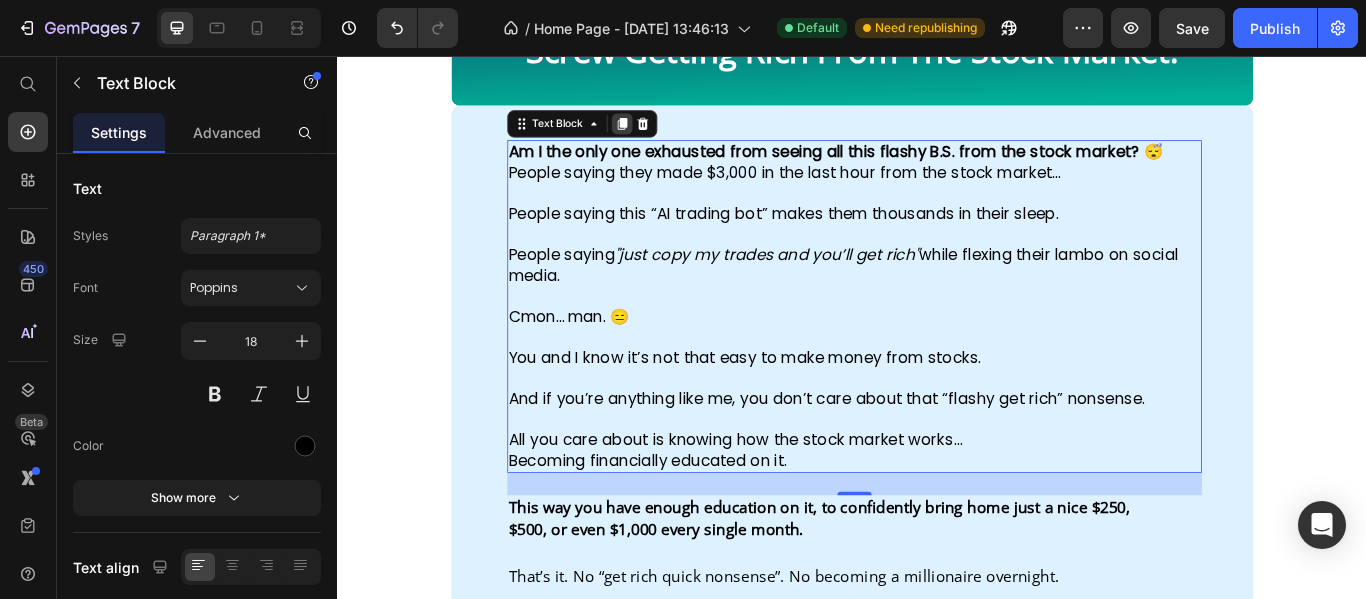 click 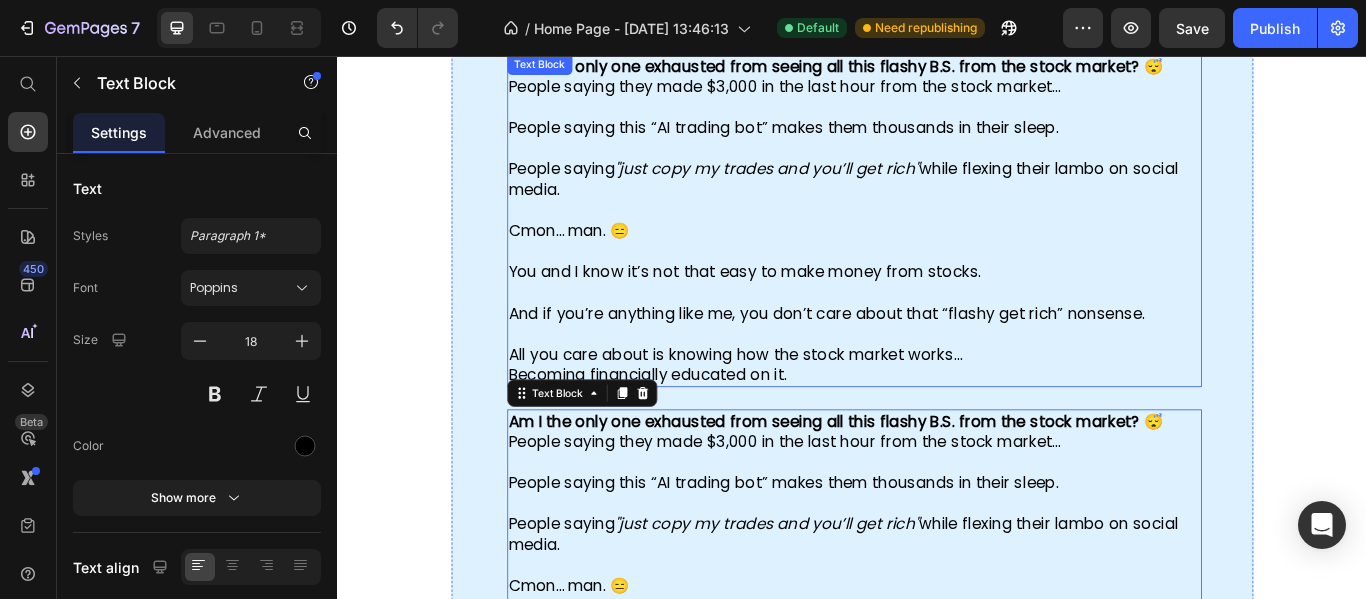 scroll, scrollTop: 1464, scrollLeft: 0, axis: vertical 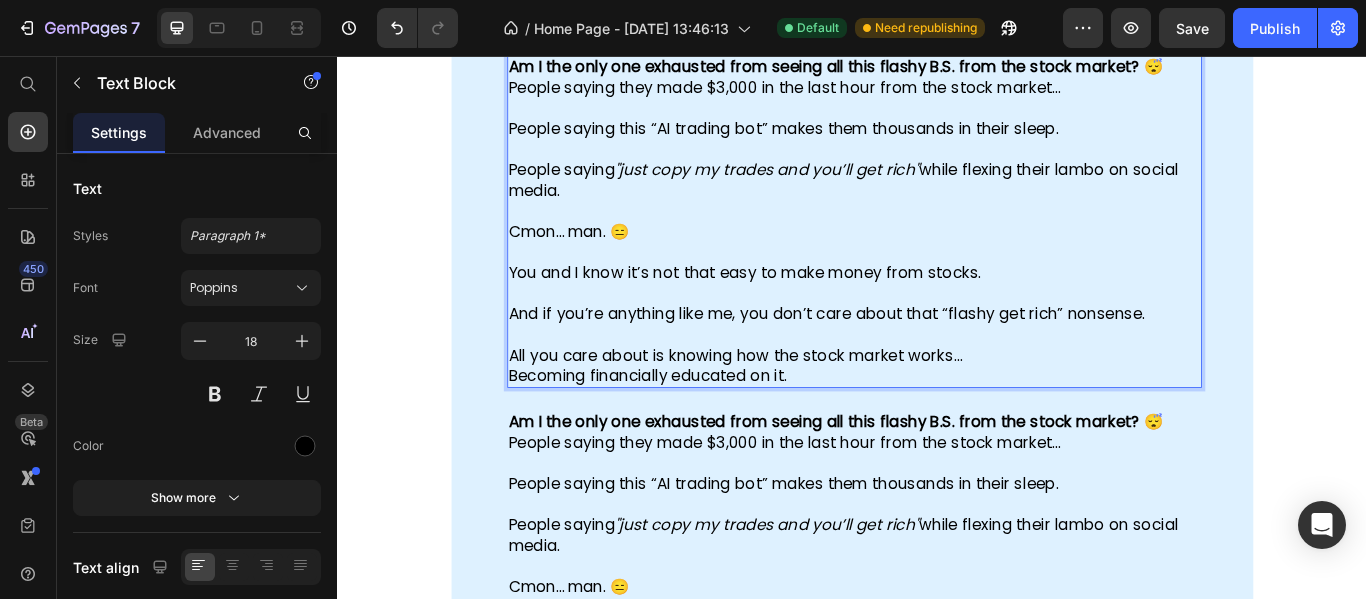 click on "Becoming financially educated on it." at bounding box center [940, 429] 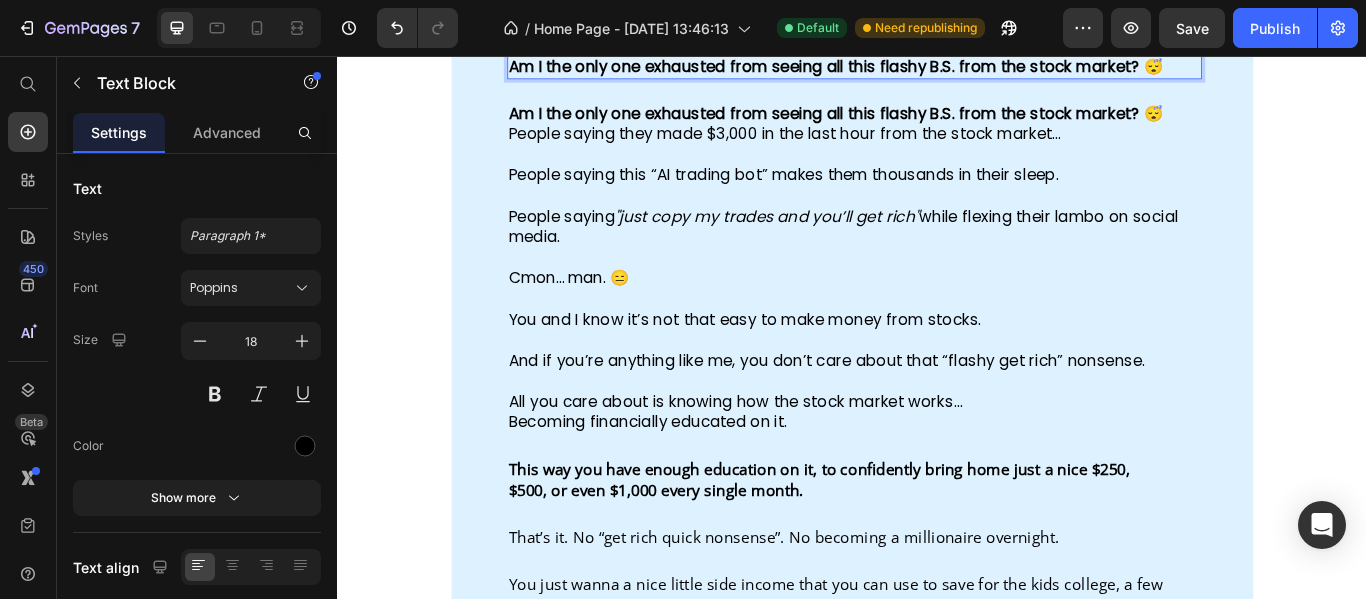 scroll, scrollTop: 1444, scrollLeft: 0, axis: vertical 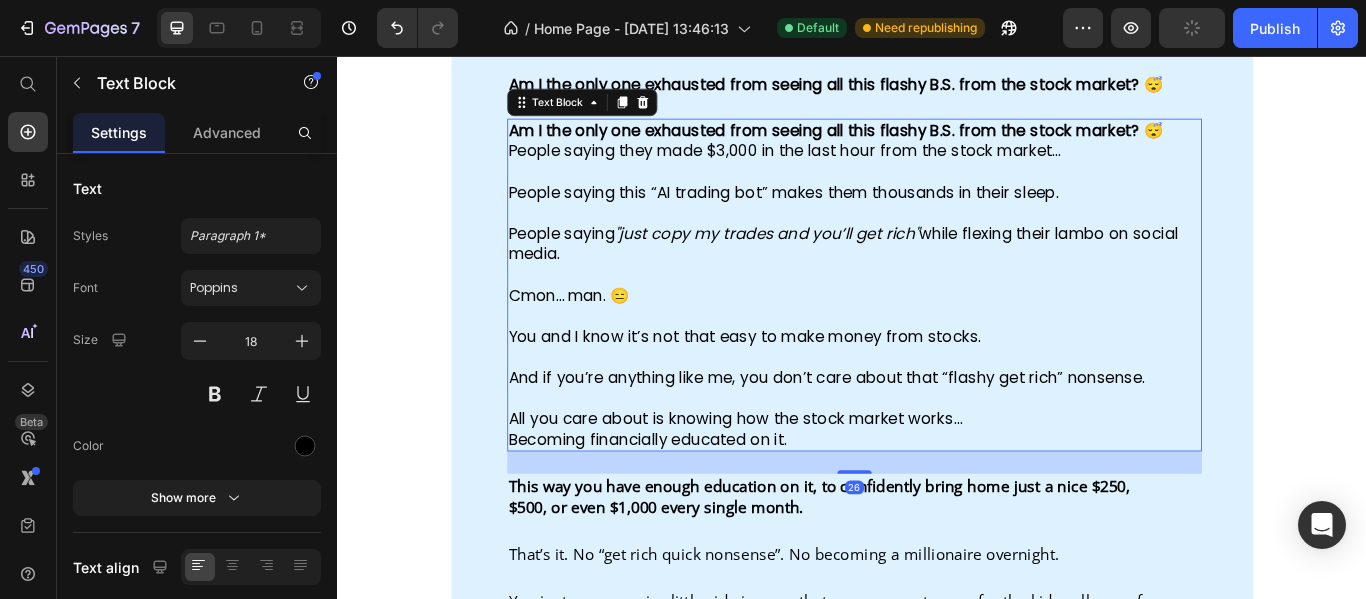 click on "Am I the only one exhausted from seeing all this flashy B.S. from the stock market? 😴" at bounding box center (918, 142) 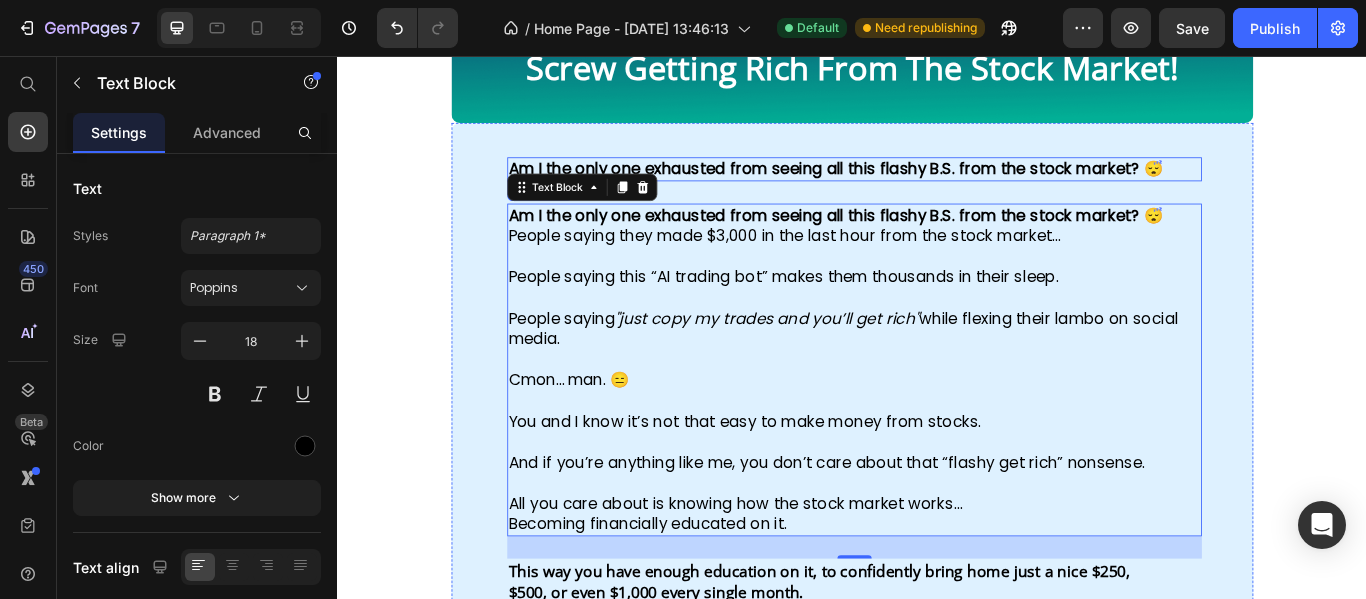 scroll, scrollTop: 1344, scrollLeft: 0, axis: vertical 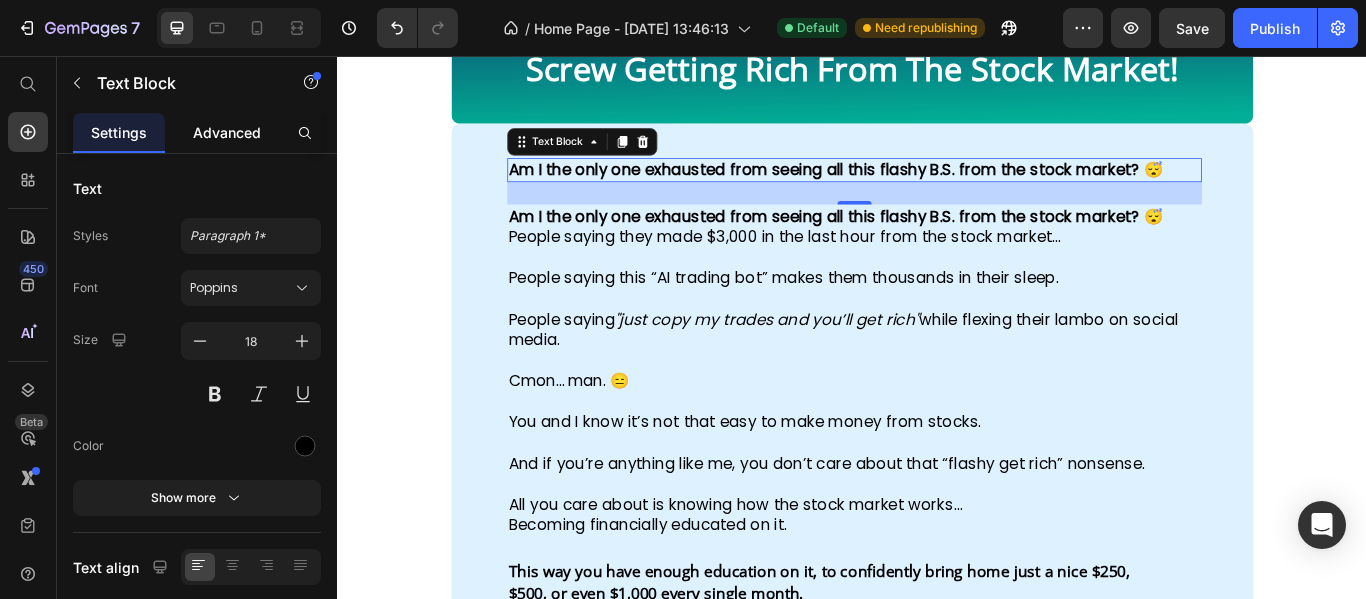 click on "Advanced" at bounding box center [227, 132] 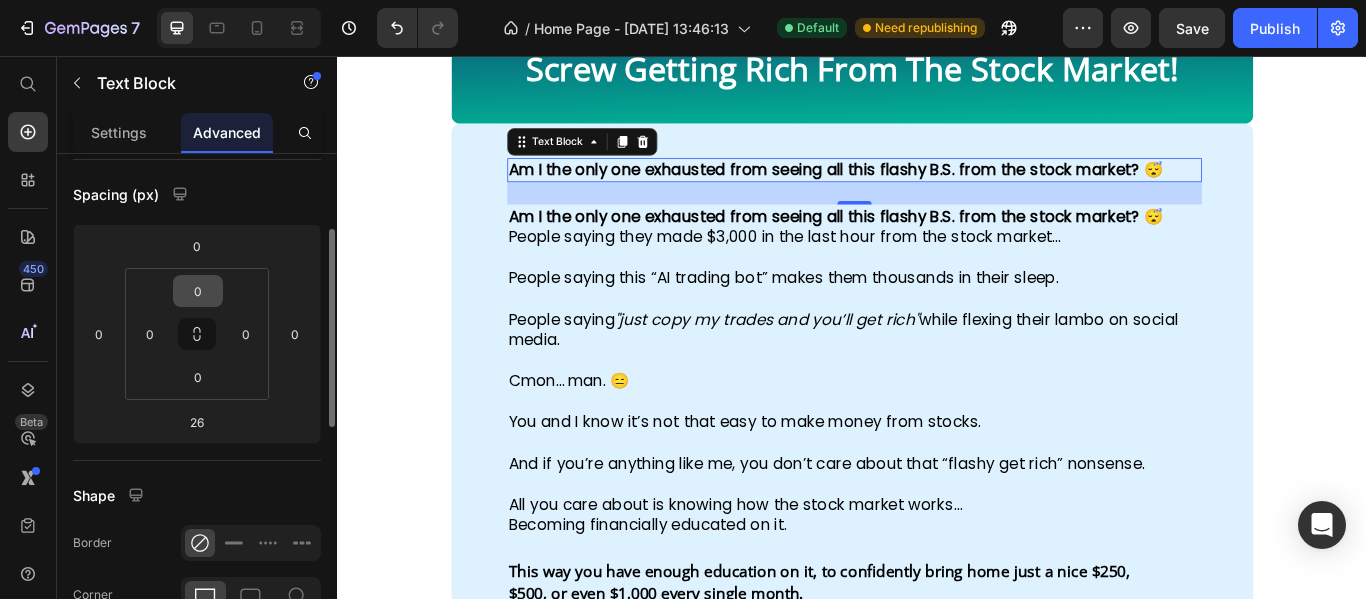 scroll, scrollTop: 192, scrollLeft: 0, axis: vertical 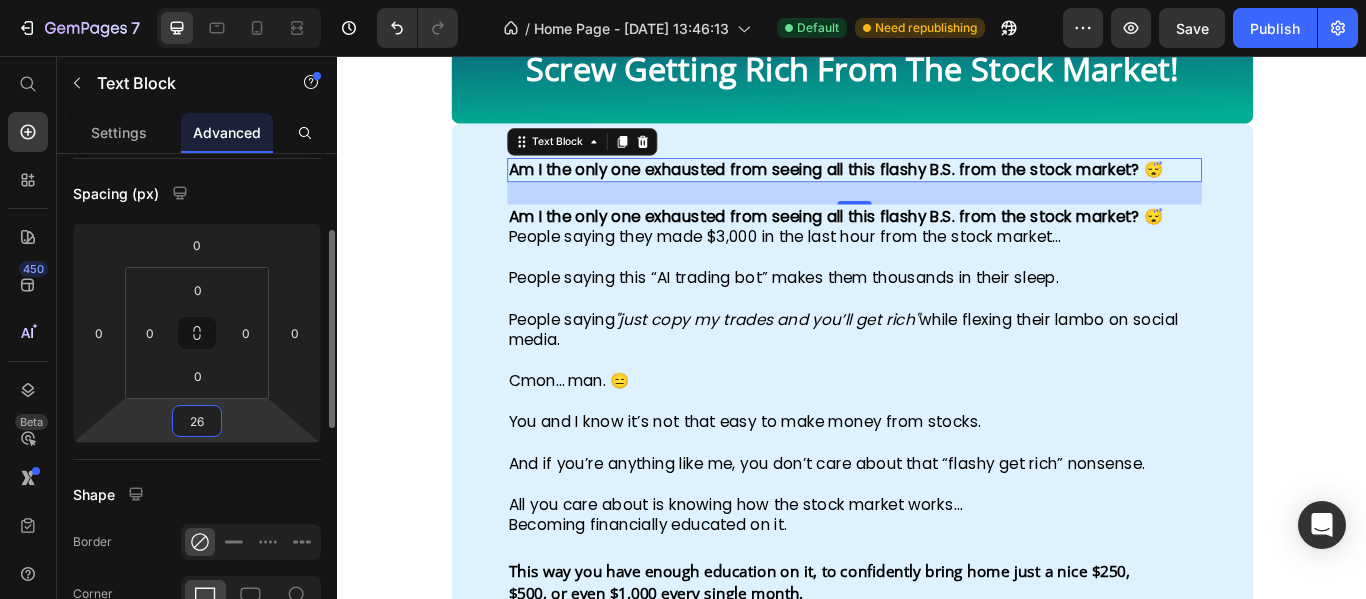 click on "26" at bounding box center (197, 421) 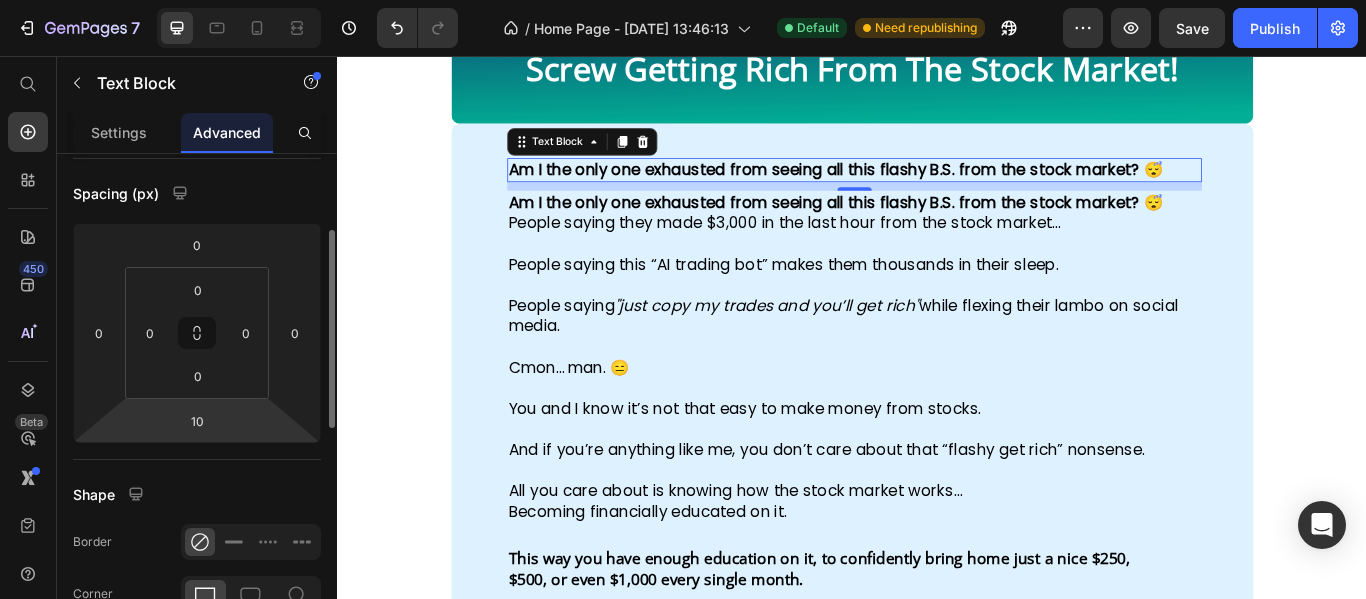 click on "Spacing (px)" at bounding box center [197, 193] 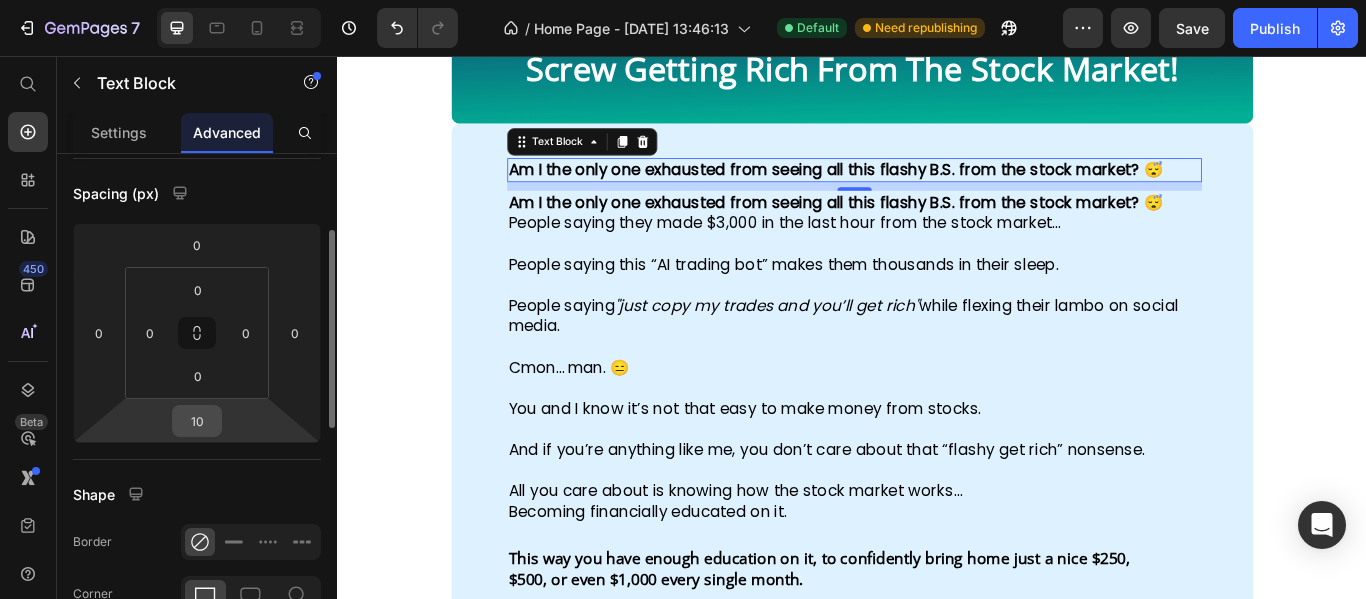click on "10" at bounding box center [197, 421] 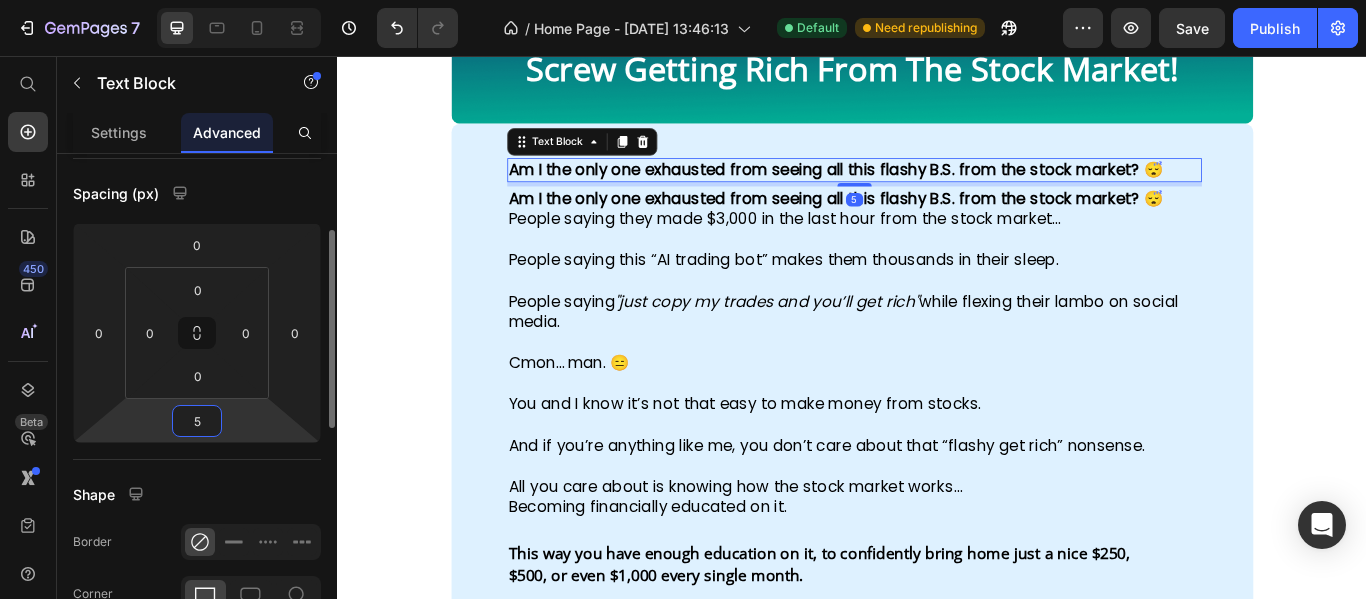 type on "5" 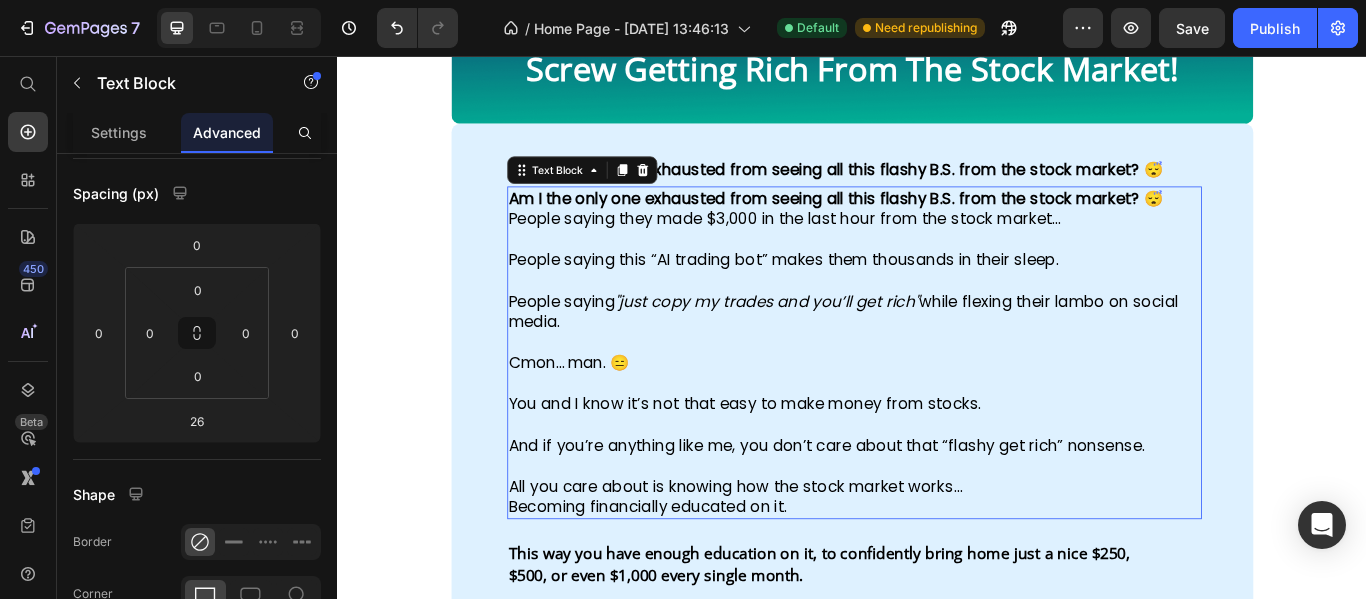 click on "Am I the only one exhausted from seeing all this flashy B.S. from the stock market? 😴" at bounding box center (918, 221) 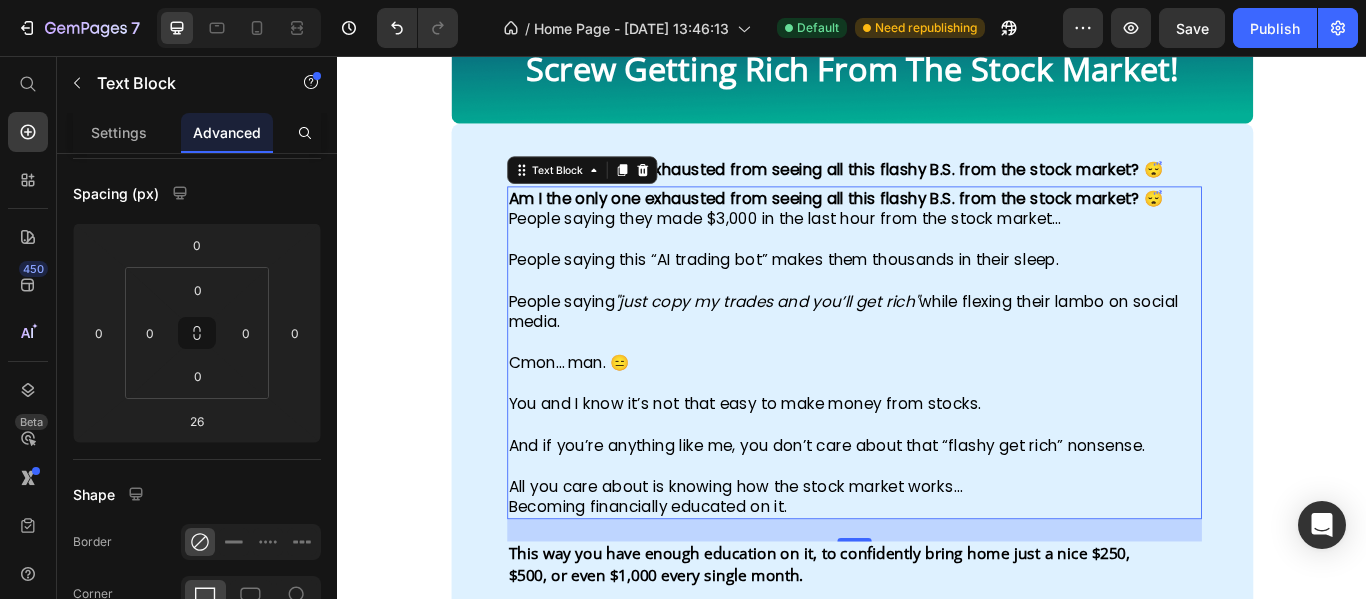 click on "Am I the only one exhausted from seeing all this flashy B.S. from the stock market? 😴" at bounding box center [918, 221] 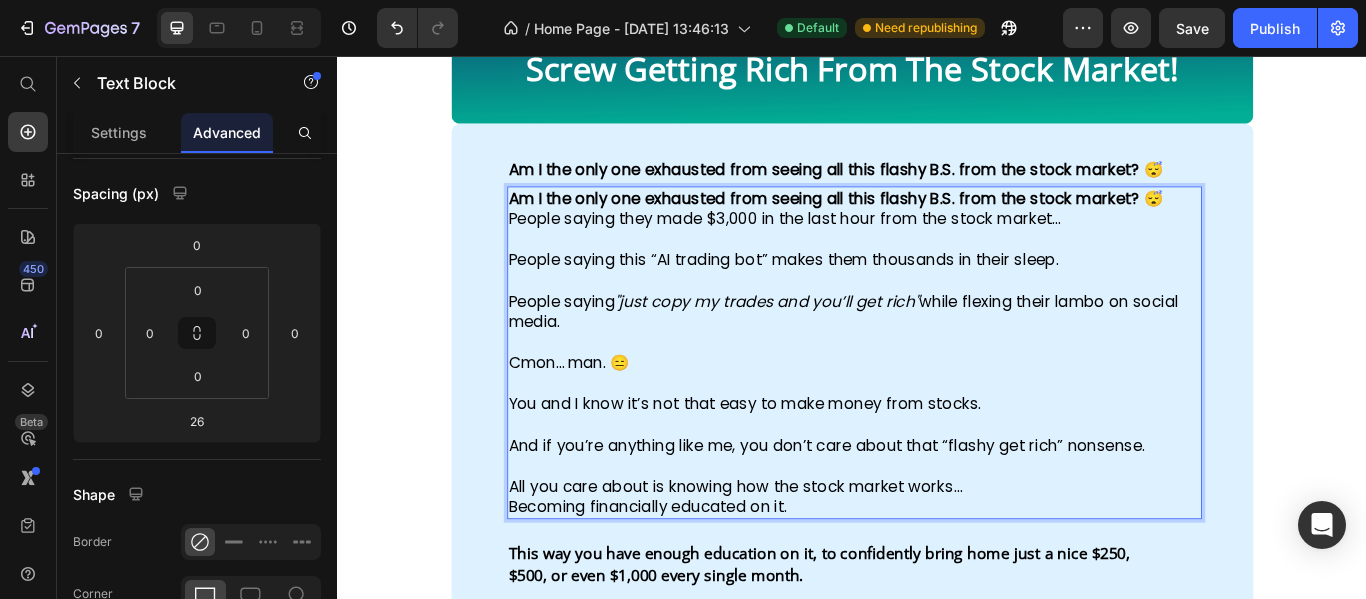 click on "Am I the only one exhausted from seeing all this flashy B.S. from the stock market? 😴" at bounding box center [918, 221] 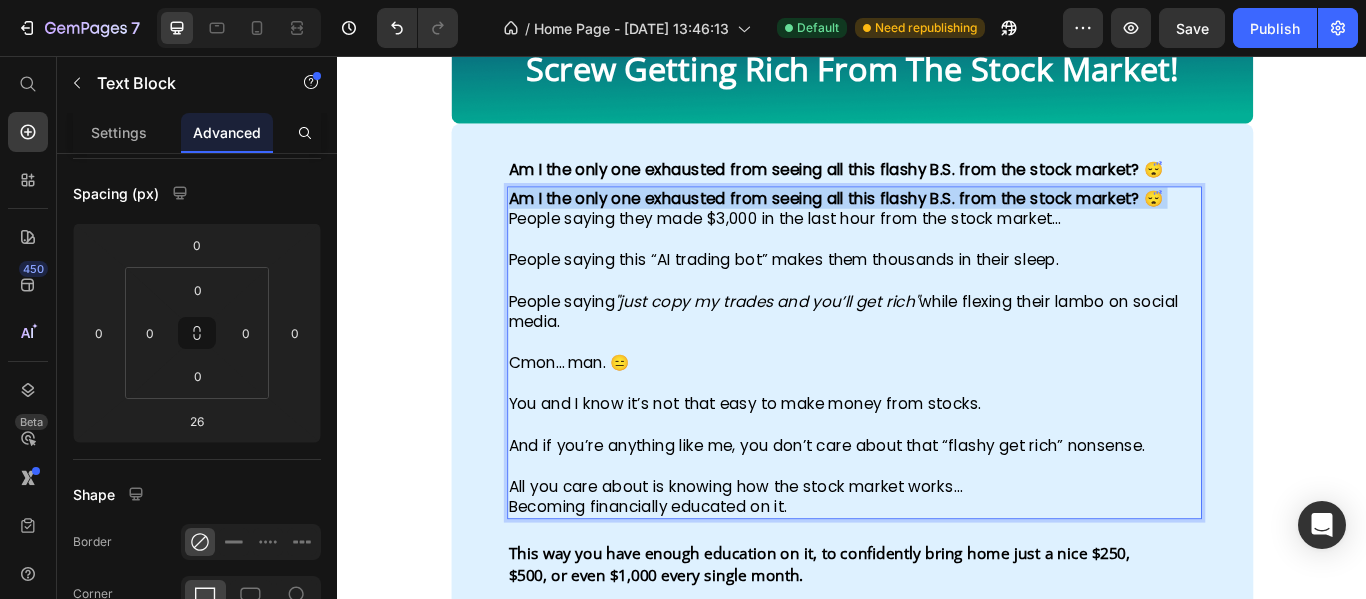 click on "Am I the only one exhausted from seeing all this flashy B.S. from the stock market? 😴" at bounding box center (918, 221) 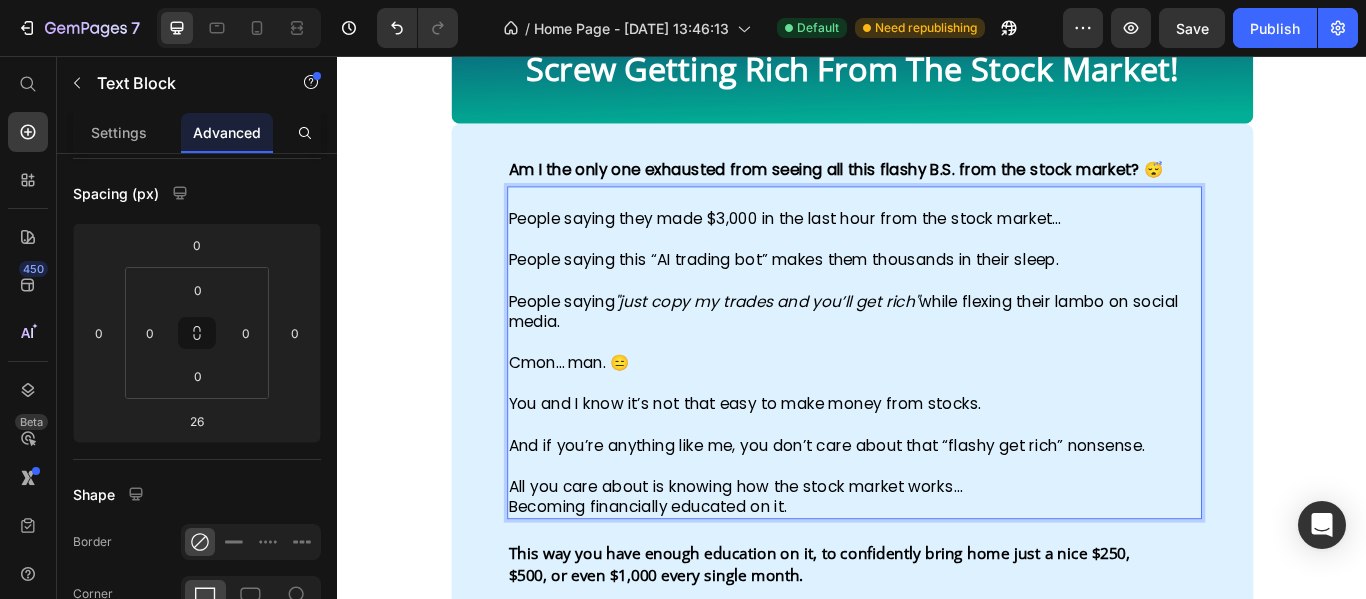 click on "People saying they made $3,000 in the last hour from the stock market…" at bounding box center [940, 258] 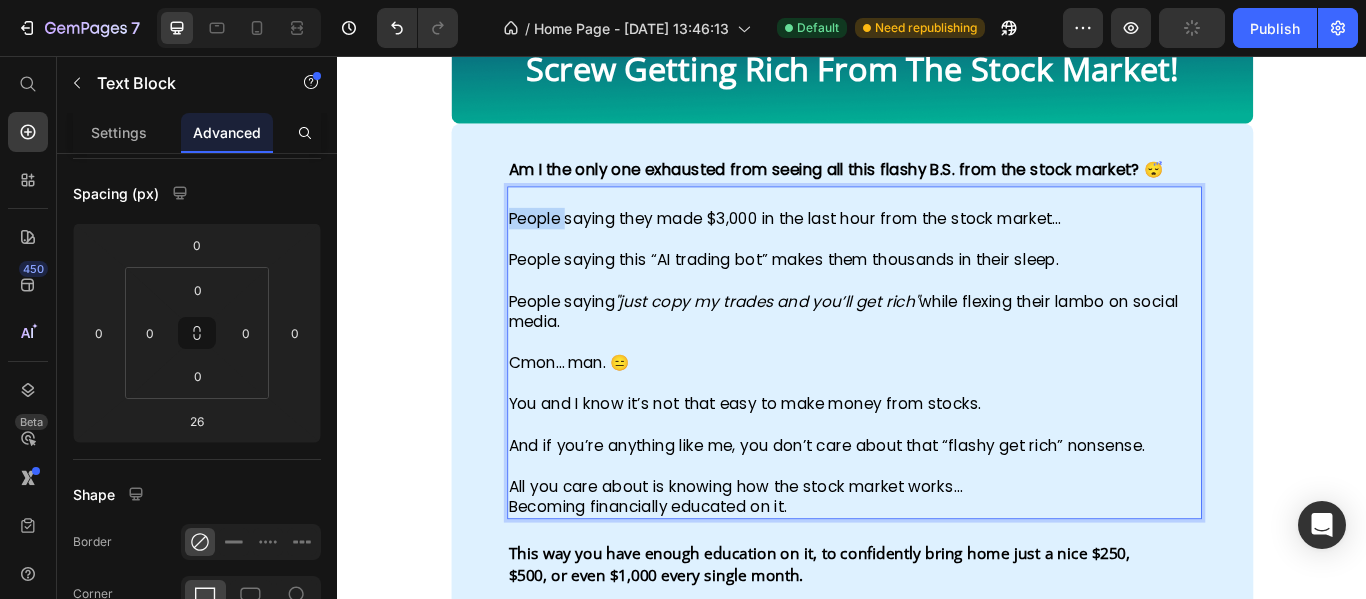 click on "People saying they made $3,000 in the last hour from the stock market…" at bounding box center (940, 258) 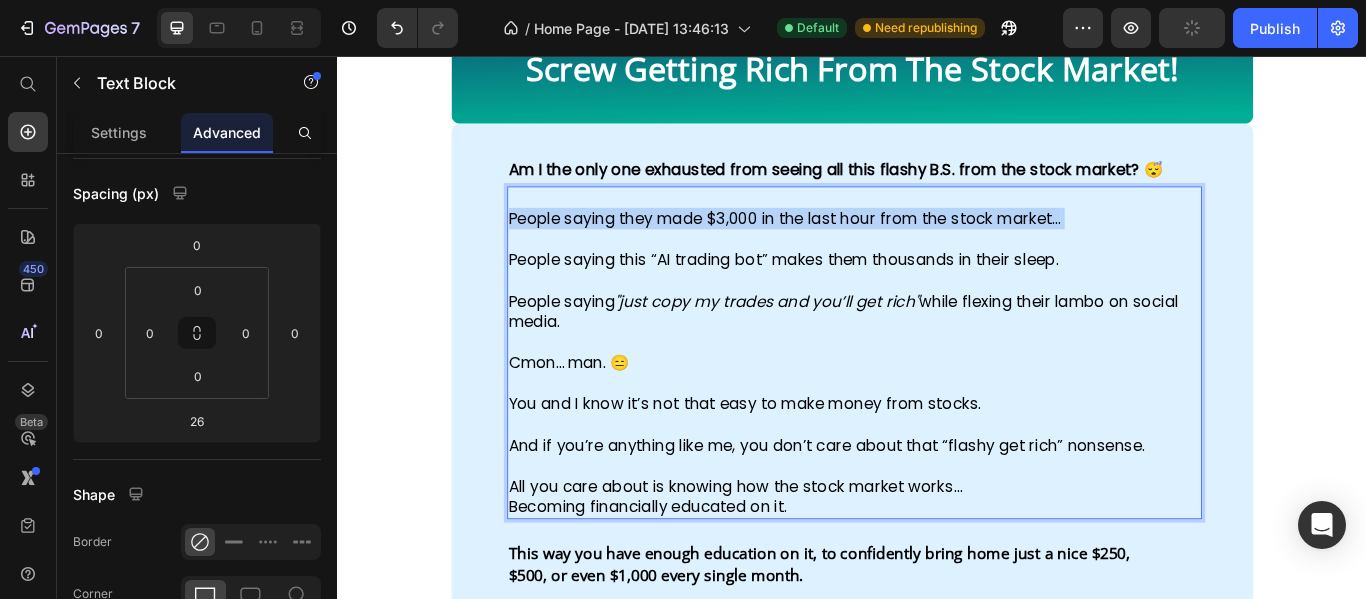 click on "People saying they made $3,000 in the last hour from the stock market…" at bounding box center [940, 258] 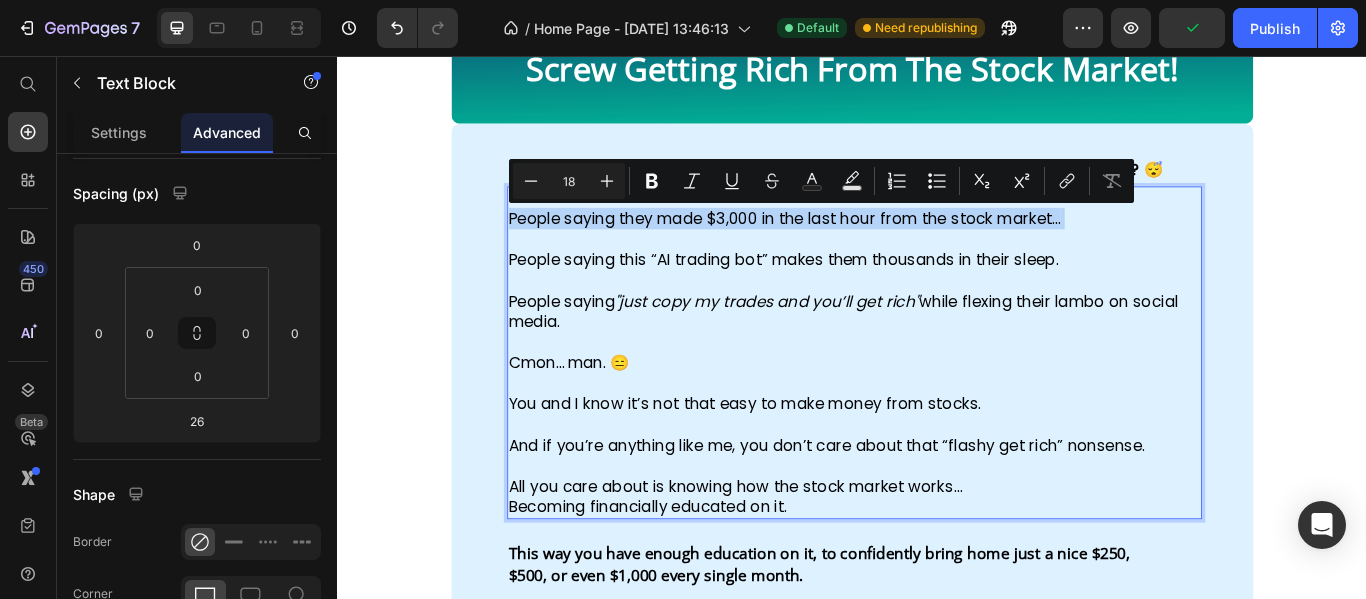 click on "People saying they made $3,000 in the last hour from the stock market…" at bounding box center [940, 258] 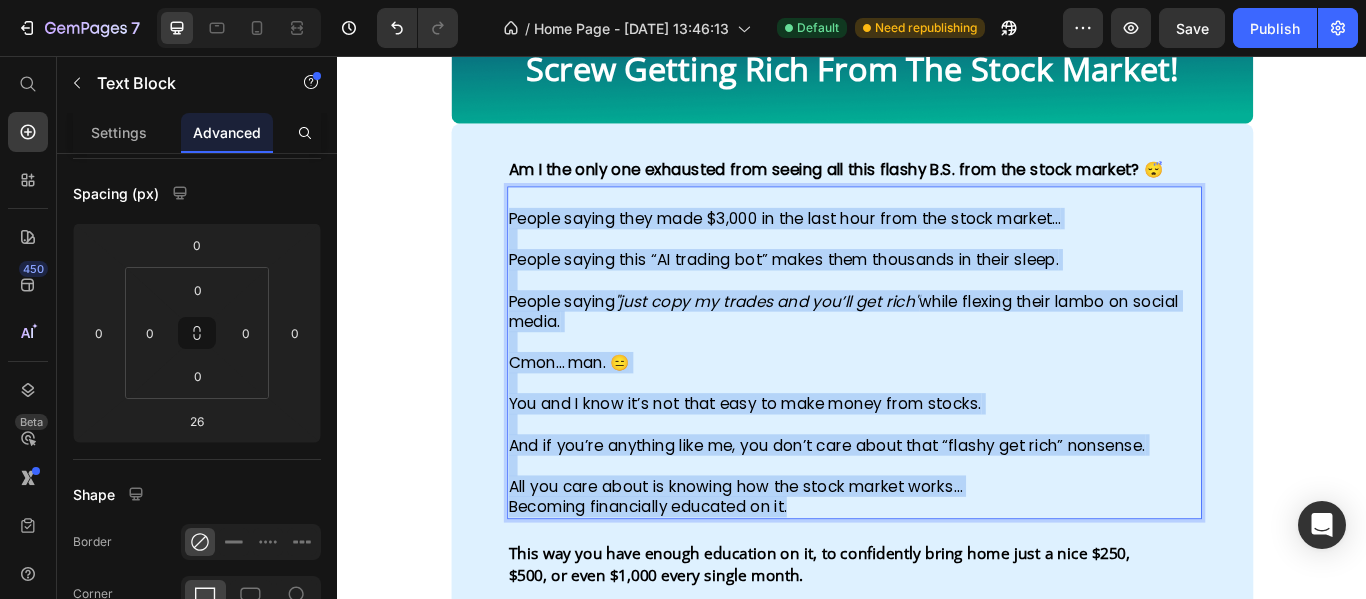 drag, startPoint x: 530, startPoint y: 244, endPoint x: 871, endPoint y: 586, distance: 482.95444 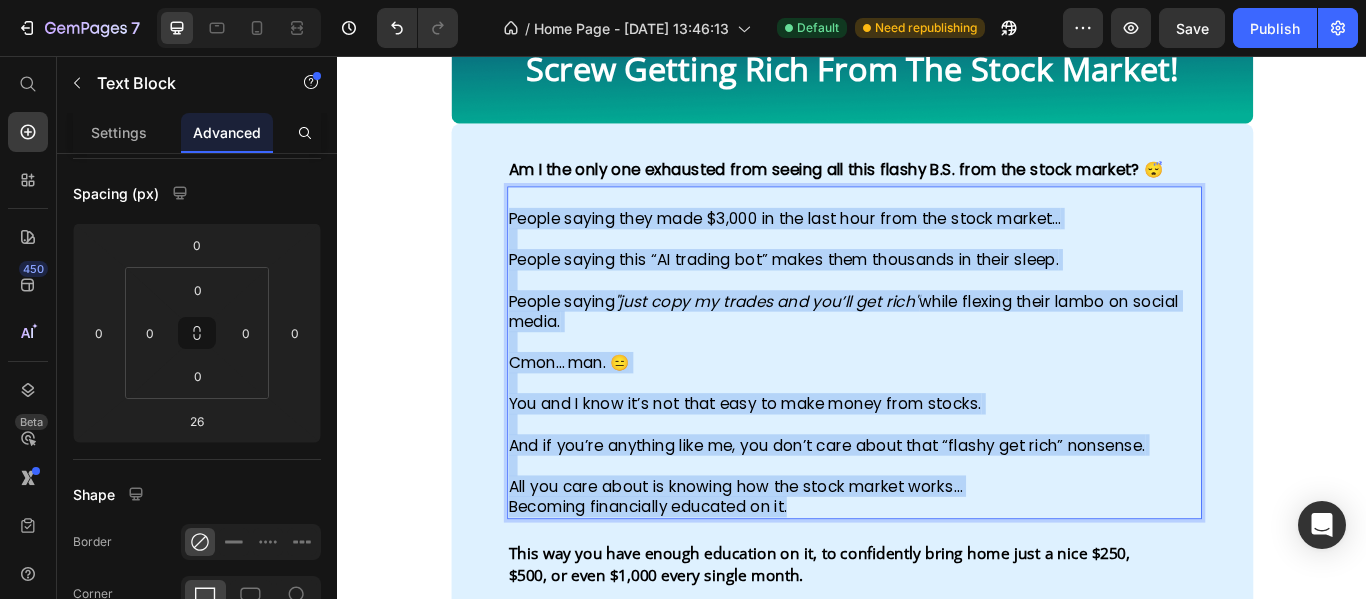 click on "People saying they made $3,000 in the last hour from the stock market…   People saying this “AI trading bot” makes them thousands in their sleep.   People saying  "just copy my trades and you’ll get rich"  while flexing their lambo on social media.   Cmon… man. 😑   You and I know it’s not that easy to make money from stocks.    And if you’re anything like me, you don’t care about that “flashy get rich” nonsense.   All you care about is knowing how the stock market works… Becoming financially educated on it." at bounding box center [940, 402] 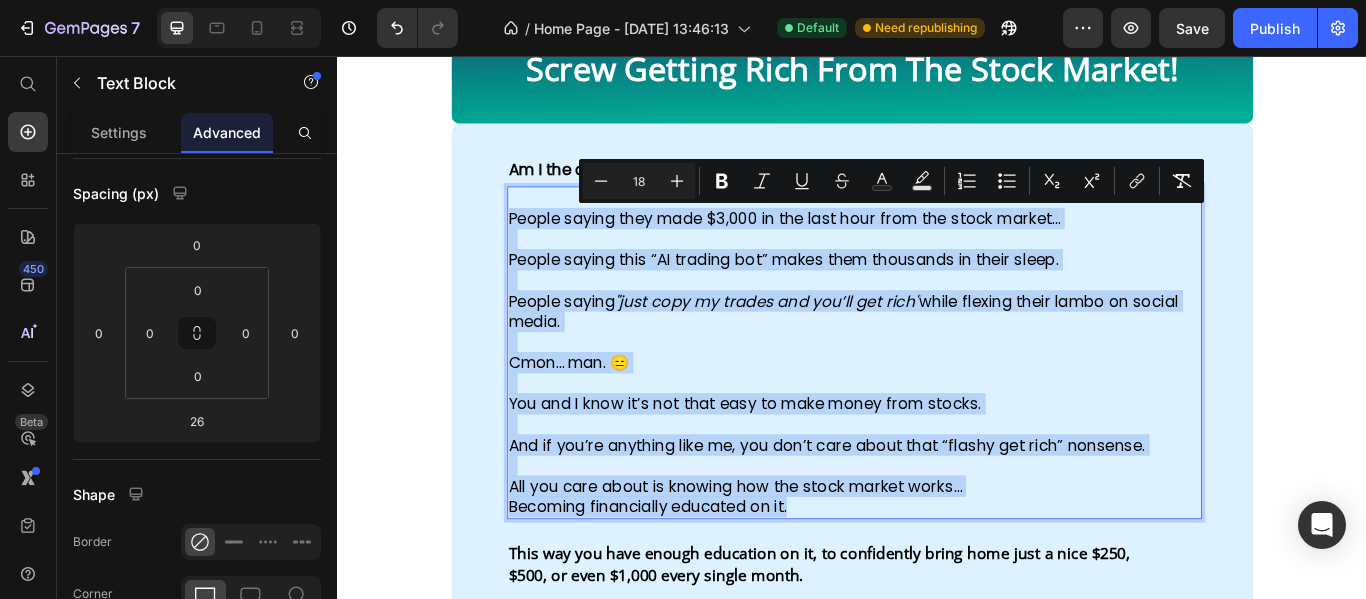 copy on "People saying they made $3,000 in the last hour from the stock market…   People saying this “AI trading bot” makes them thousands in their sleep.   People saying  "just copy my trades and you’ll get rich"  while flexing their lambo on social media.   Cmon… man. 😑   You and I know it’s not that easy to make money from stocks.    And if you’re anything like me, you don’t care about that “flashy get rich” nonsense.   All you care about is knowing how the stock market works… Becoming financially educated on it." 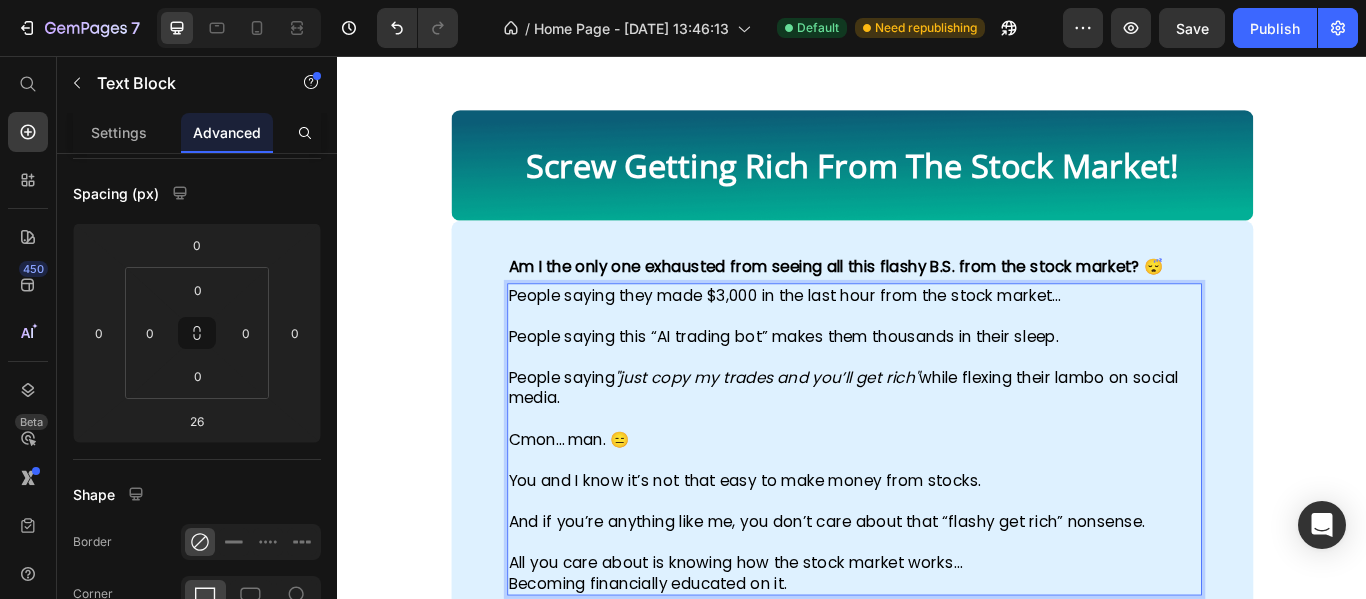 scroll, scrollTop: 1229, scrollLeft: 0, axis: vertical 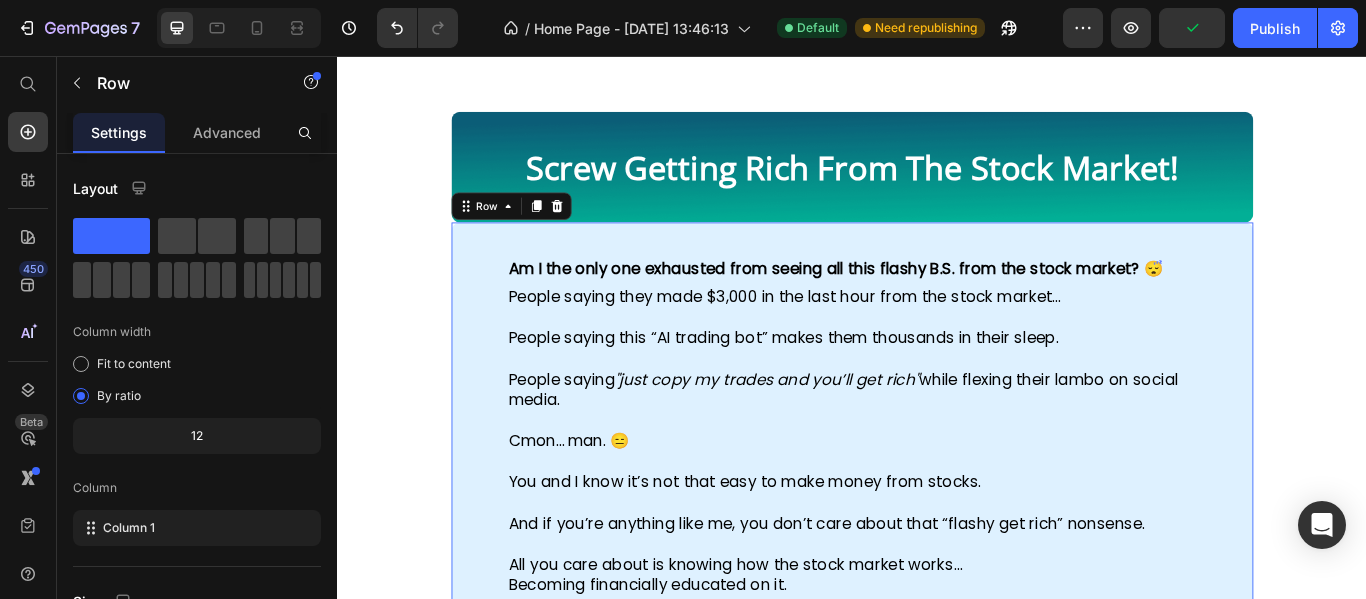 click on "Am I the only one exhausted from seeing all this flashy B.S. from the stock market? 😴 Text Block People saying they made $3,000 in the last hour from the stock market…   People saying this “AI trading bot” makes them thousands in their sleep.   People saying  "just copy my trades and you’ll get rich"  while flexing their lambo on social media.   Cmon… man. 😑   You and I know it’s not that easy to make money from stocks.    And if you’re anything like me, you don’t care about that “flashy get rich” nonsense.   All you care about is knowing how the stock market works… Becoming financially educated on it. Text Block This way you have enough education on it, to confidently bring home just a nice $250, $500, or even $1,000 every single month. Text Block That’s it. No “get rich quick nonsense”. No becoming a millionaire overnight.  Text Block Text Block Well, if you give me just 5 days… I can make that a reality for you from the stock market. Text Block Row   0" at bounding box center [937, 627] 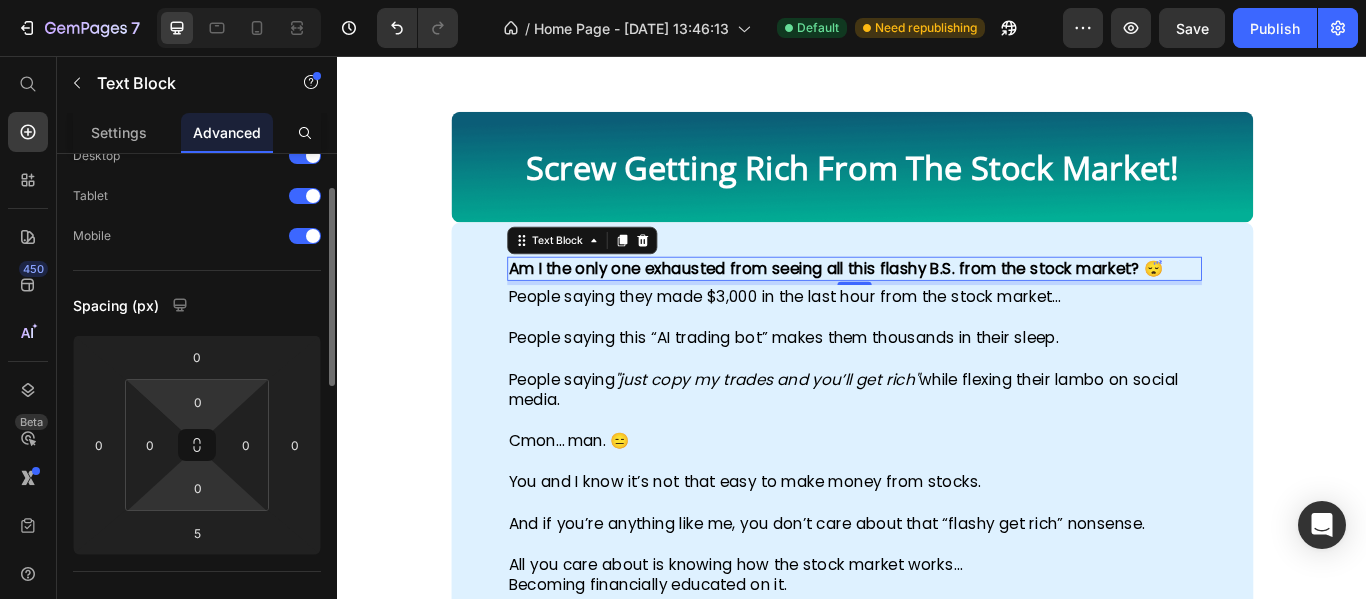 scroll, scrollTop: 83, scrollLeft: 0, axis: vertical 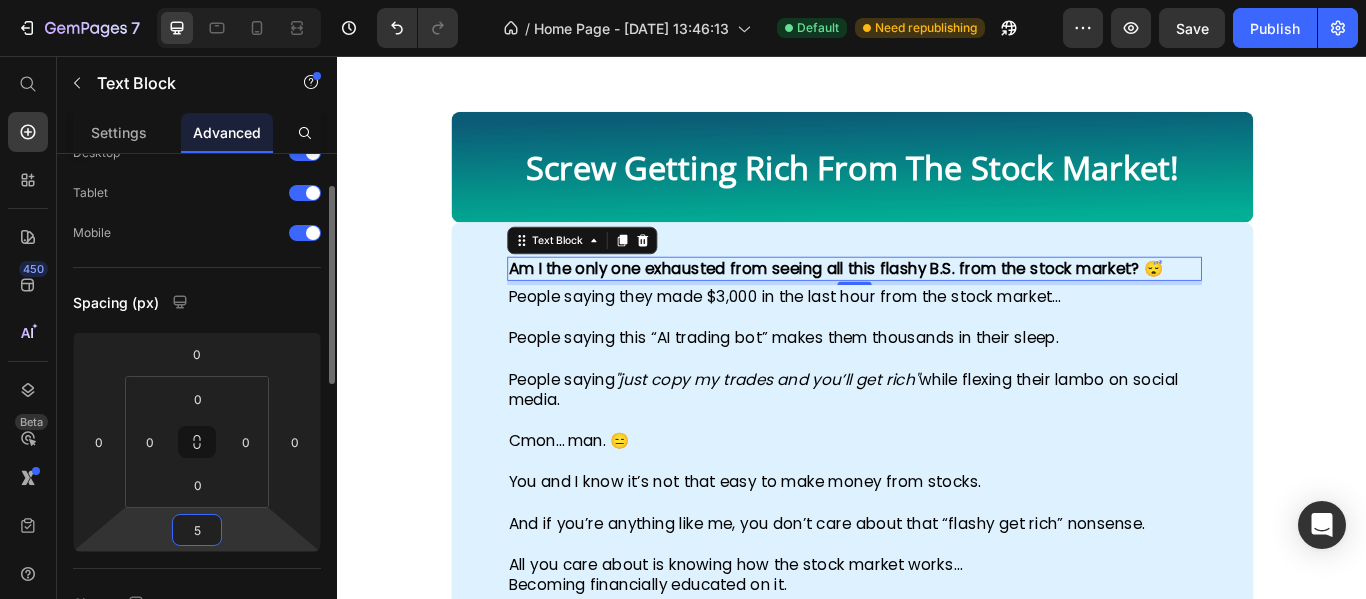 click on "5" at bounding box center [197, 530] 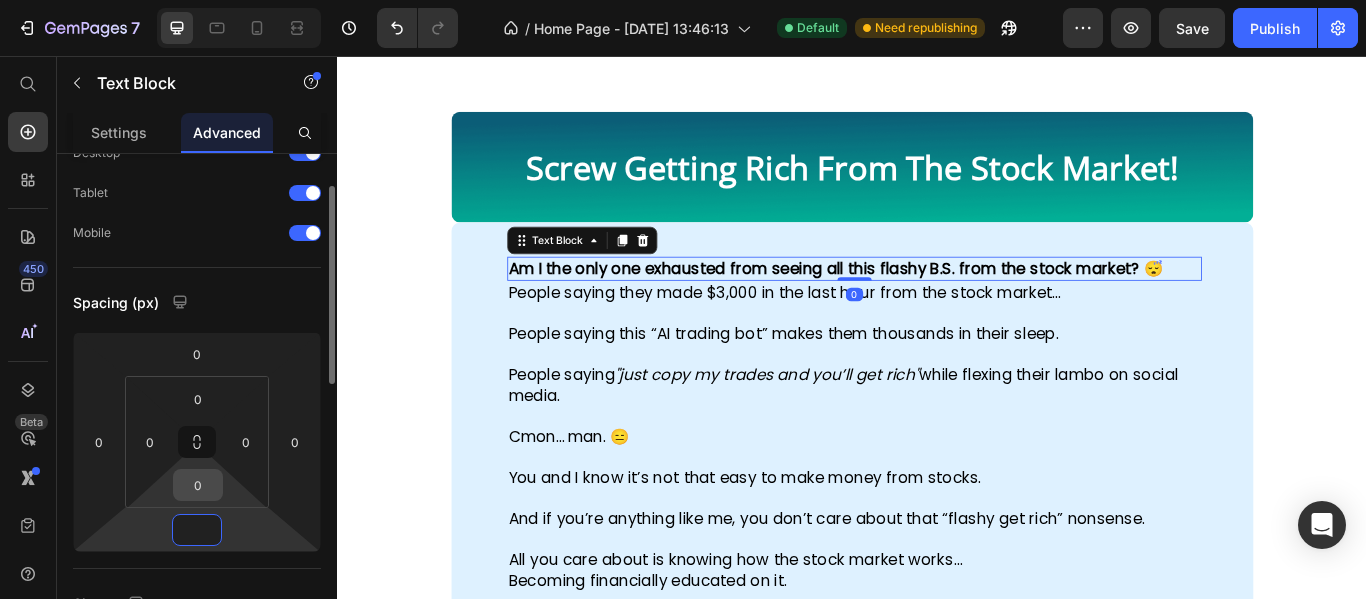 type on "0" 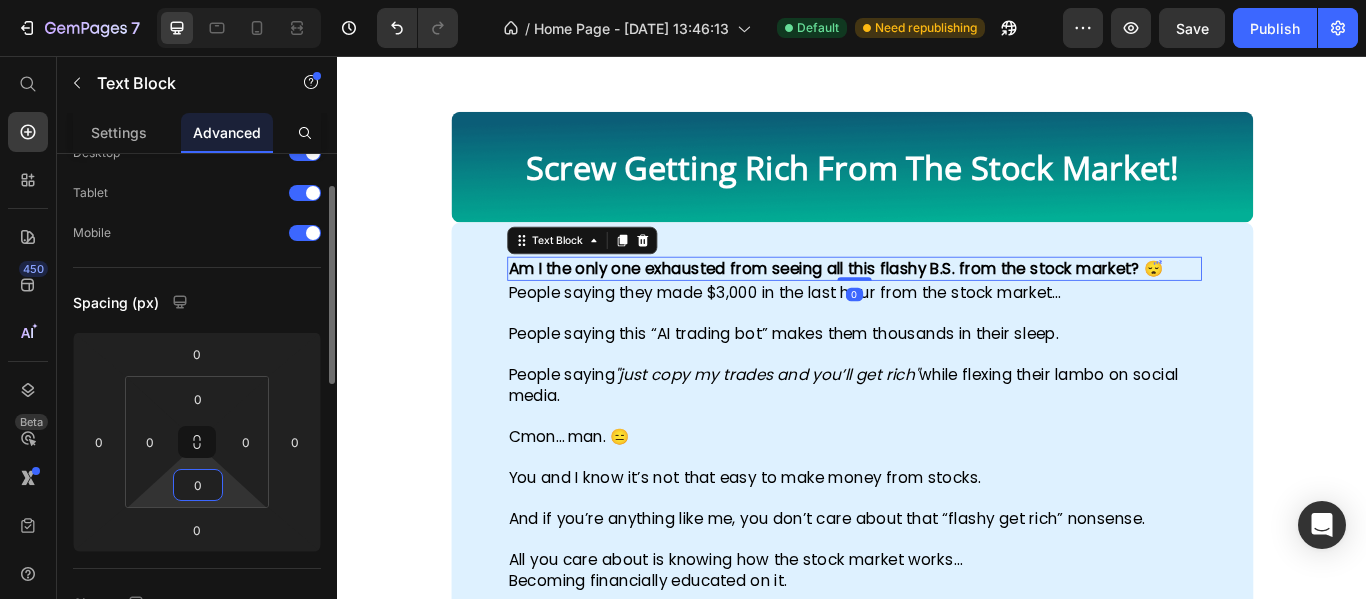 click on "0" at bounding box center (198, 485) 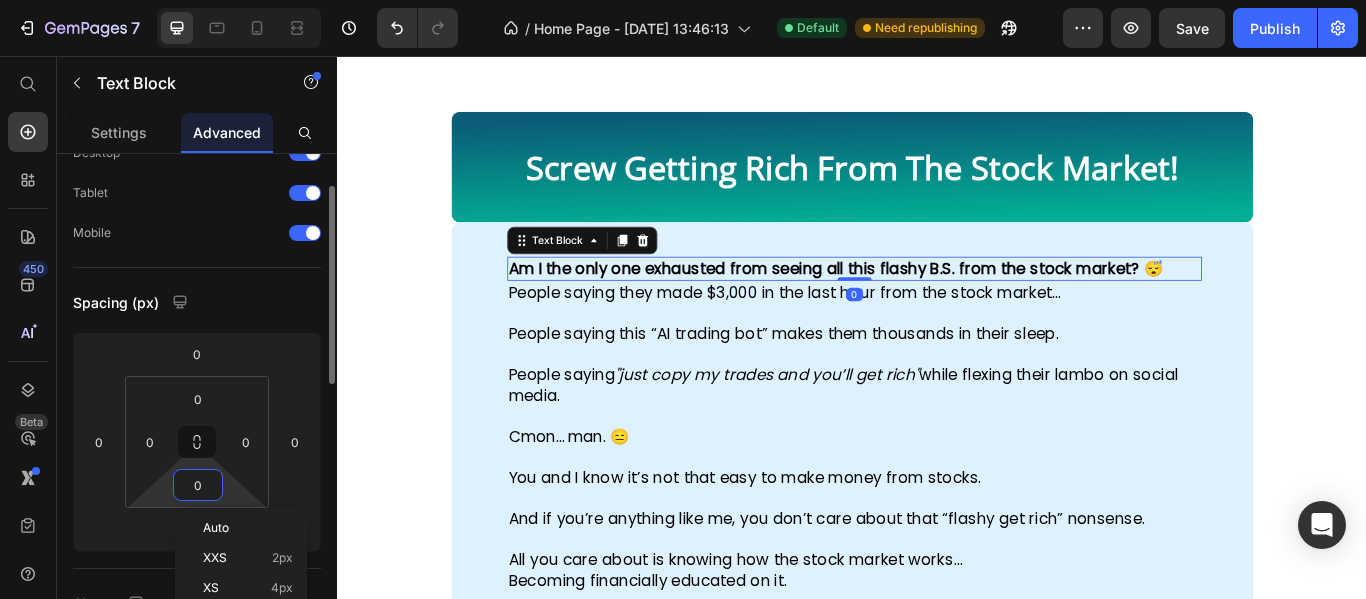 type on "5" 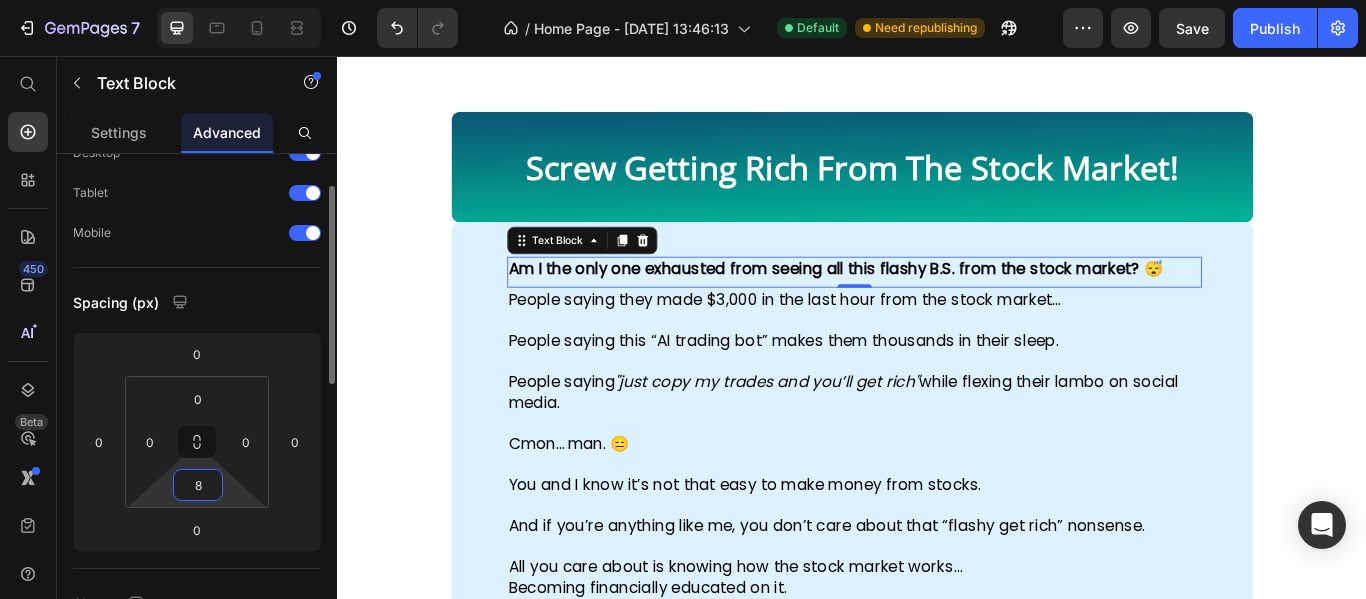type on "8" 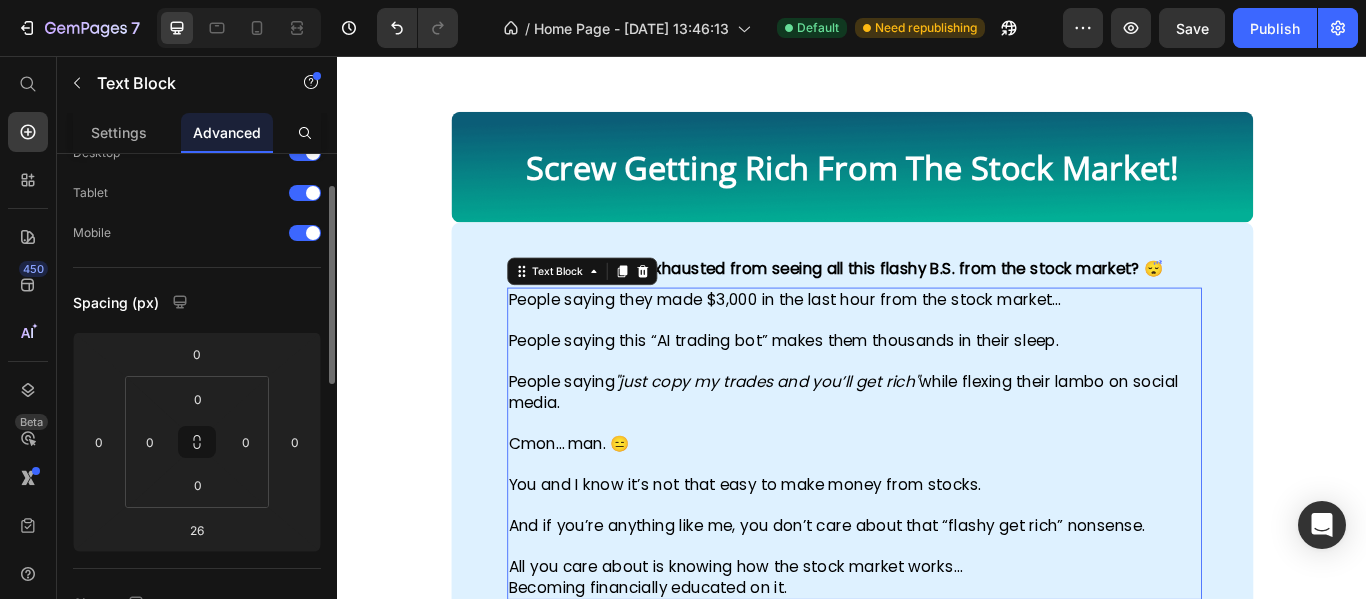 click on "People saying they made $3,000 in the last hour from the stock market…" at bounding box center (940, 352) 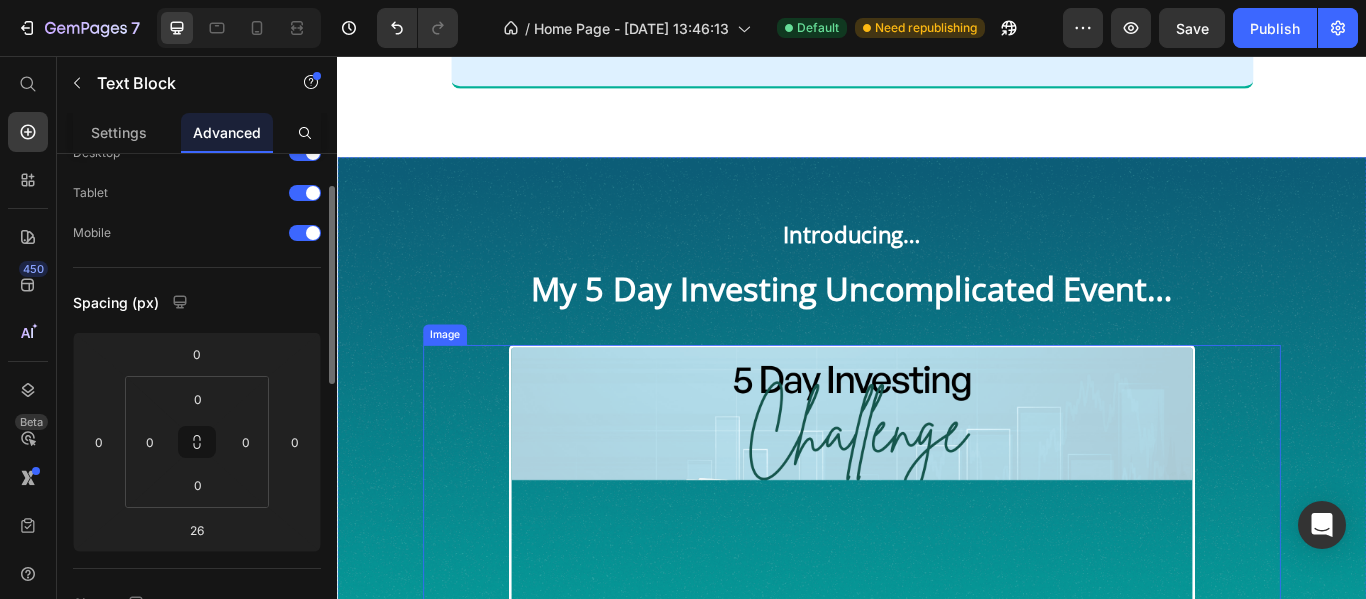 scroll, scrollTop: 2144, scrollLeft: 0, axis: vertical 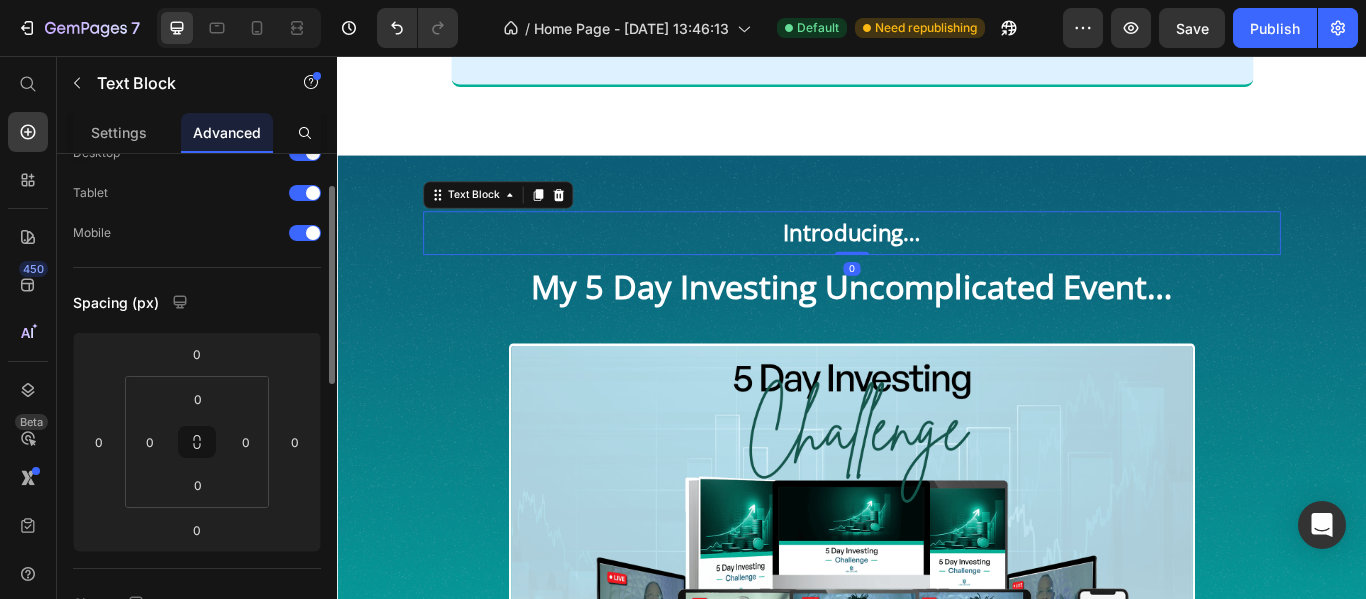 click on "Introducing…" at bounding box center [937, 262] 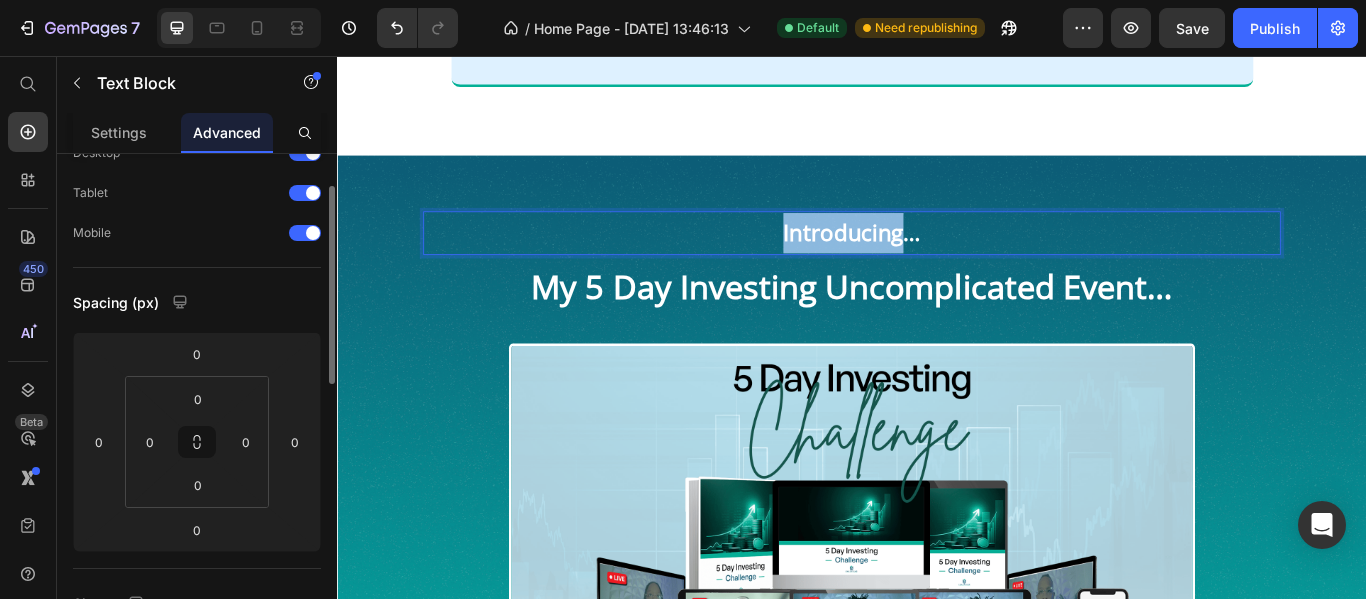 click on "Introducing…" at bounding box center (937, 262) 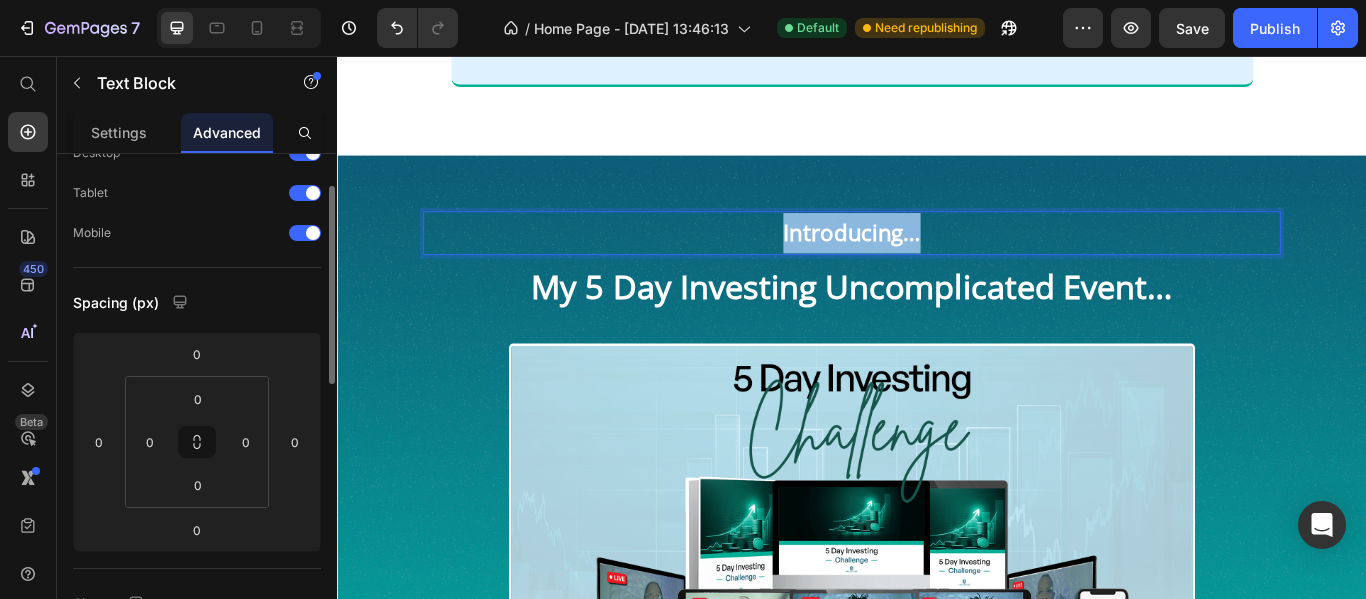 click on "Introducing…" at bounding box center [937, 262] 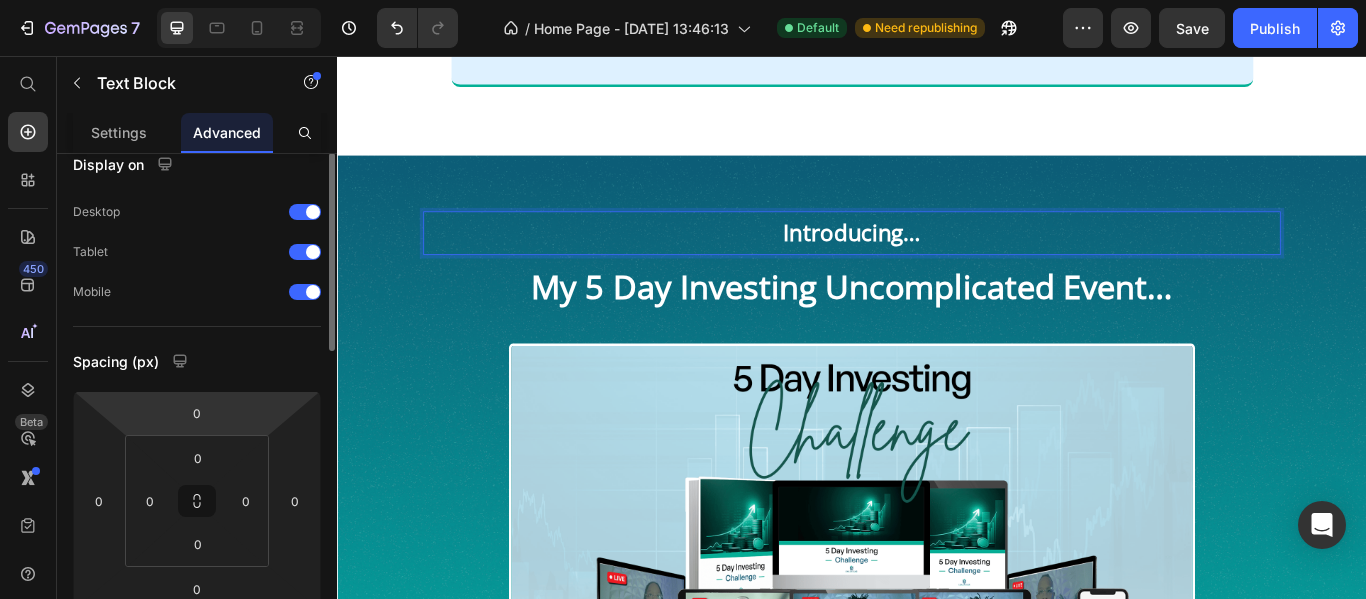 scroll, scrollTop: 14, scrollLeft: 0, axis: vertical 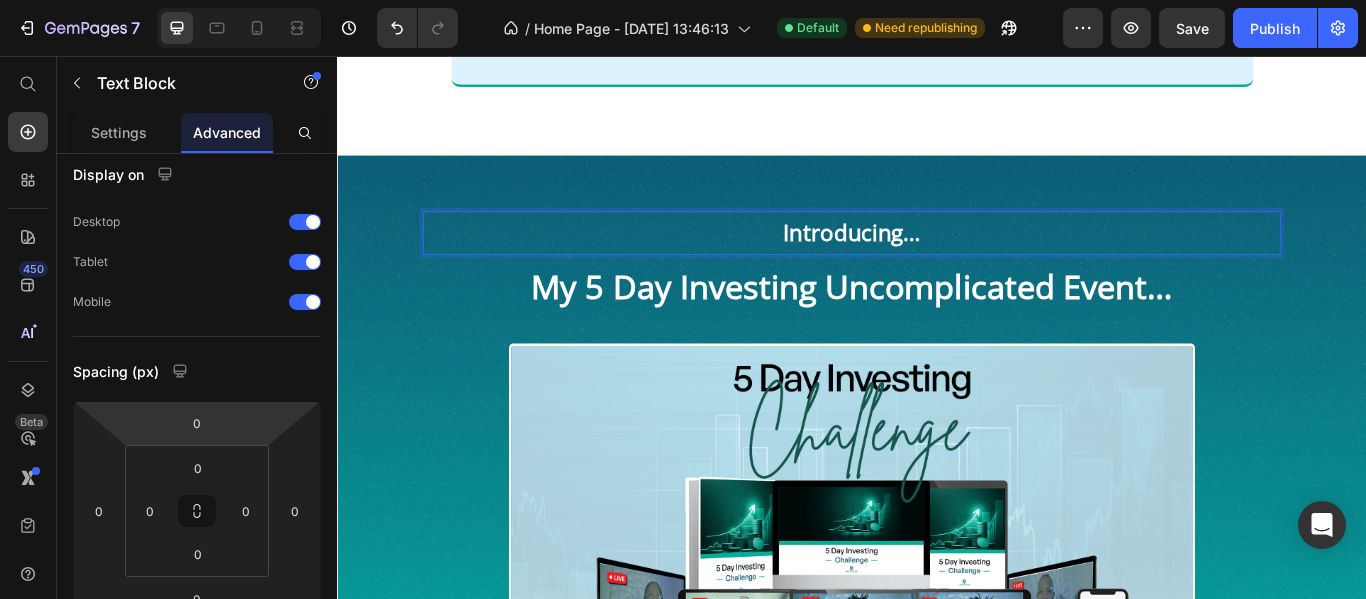 click on "Introducing…" at bounding box center (937, 262) 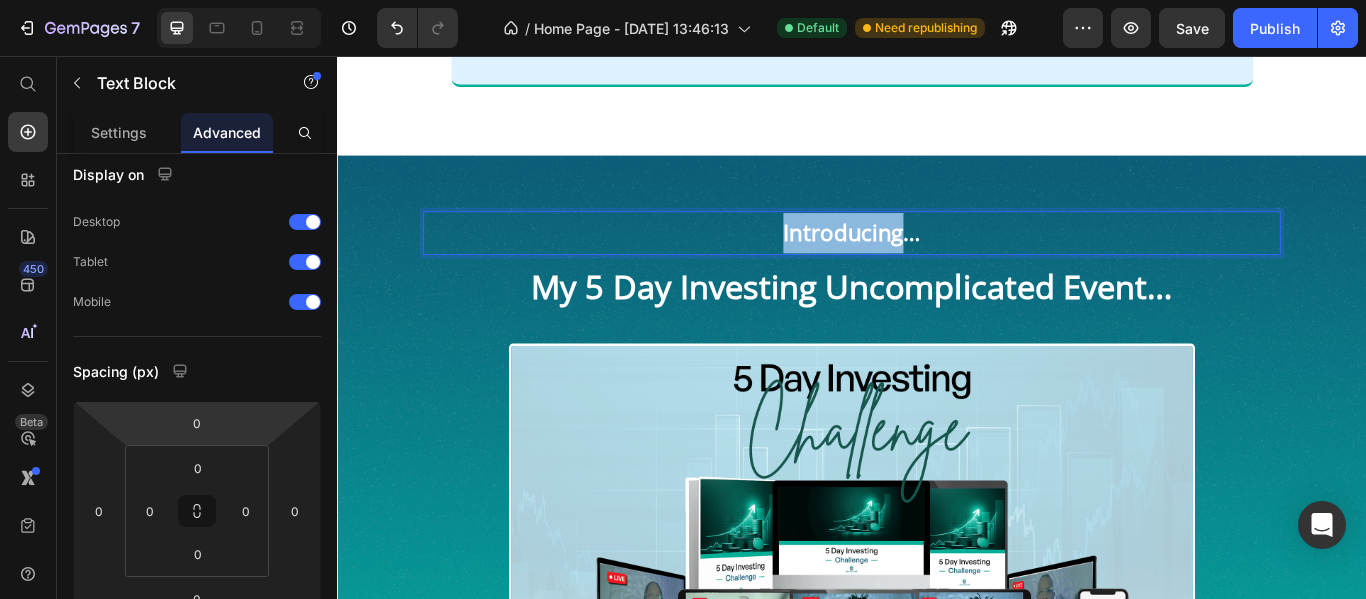 click on "Introducing…" at bounding box center (937, 262) 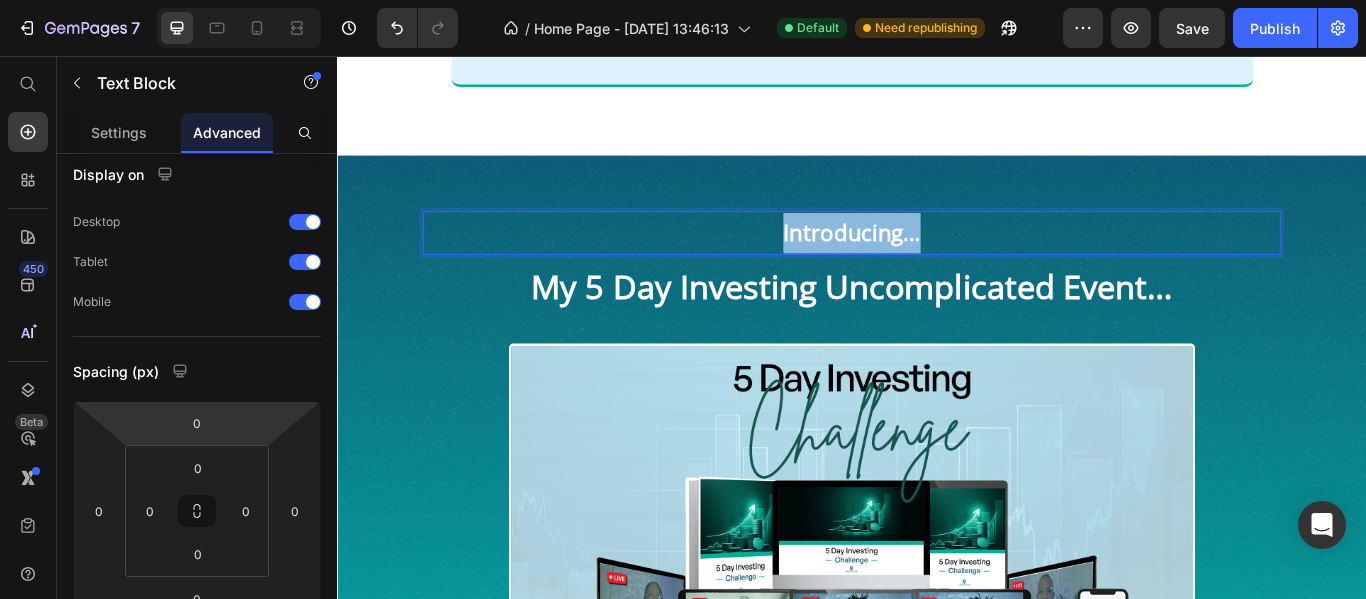 click on "Introducing…" at bounding box center [937, 262] 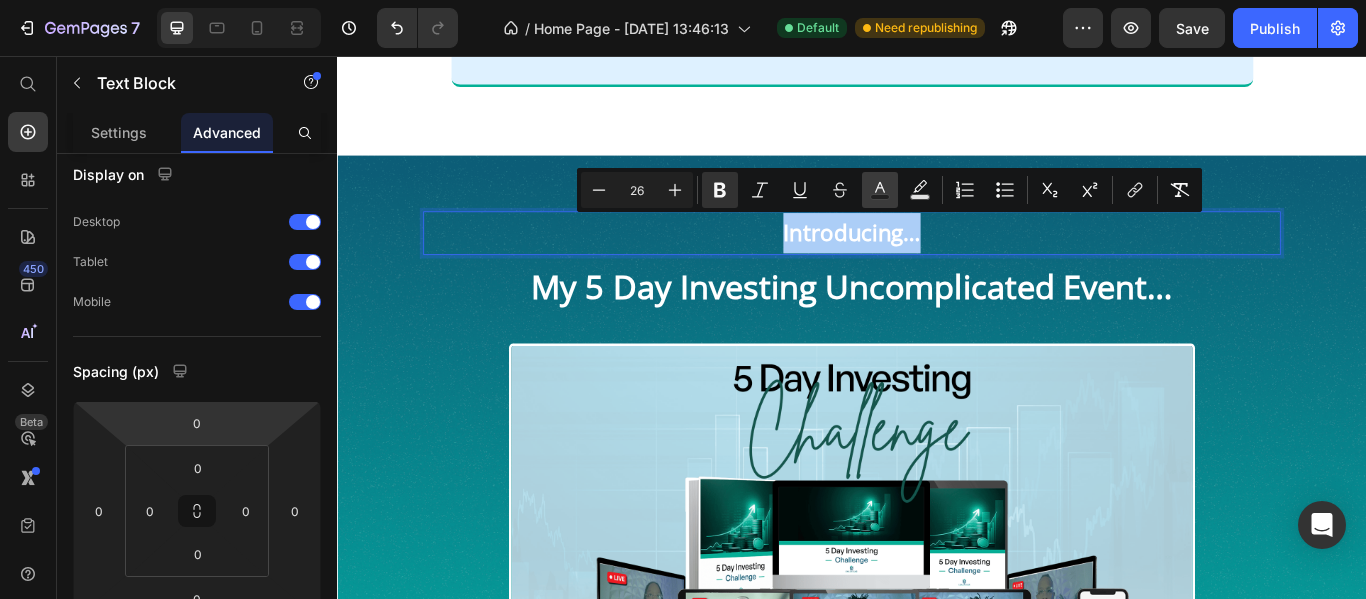 click 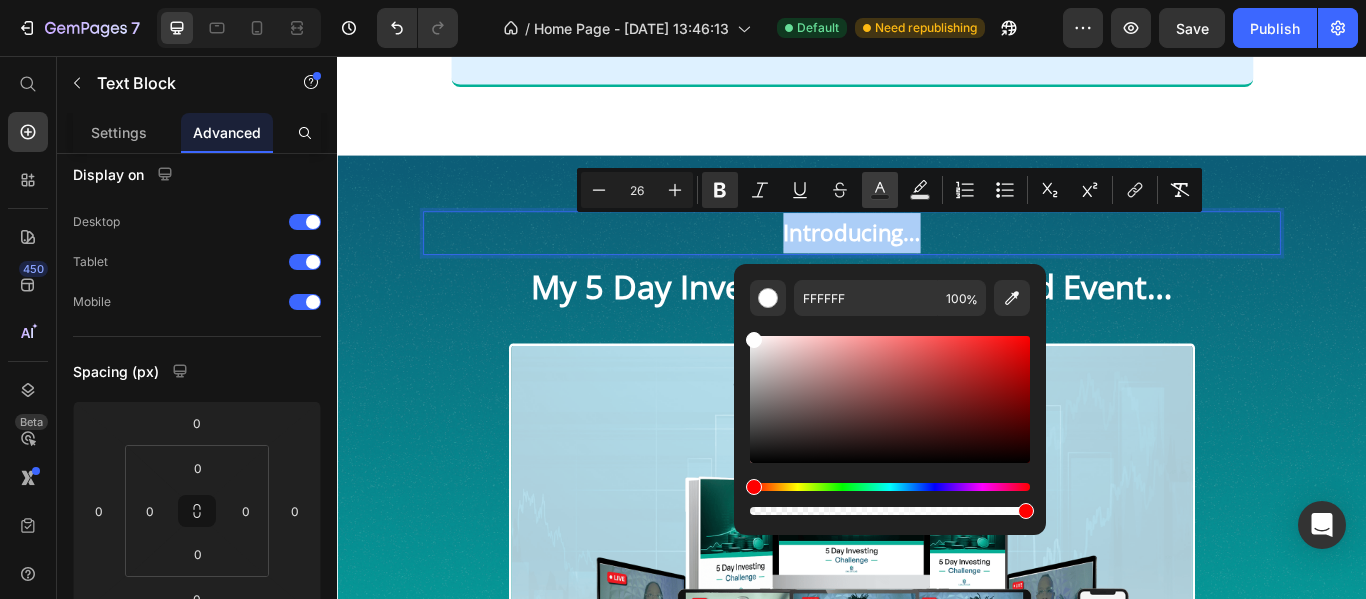 click 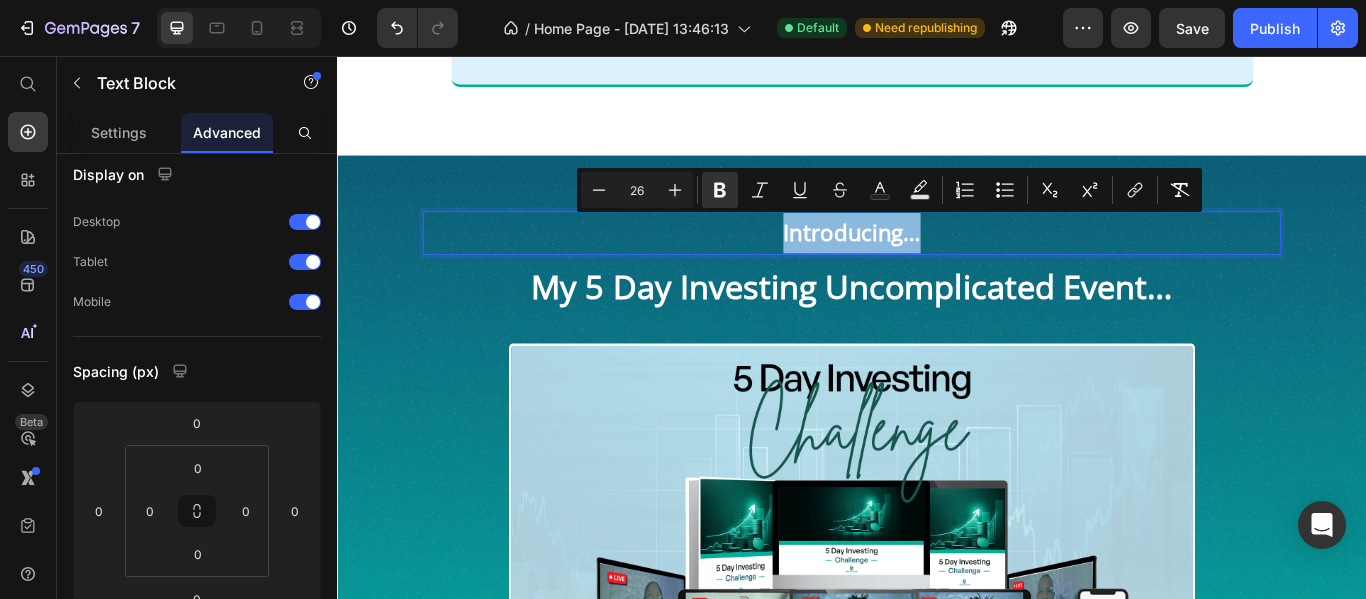 click on "Introducing…" at bounding box center [937, 262] 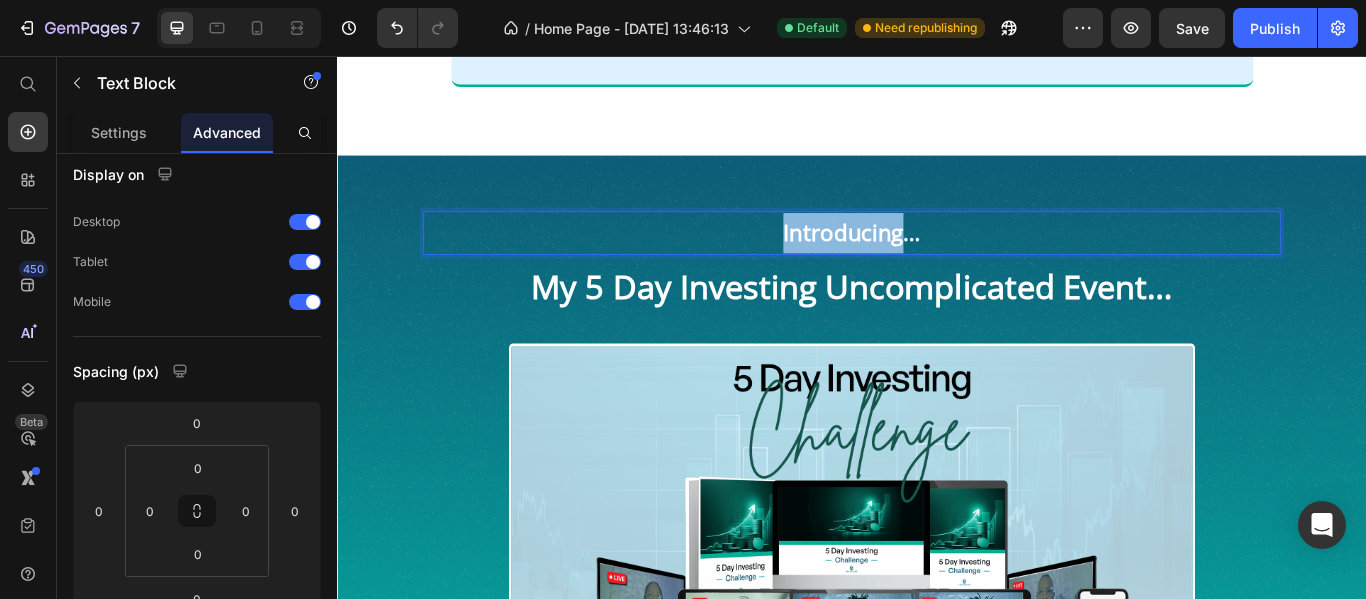 click on "Introducing…" at bounding box center (937, 262) 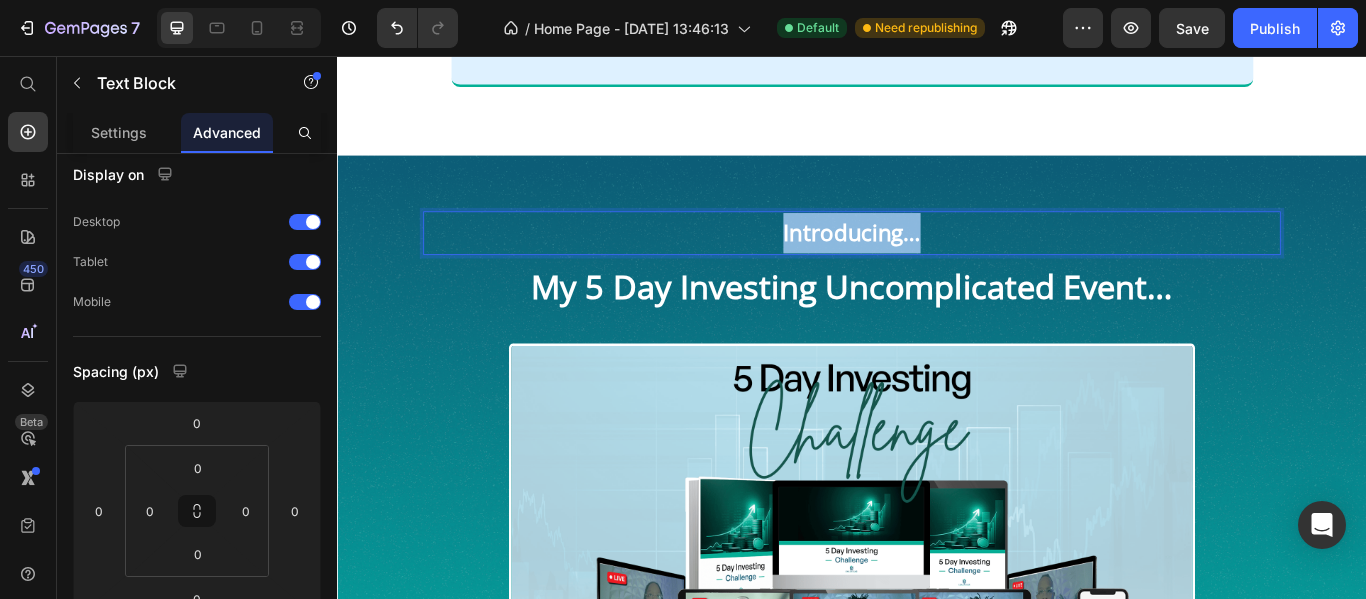 click on "Introducing…" at bounding box center (937, 262) 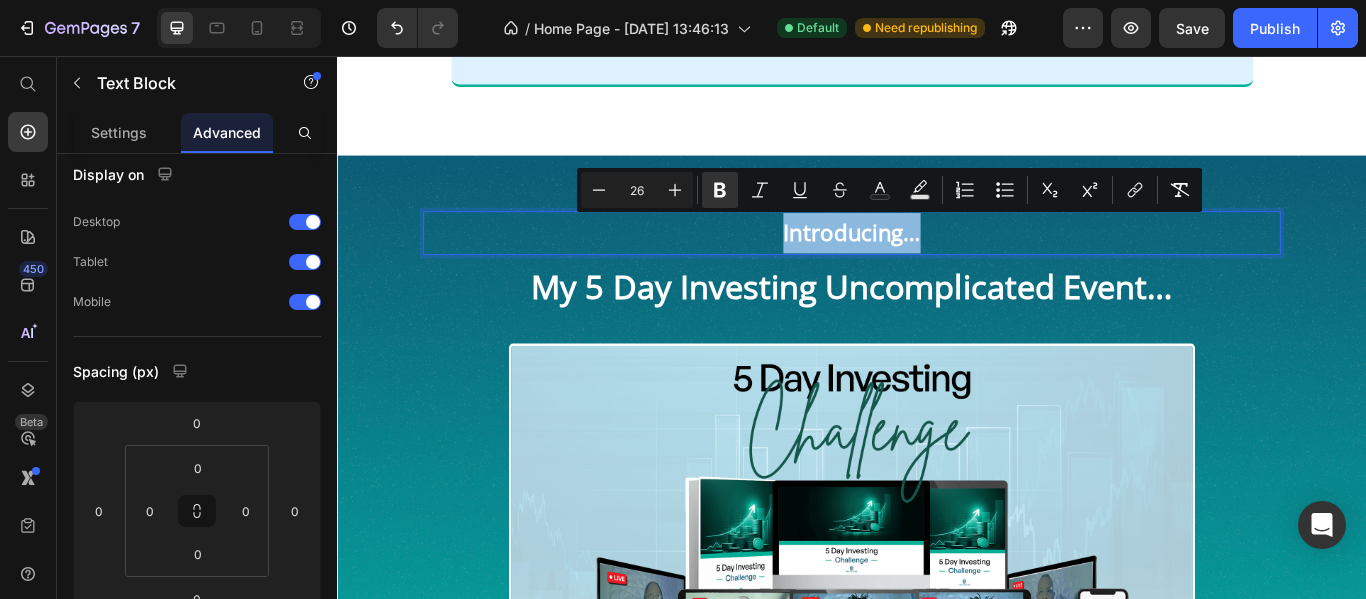 click on "Introducing…" at bounding box center (937, 262) 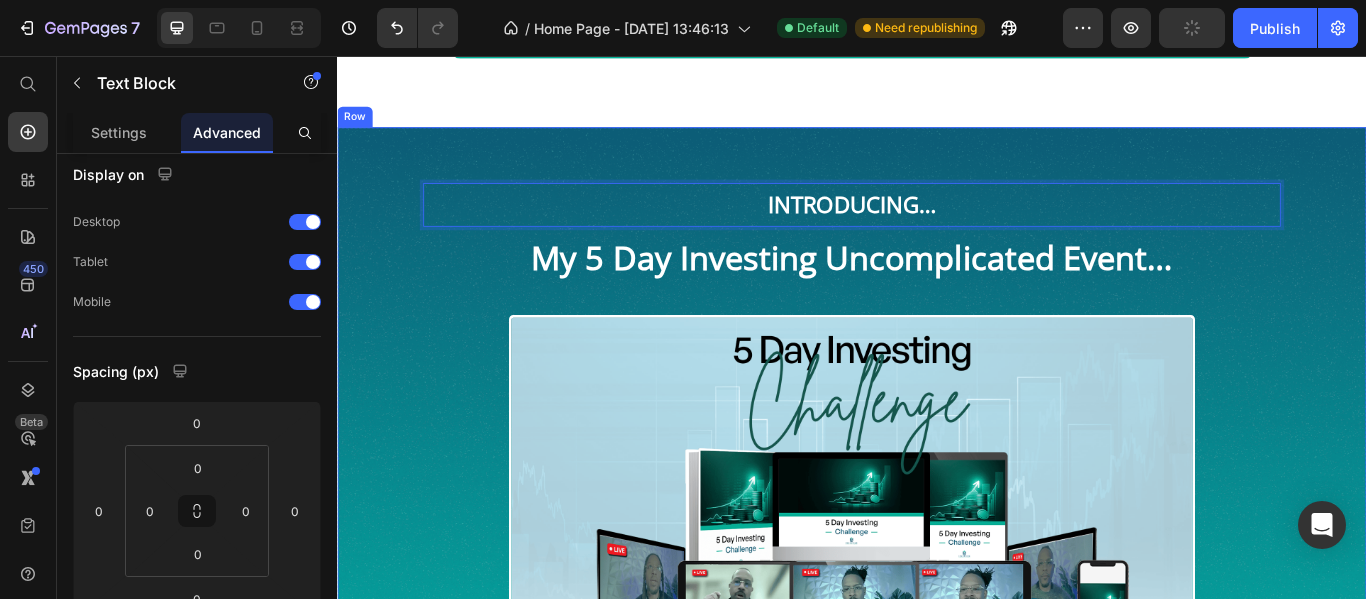 scroll, scrollTop: 2176, scrollLeft: 0, axis: vertical 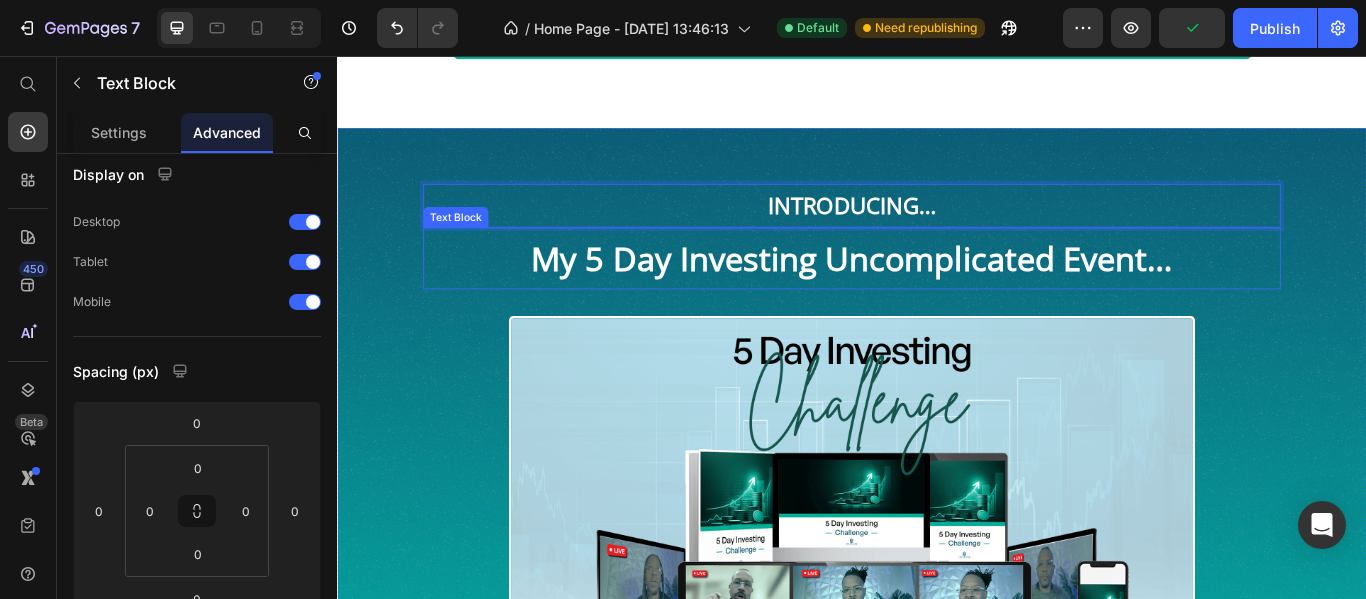 click on "My 5 Day Investing Uncomplicated Event…" at bounding box center [937, 292] 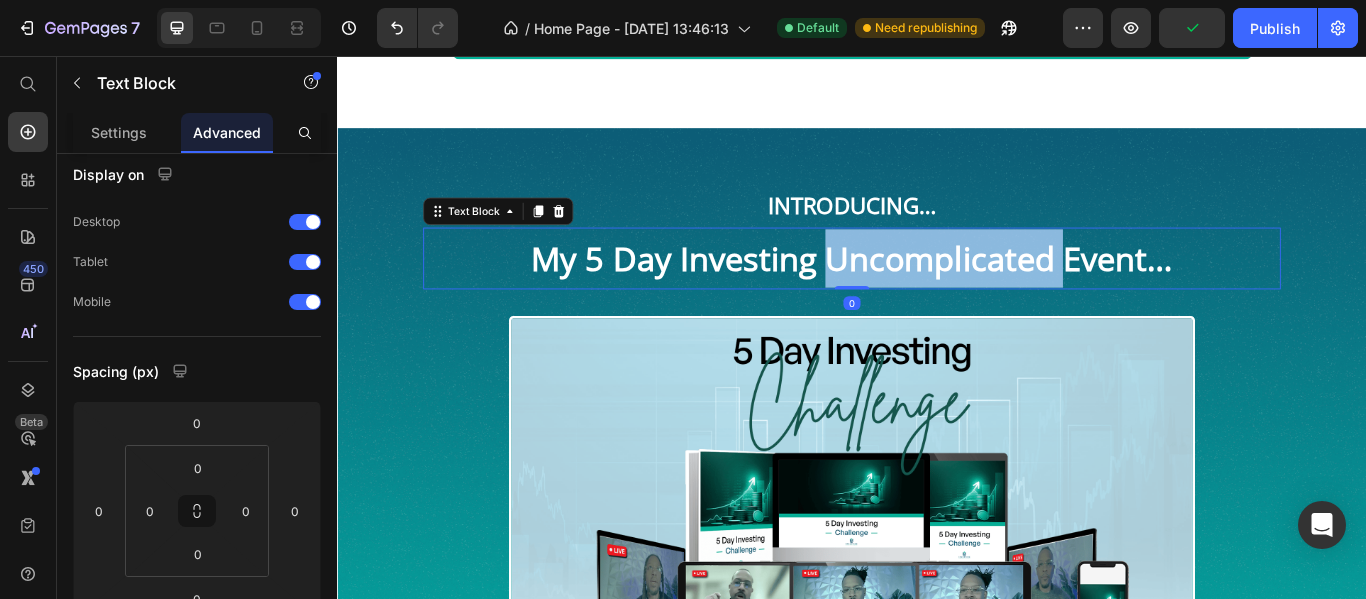 click on "My 5 Day Investing Uncomplicated Event…" at bounding box center (937, 292) 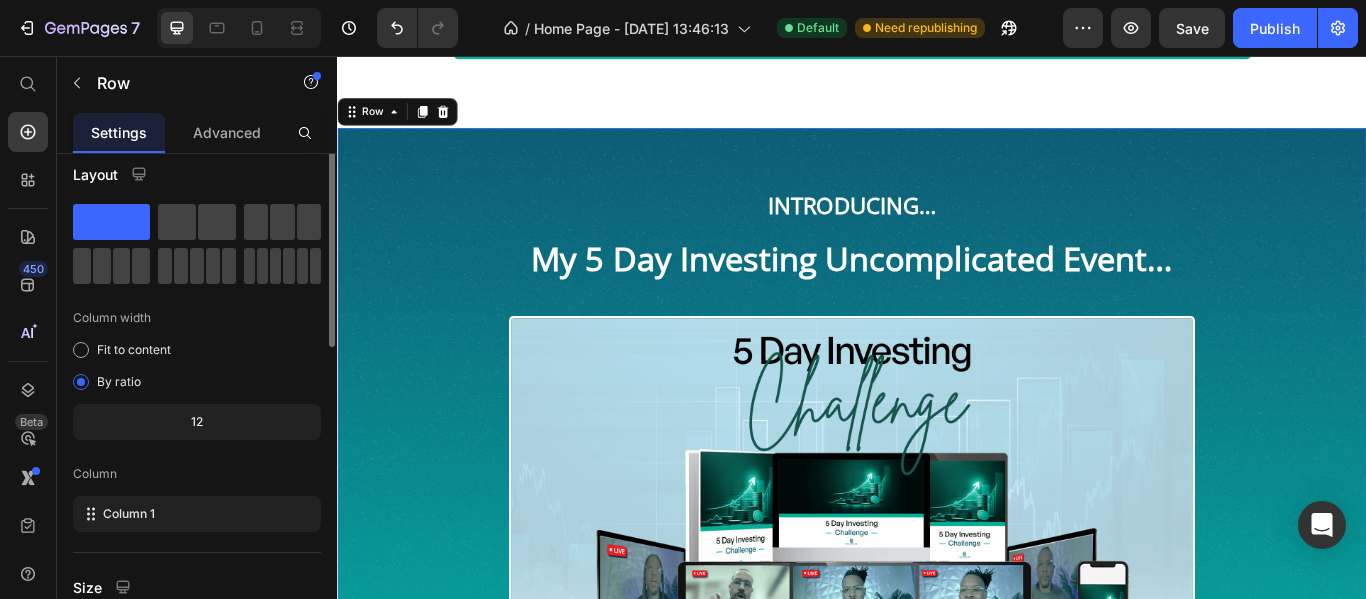 scroll, scrollTop: 0, scrollLeft: 0, axis: both 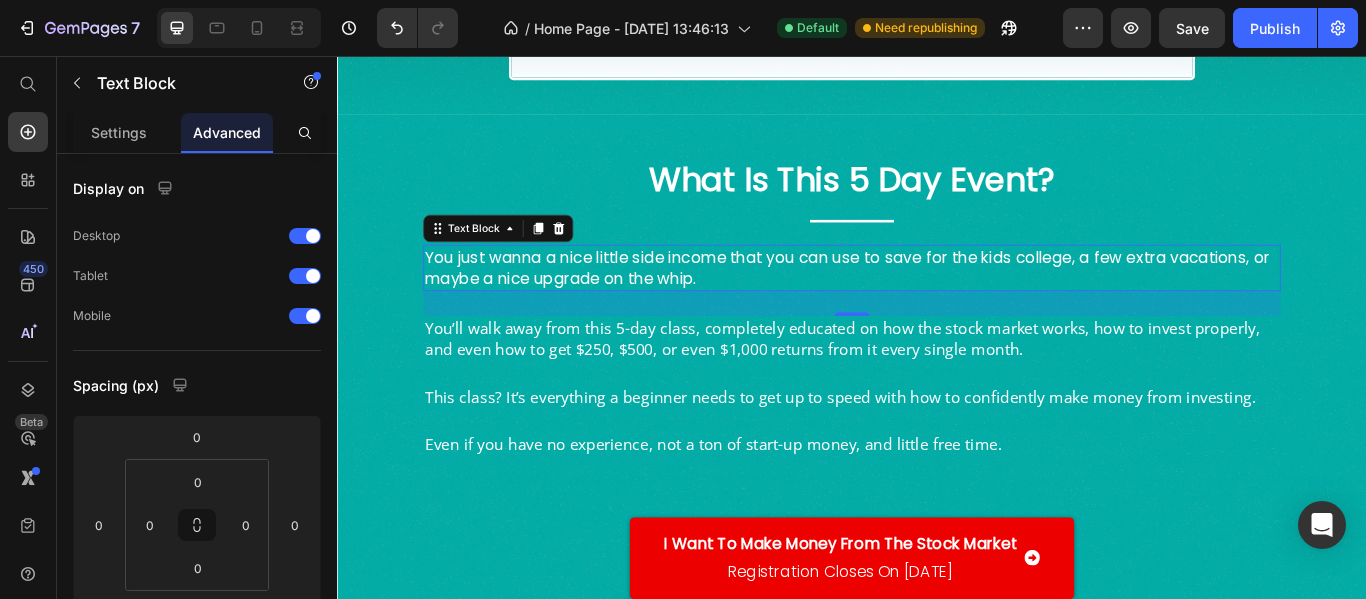 click on "You just wanna a nice little side income that you can use to save for the kids college, a few extra vacations, or maybe a nice upgrade on the whip." at bounding box center [937, 303] 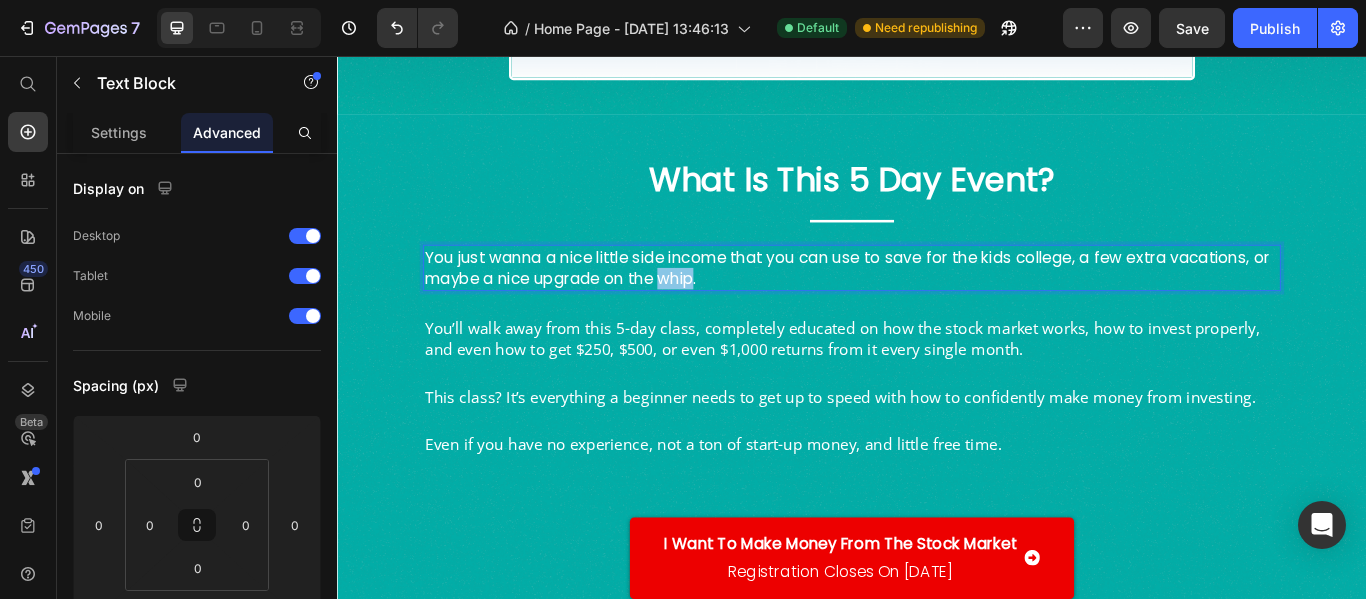 click on "You just wanna a nice little side income that you can use to save for the kids college, a few extra vacations, or maybe a nice upgrade on the whip." at bounding box center (937, 303) 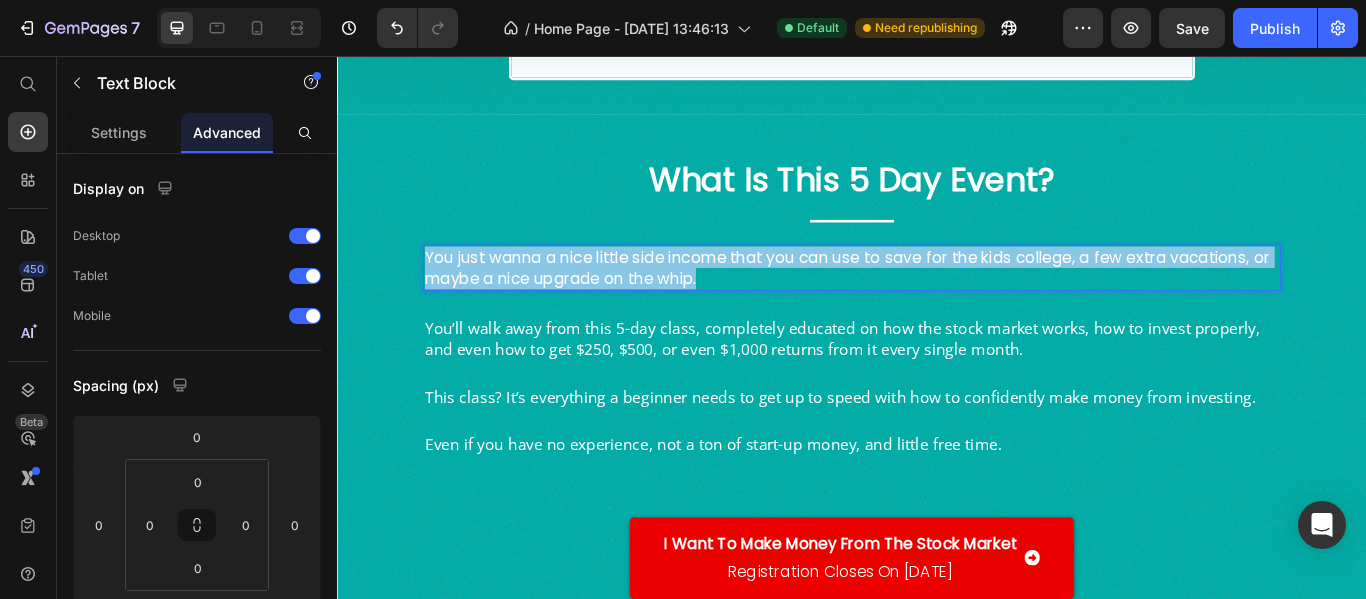 click on "You just wanna a nice little side income that you can use to save for the kids college, a few extra vacations, or maybe a nice upgrade on the whip." at bounding box center [937, 303] 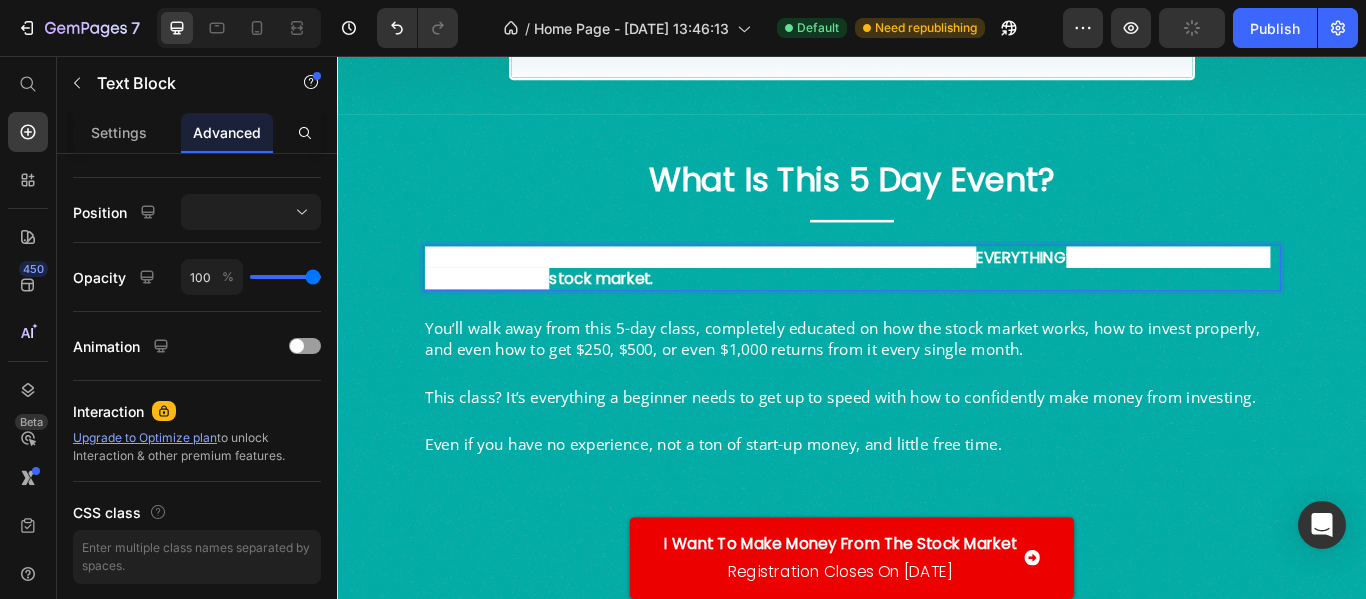 scroll, scrollTop: 0, scrollLeft: 0, axis: both 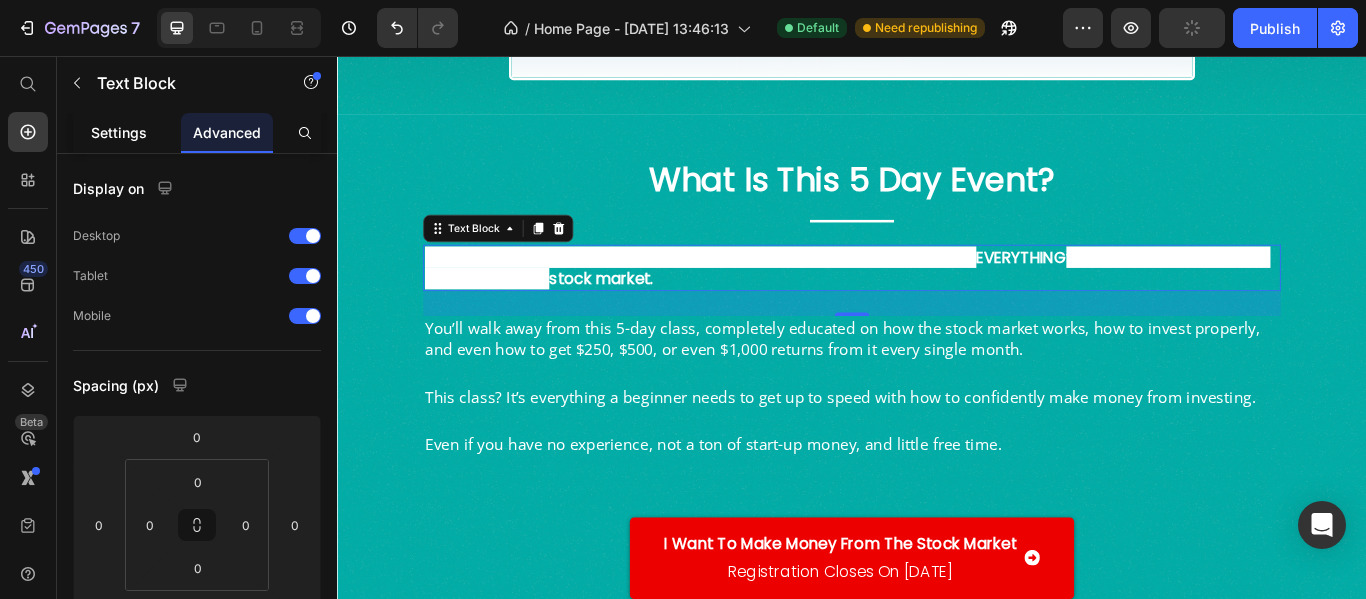 click on "Settings" at bounding box center (119, 132) 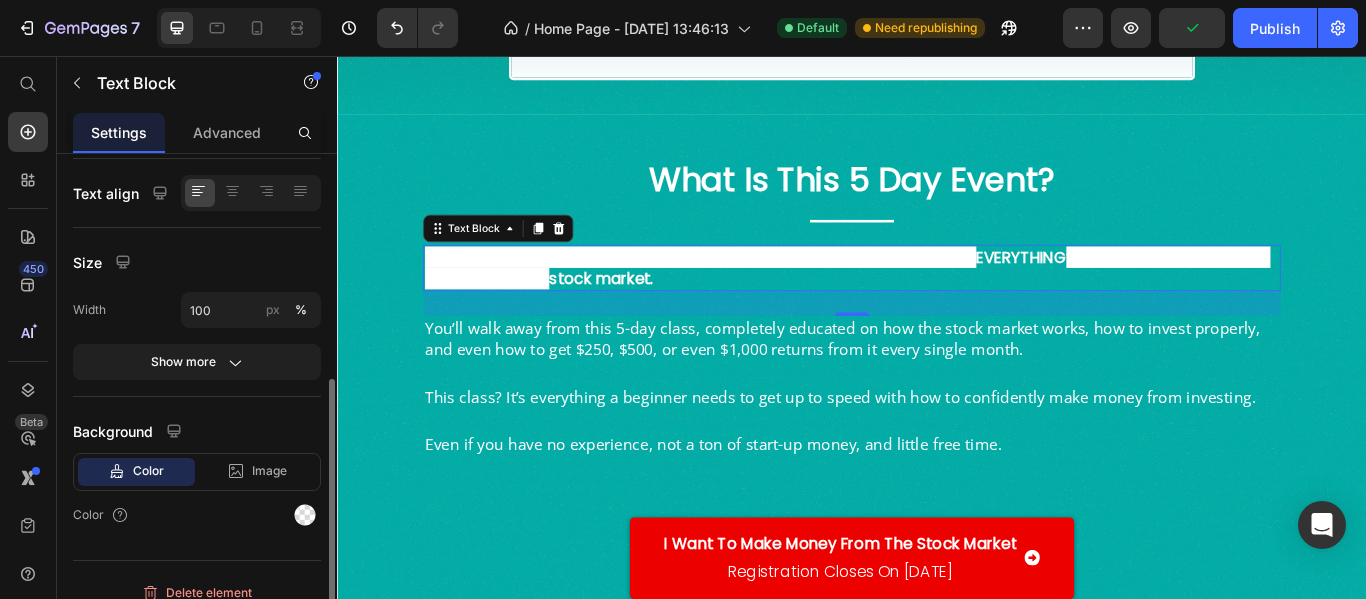 scroll, scrollTop: 393, scrollLeft: 0, axis: vertical 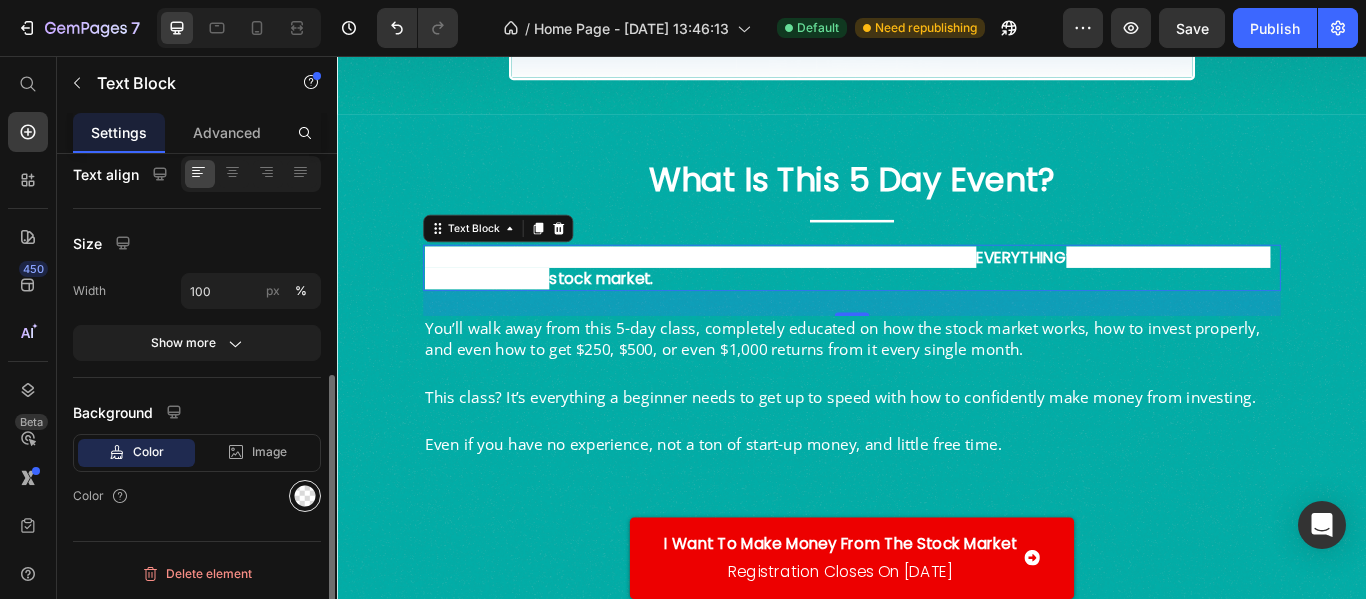 click at bounding box center (305, 496) 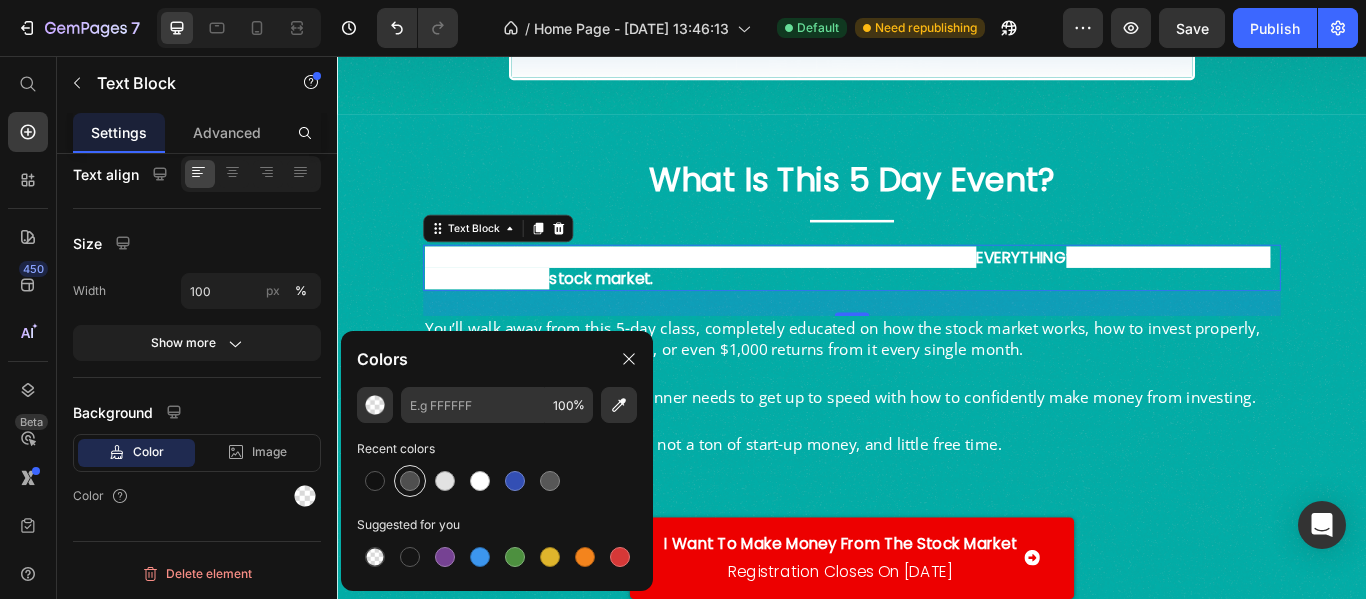 click at bounding box center [410, 481] 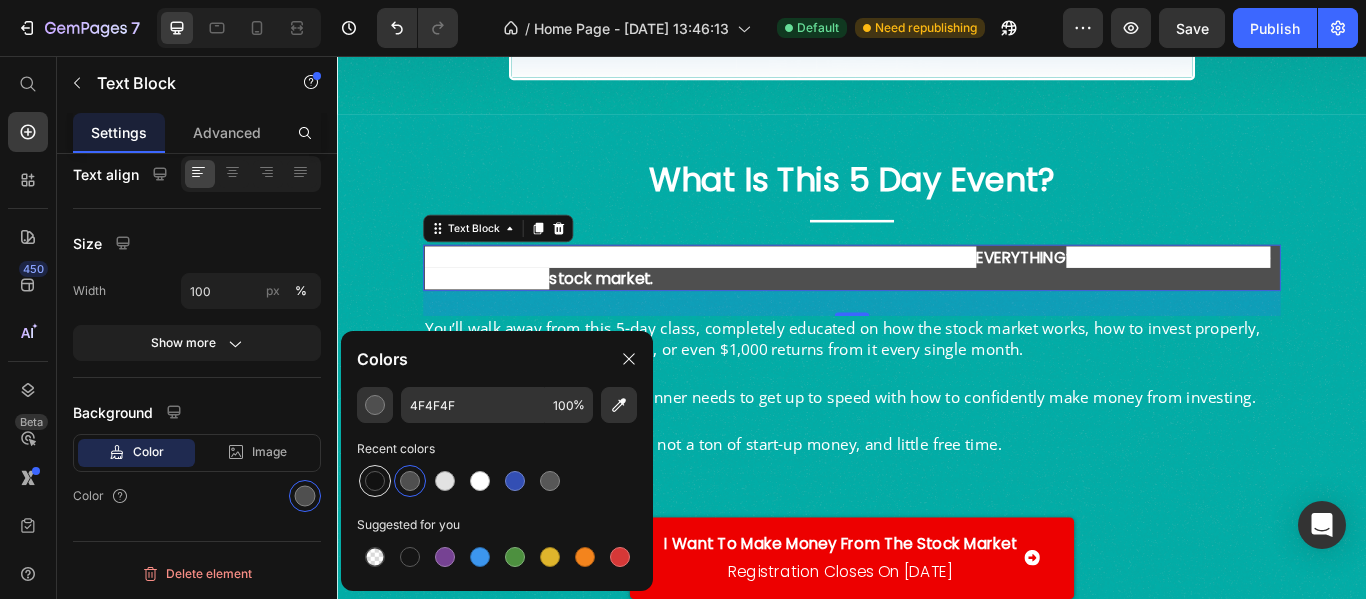 click at bounding box center [375, 481] 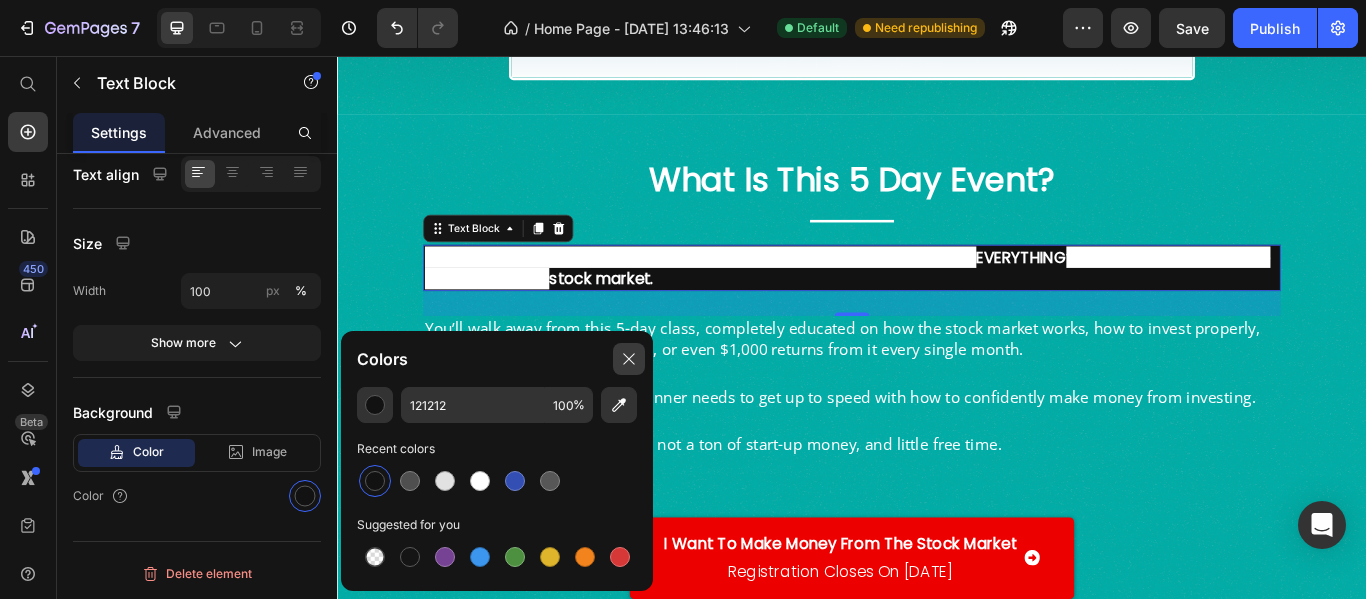 click 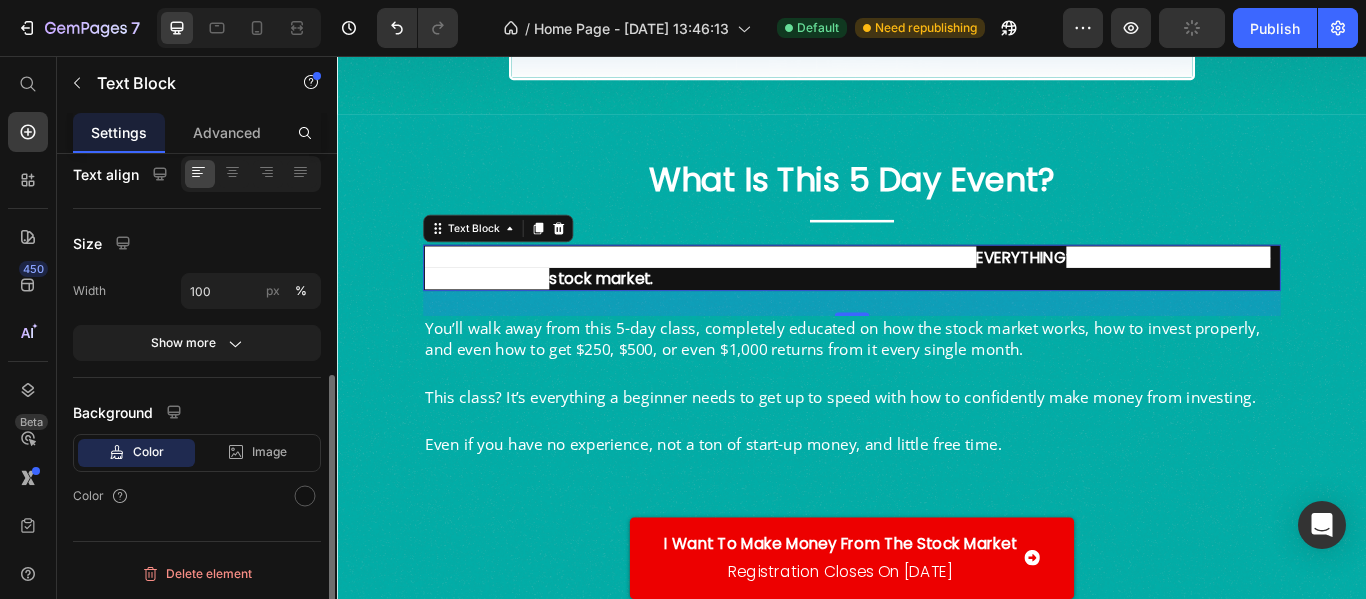 click on "Color" 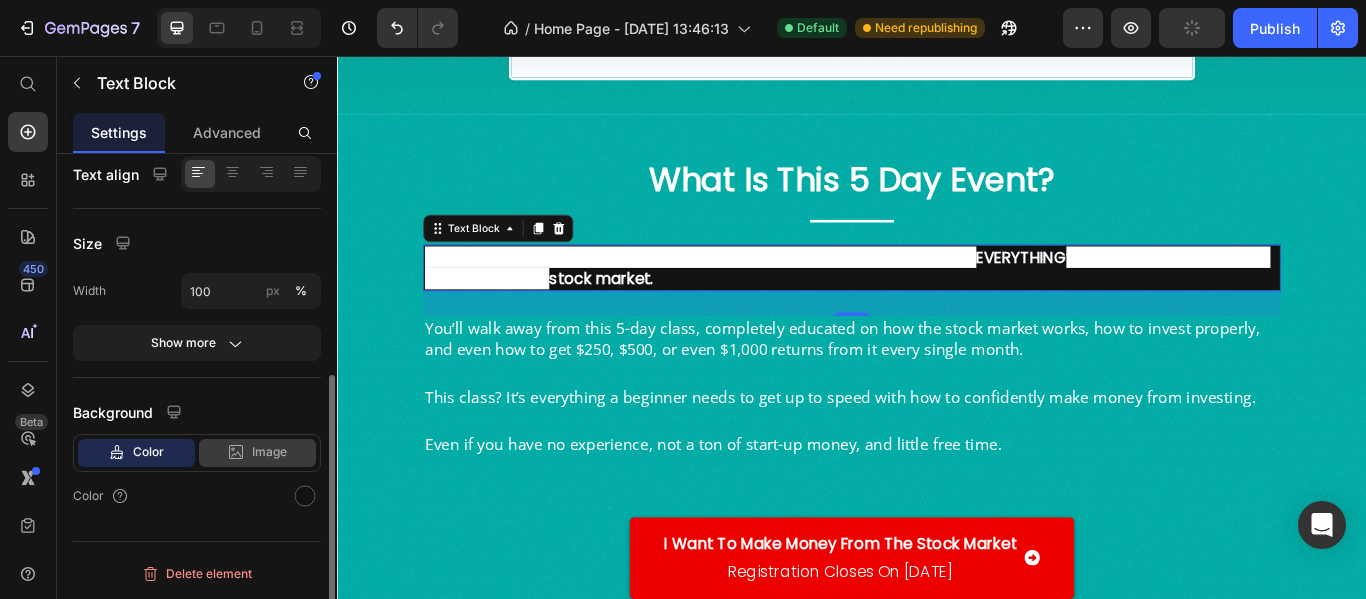 click on "Image" 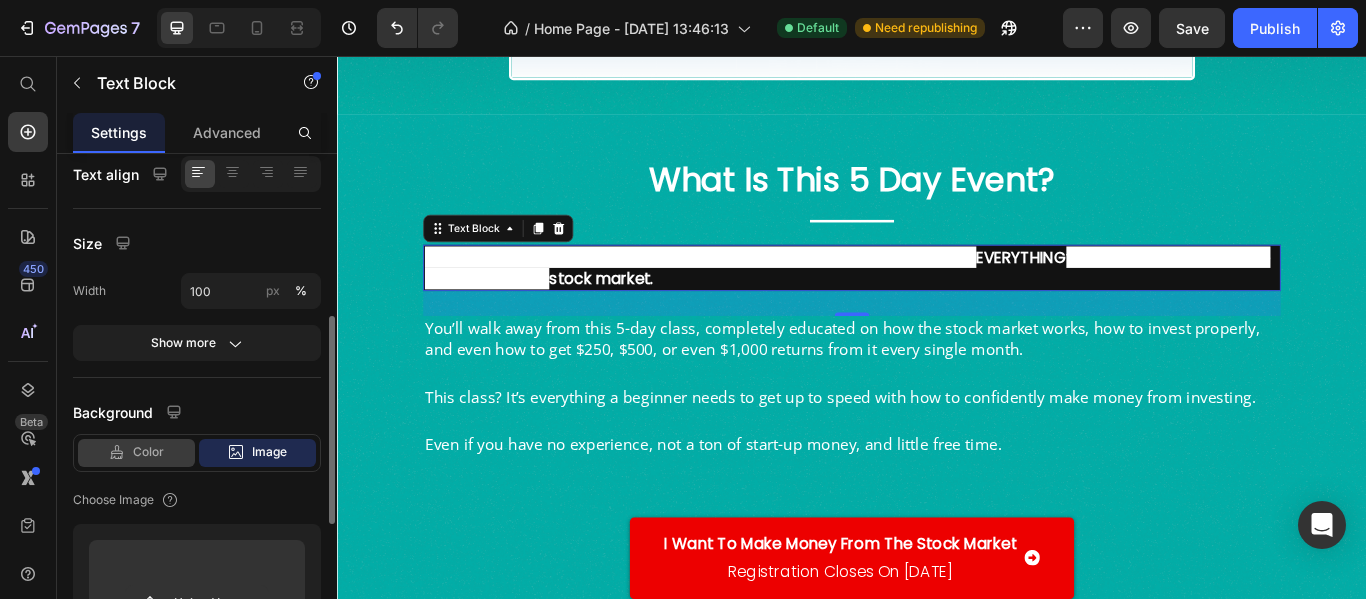 click on "Color" at bounding box center [148, 452] 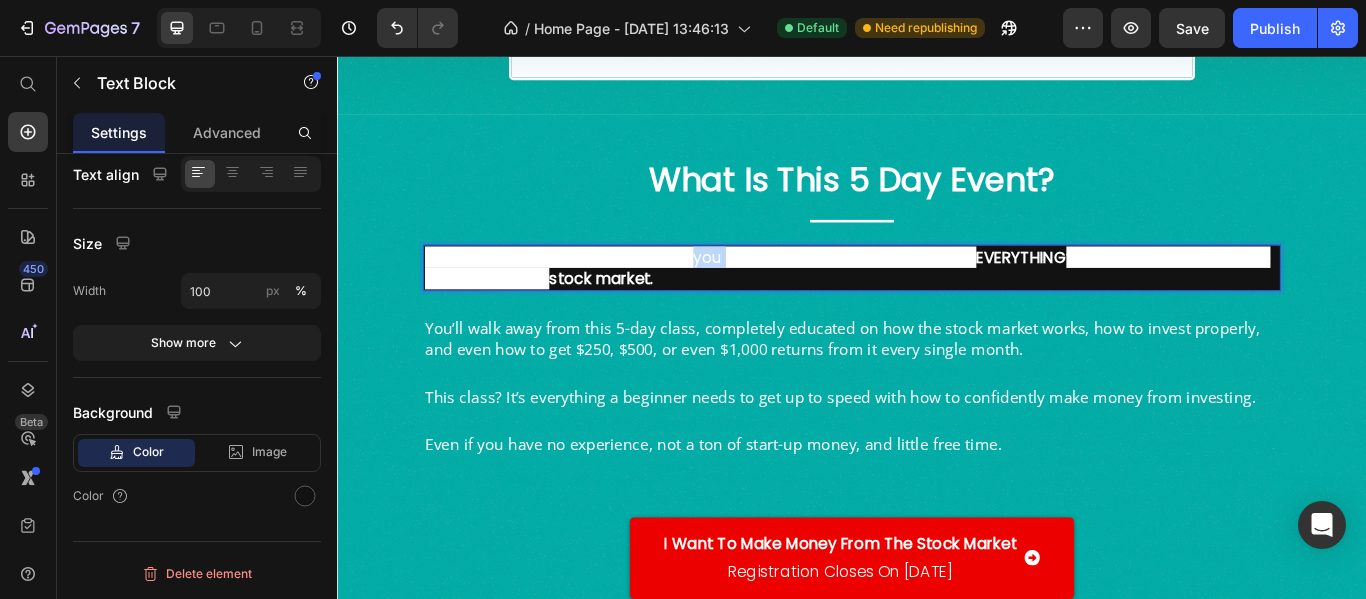 click on "This is a 5 day event where I’ll take you over the shoulder, and show you" at bounding box center [760, 290] 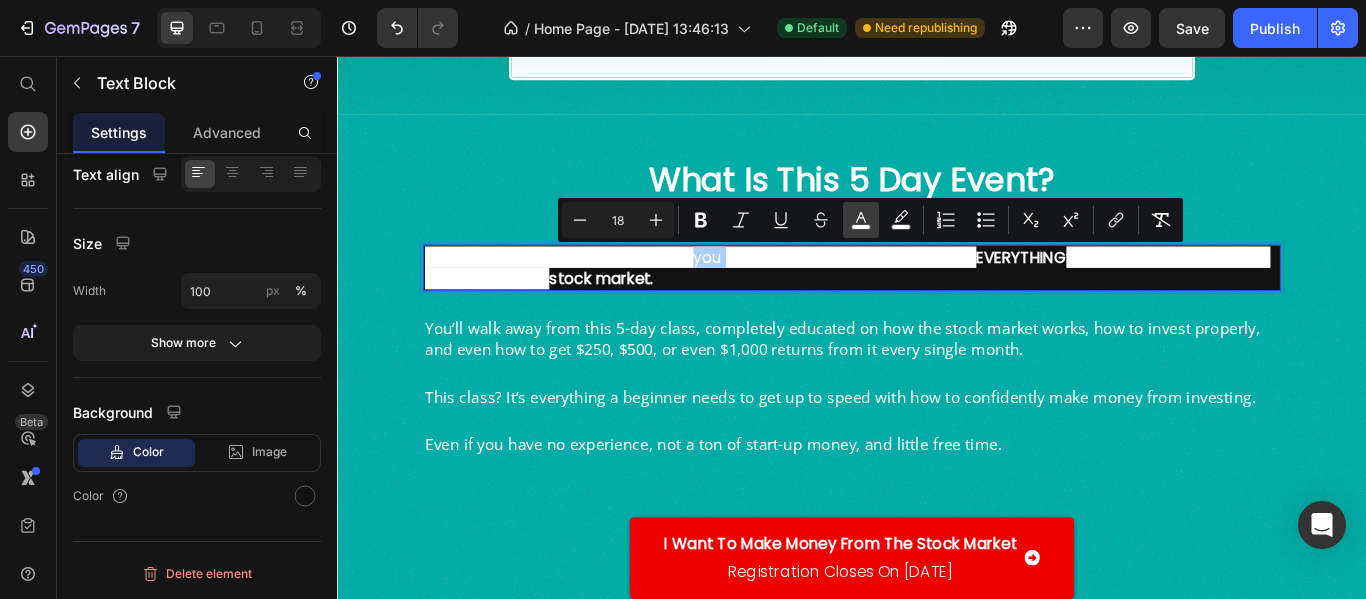 click 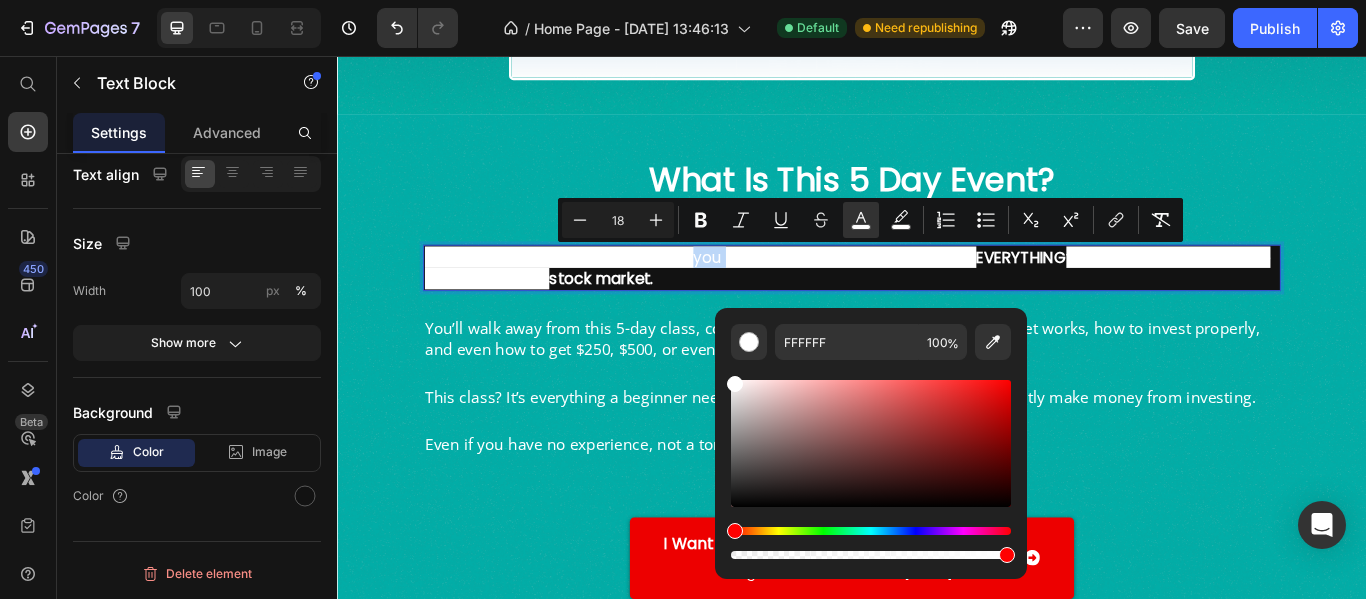 click at bounding box center (871, 443) 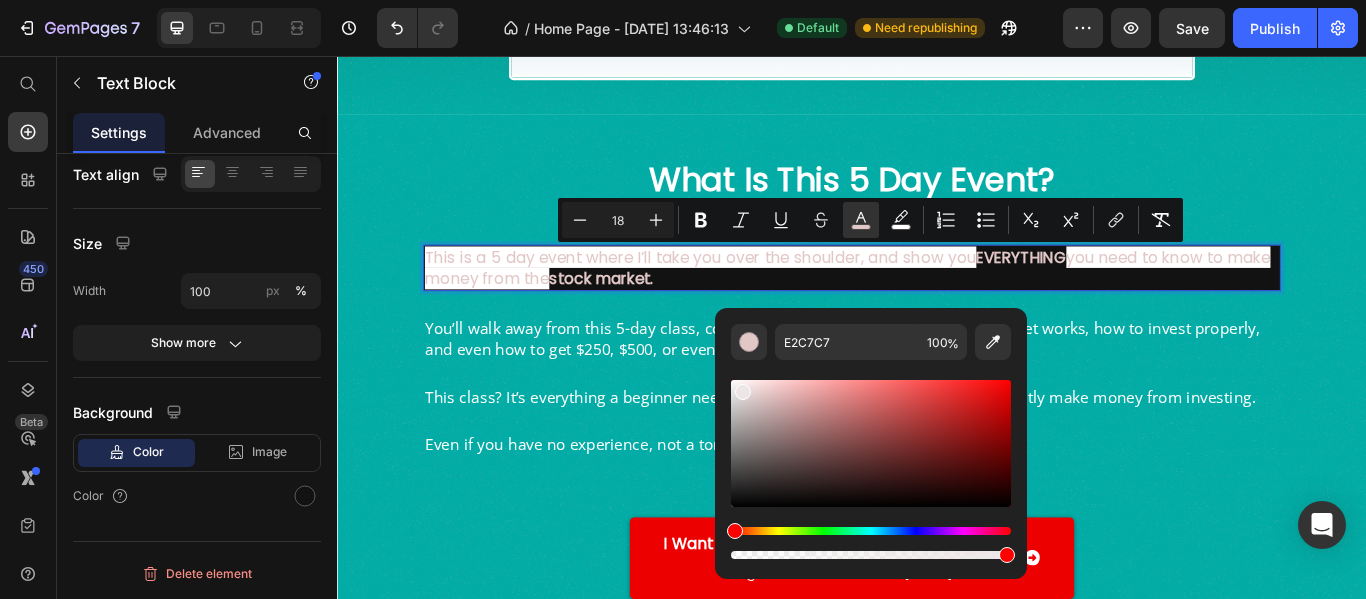 click at bounding box center [871, 443] 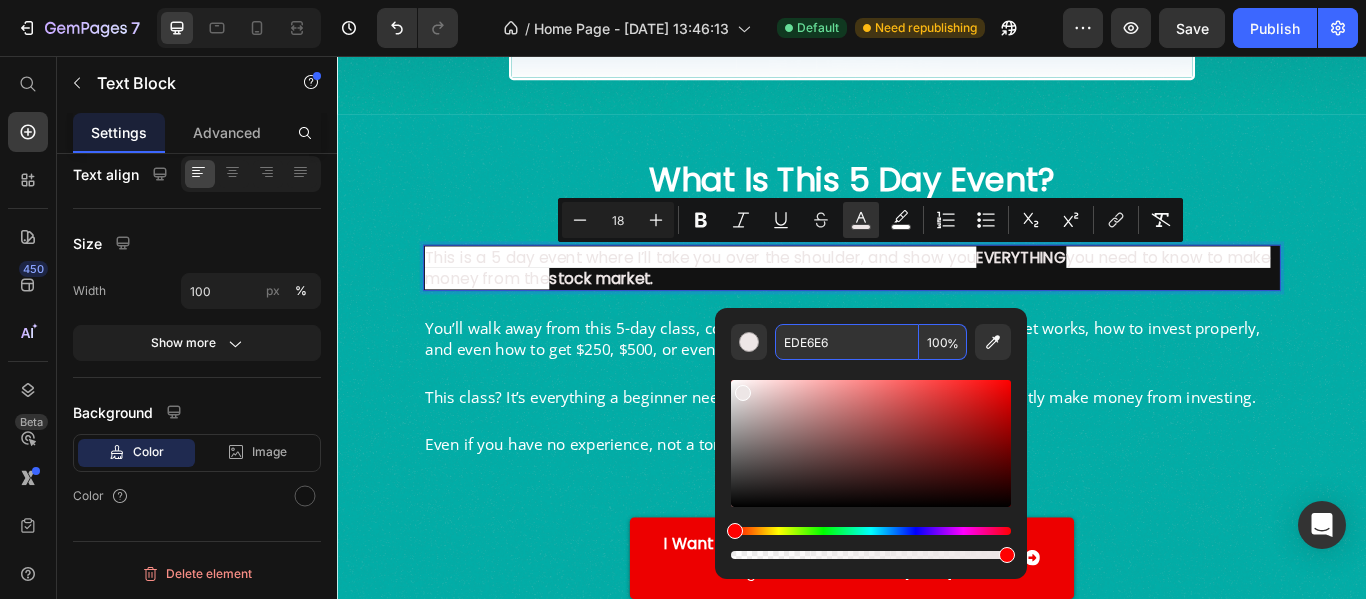 click on "EDE6E6" at bounding box center [847, 342] 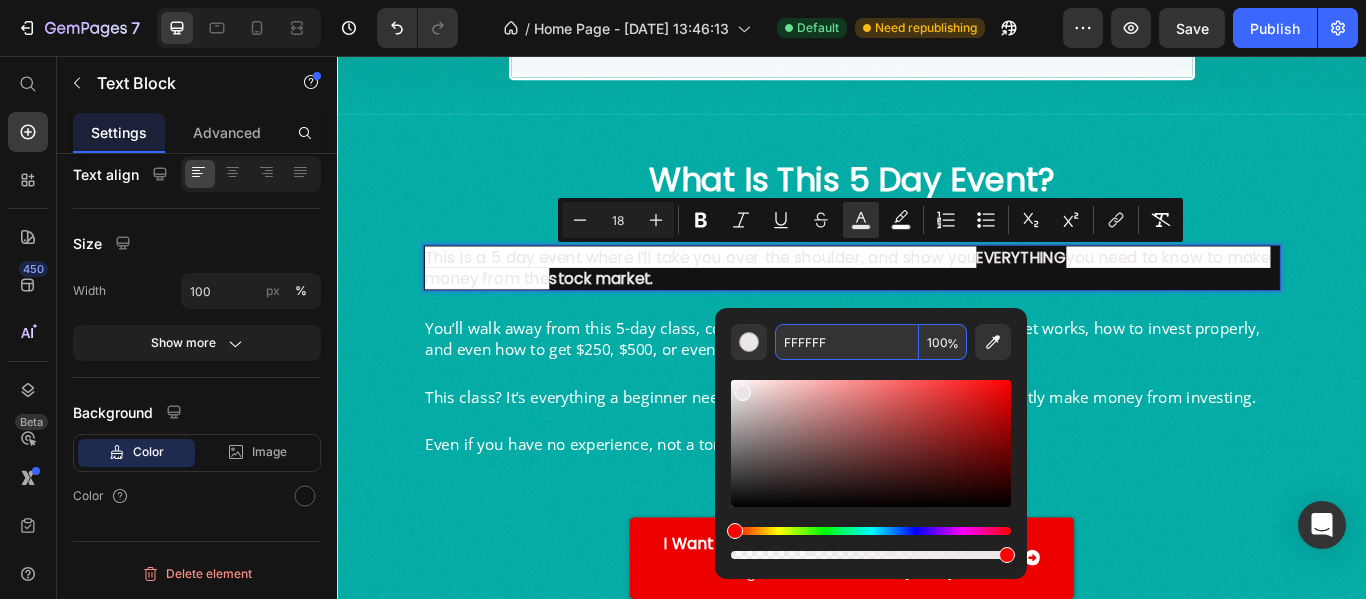 type on "FFFFFF" 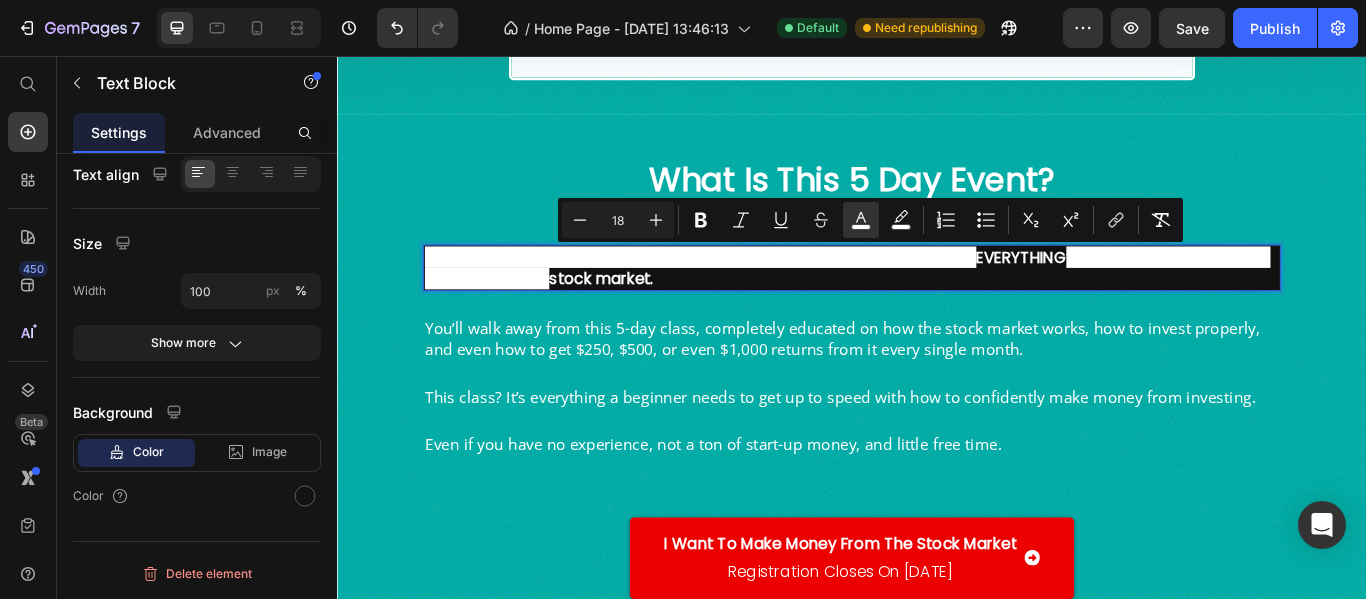 click on "This is a 5 day event where I’ll take you over the shoulder, and show you  EVERYTHING  you need to know to make money from the  stock market." at bounding box center (937, 303) 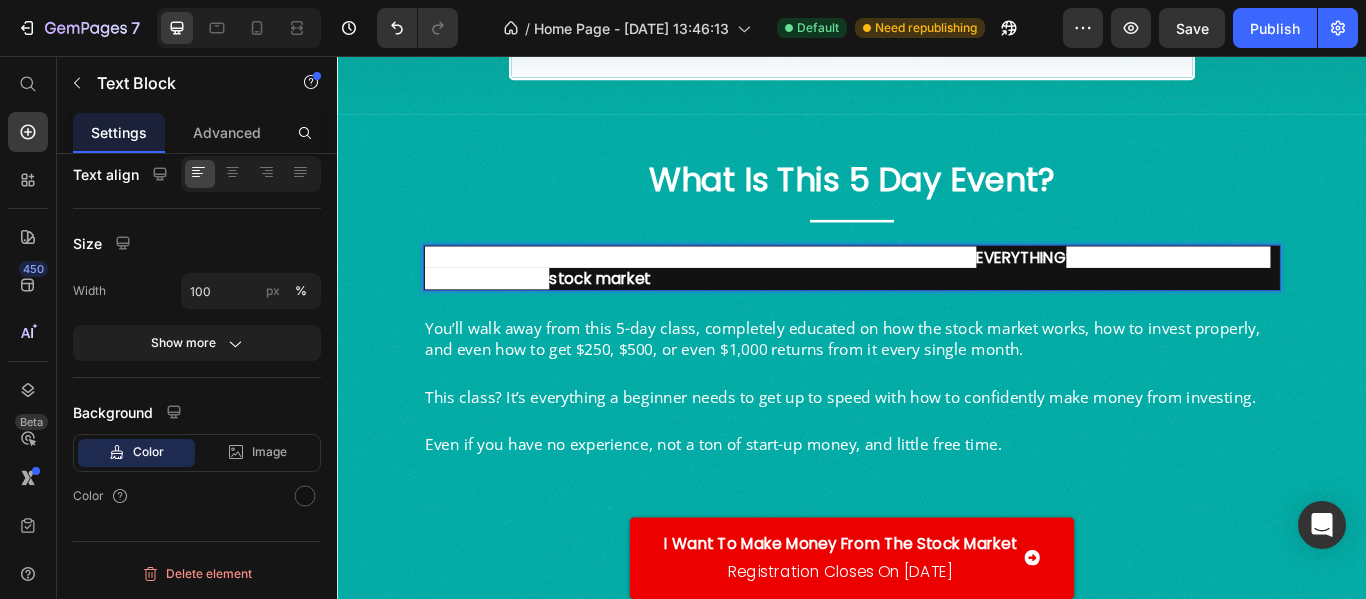click on "This is a 5 day event where I’ll take you over the shoulder, and show you  EVERYTHING  you need to know to make money from the  stock market" at bounding box center (937, 303) 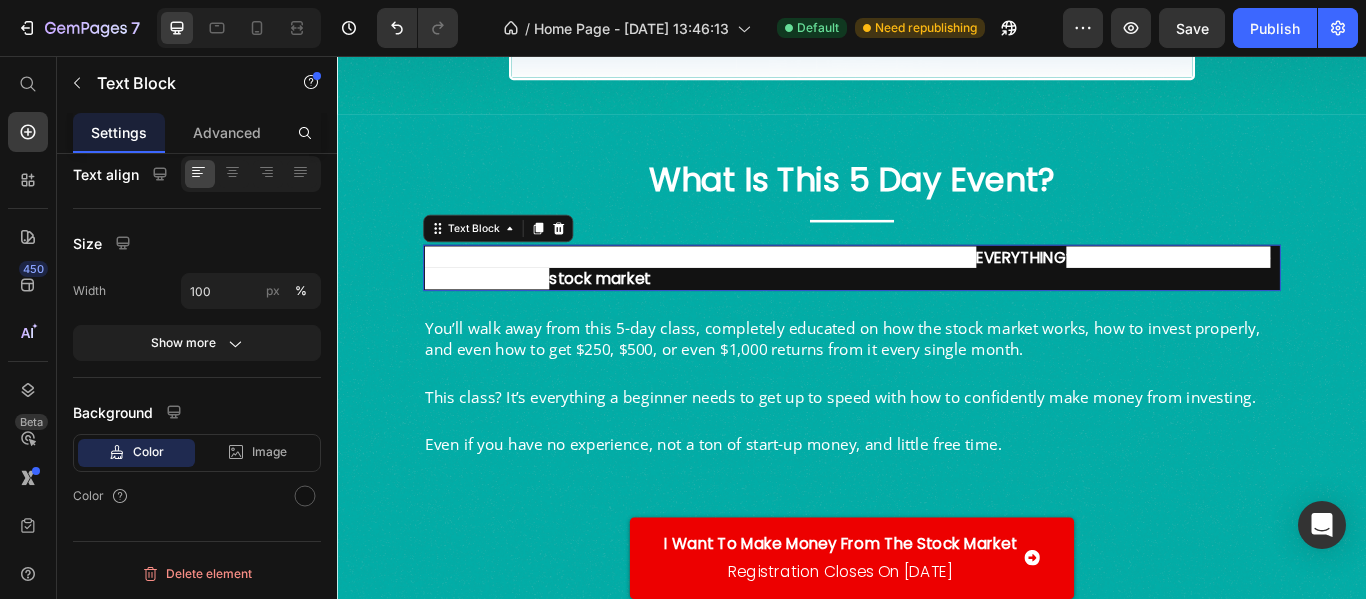 click on "you need to know to make money from the" at bounding box center (932, 303) 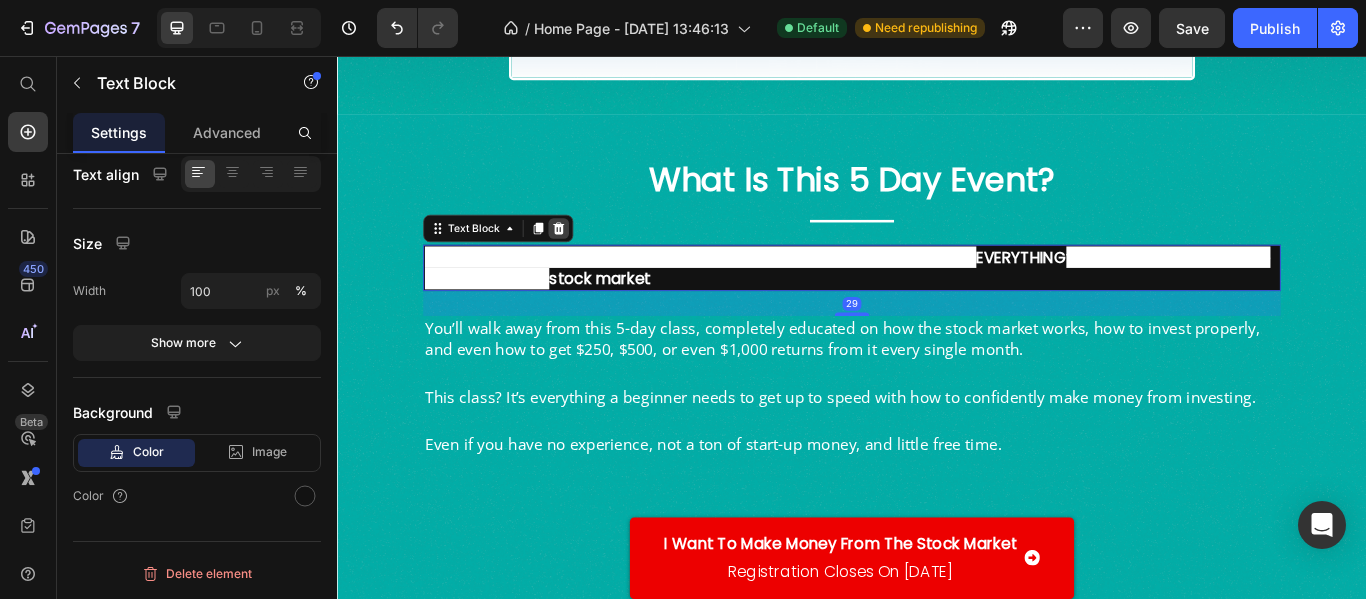 click 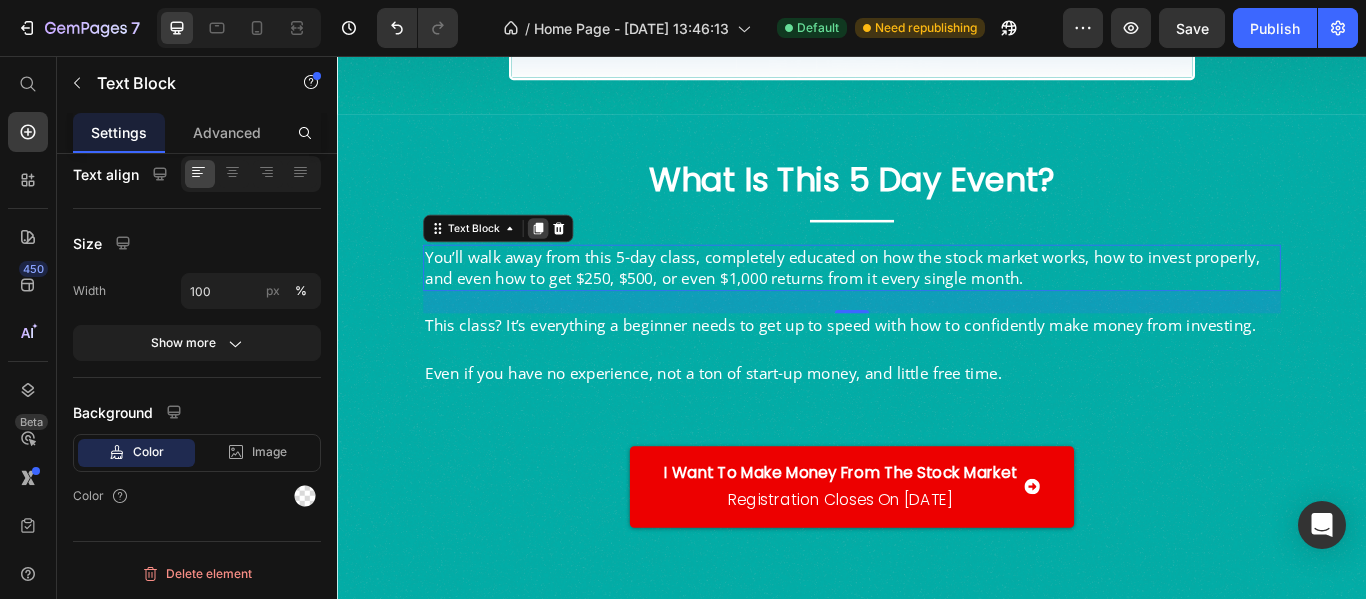 click 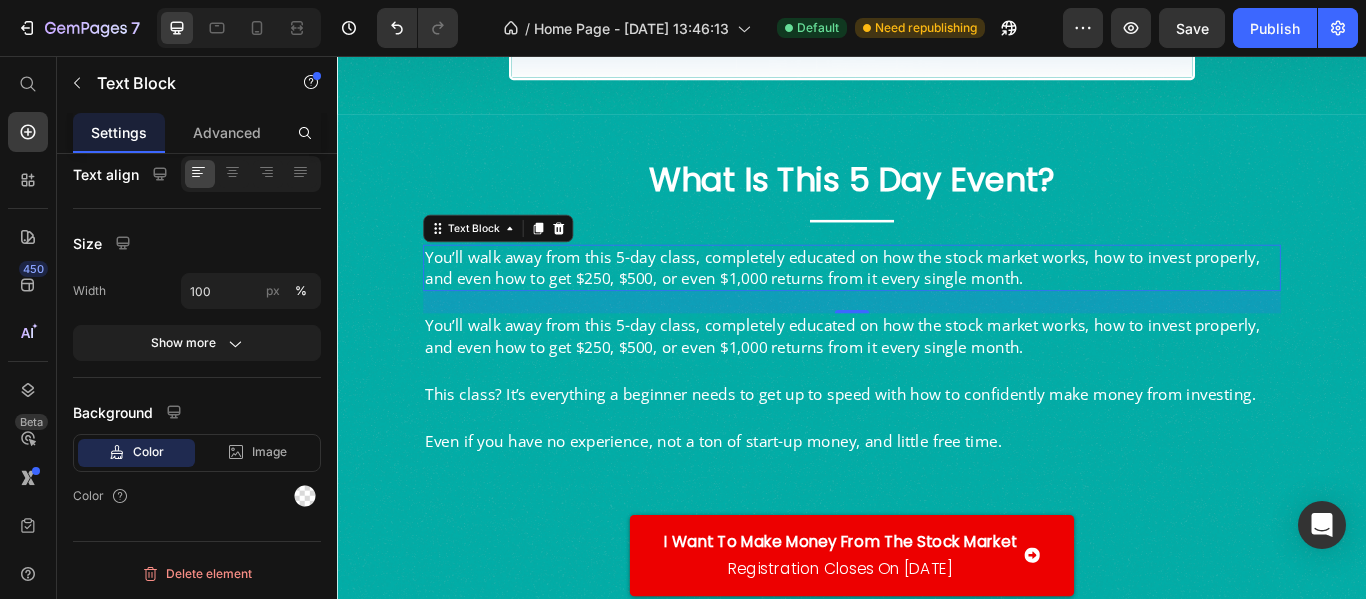 click on "You’ll walk away from this 5-day class, completely educated on how the stock market works, how to invest properly, and even how to get $250, $500, or even $1,000 returns from it every single month." at bounding box center [937, 303] 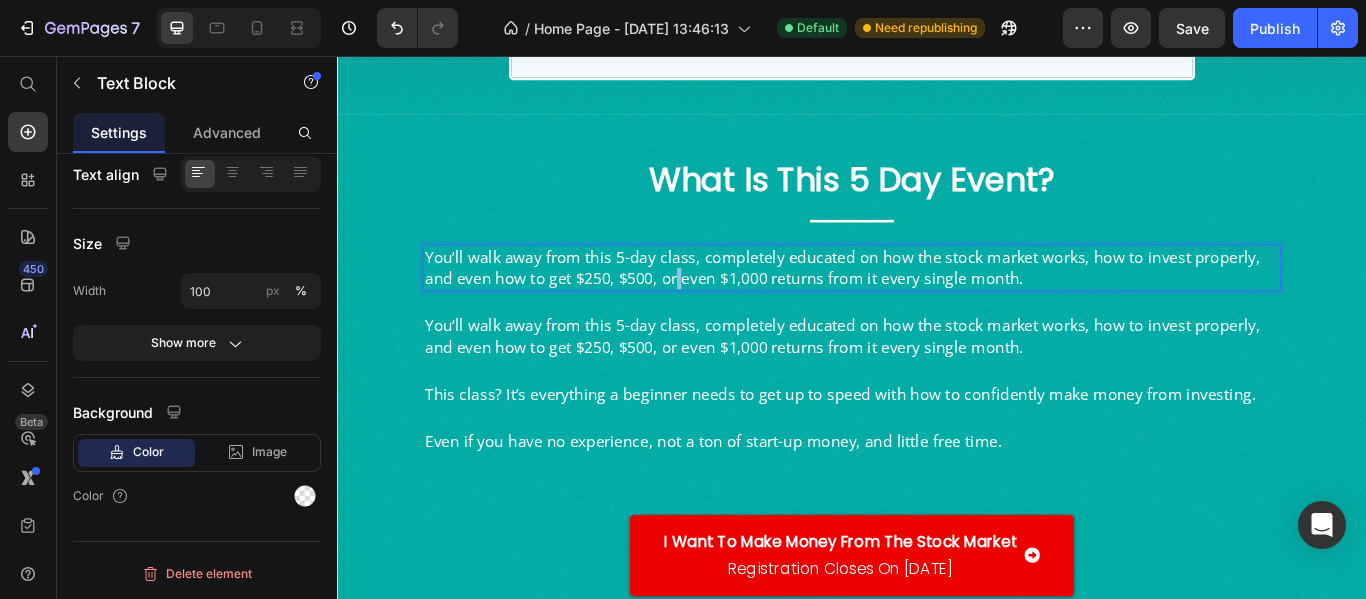 click on "You’ll walk away from this 5-day class, completely educated on how the stock market works, how to invest properly, and even how to get $250, $500, or even $1,000 returns from it every single month." at bounding box center (937, 303) 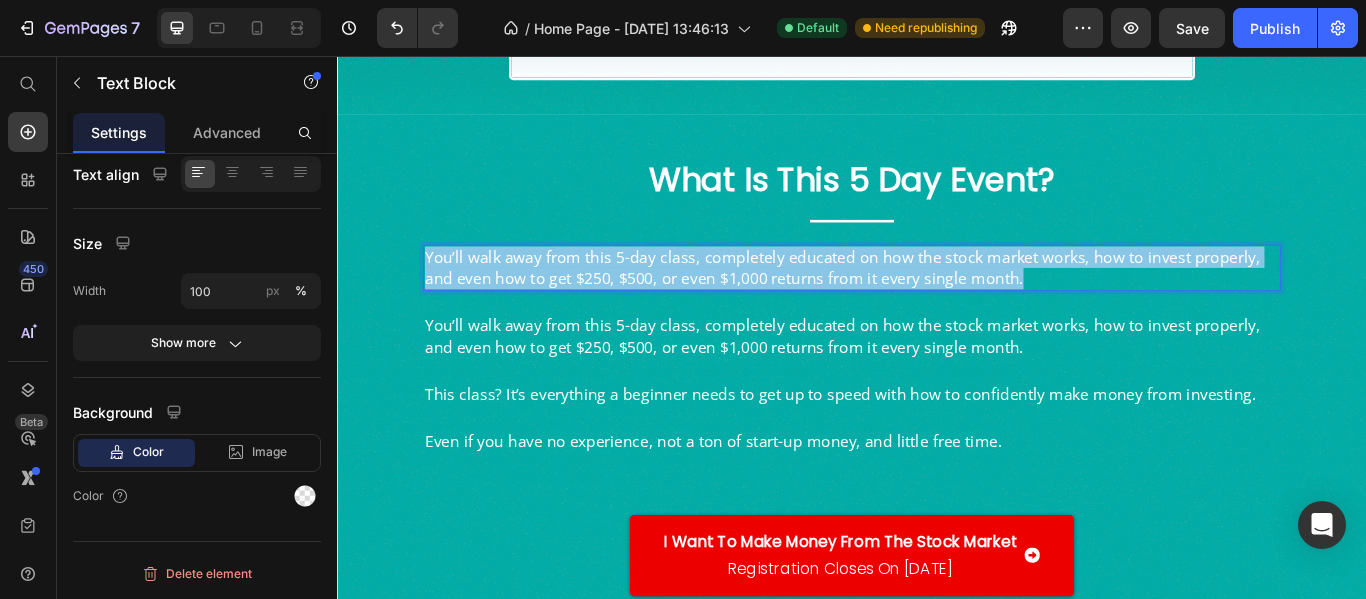 click on "You’ll walk away from this 5-day class, completely educated on how the stock market works, how to invest properly, and even how to get $250, $500, or even $1,000 returns from it every single month." at bounding box center [937, 303] 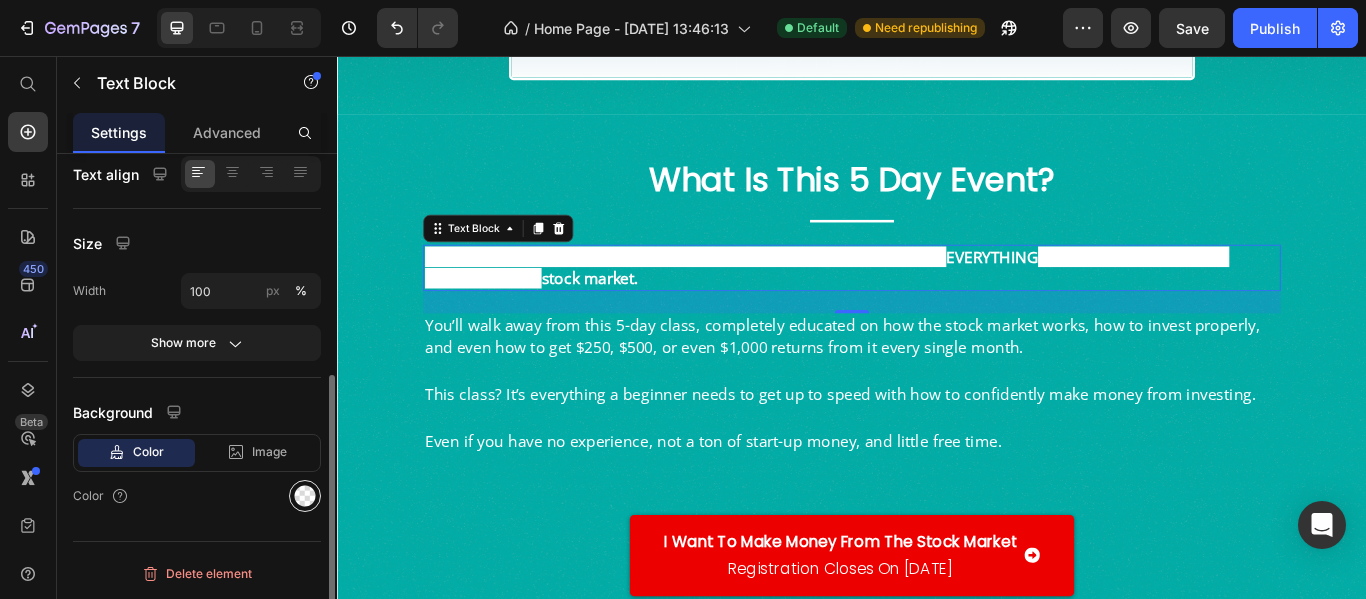 click at bounding box center (305, 496) 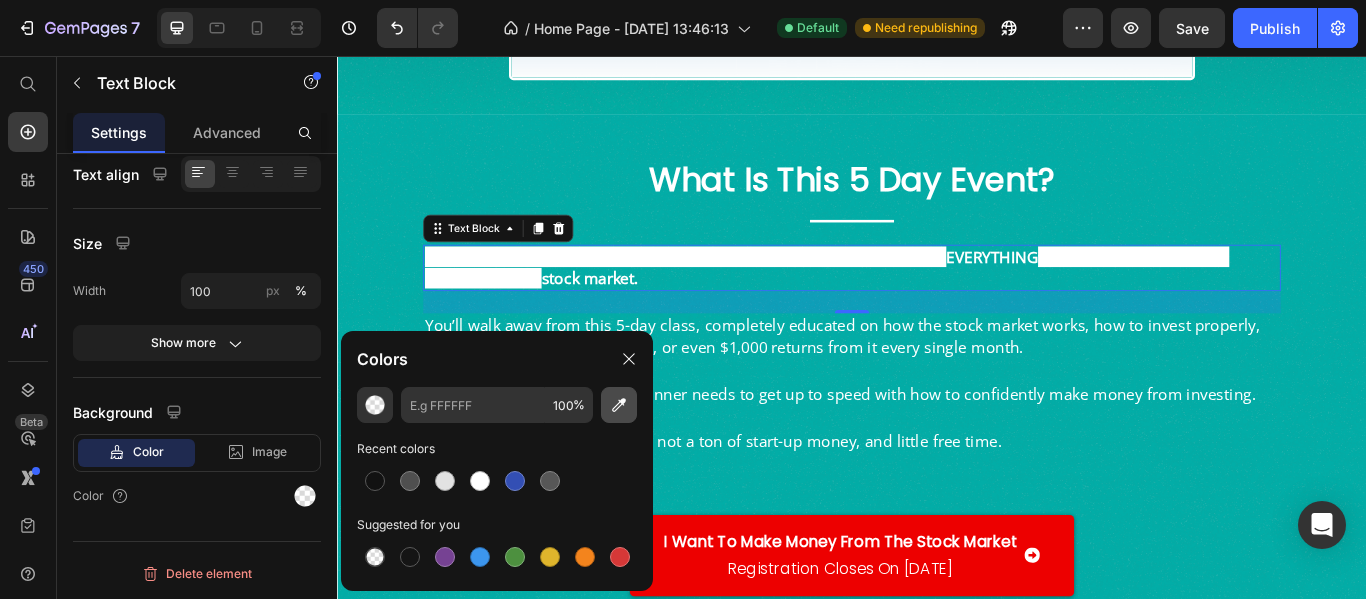 click 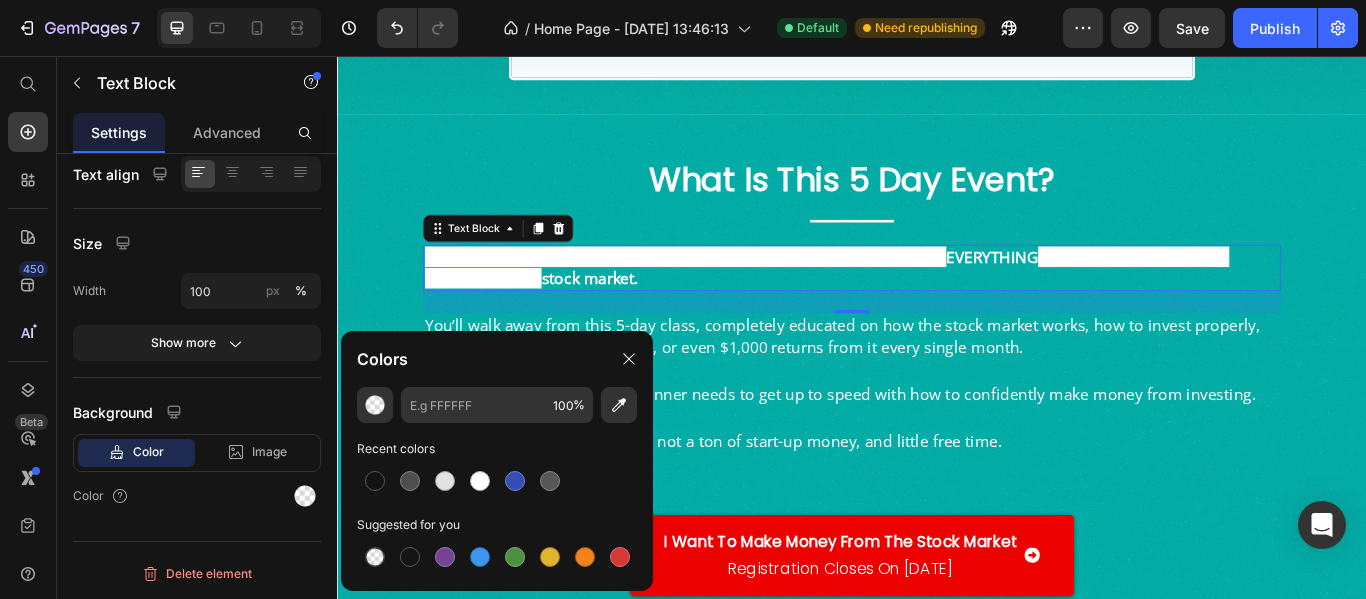 type on "03ACA7" 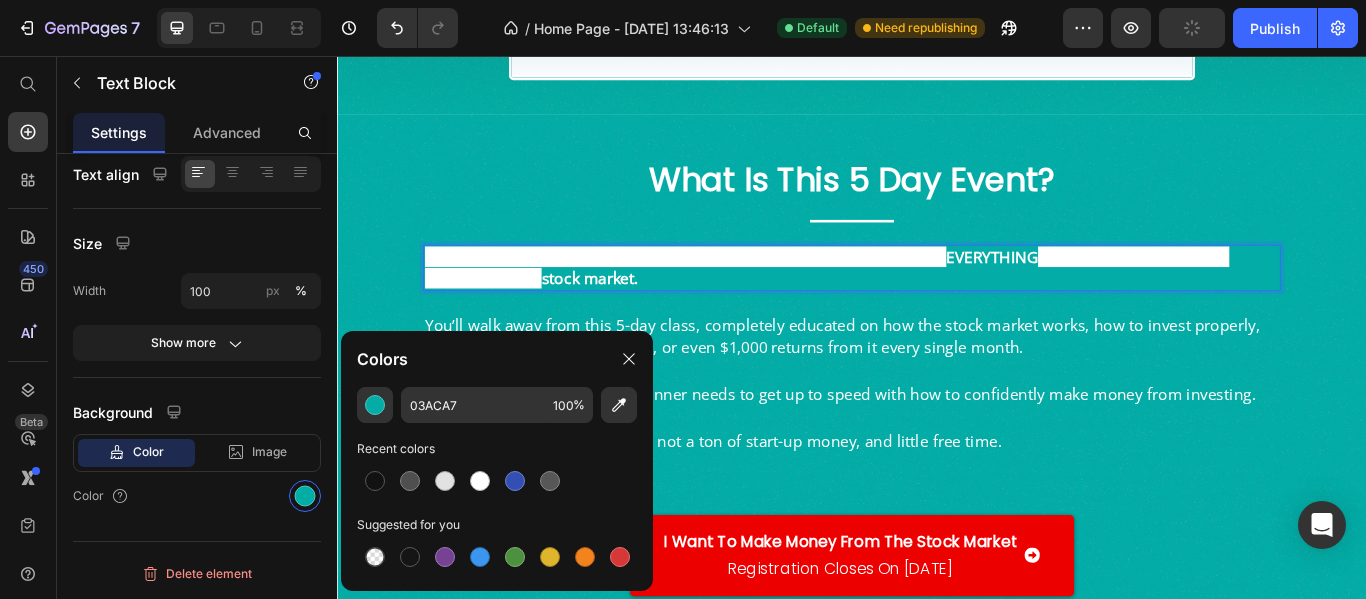 click on "you need to know to make money from the" at bounding box center [908, 302] 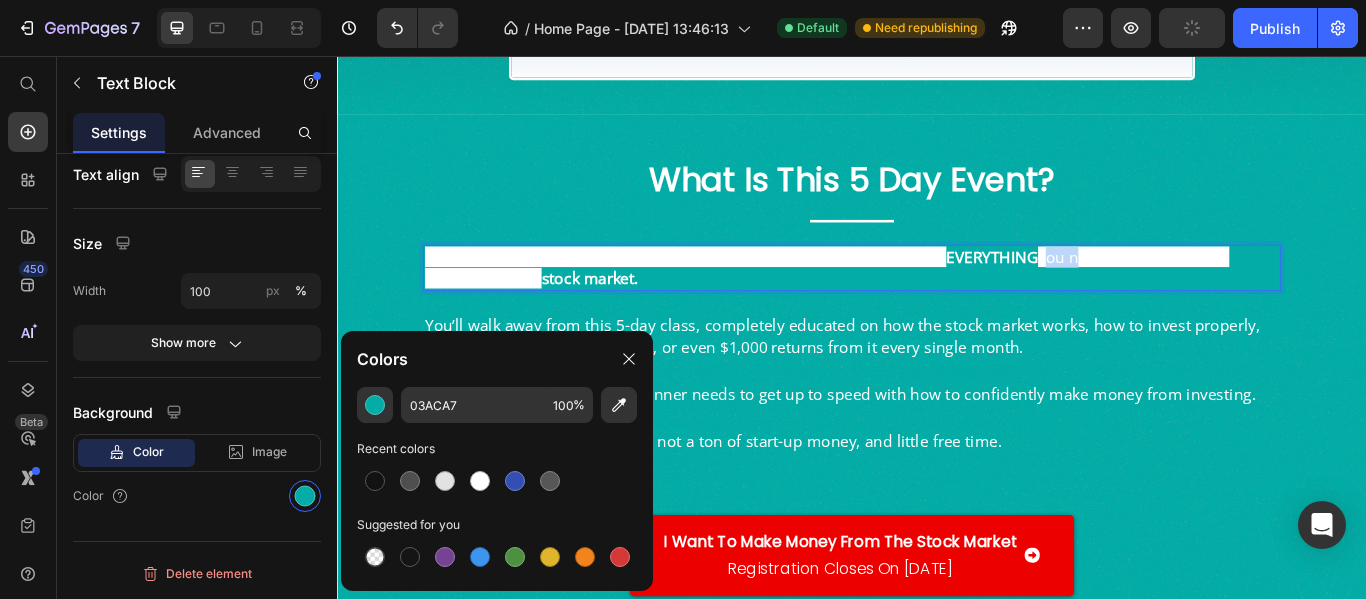 click on "you need to know to make money from the" at bounding box center [908, 302] 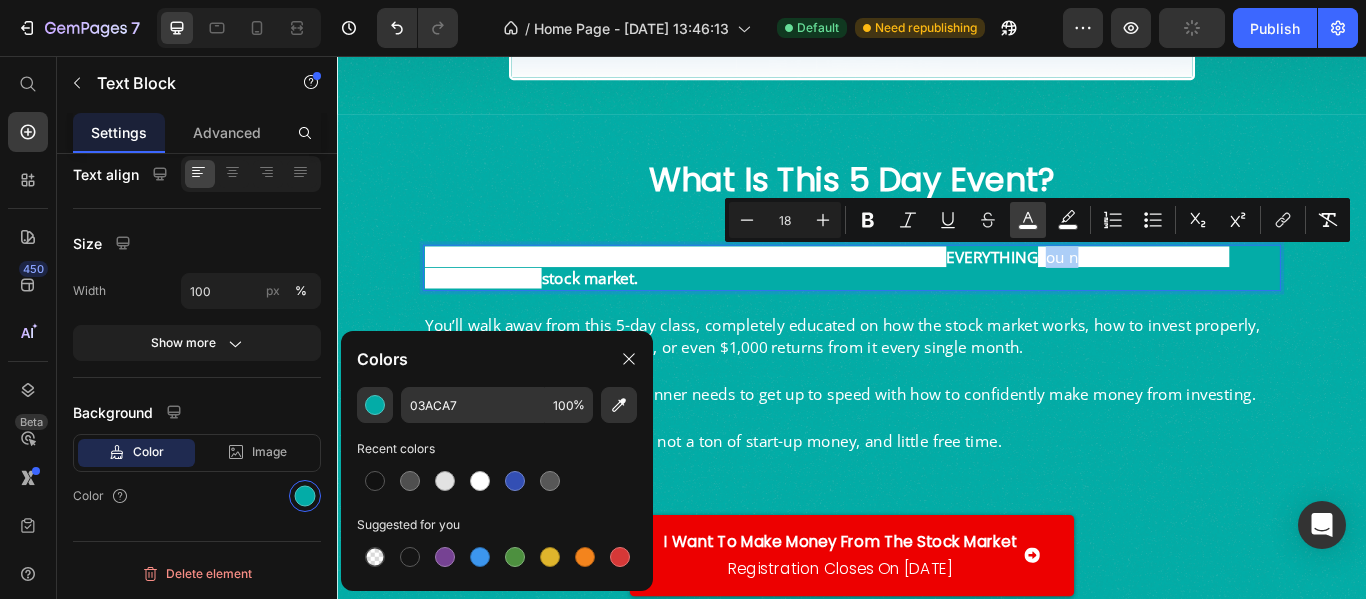 click 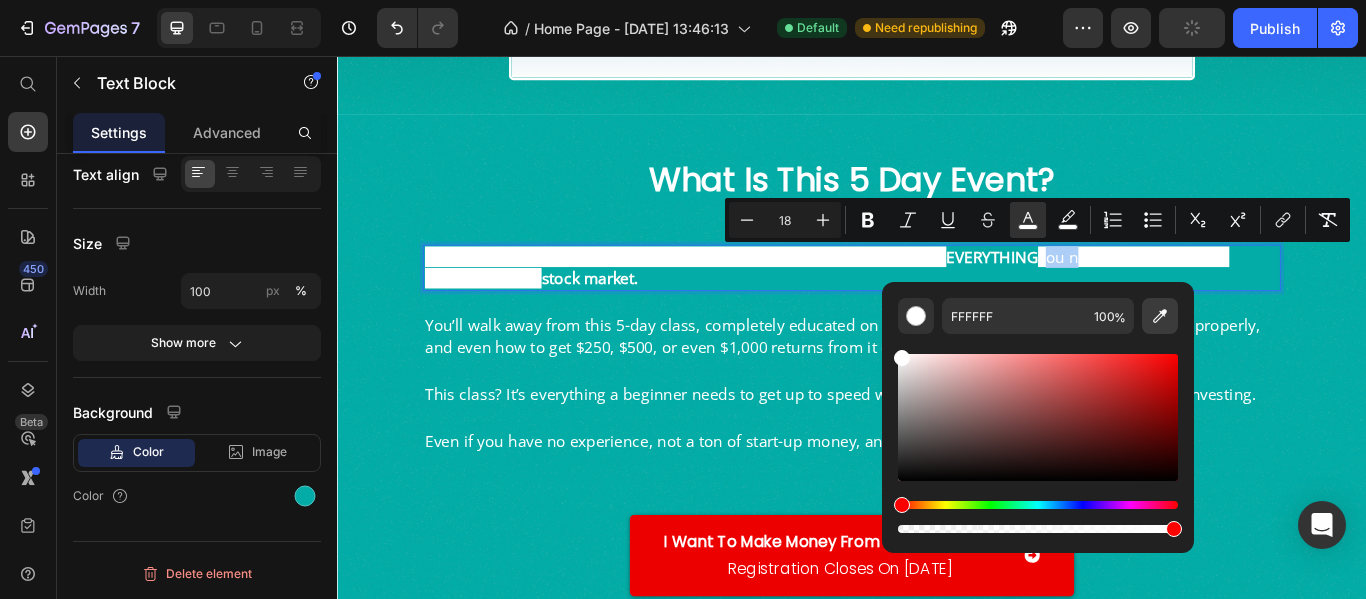 click 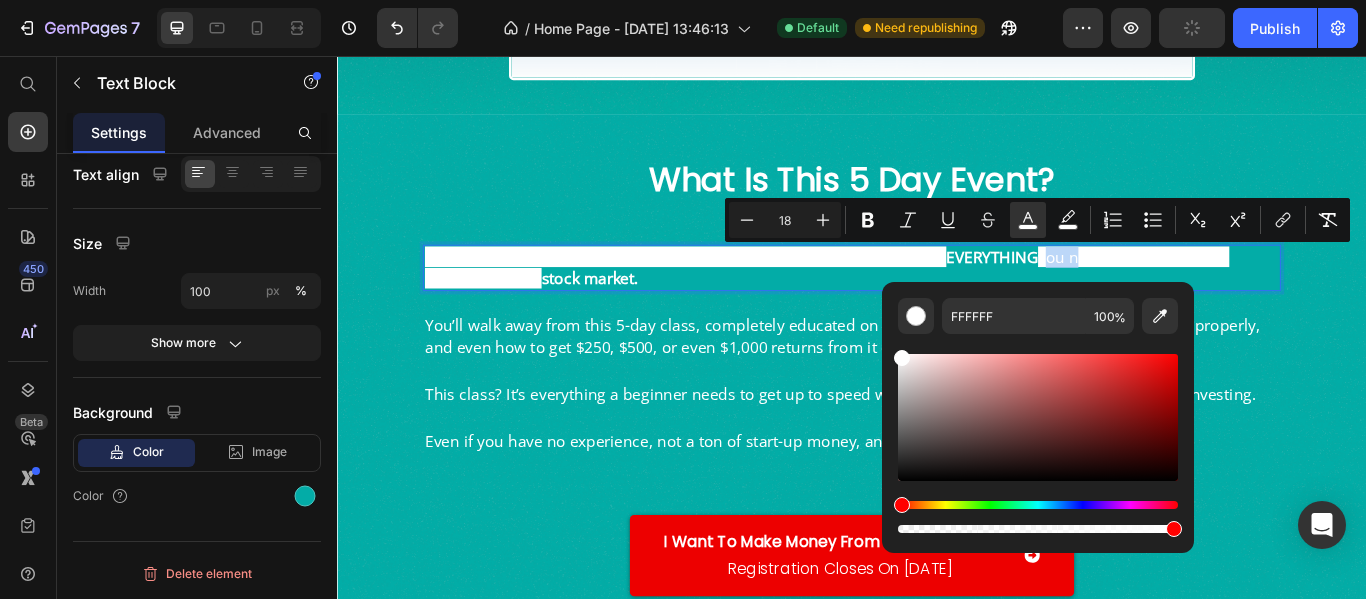 type on "03ACA7" 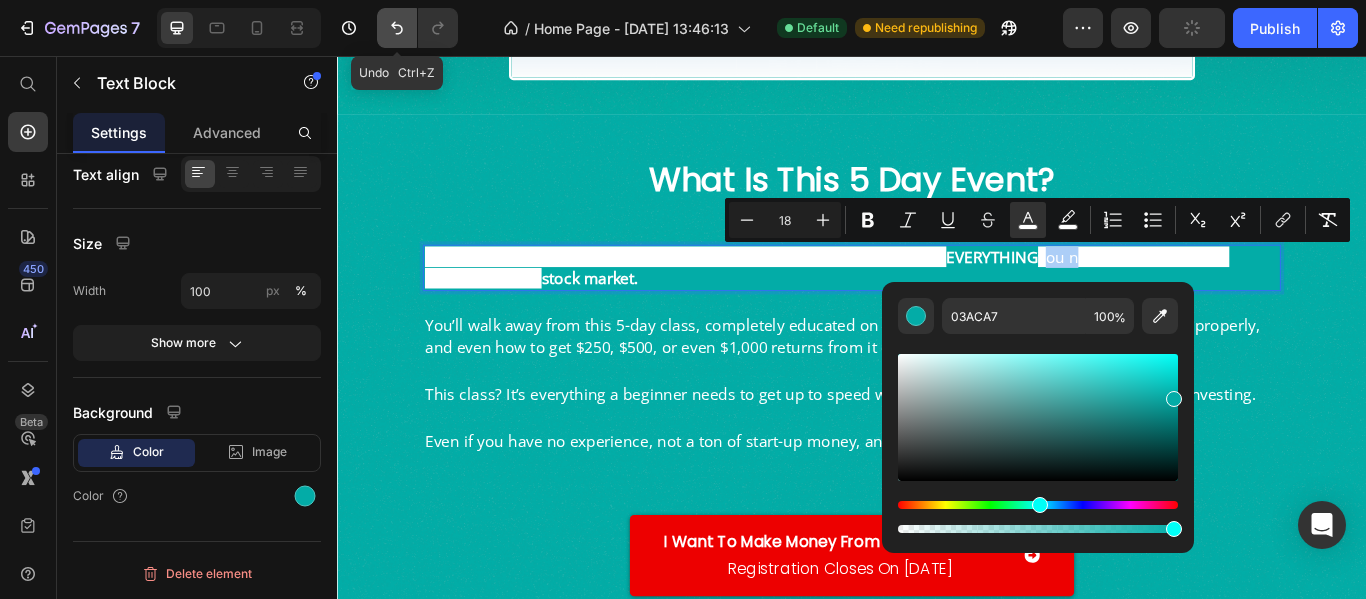 click 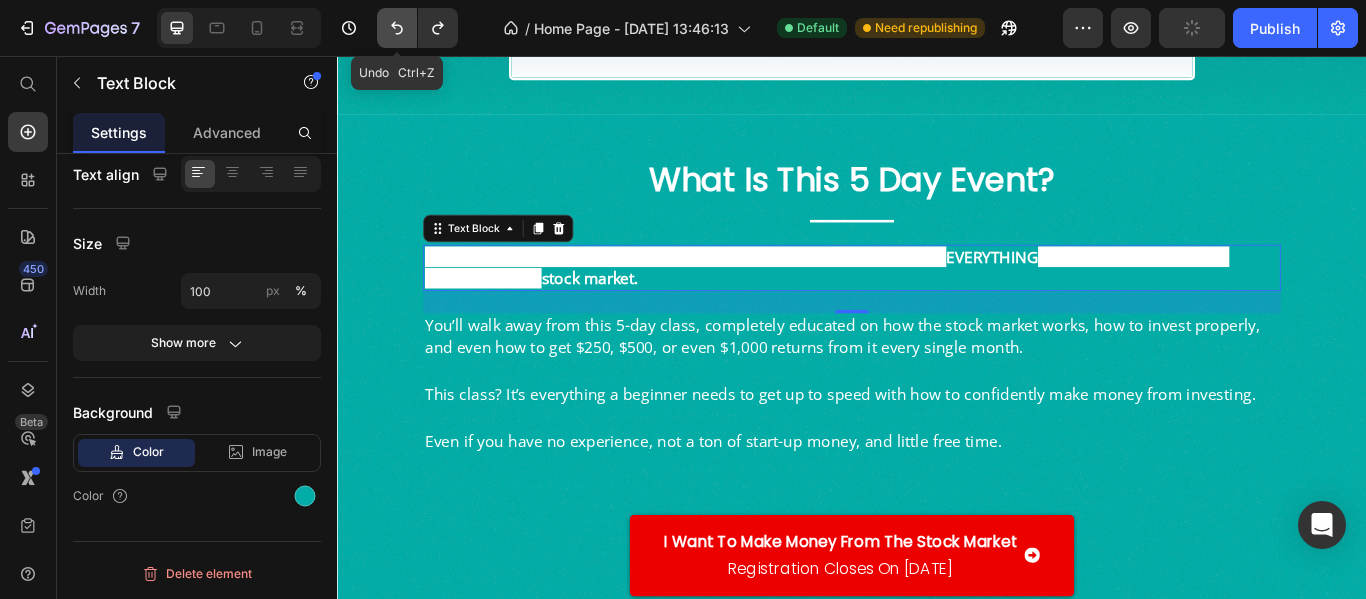 click 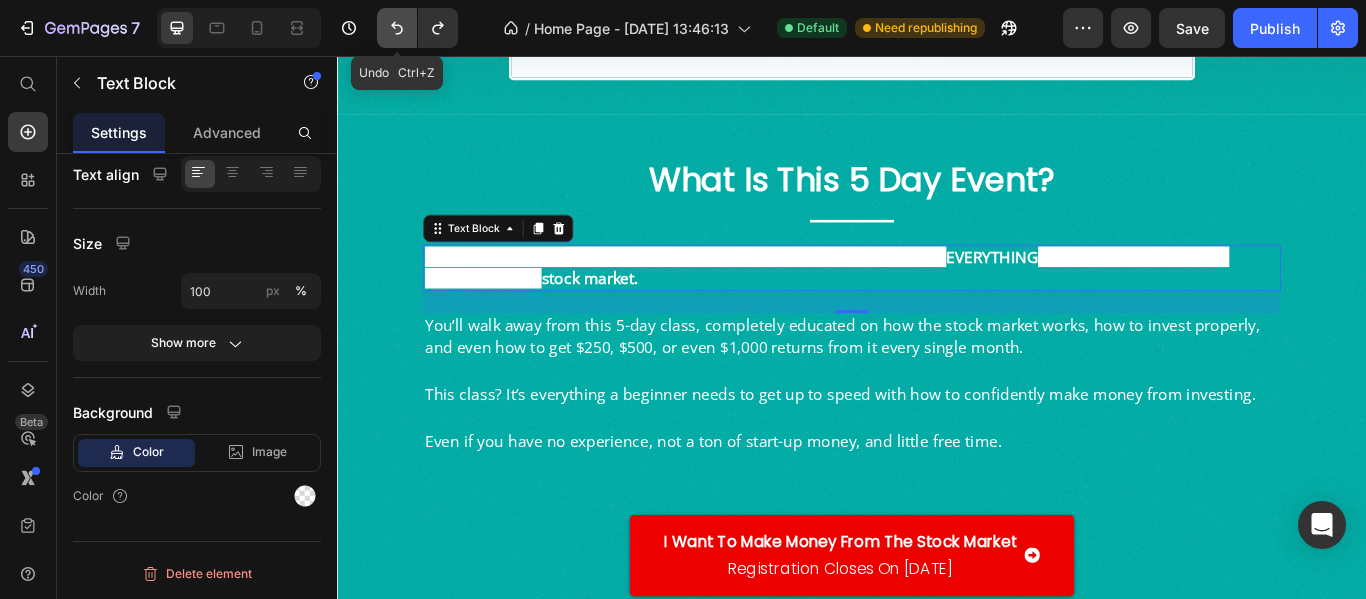 click 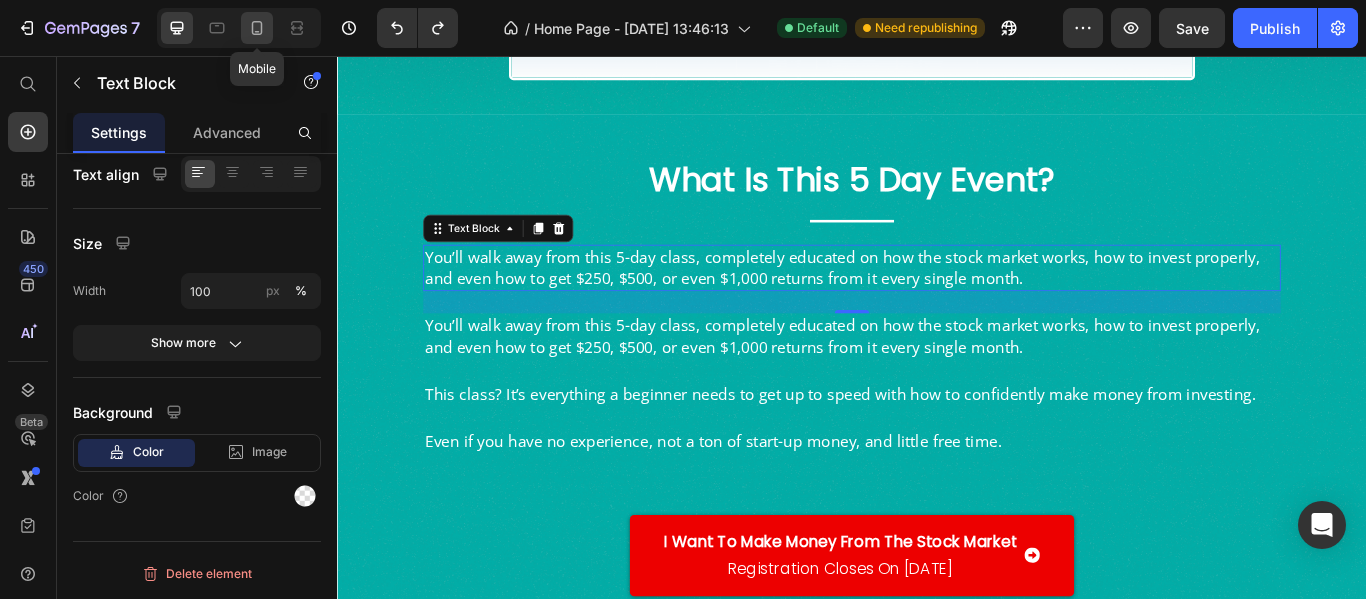 click 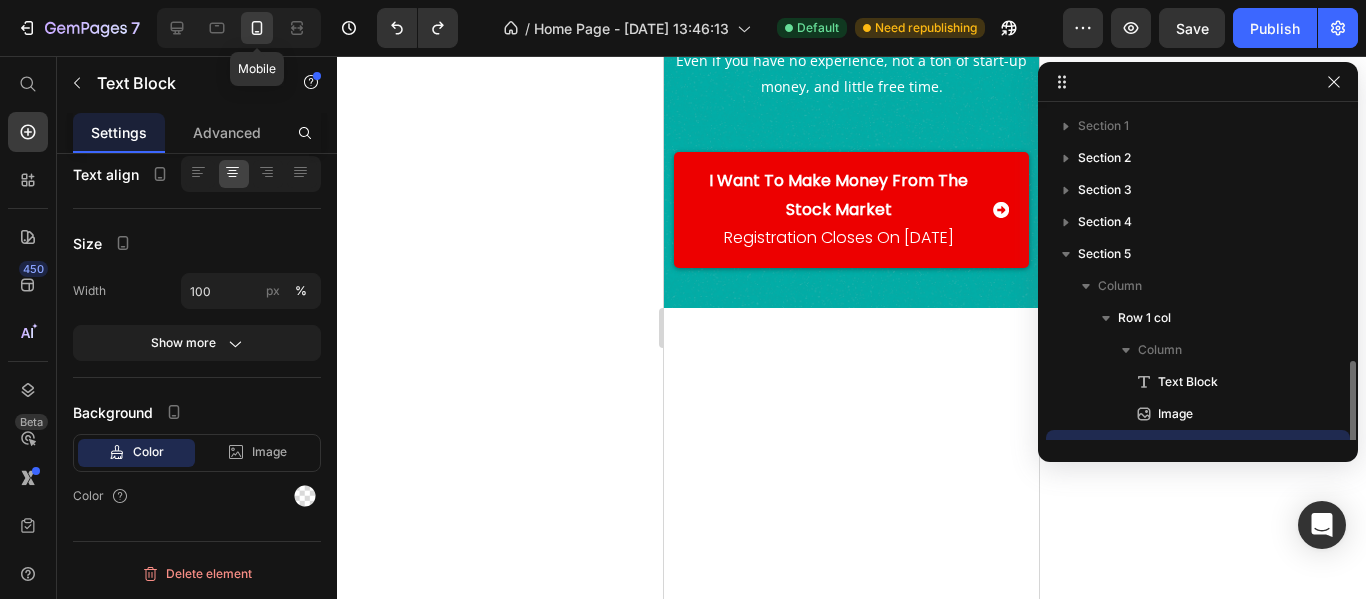 scroll, scrollTop: 3878, scrollLeft: 0, axis: vertical 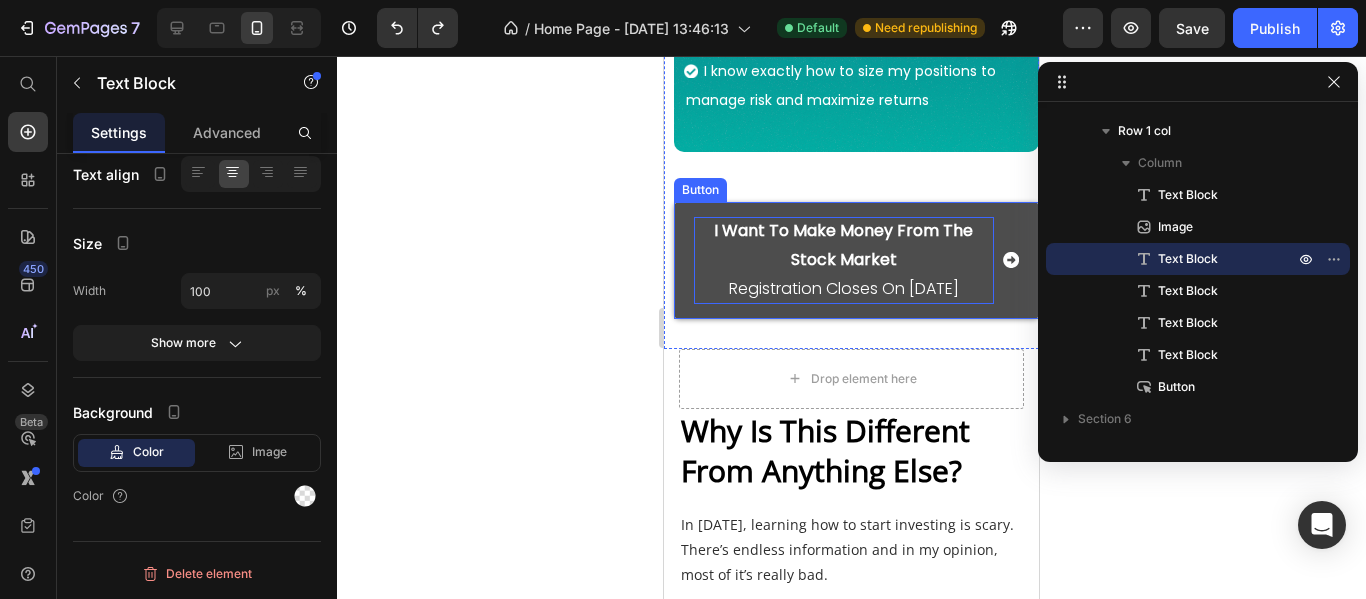 click on "I Want To Make Money From The Stock Market" at bounding box center [843, 245] 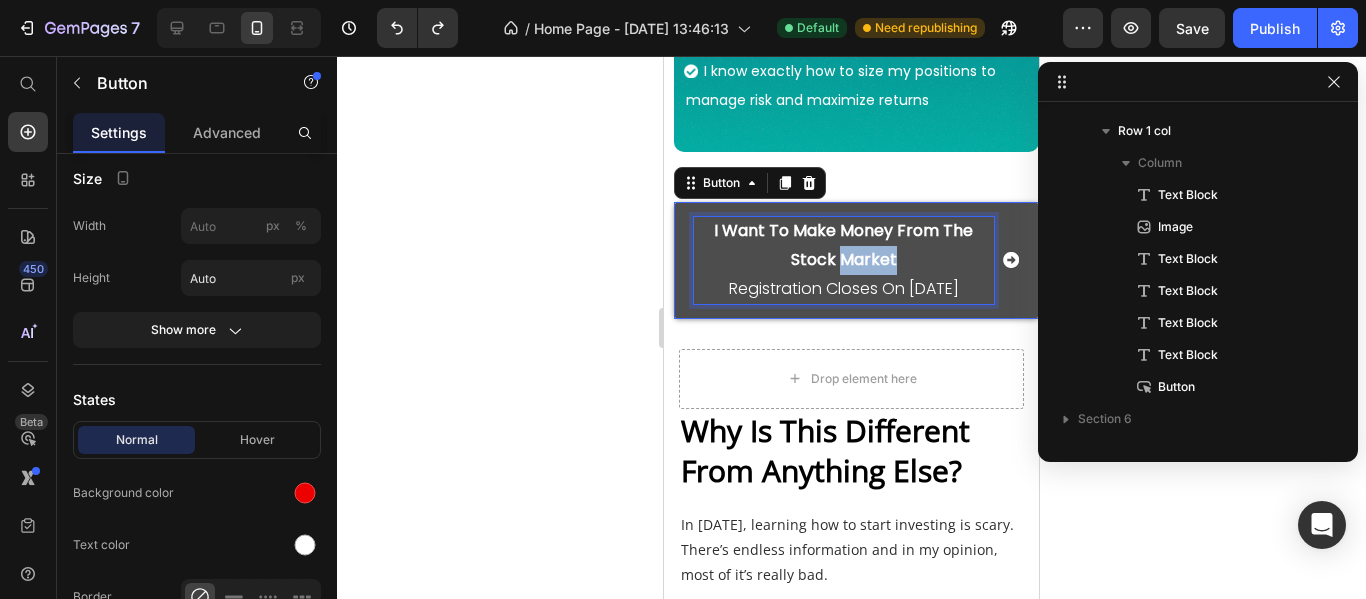 scroll, scrollTop: 571, scrollLeft: 0, axis: vertical 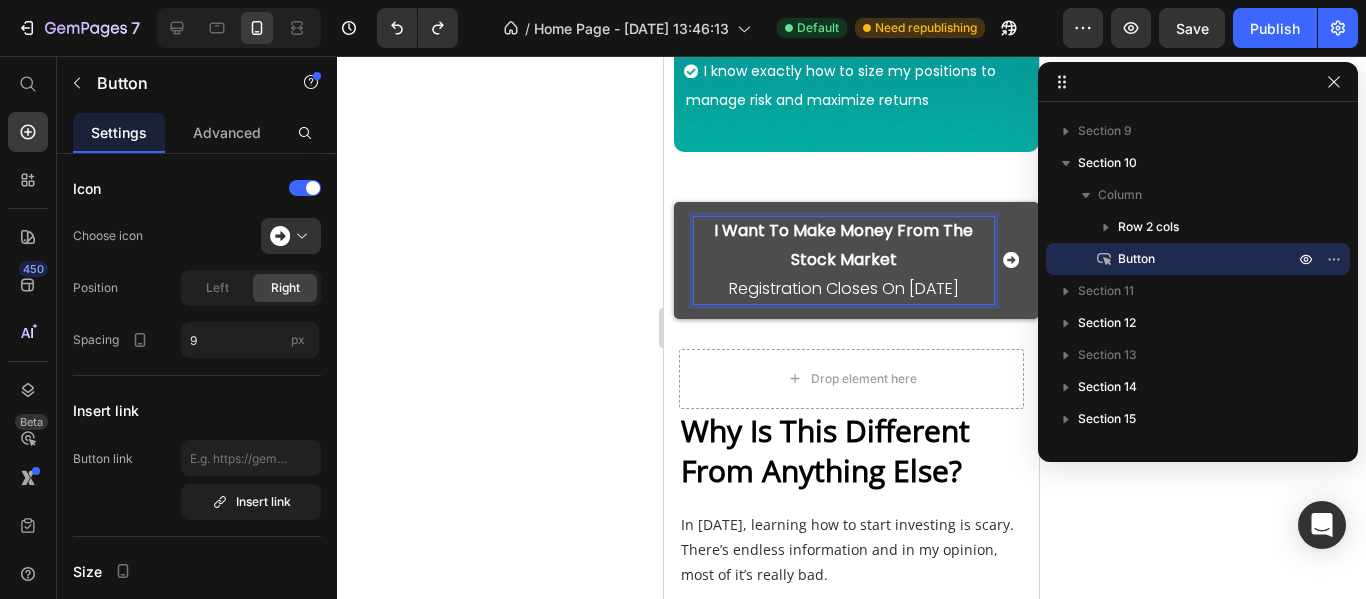 click on "I Want To Make Money From The Stock Market" at bounding box center (843, 245) 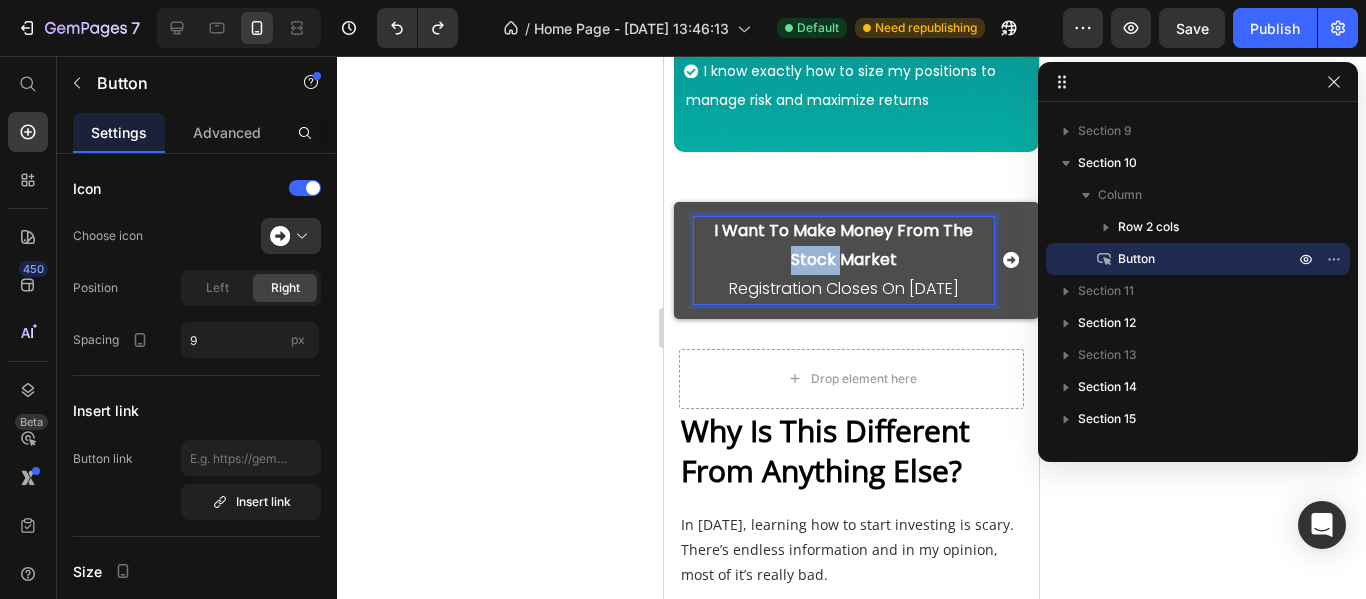 click on "I Want To Make Money From The Stock Market" at bounding box center (843, 245) 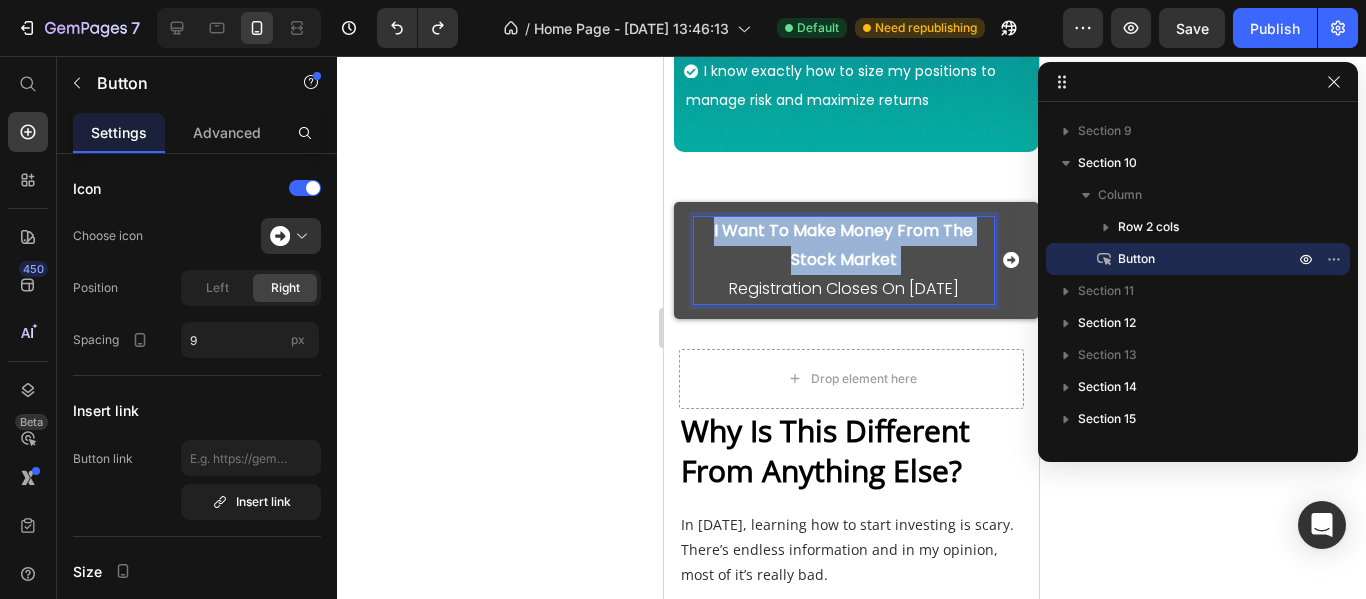 click on "I Want To Make Money From The Stock Market" at bounding box center [843, 245] 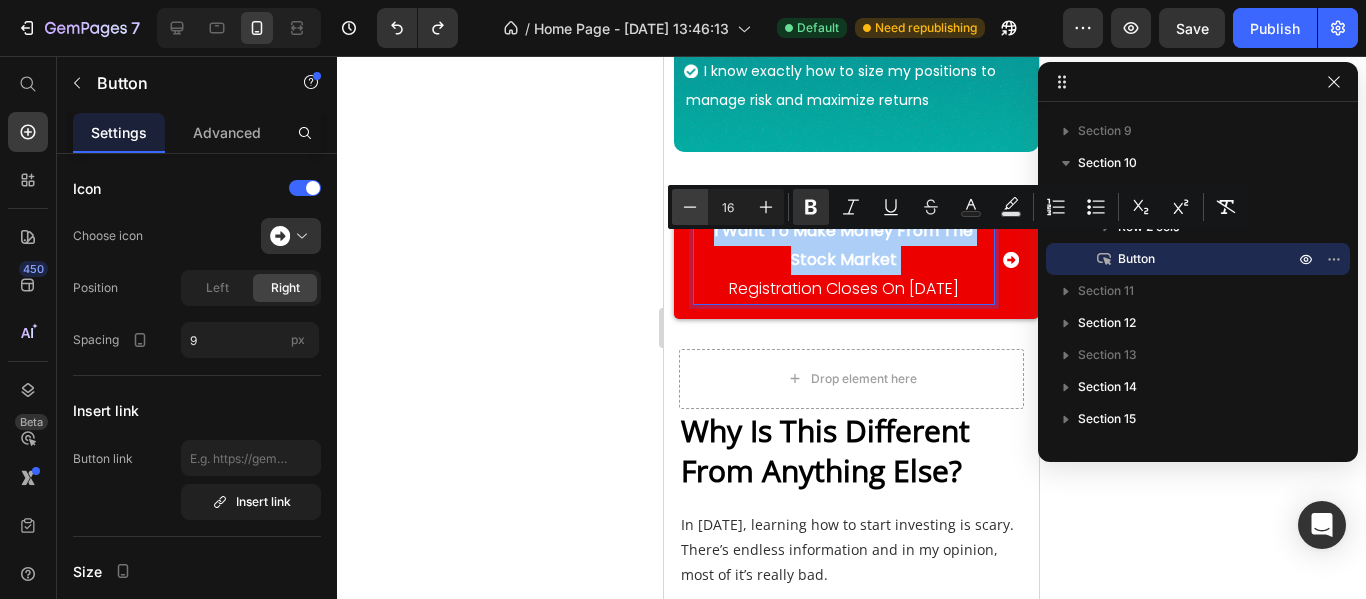 click 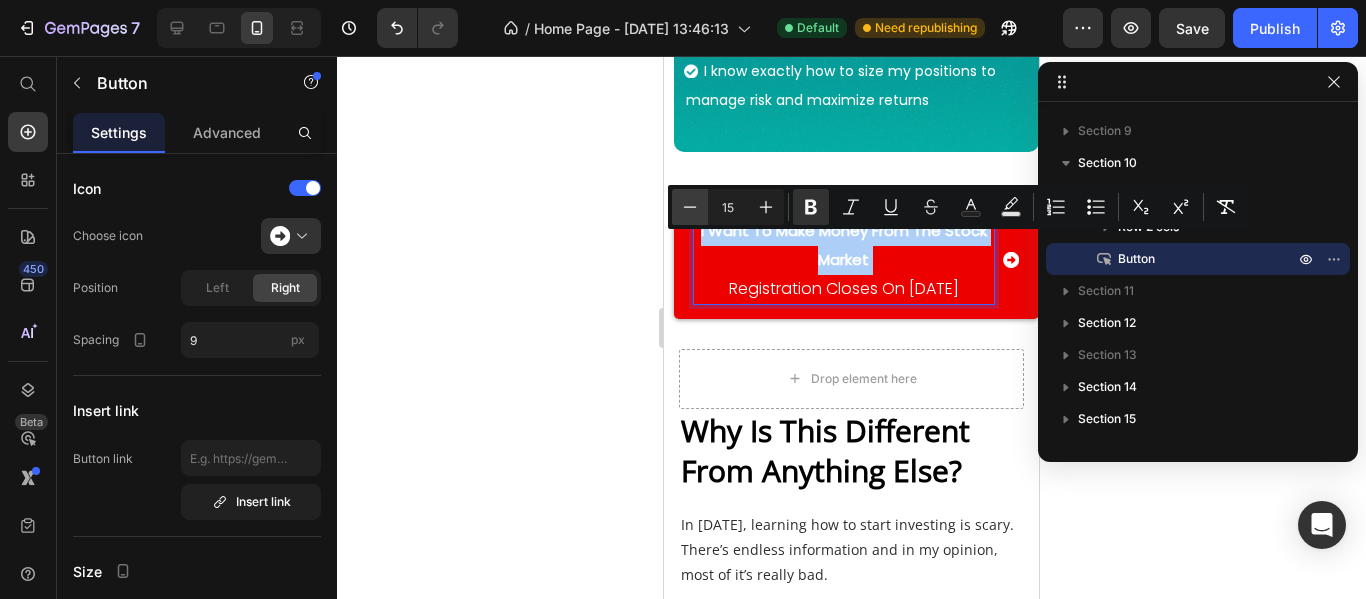 click 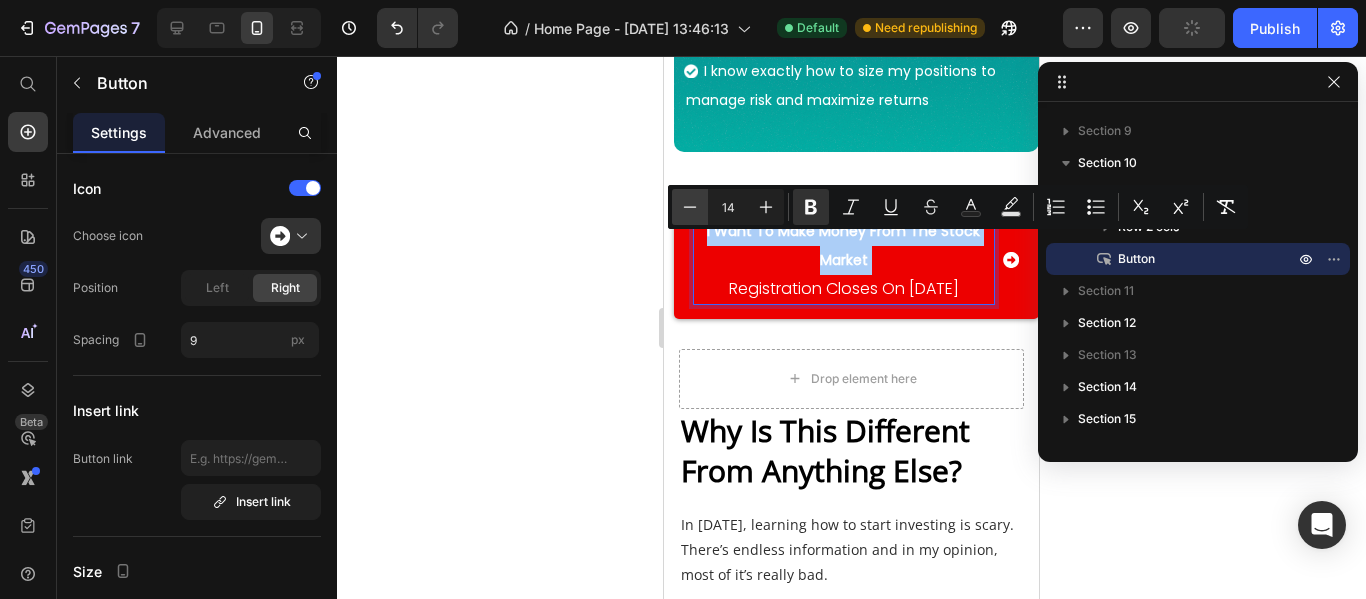 click 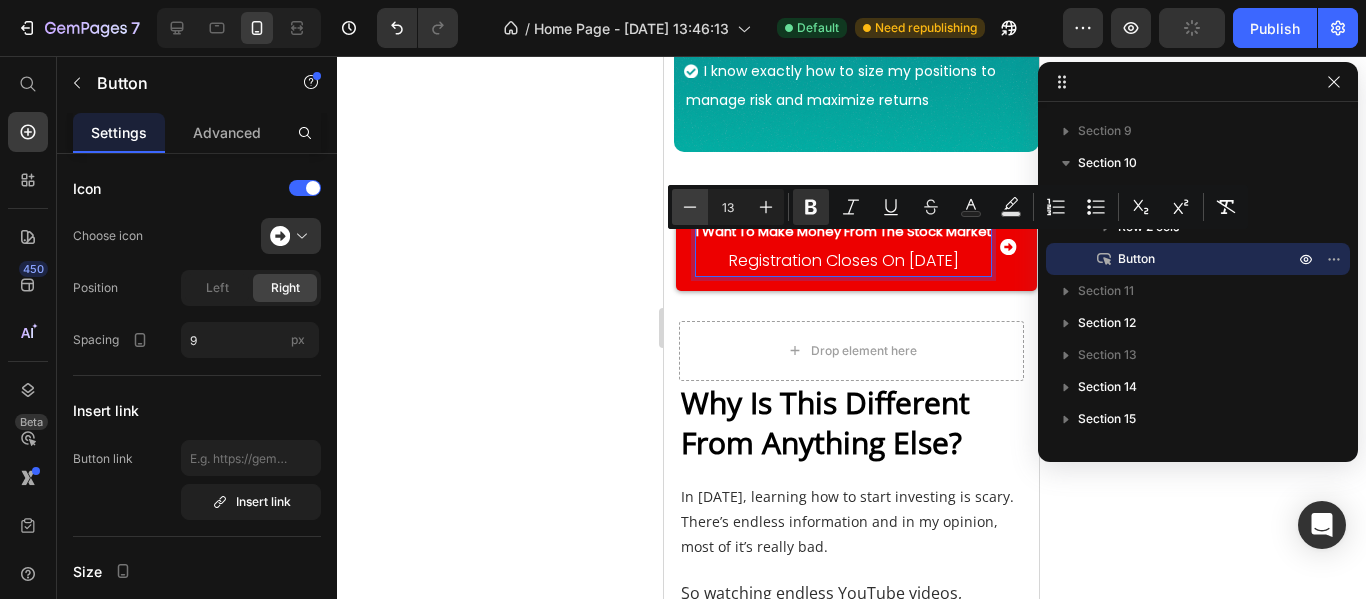 click 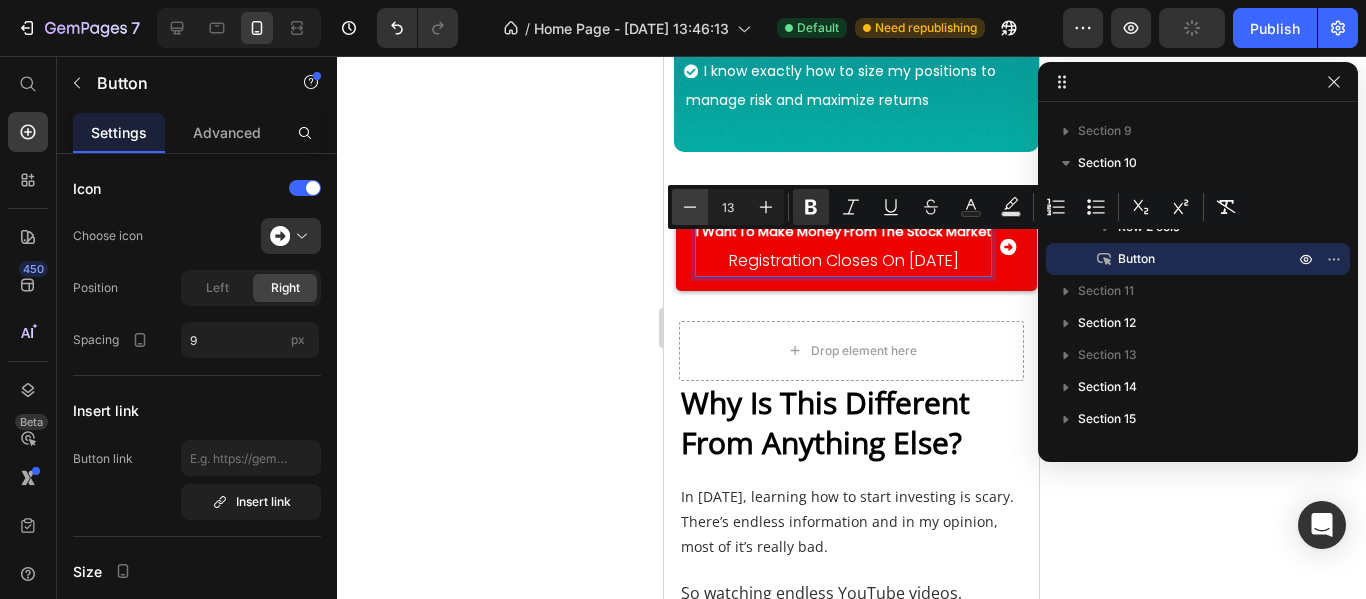 type on "12" 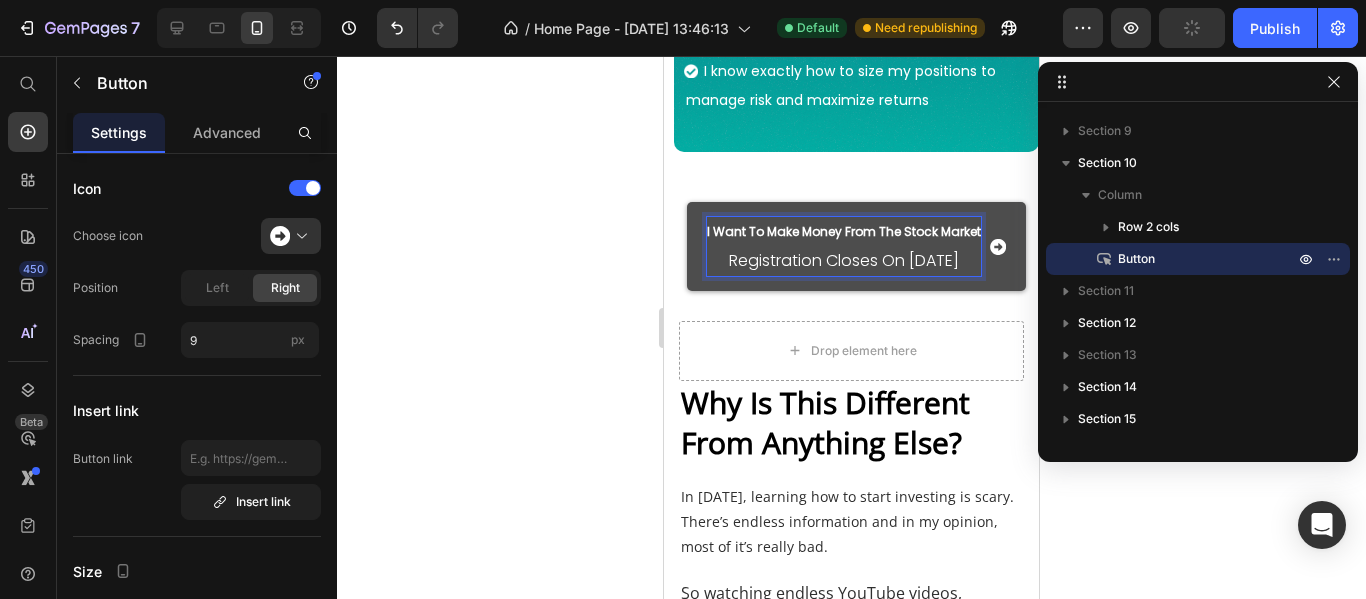 click on "I Want To Make Money From The Stock Market Registration Closes On [DATE]" at bounding box center (844, 246) 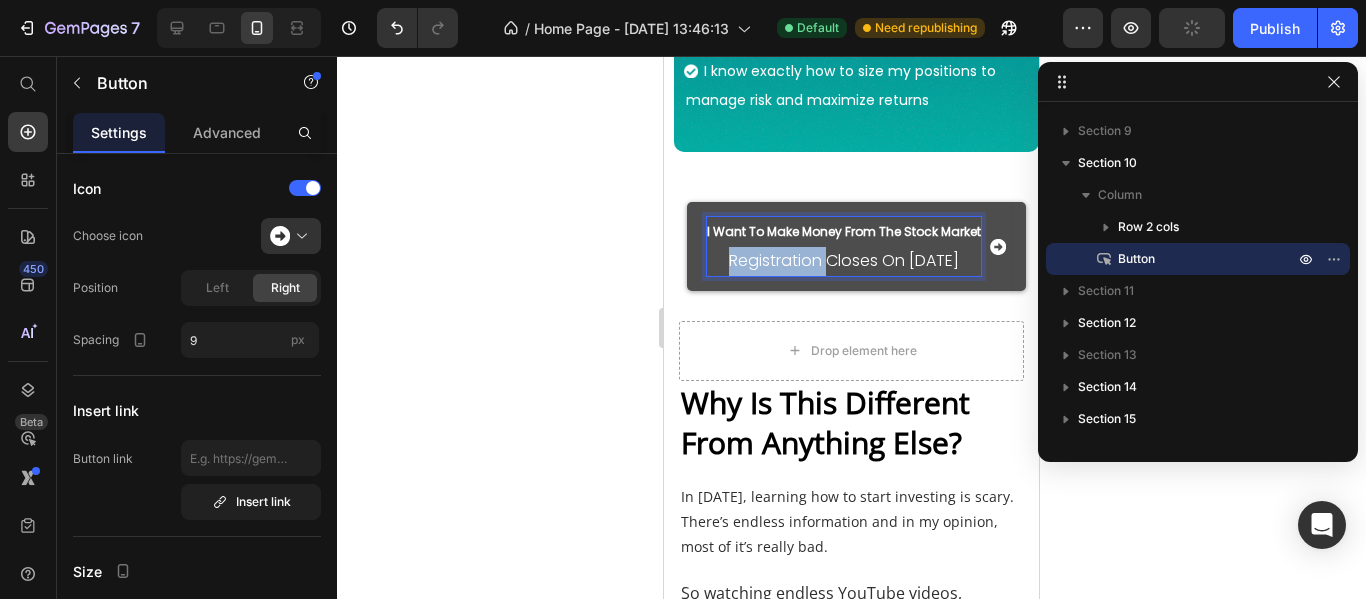 click on "I Want To Make Money From The Stock Market Registration Closes On [DATE]" at bounding box center [844, 246] 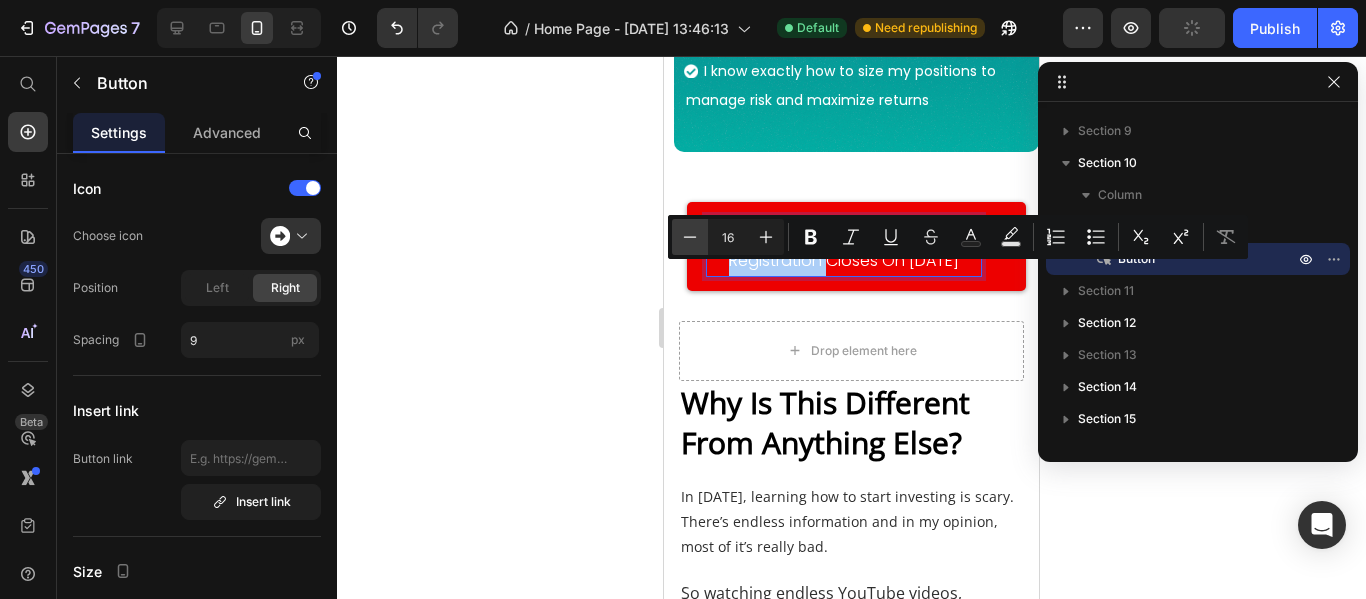click 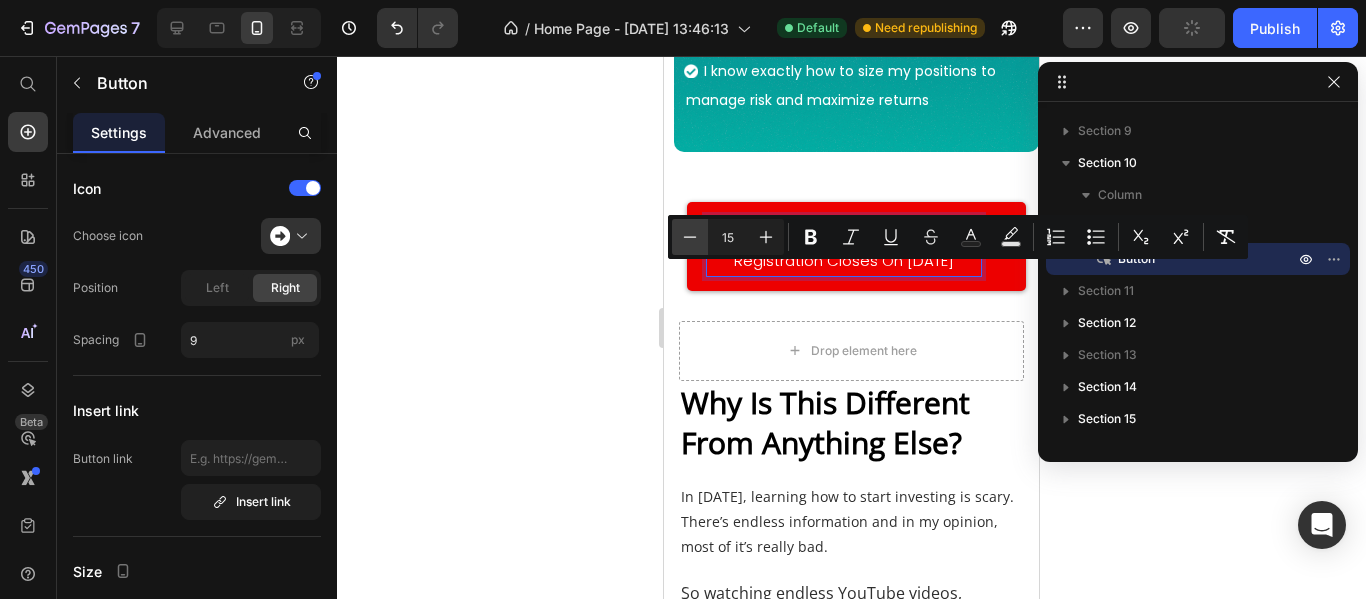 click 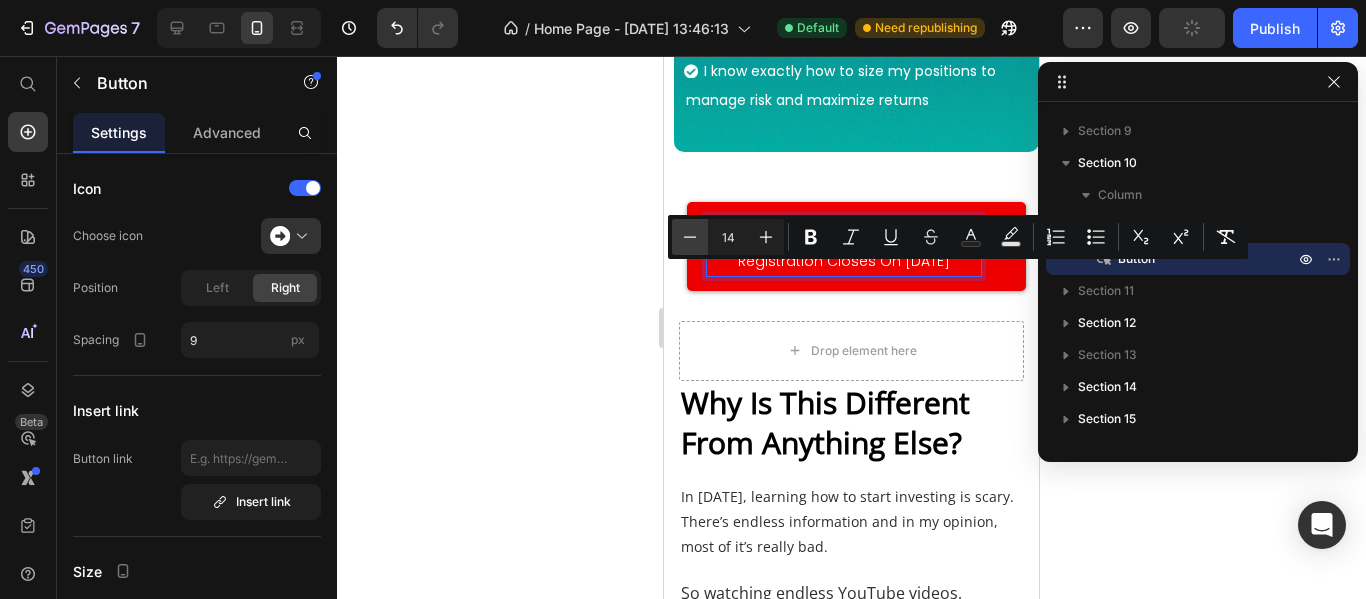 click 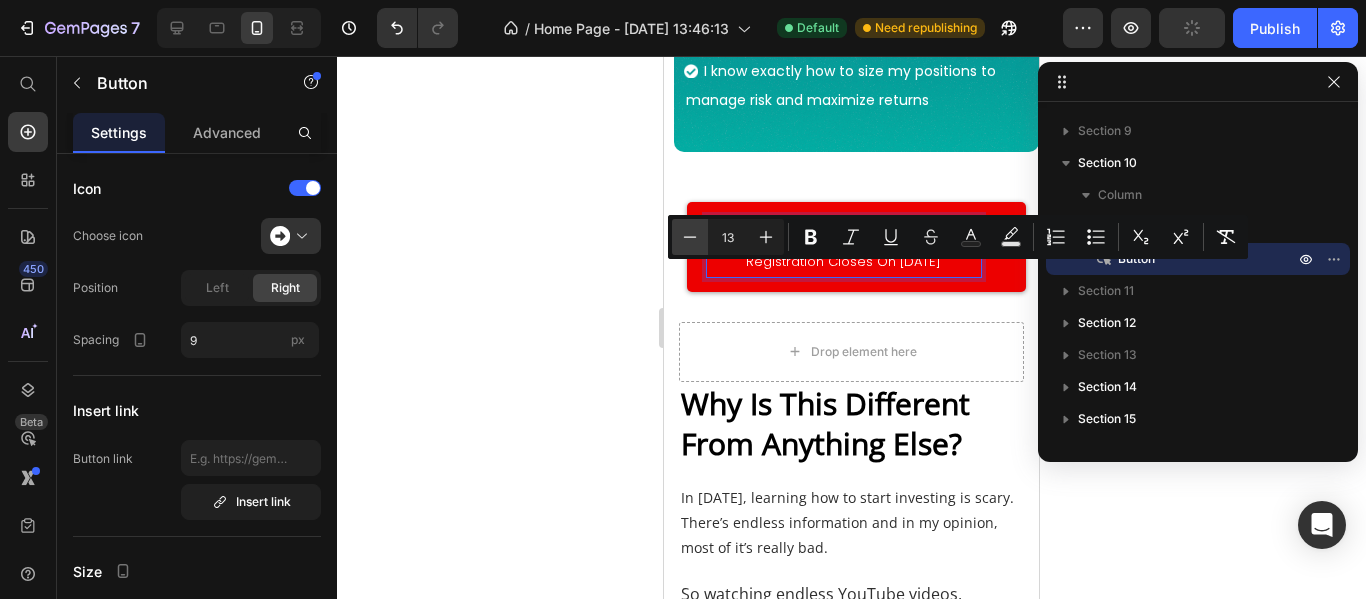 click 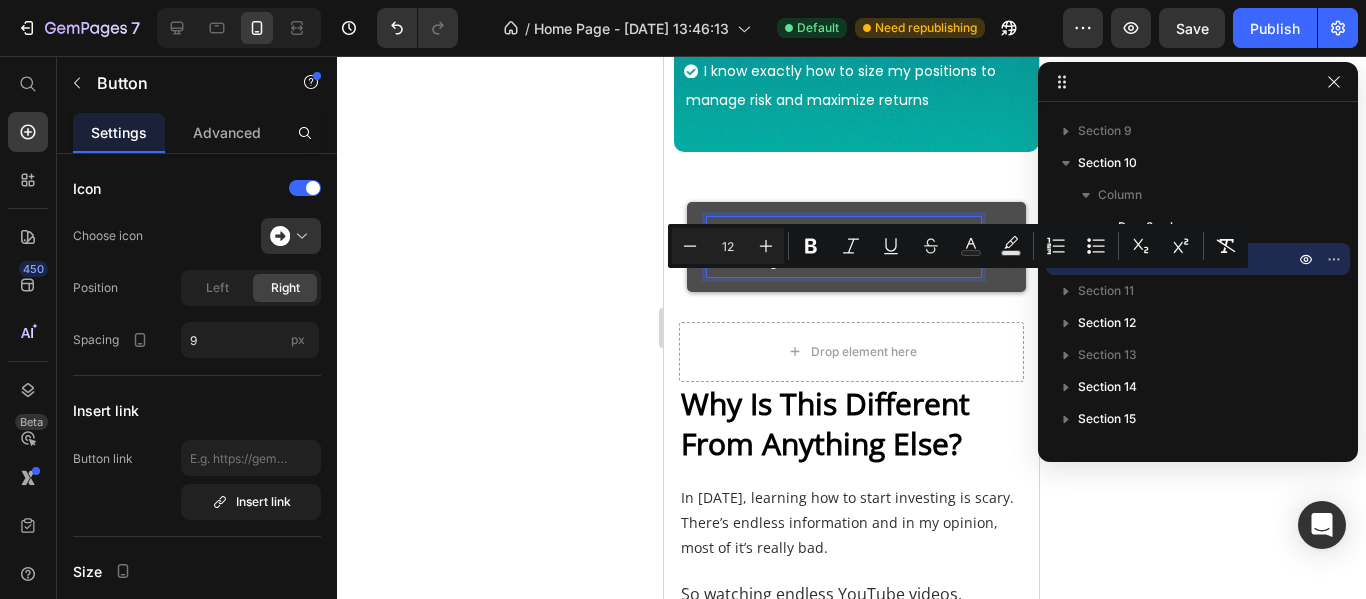scroll, scrollTop: 8432, scrollLeft: 0, axis: vertical 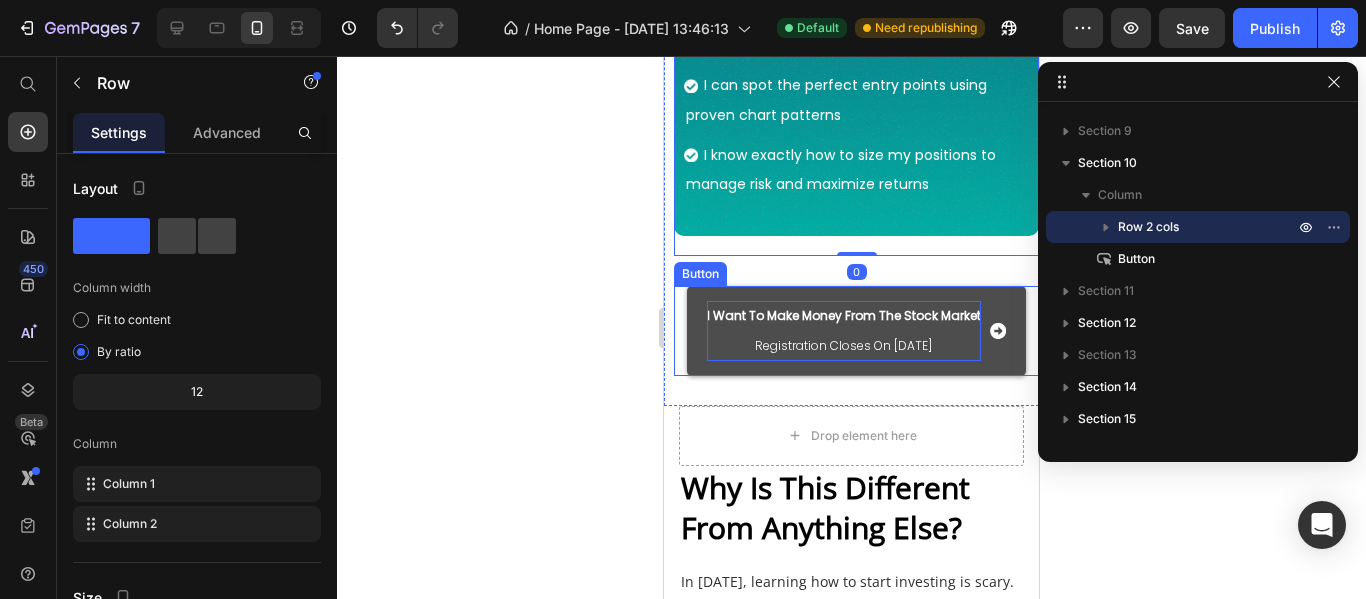 click on "I Want To Make Money From The Stock Market" at bounding box center [844, 315] 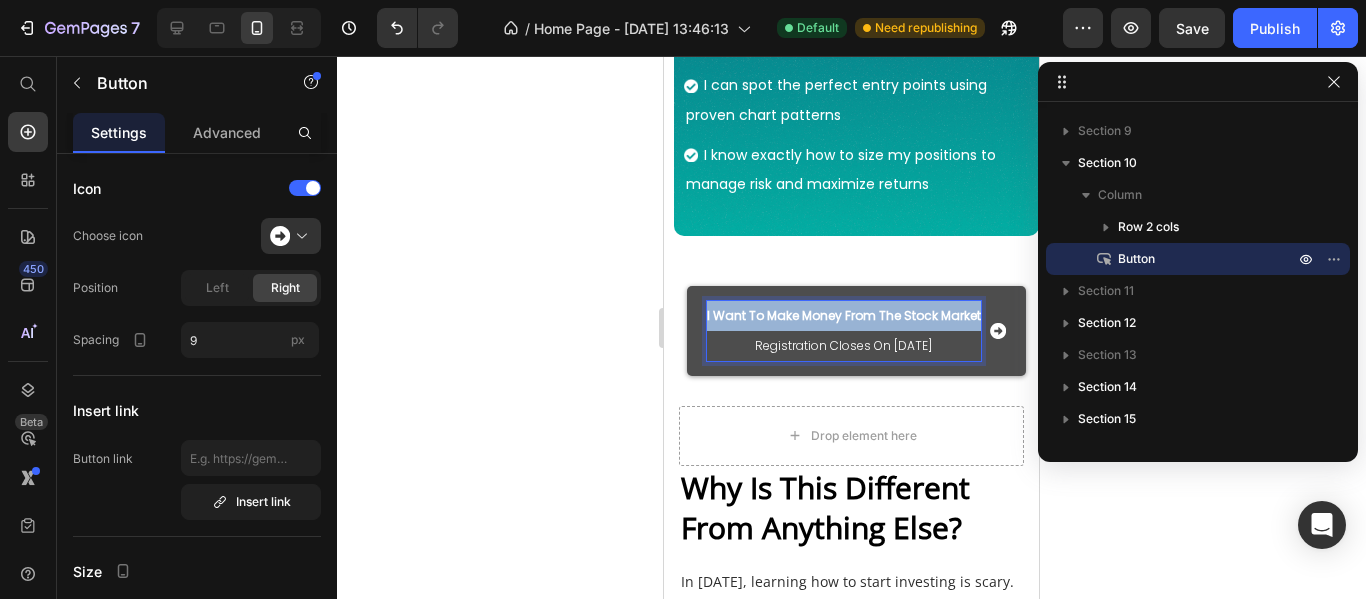 click on "I Want To Make Money From The Stock Market" at bounding box center (844, 315) 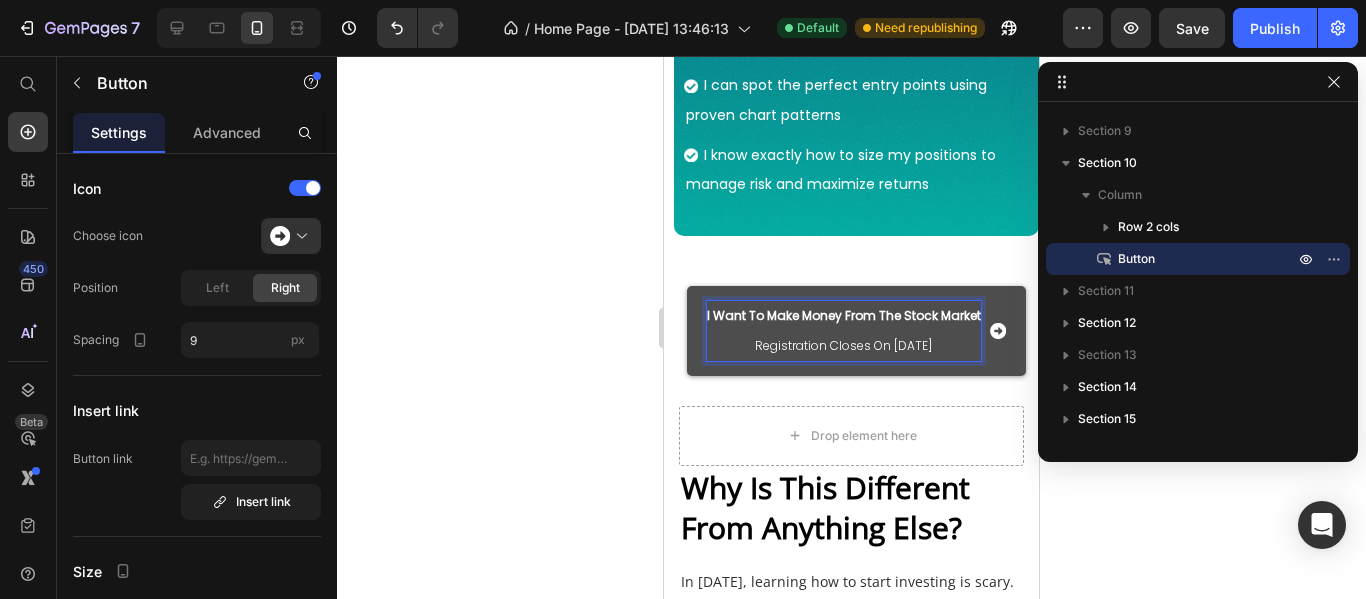 click on "Registration Closes On [DATE]" at bounding box center [843, 345] 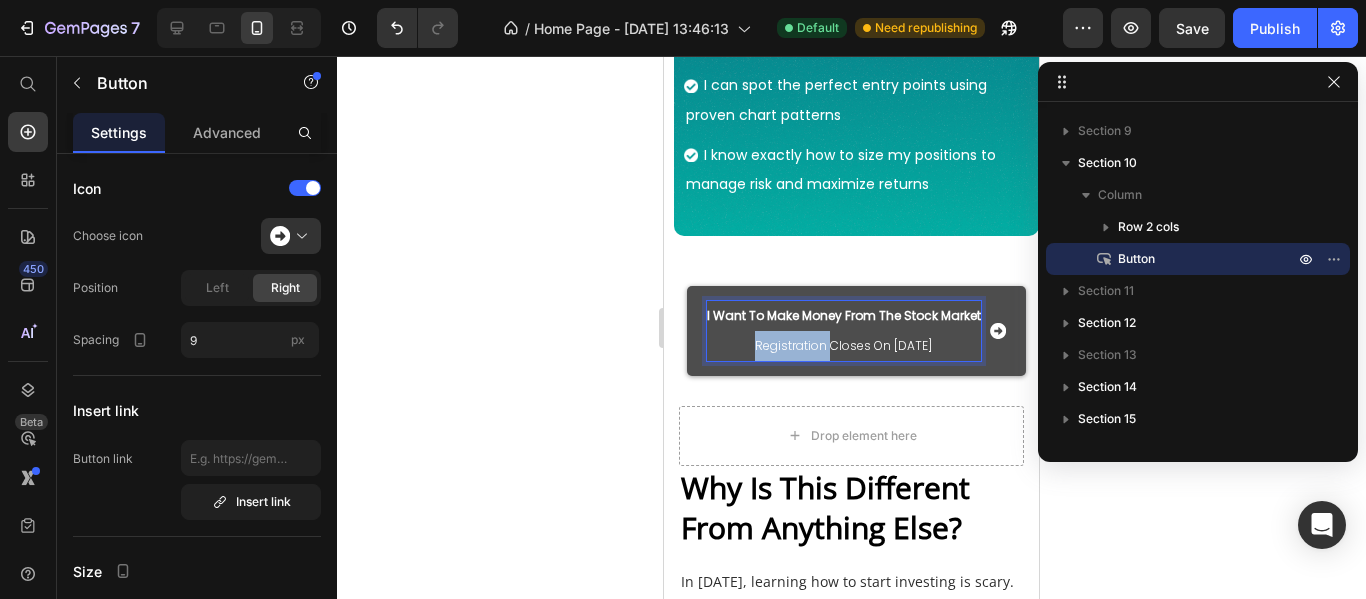 click on "Registration Closes On [DATE]" at bounding box center [843, 345] 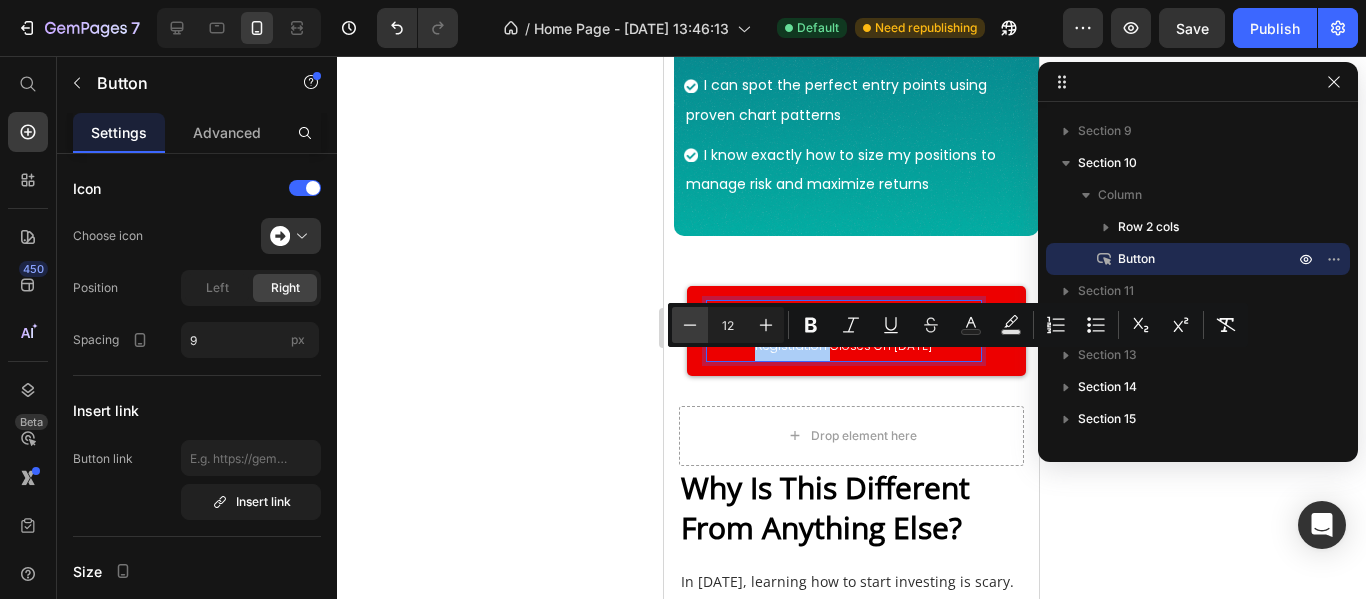 click 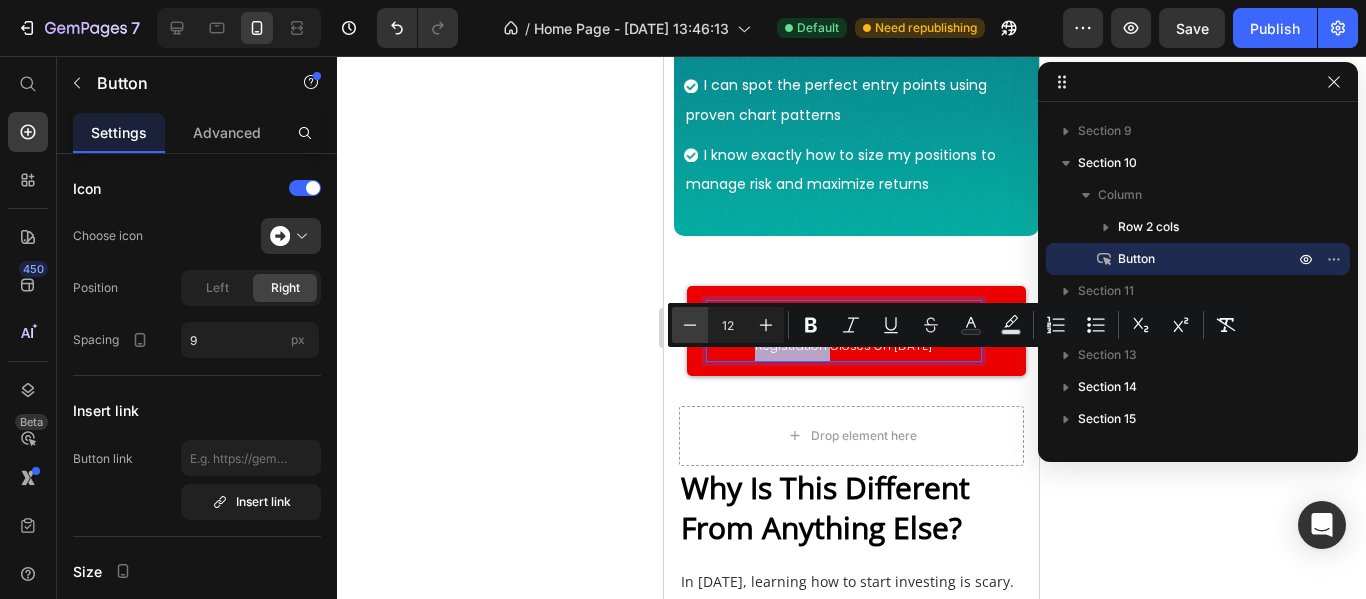 type on "11" 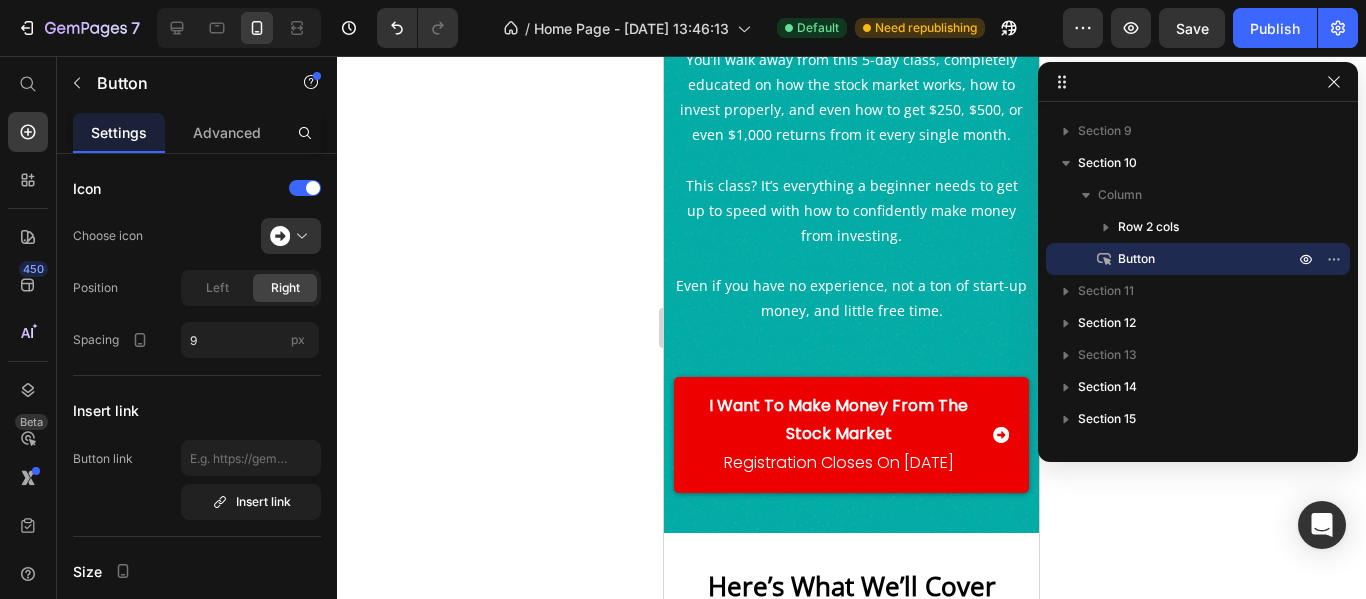scroll, scrollTop: 2697, scrollLeft: 0, axis: vertical 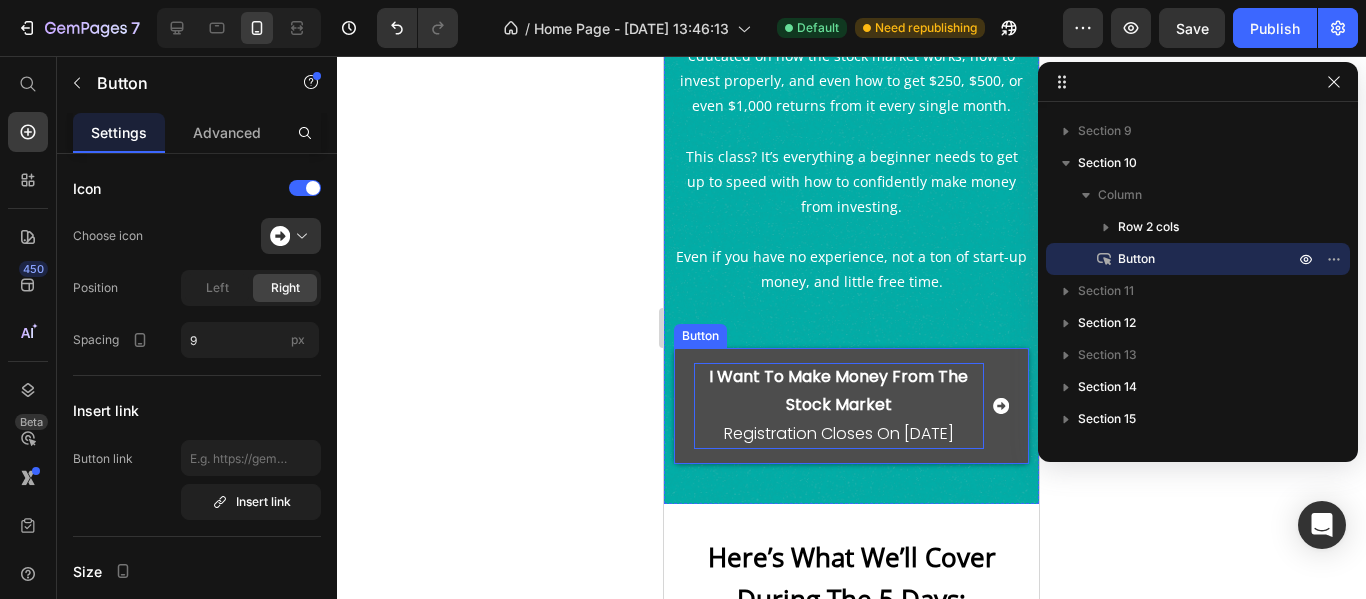 click on "I Want To Make Money From The Stock Market" at bounding box center (838, 391) 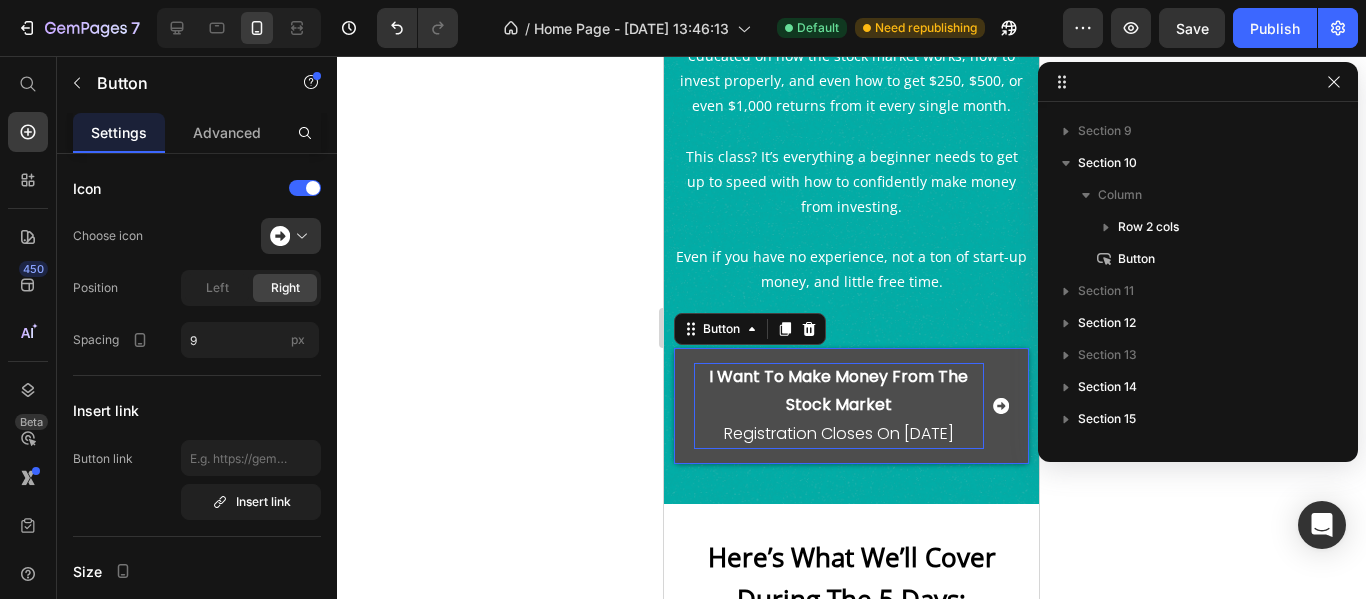 scroll, scrollTop: 315, scrollLeft: 0, axis: vertical 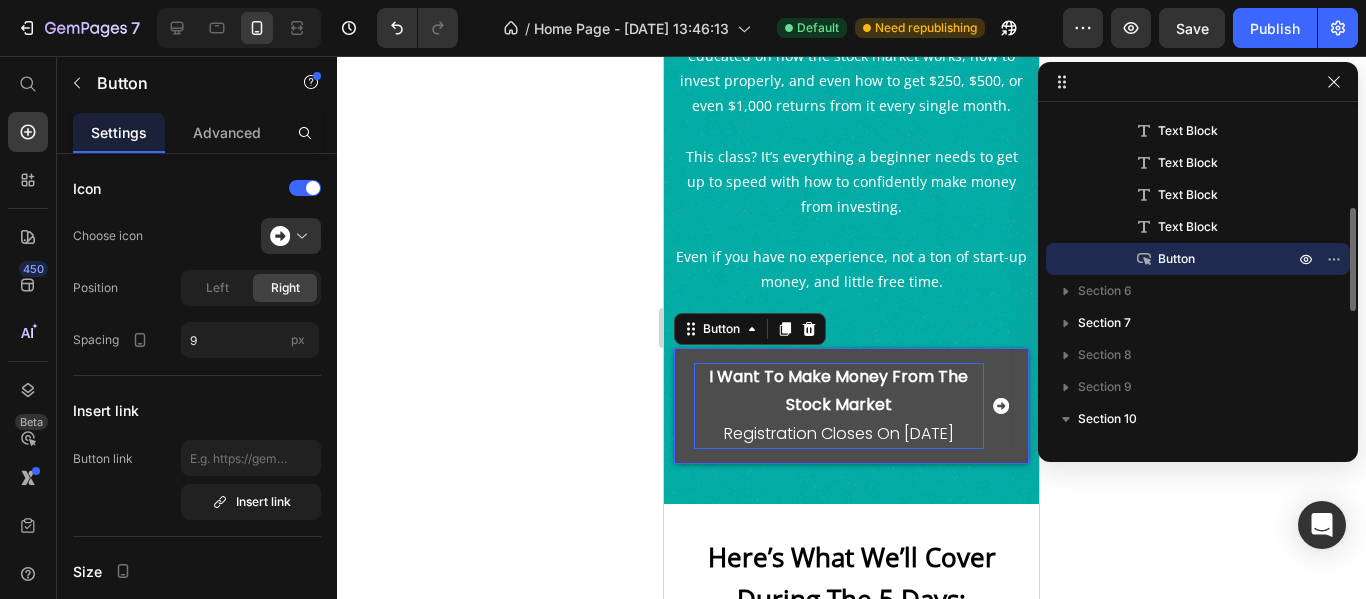 click on "I Want To Make Money From The Stock Market" at bounding box center [838, 391] 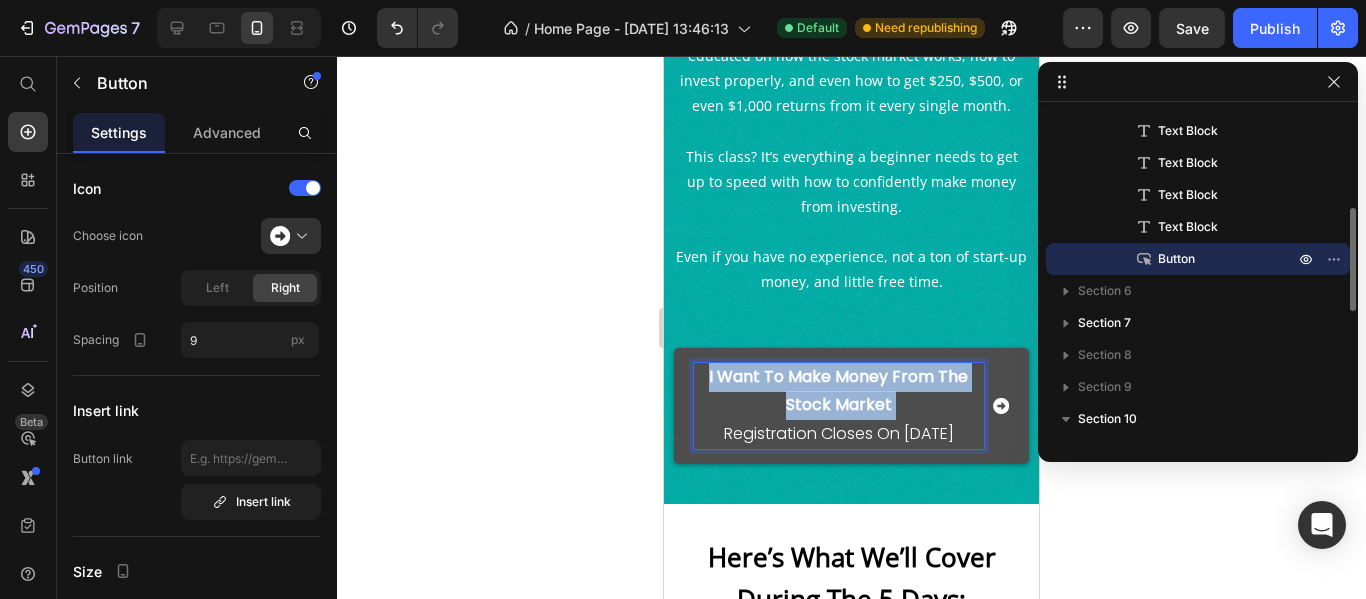 click on "I Want To Make Money From The Stock Market" at bounding box center [838, 391] 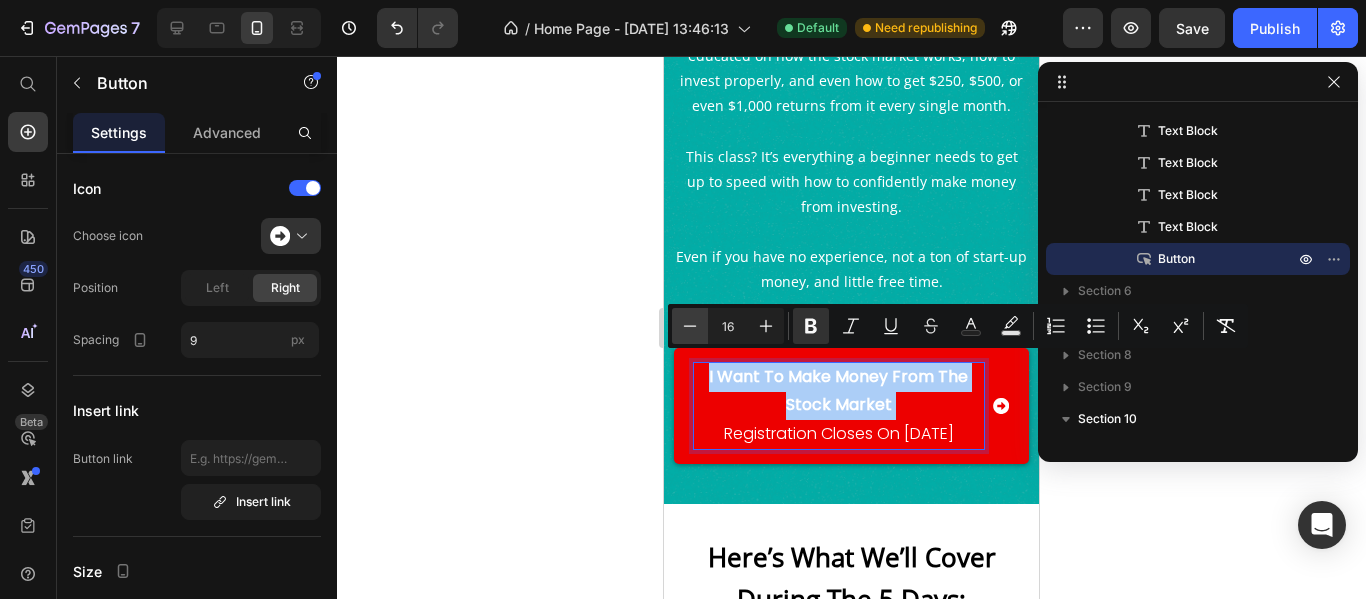 click 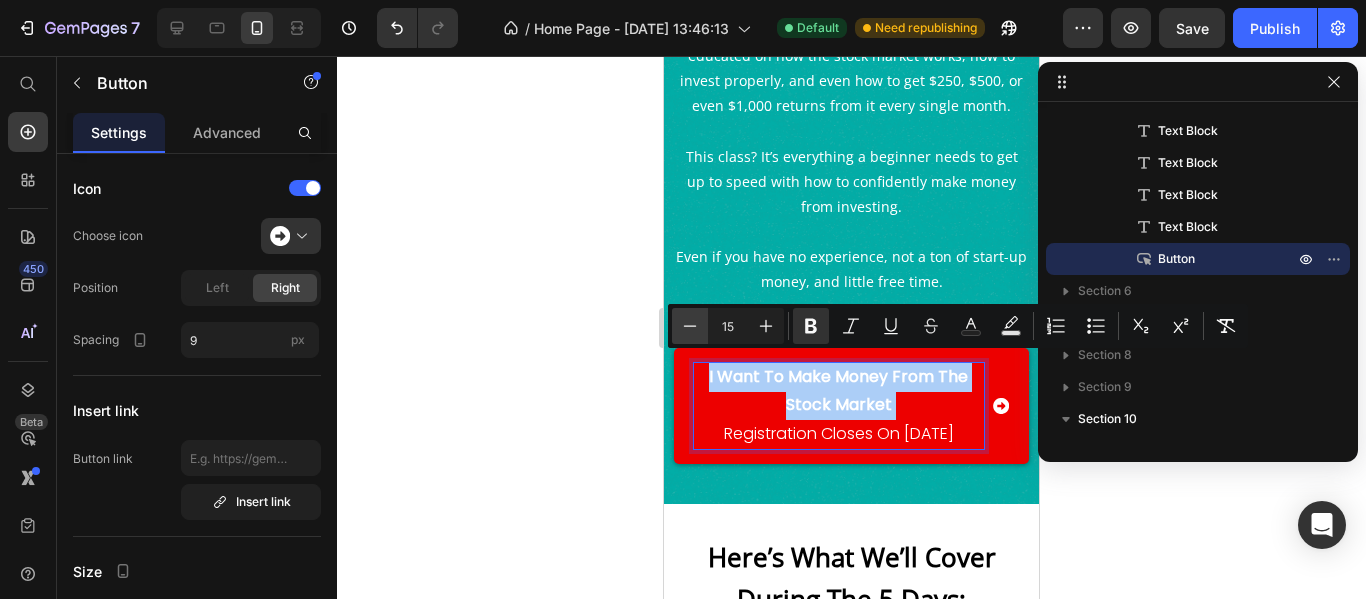 click 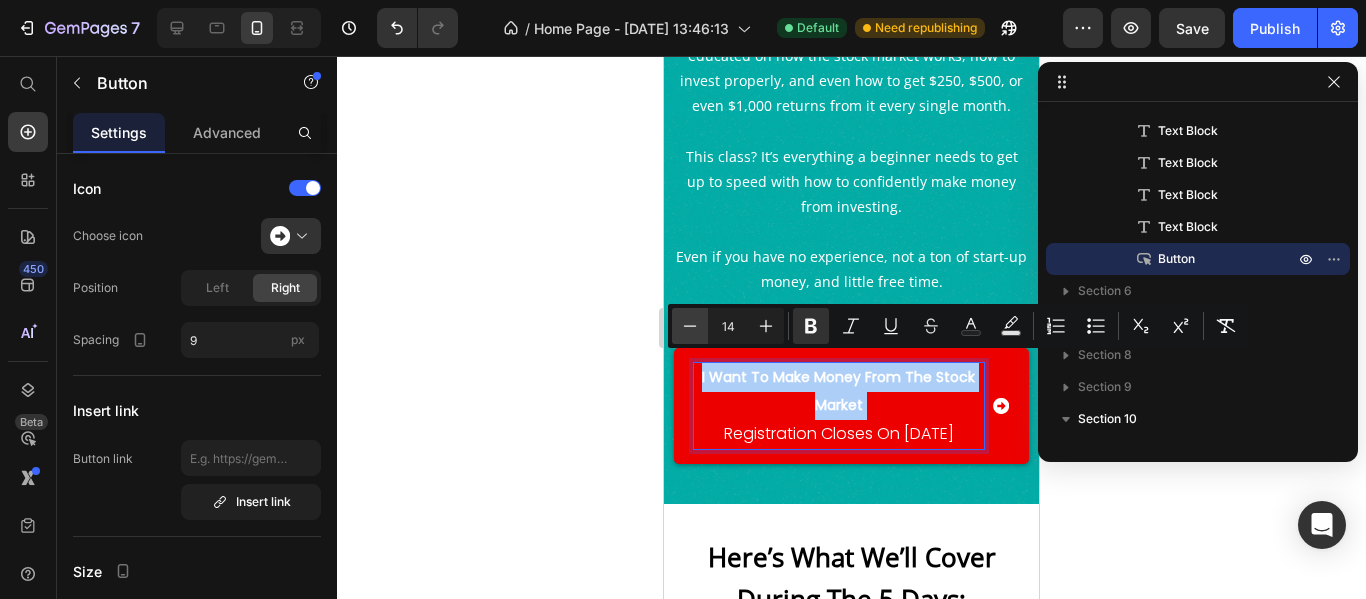 click 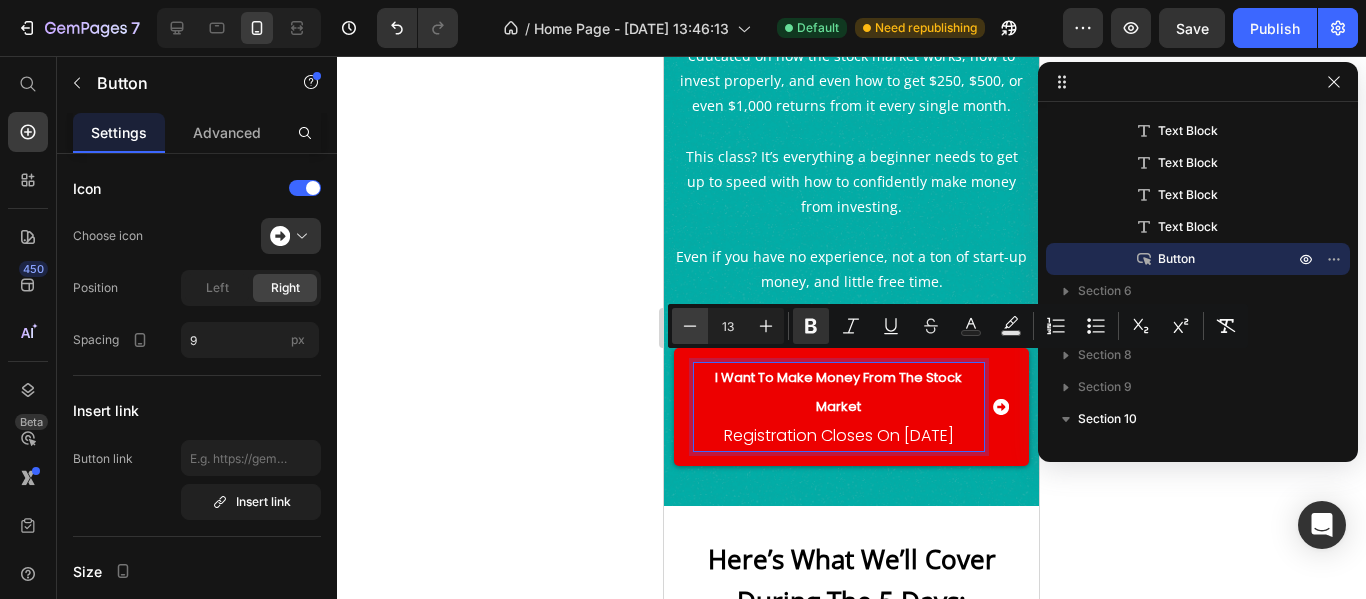 click 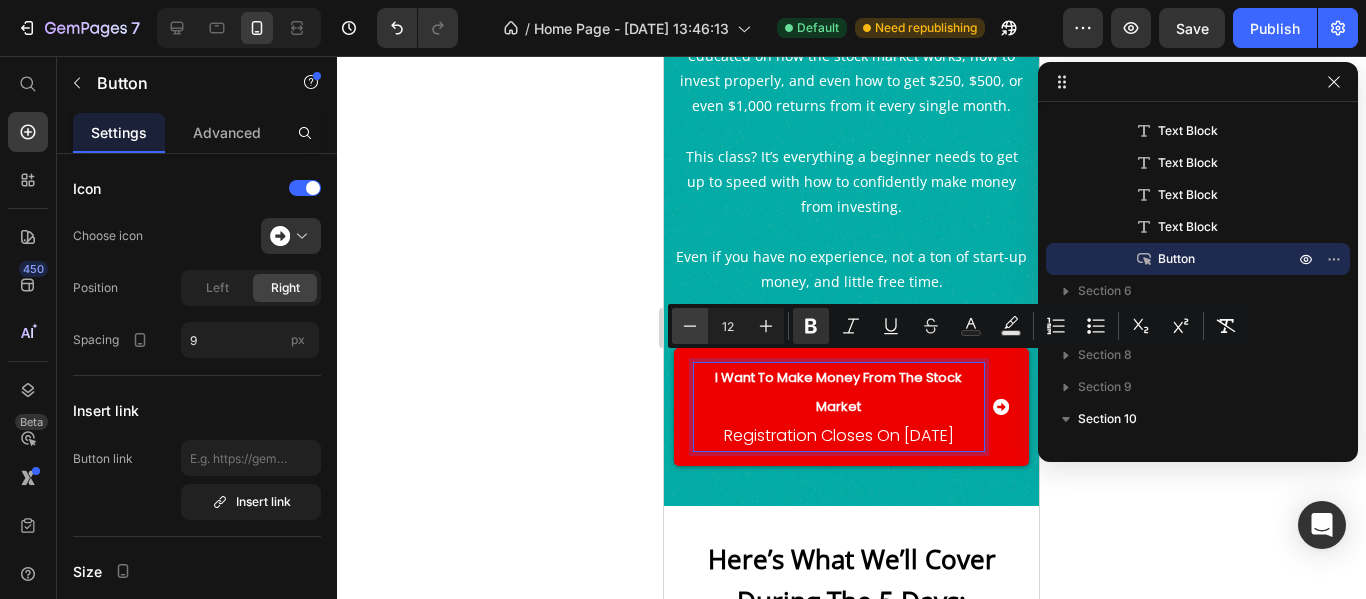 click 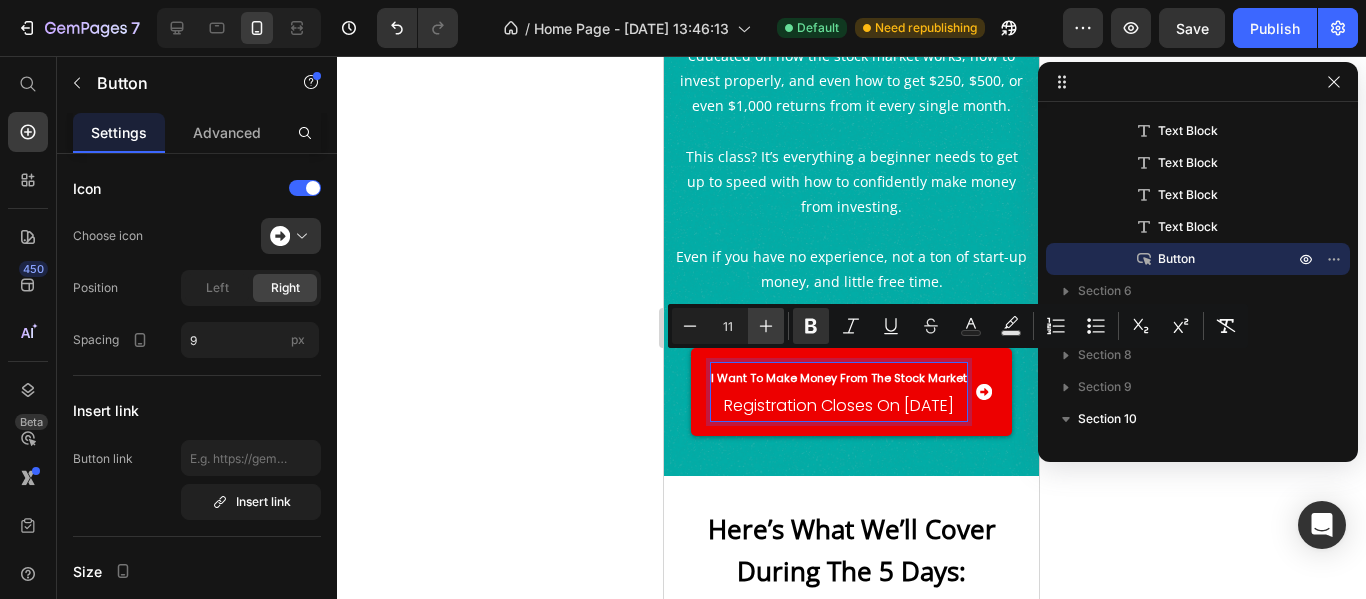click 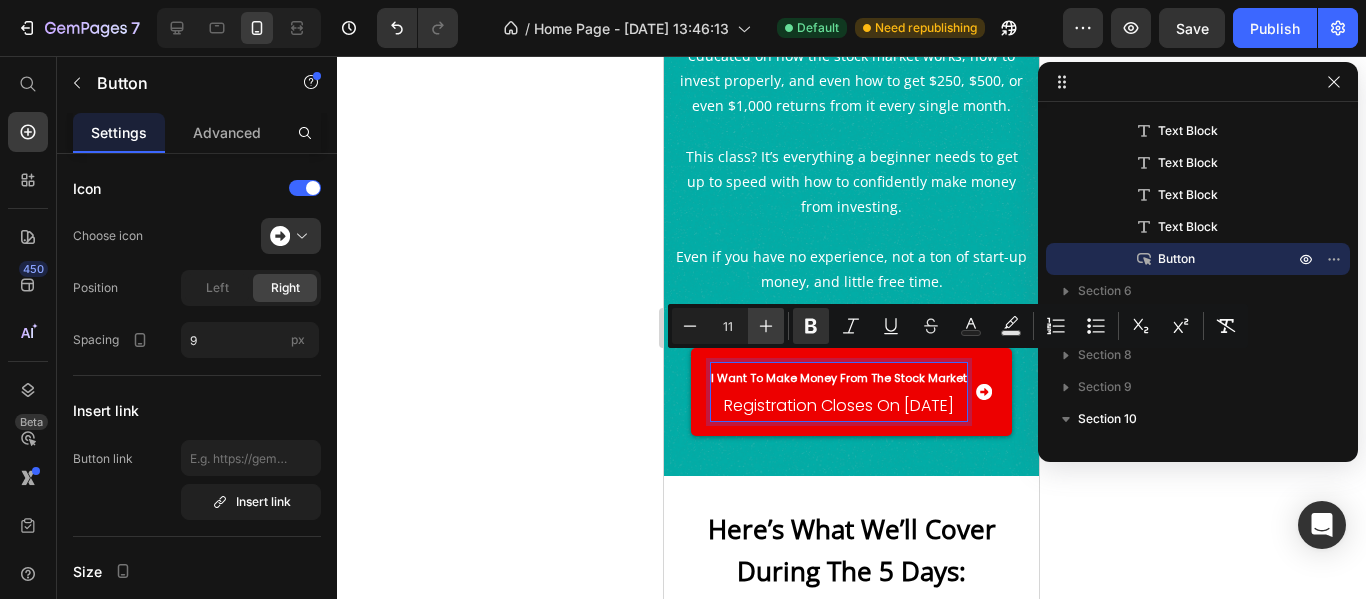 type on "12" 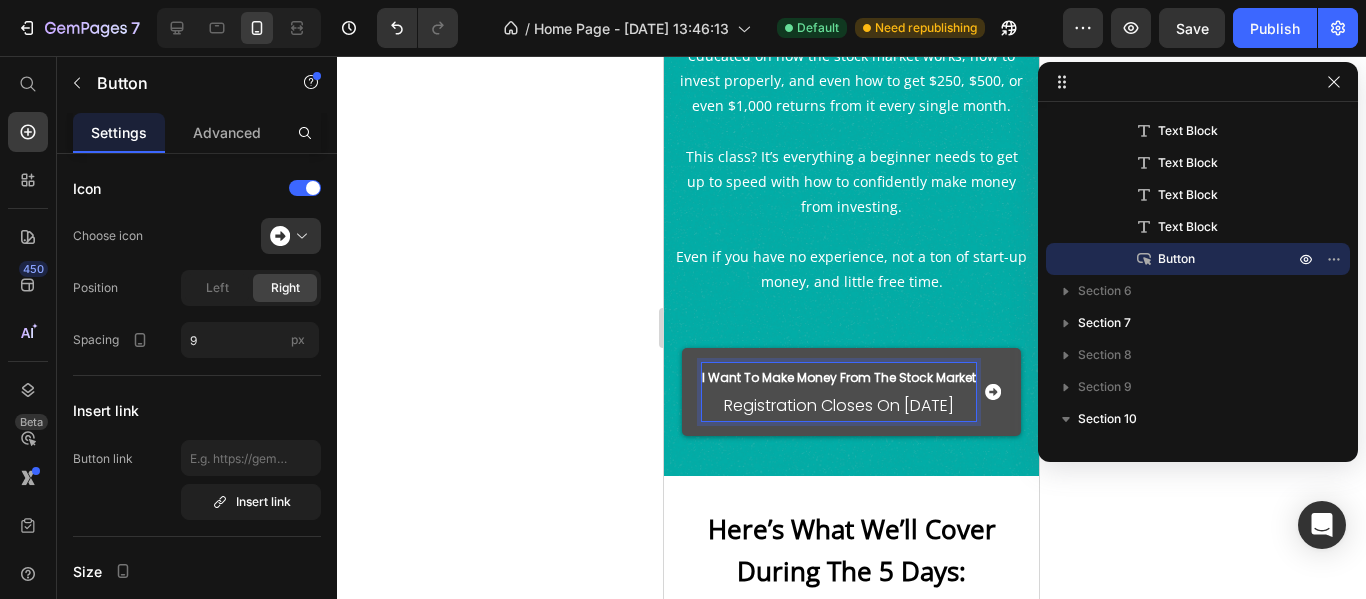 click on "I Want To Make Money From The Stock Market Registration Closes On [DATE]" at bounding box center [839, 392] 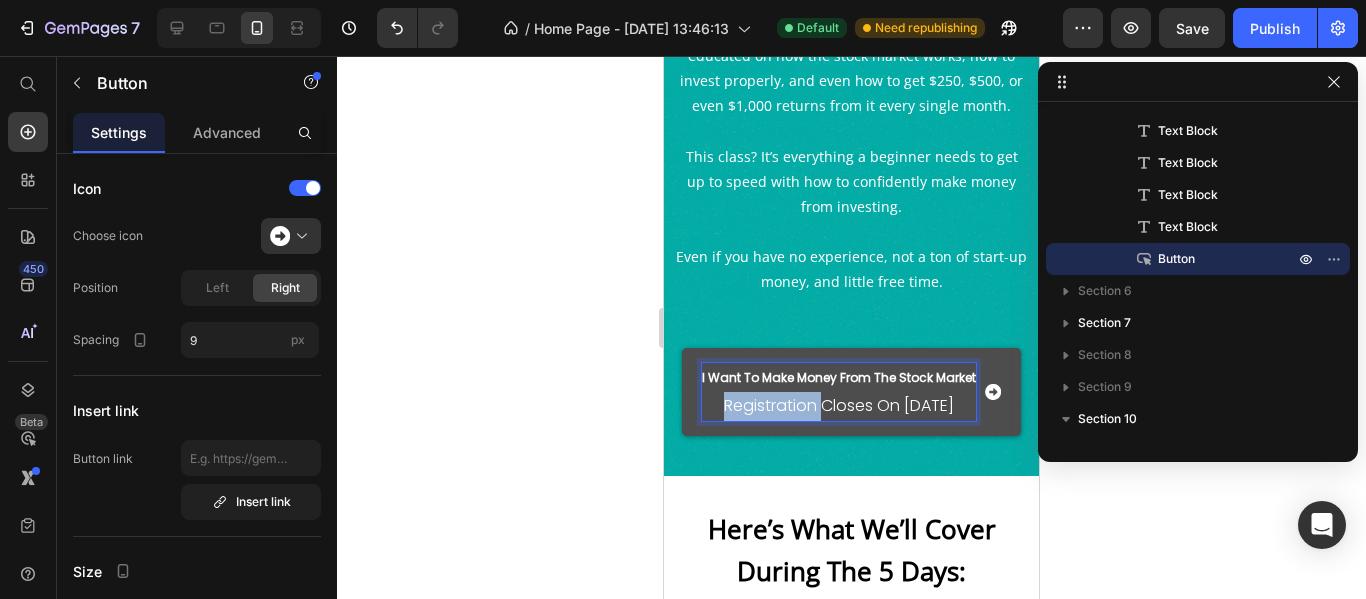 click on "I Want To Make Money From The Stock Market Registration Closes On [DATE]" at bounding box center (839, 392) 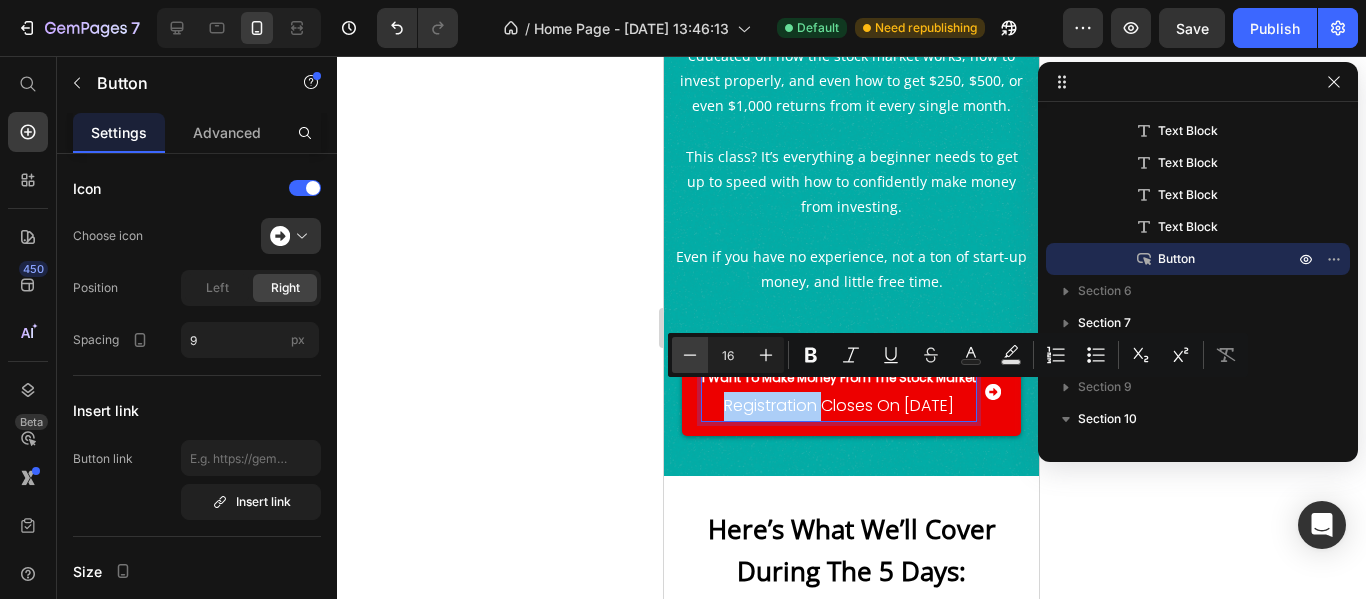 click 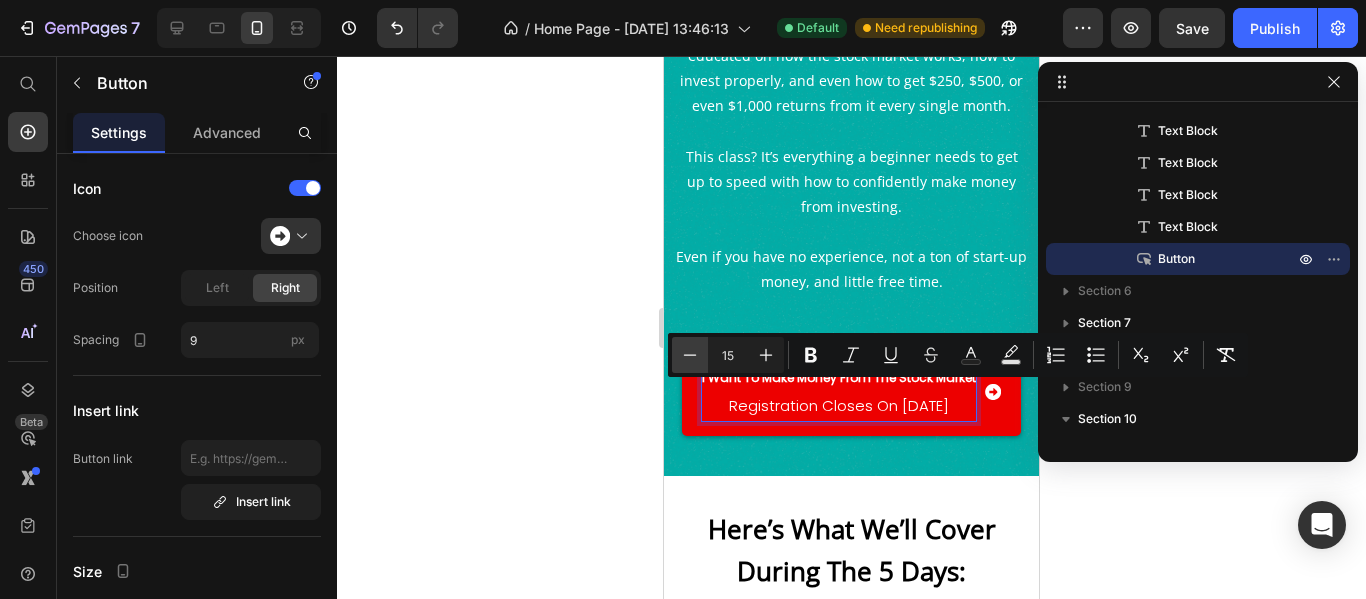 click 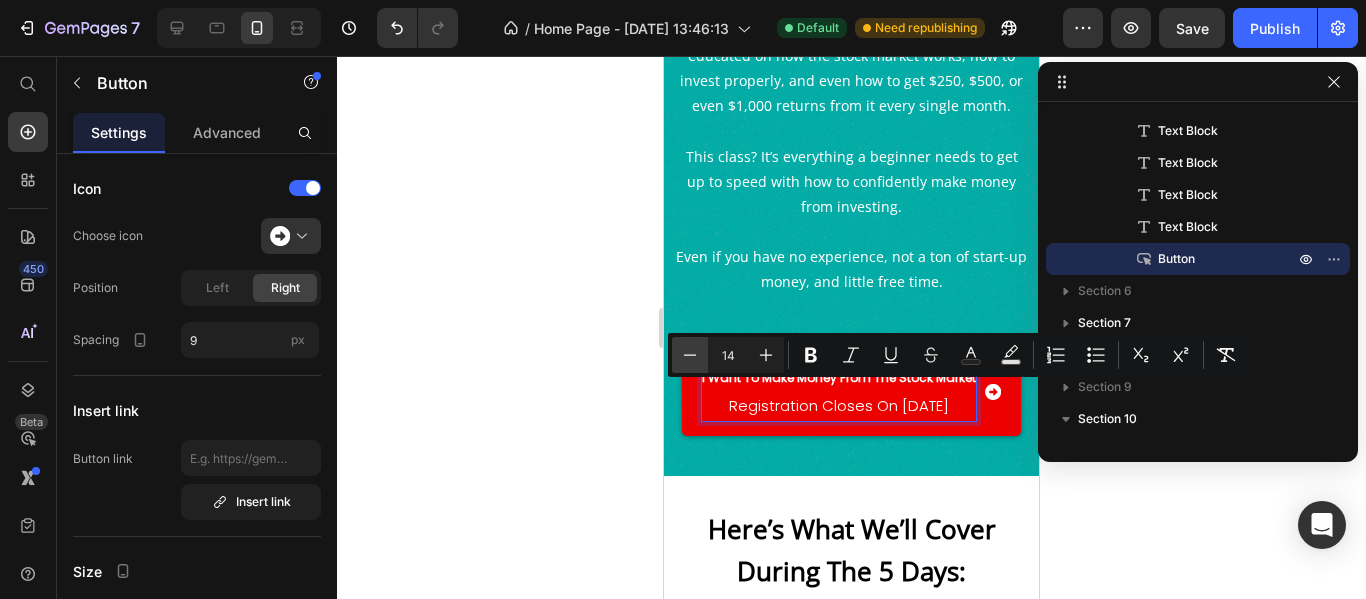 click 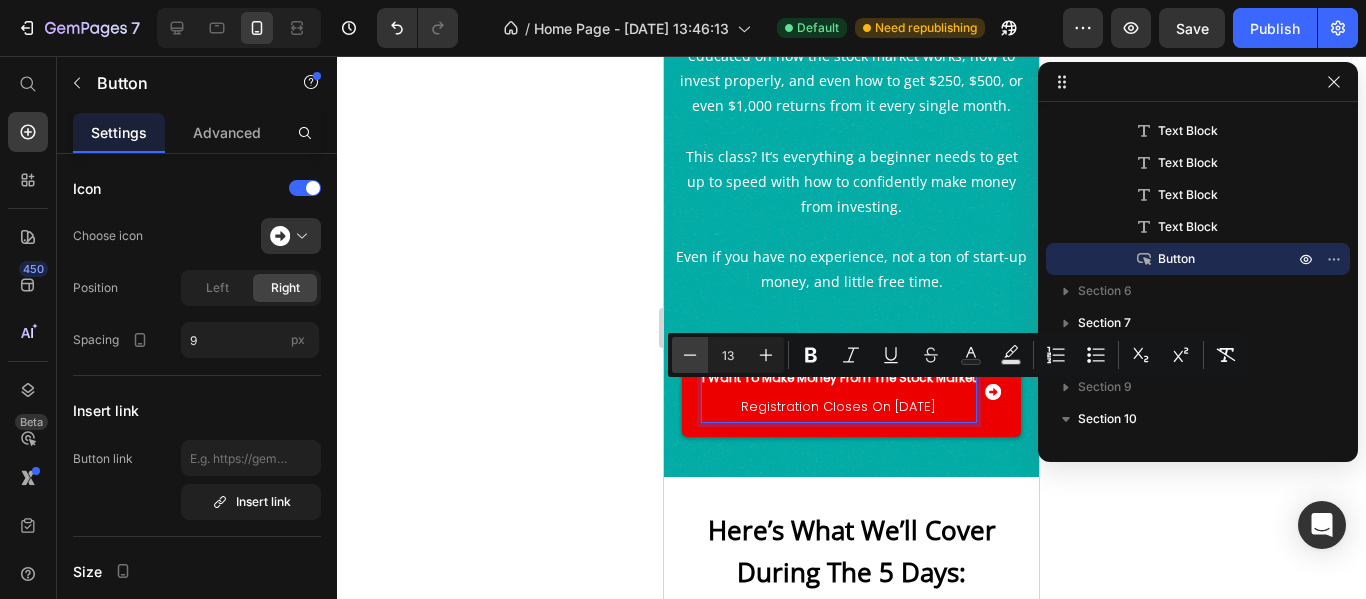click 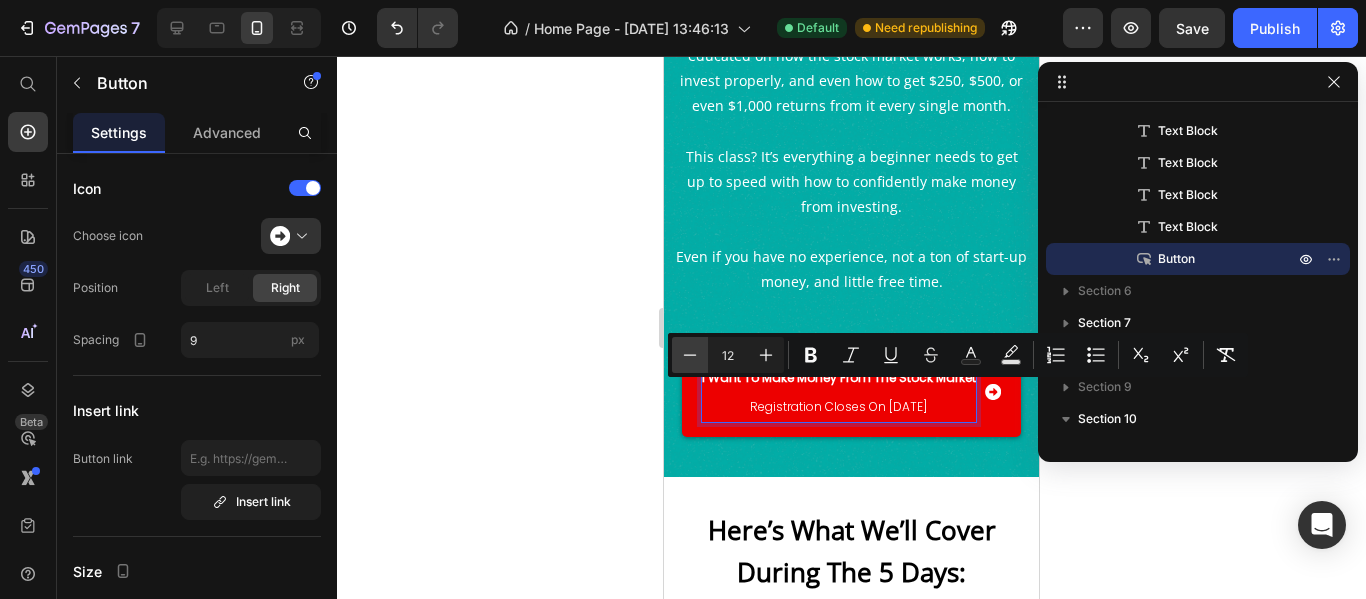 click 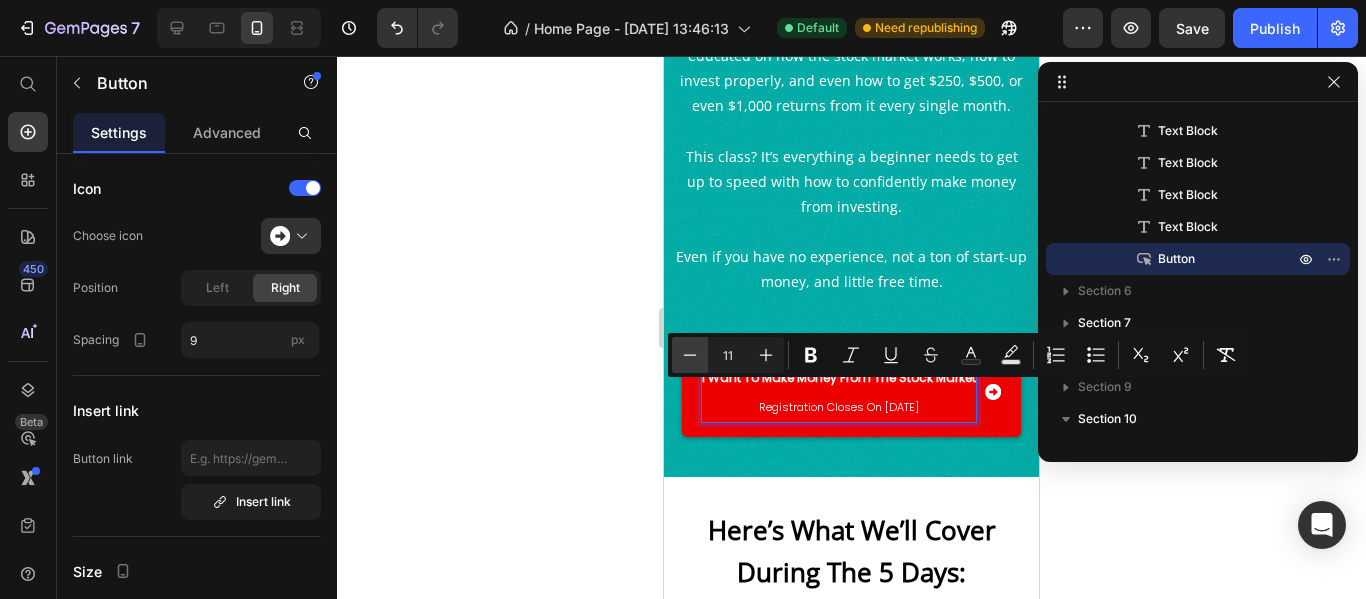 click 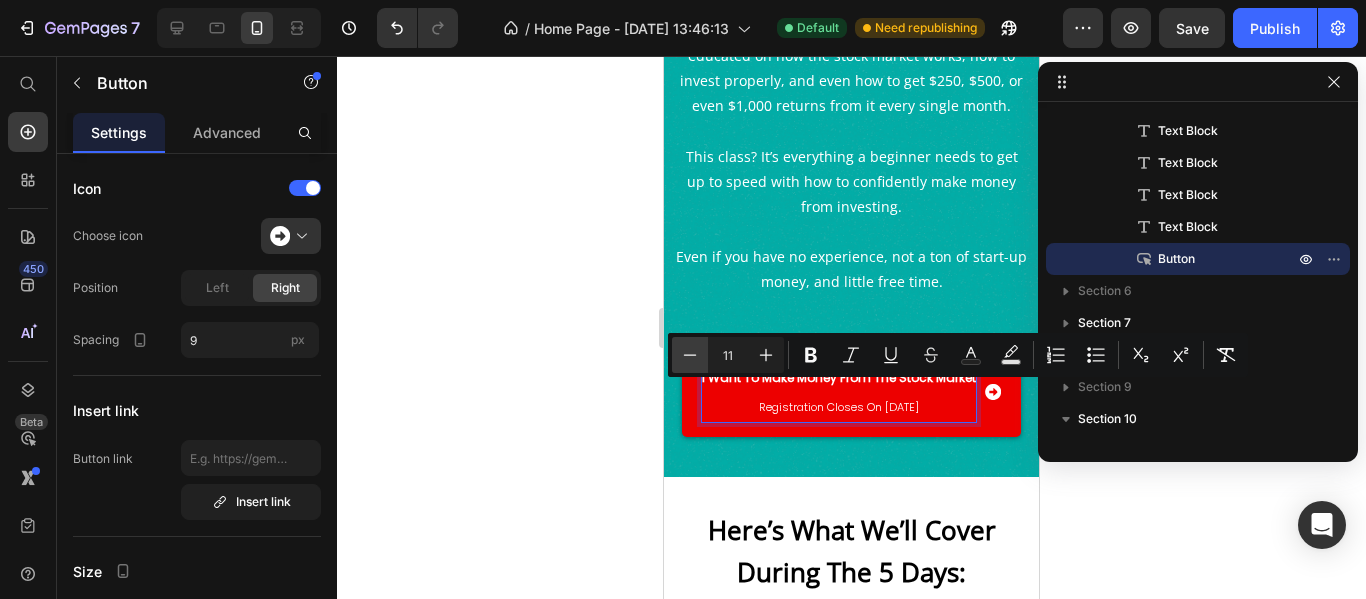 type on "10" 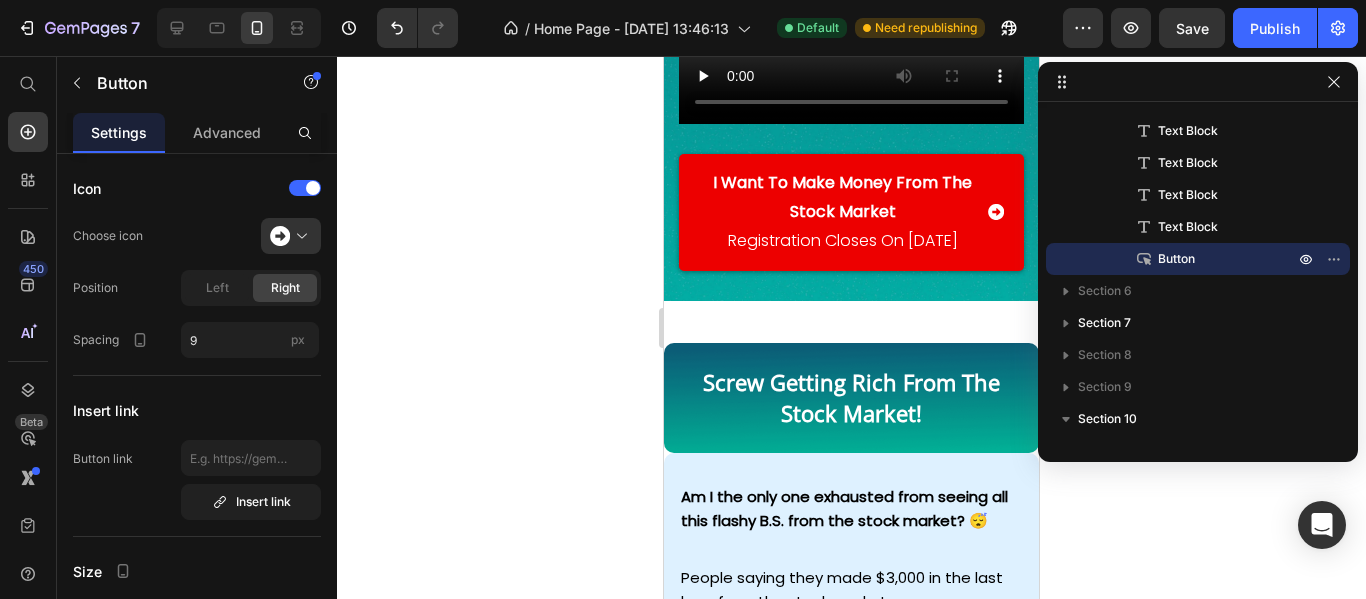 scroll, scrollTop: 542, scrollLeft: 0, axis: vertical 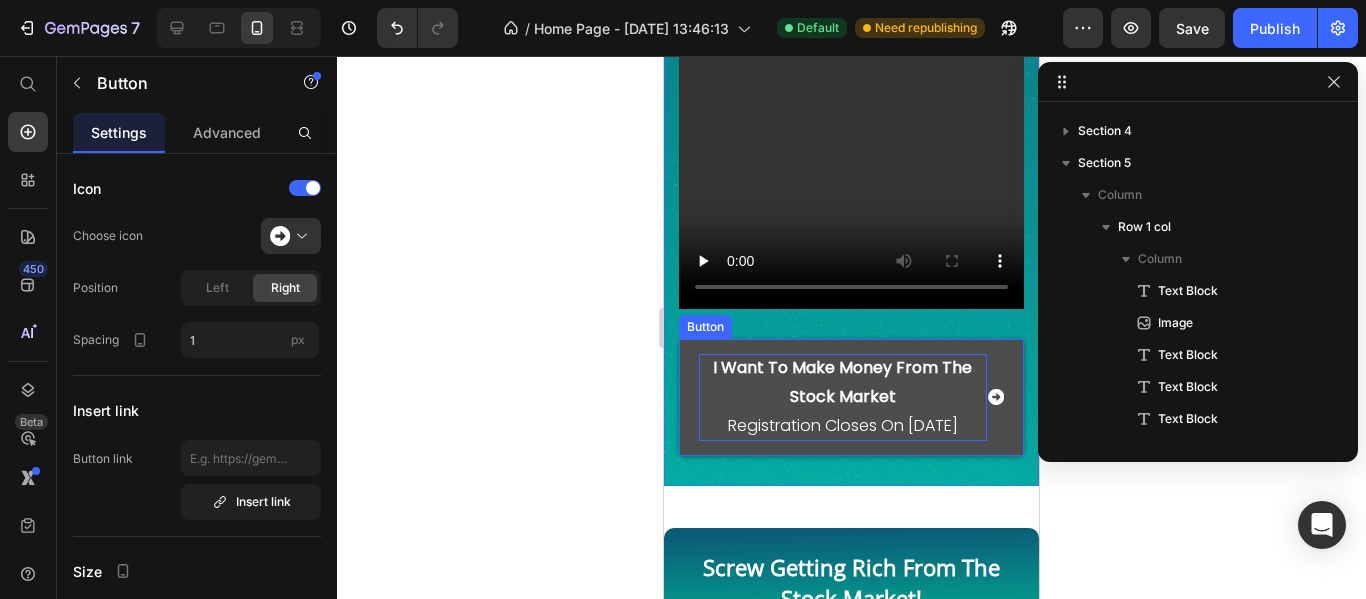 click on "I Want To Make Money From The Stock Market" at bounding box center [842, 382] 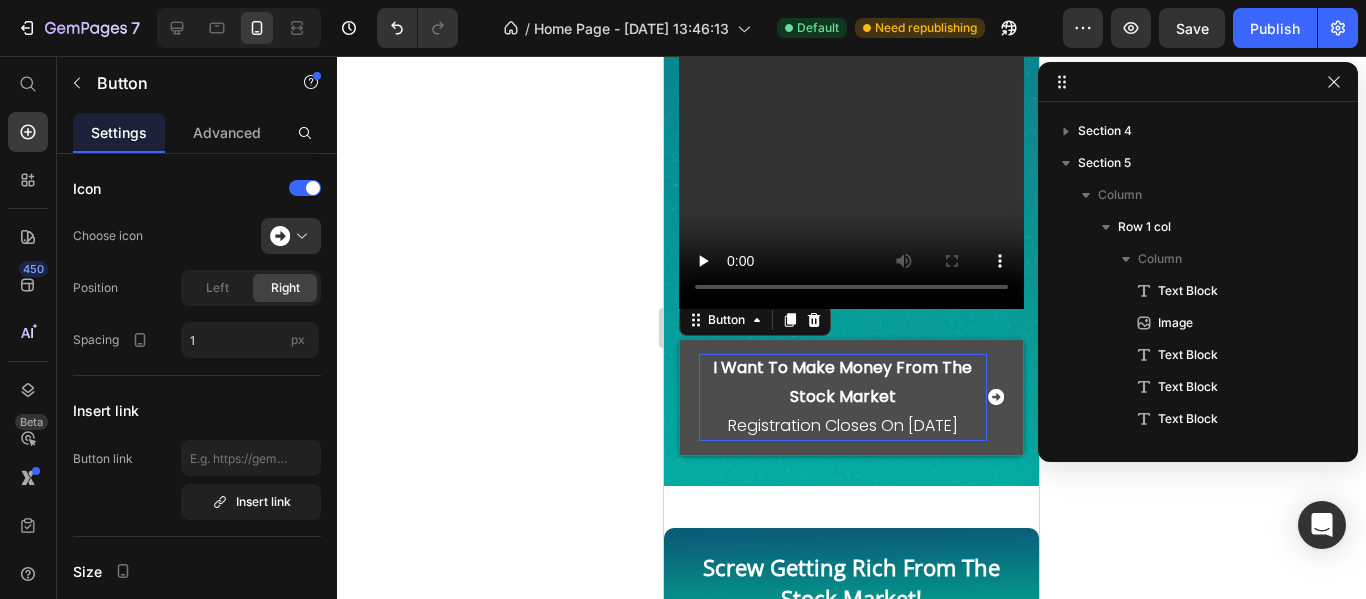 scroll, scrollTop: 123, scrollLeft: 0, axis: vertical 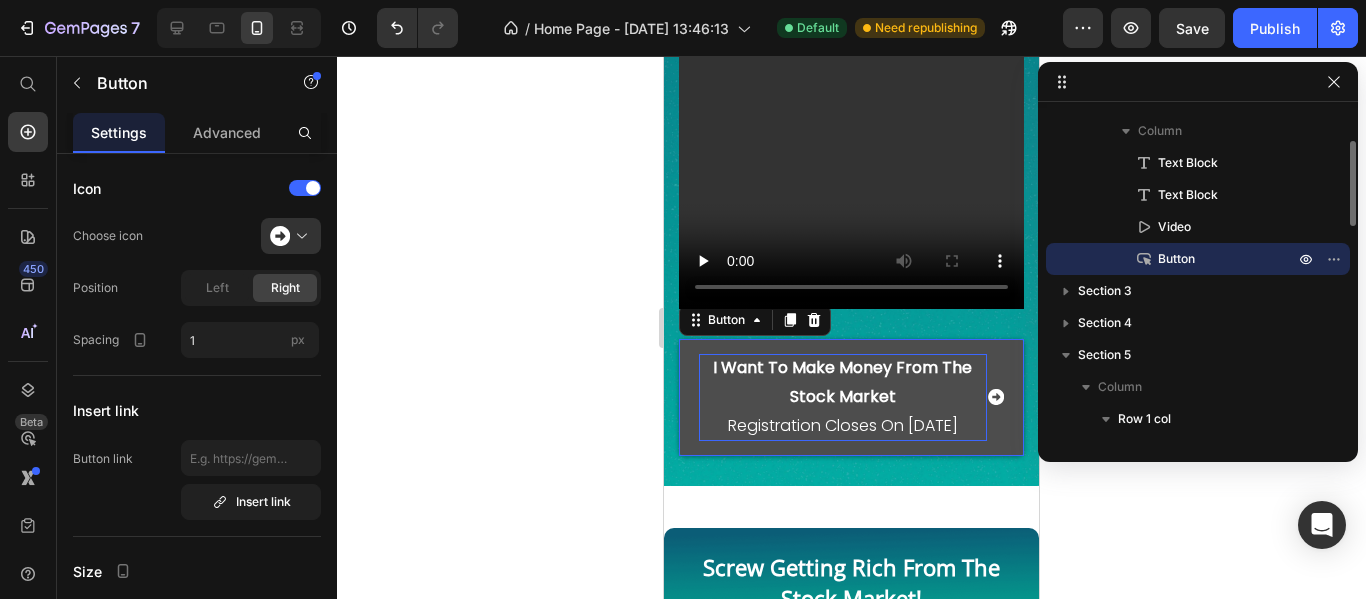 click on "I Want To Make Money From The Stock Market" at bounding box center (842, 382) 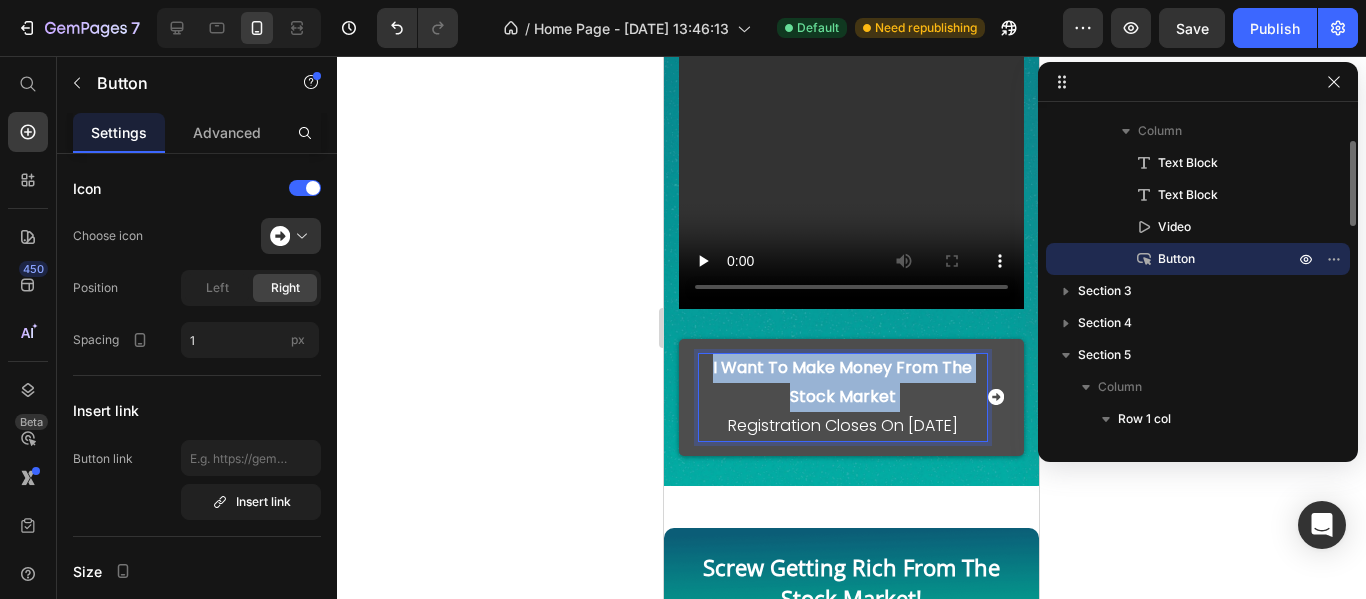 click on "I Want To Make Money From The Stock Market" at bounding box center [842, 382] 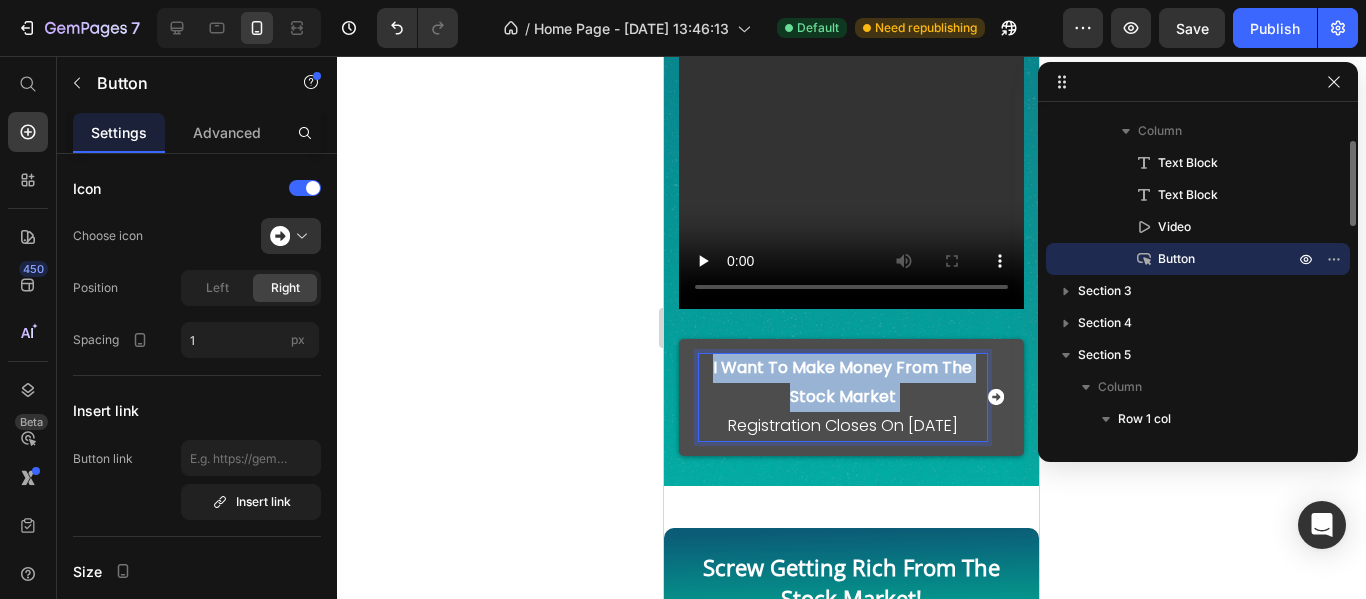 click on "I Want To Make Money From The Stock Market" at bounding box center [842, 382] 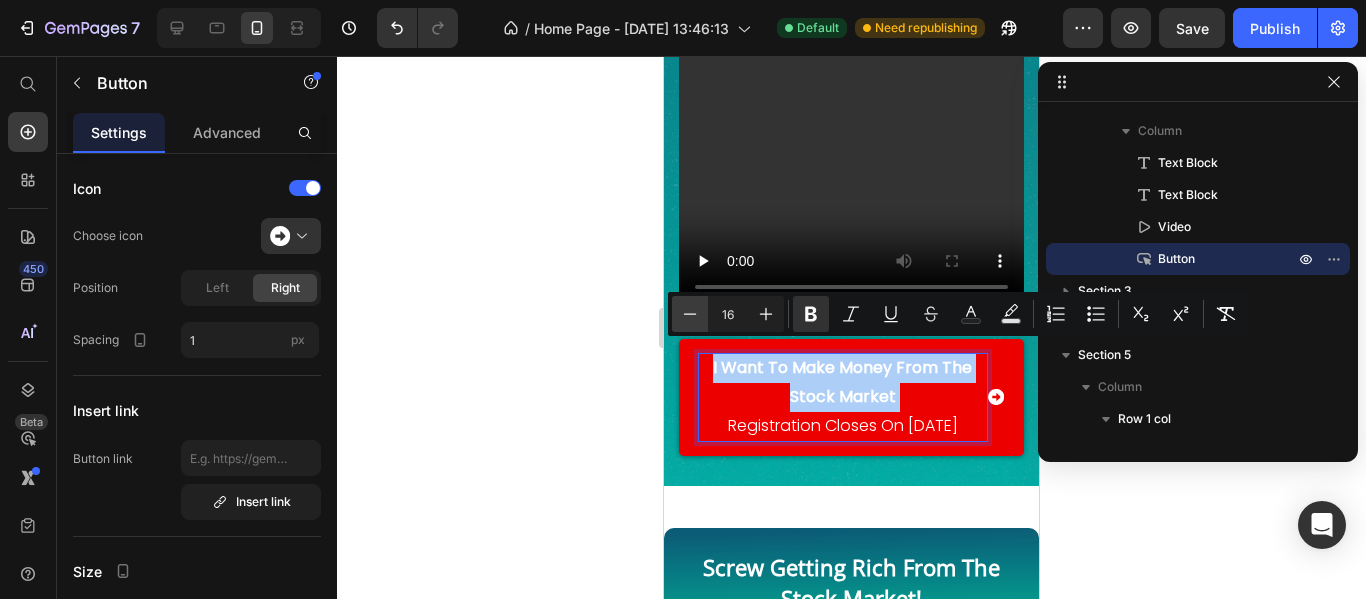 click 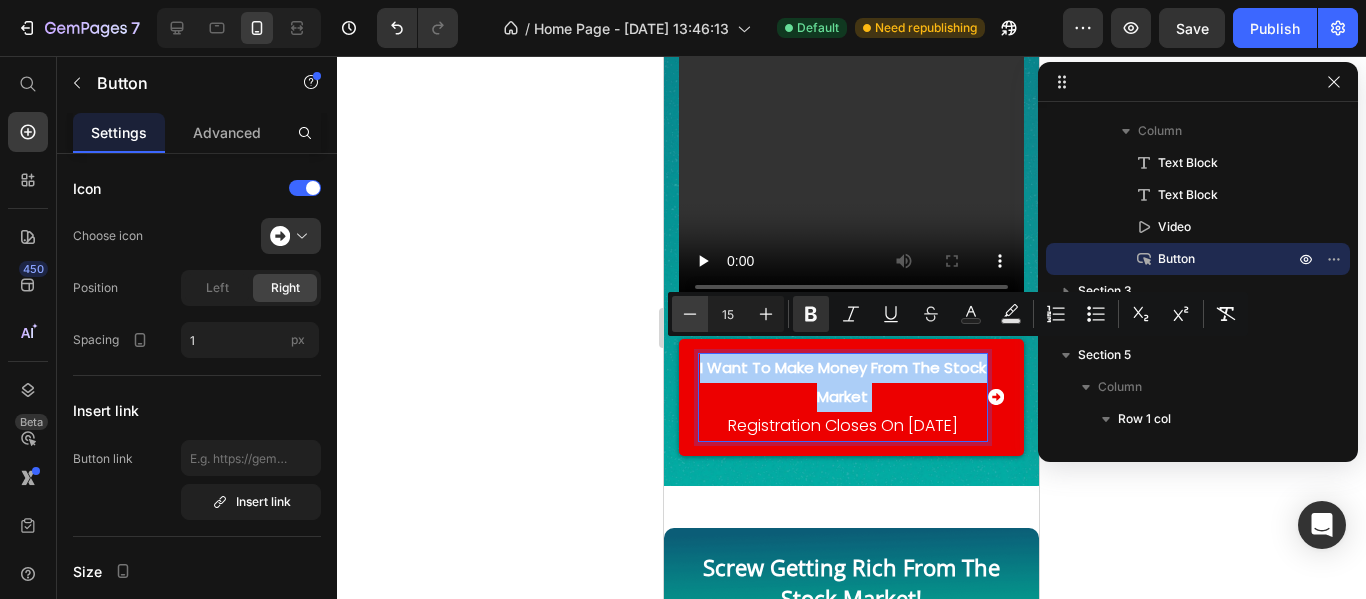 click 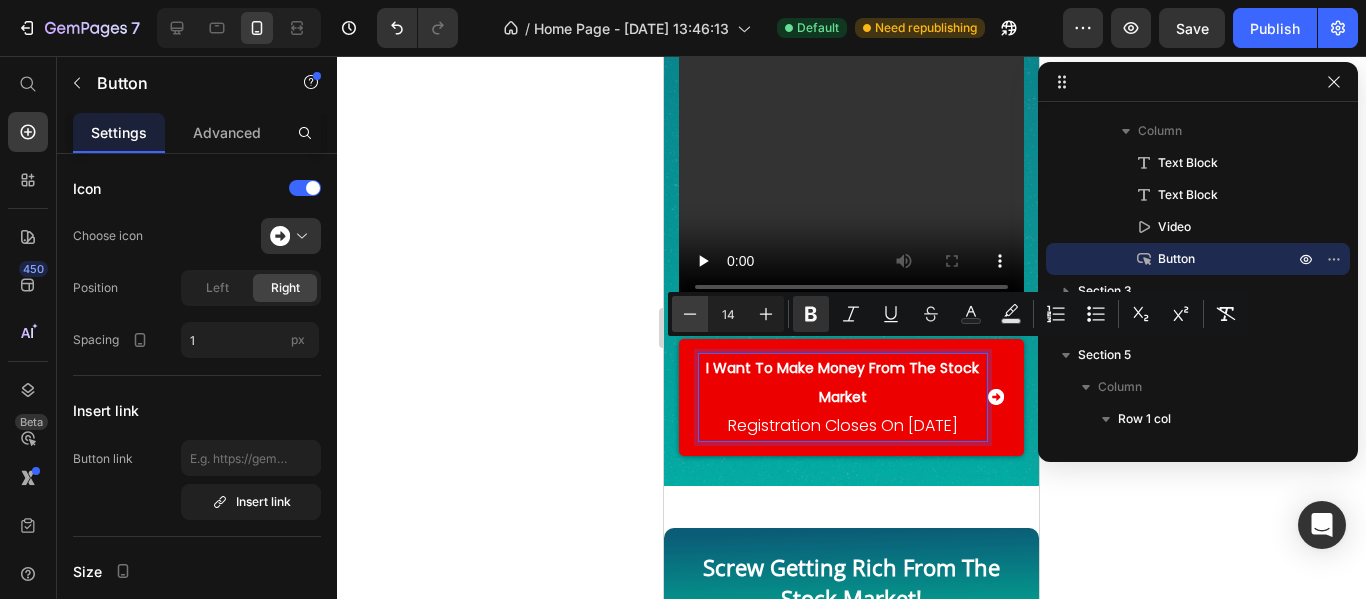 click 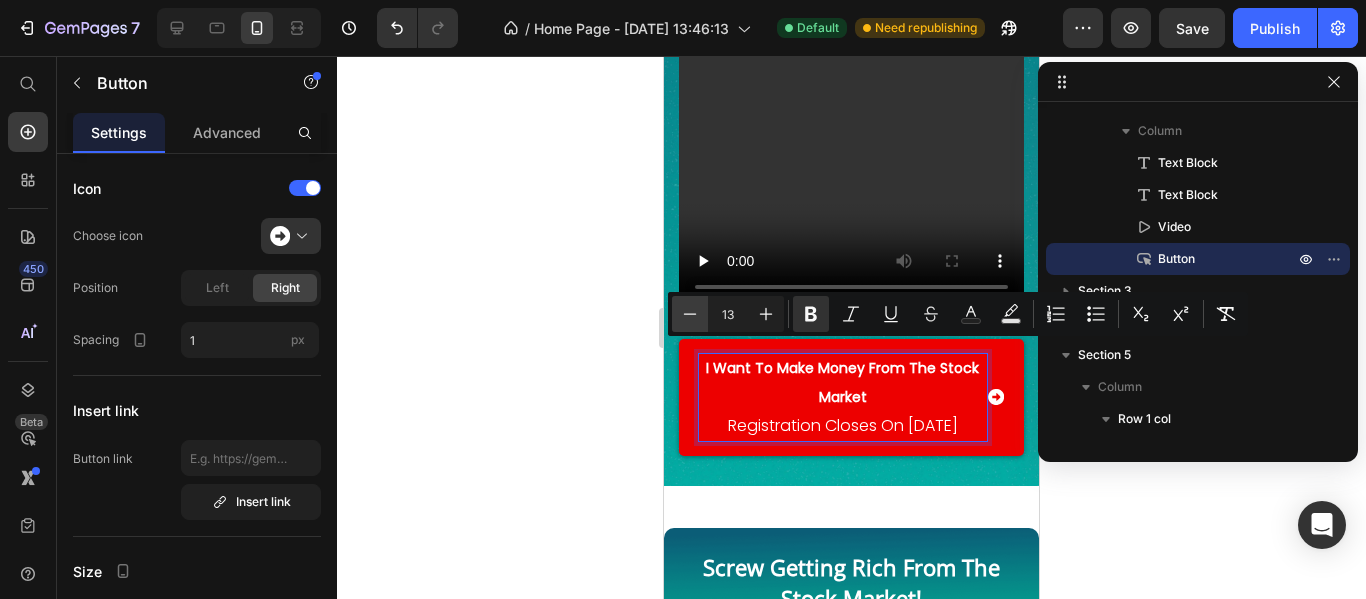 click 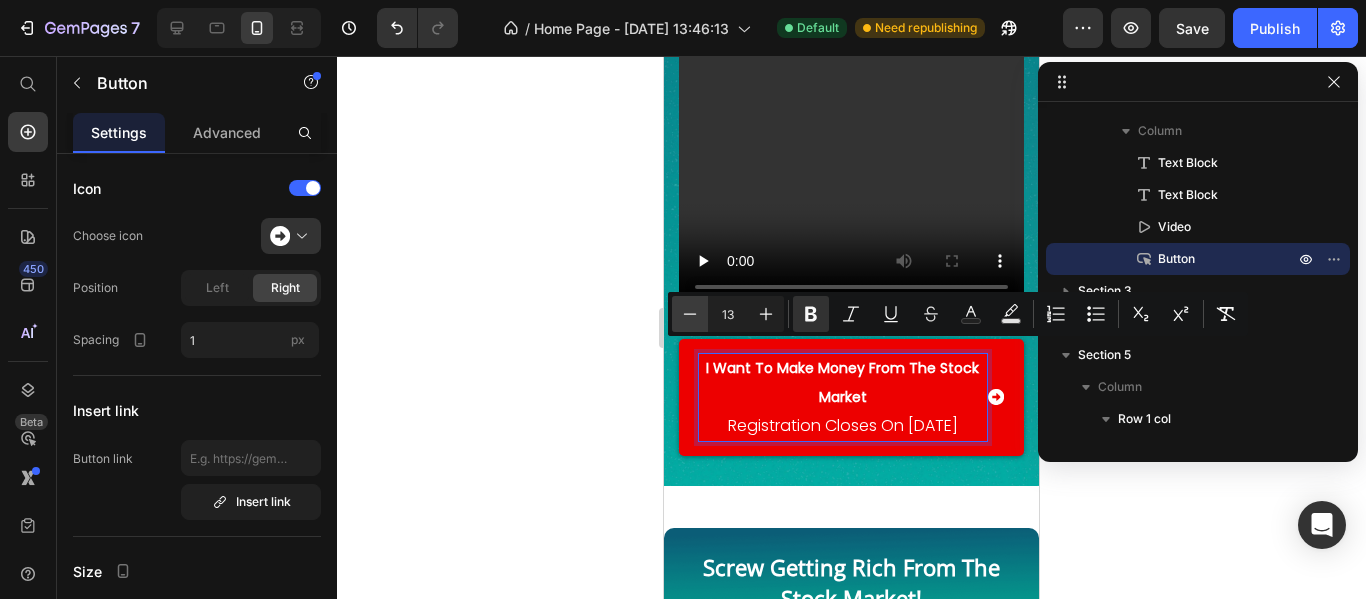 type on "12" 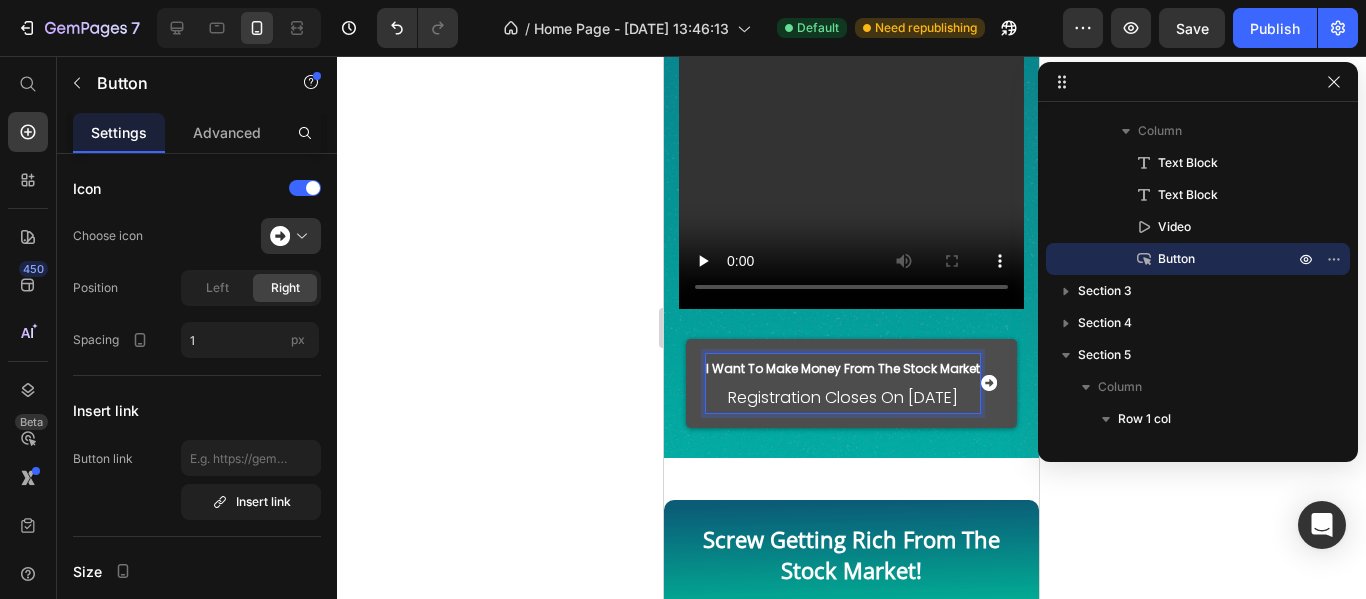 click on "I Want To Make Money From The Stock Market Registration Closes On [DATE]" at bounding box center [843, 383] 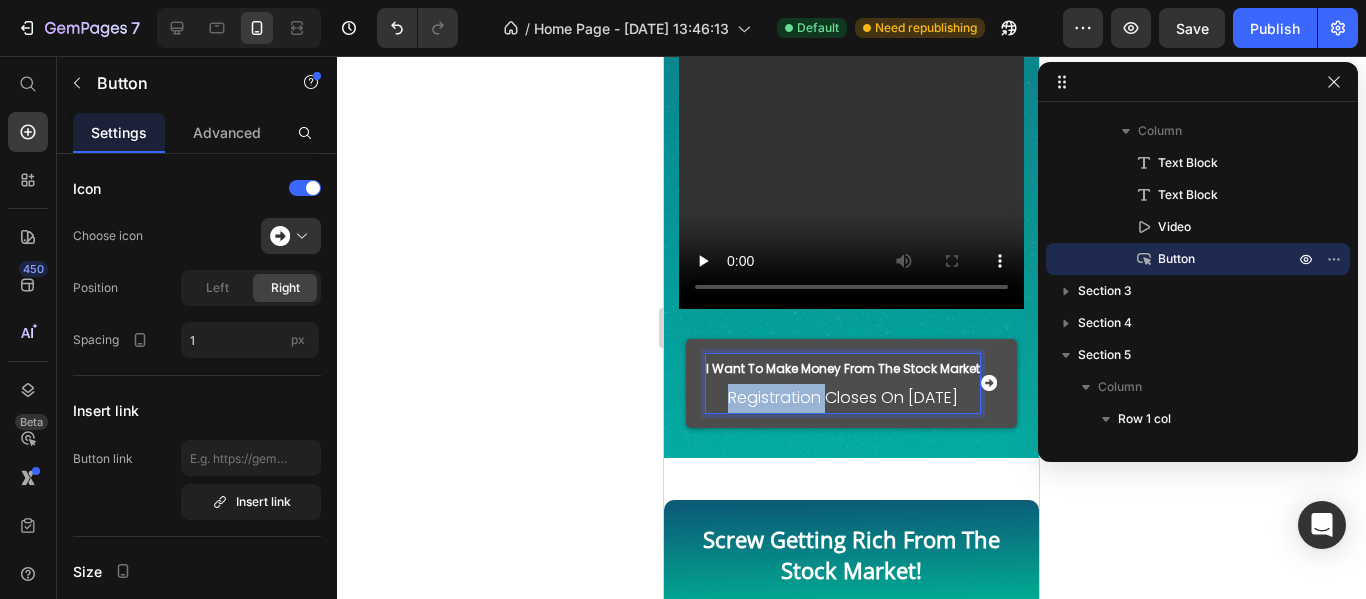 click on "I Want To Make Money From The Stock Market Registration Closes On [DATE]" at bounding box center [843, 383] 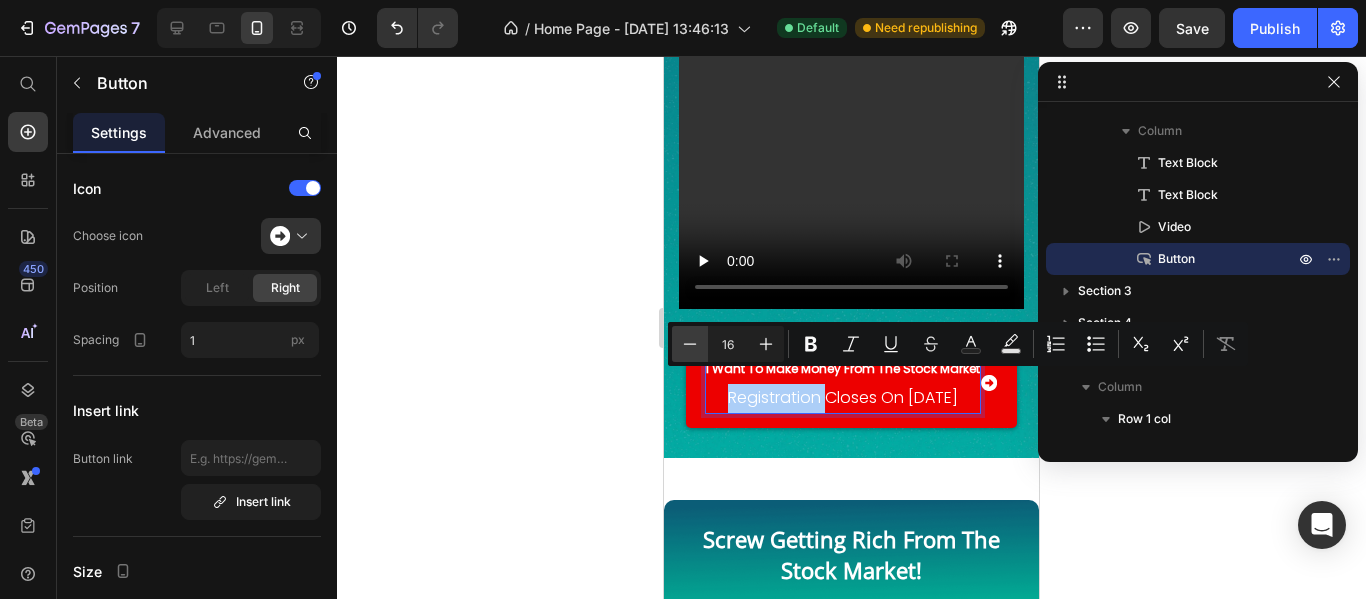 click 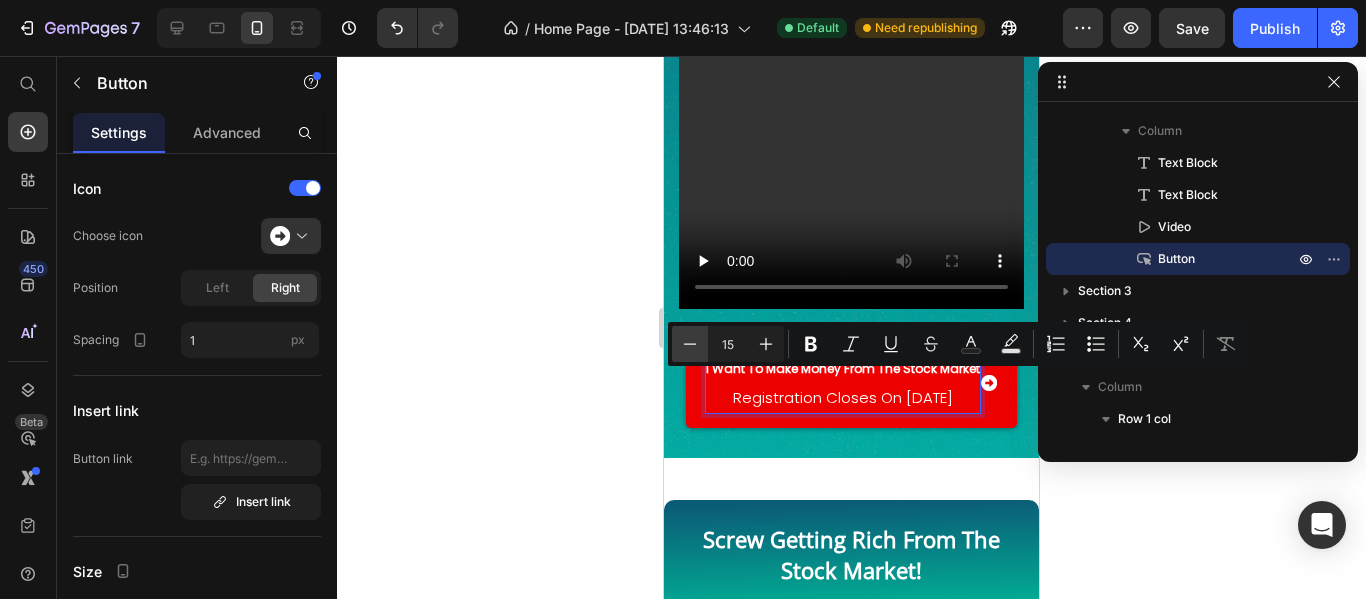 click 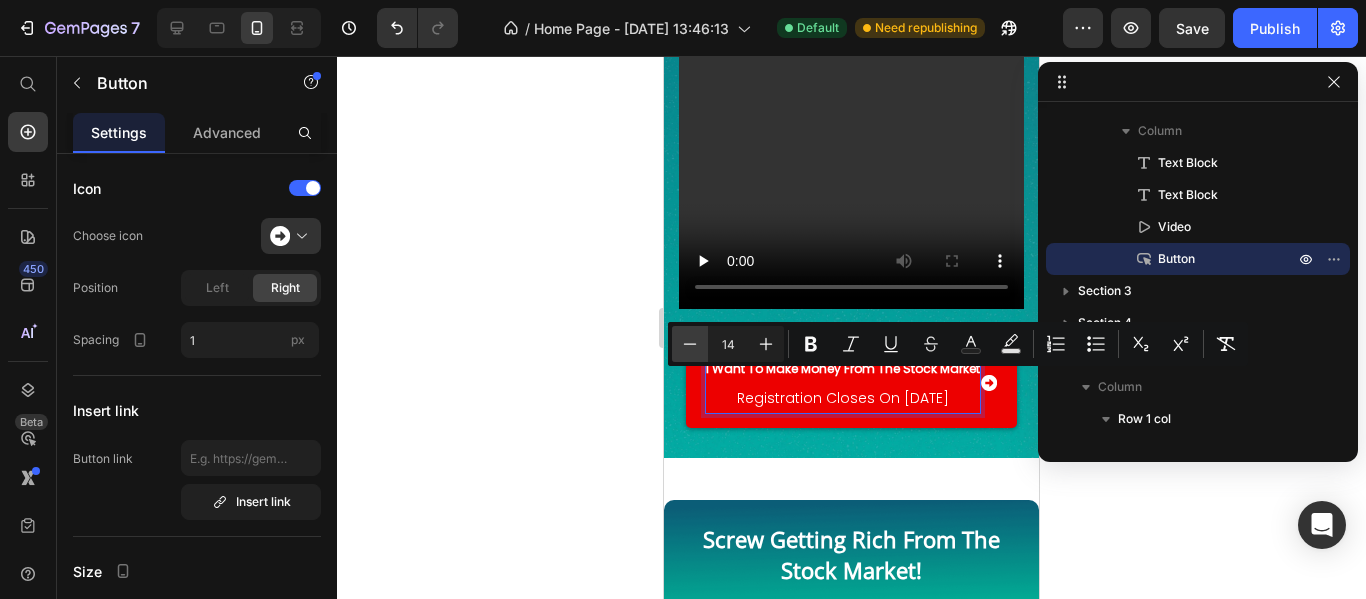 click 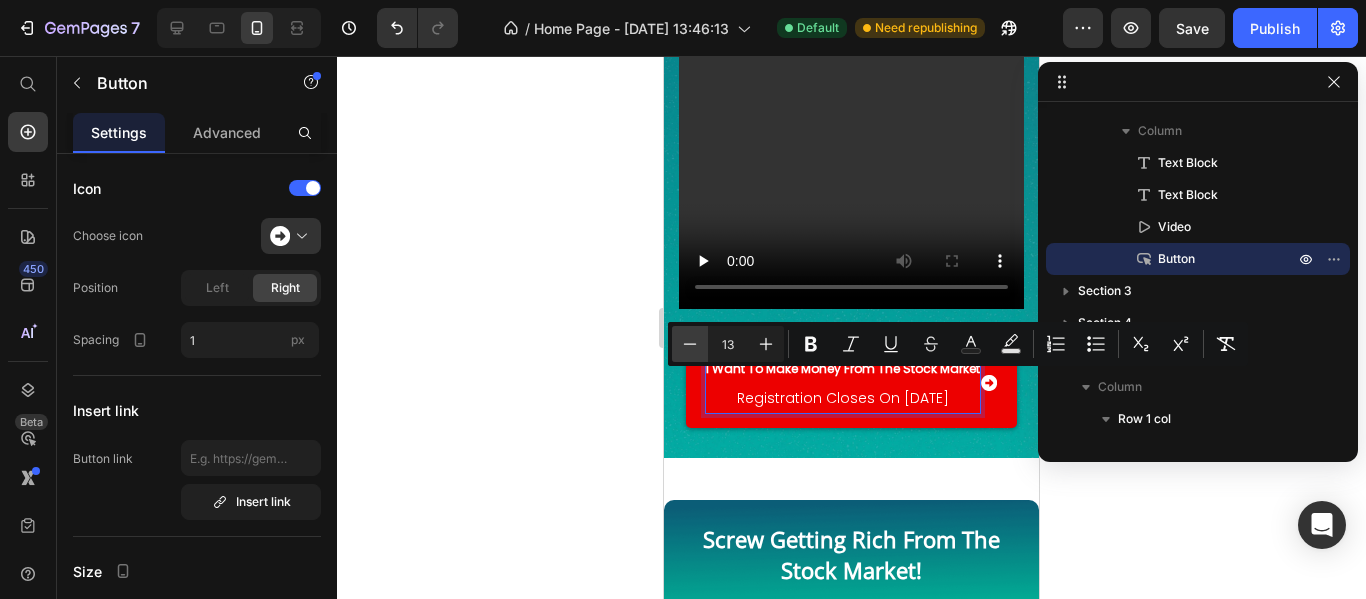 click 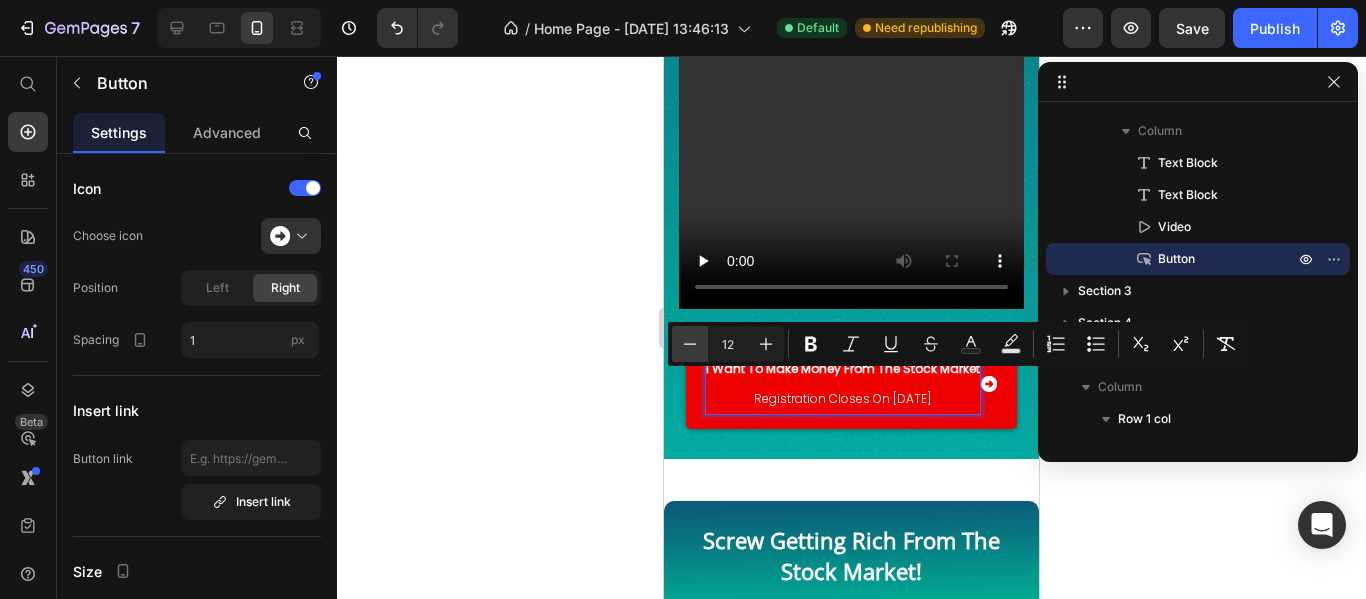 click 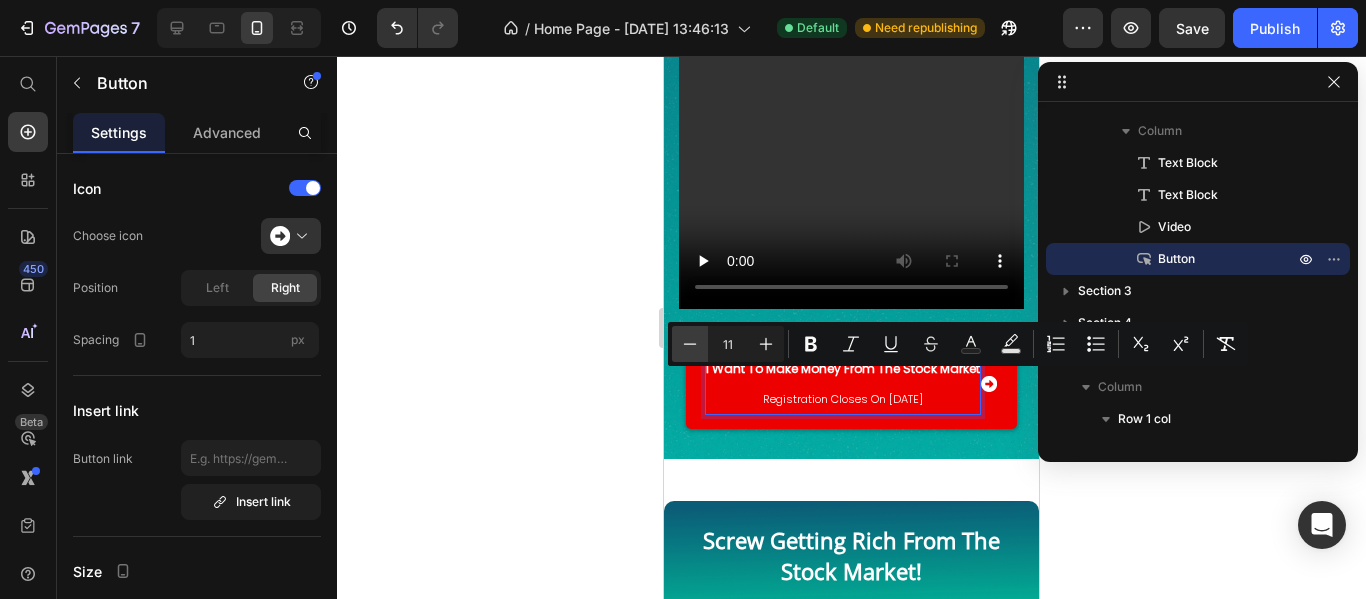 click 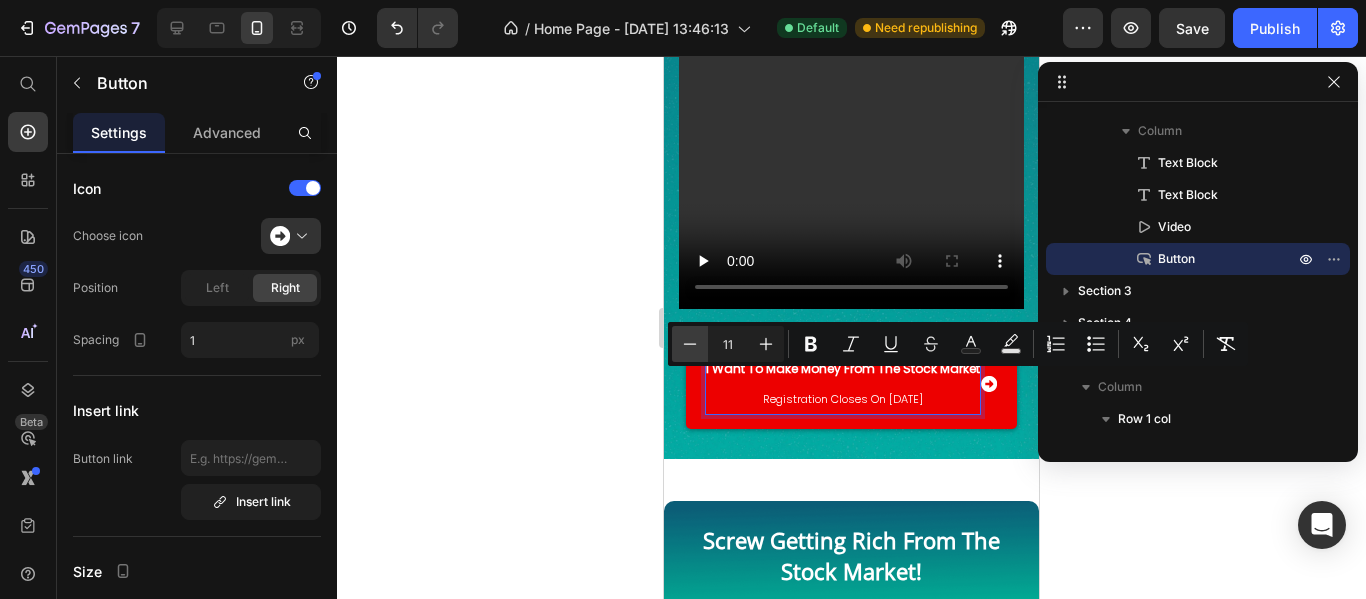 type on "10" 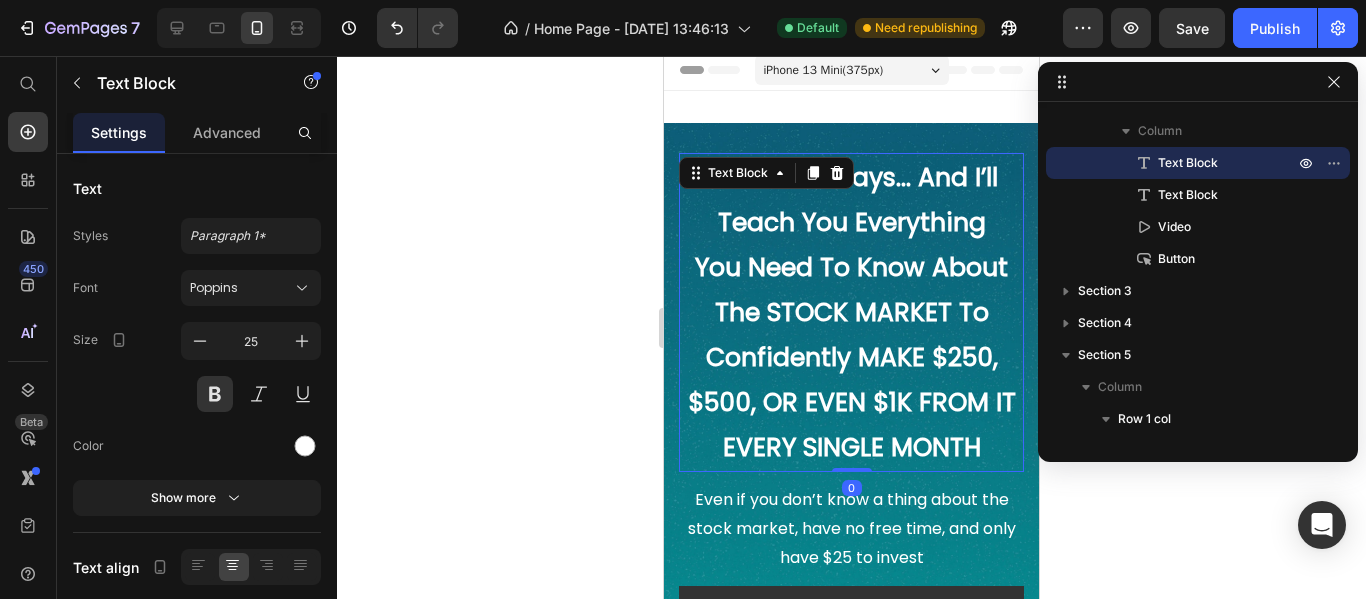 scroll, scrollTop: 0, scrollLeft: 0, axis: both 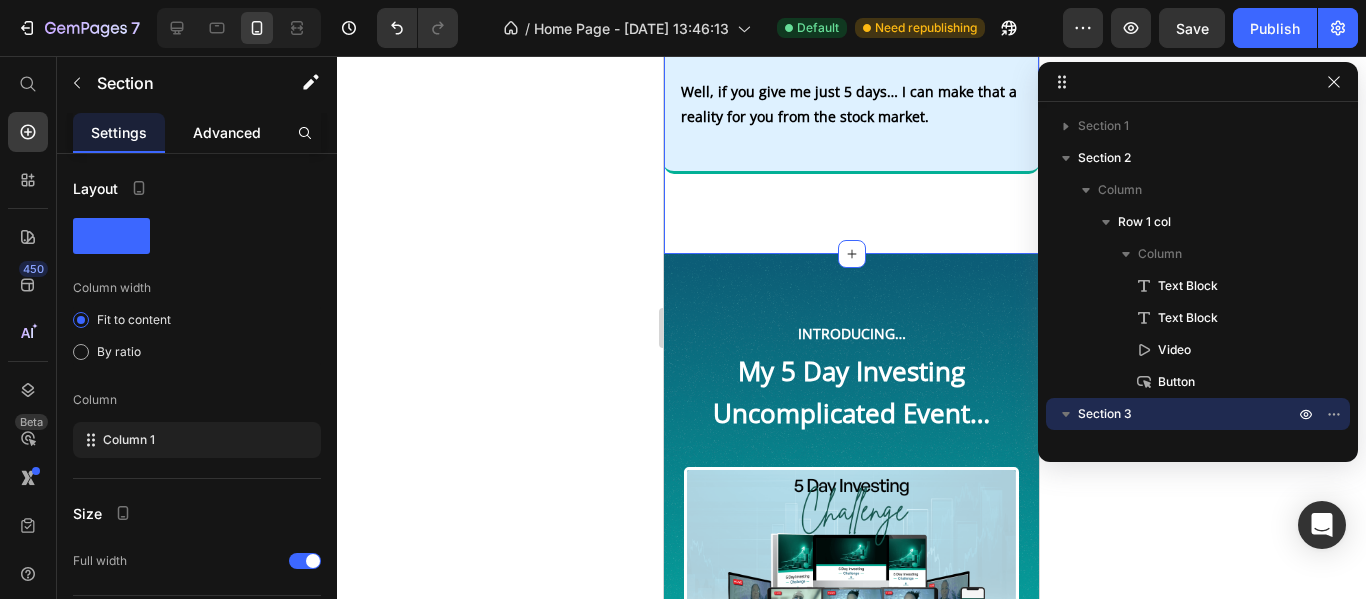 click on "Advanced" at bounding box center (227, 132) 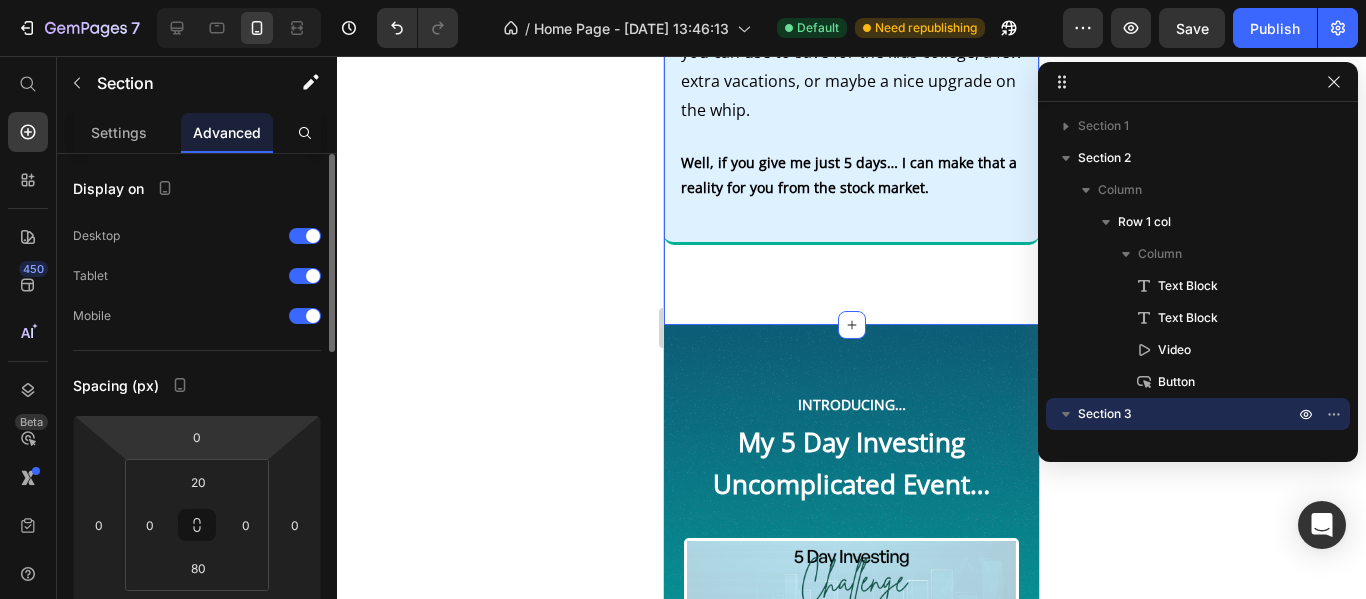 scroll, scrollTop: 1970, scrollLeft: 0, axis: vertical 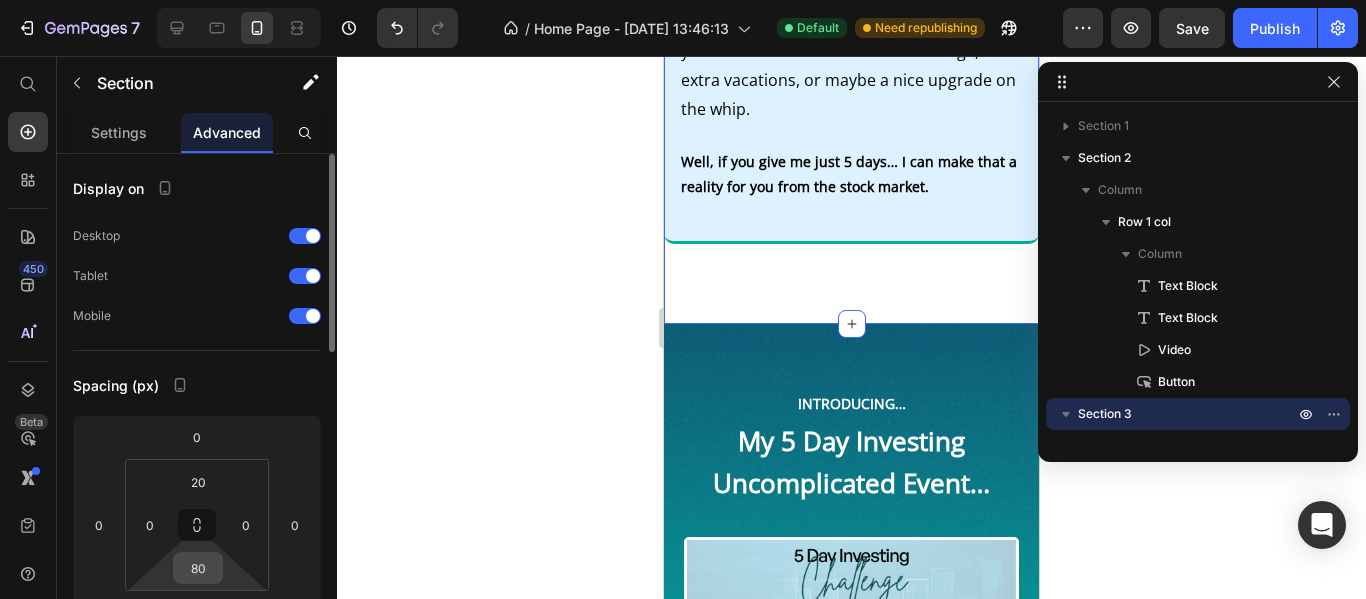 click on "80" at bounding box center (198, 568) 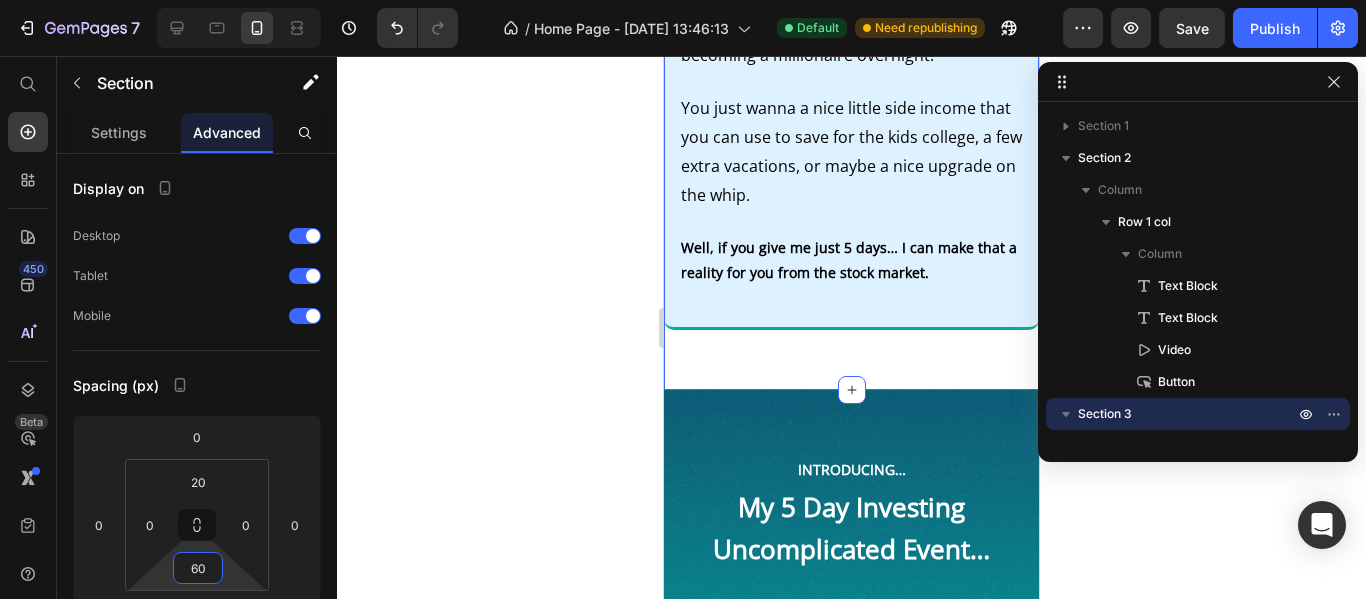 scroll, scrollTop: 1909, scrollLeft: 0, axis: vertical 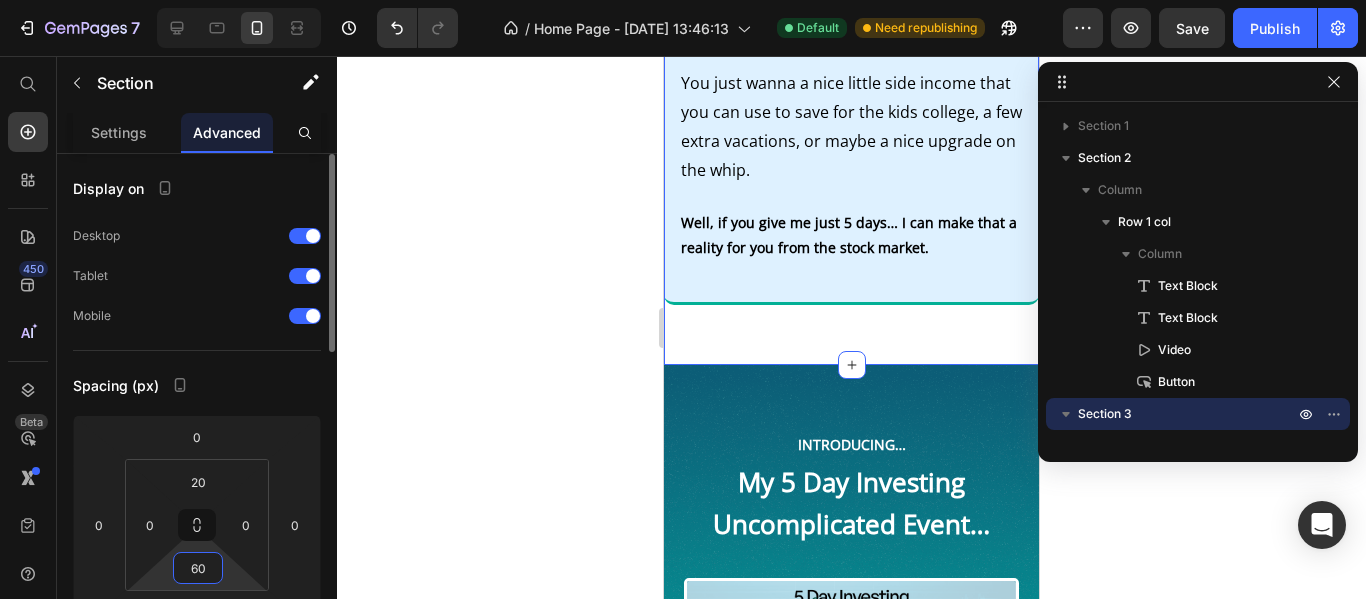 click on "60" at bounding box center [198, 568] 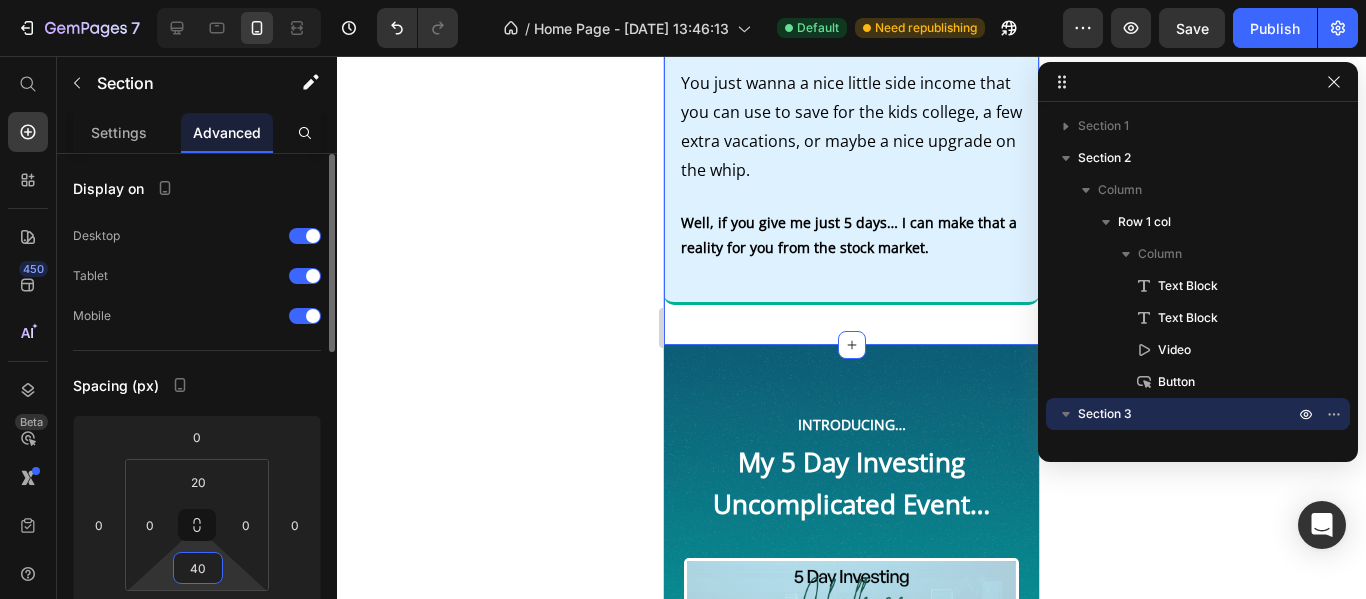 type on "40" 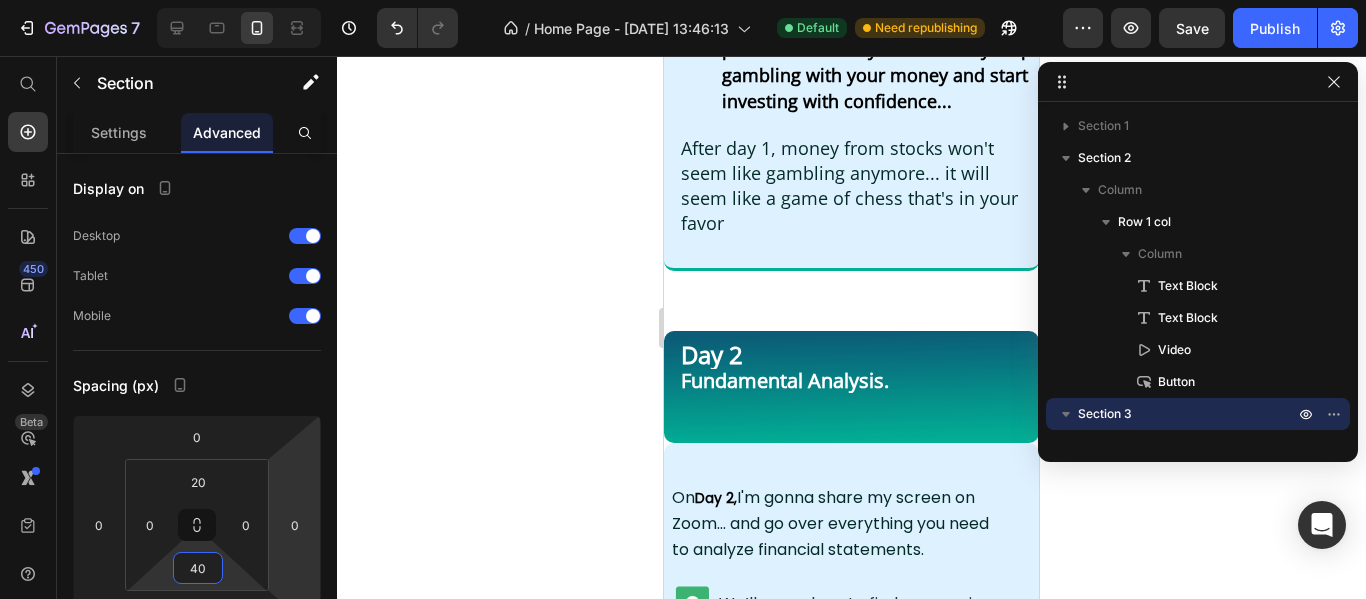 scroll, scrollTop: 4124, scrollLeft: 0, axis: vertical 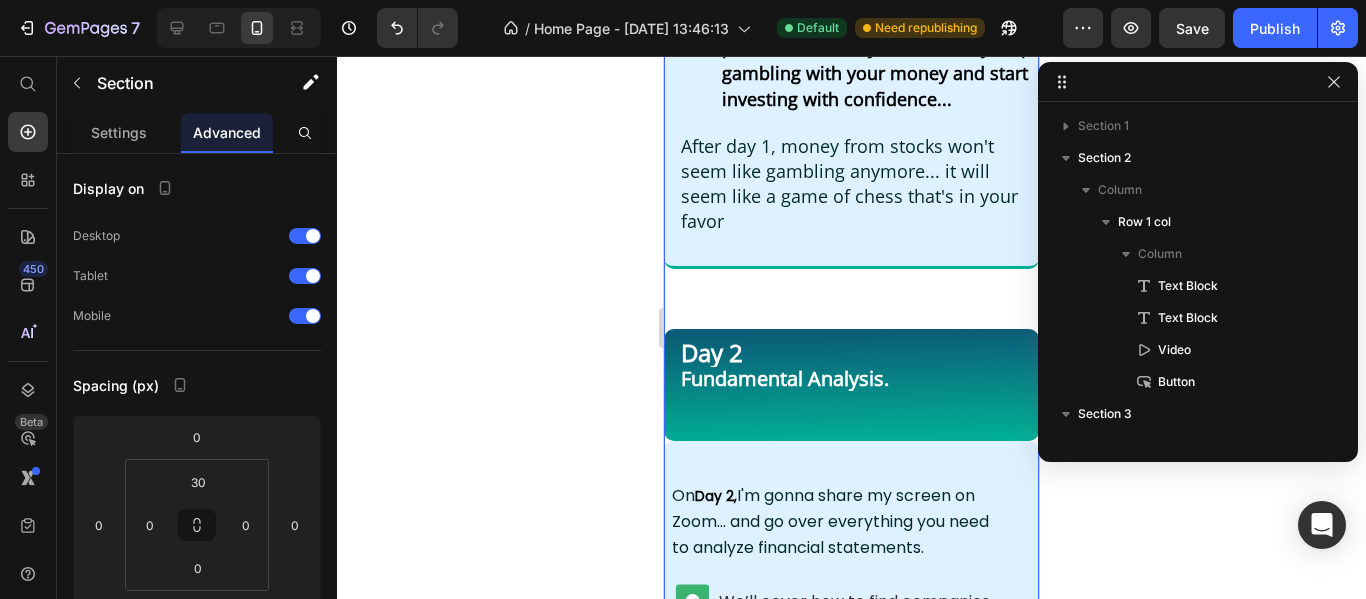 click on "Here’s What We’ll Cover During The 5 Days: Text Block Day 1 Text Block Stock Market Fundamentals. Text Block Row Day 1 i s all about understanding how the market actually works. Text Block Image You’ll know how to finally understand what's really happening in the stock market - even if you've never invested a single dollar before…  Text Block Row Image You’ll know the exact way to spot winning stocks and mutual funds that can multiply your money - without getting overwhelmed by complex financial jargon…  Text Block Row Image ​​And my simple framework for reading the market like a professional - so you can finally stop gambling with your money and start investing with confidence... Text Block Row After day 1, money from stocks won't seem like gambling anymore... it will seem like a game of chess that's in your favor Text Block Row Row Day 2 Text Block Fundamental Analysis. Text Block Row On  Day 2, Text Block Image We’ll cover how to find companies  Text Block Row Text Block Row Image Row" at bounding box center [851, 1566] 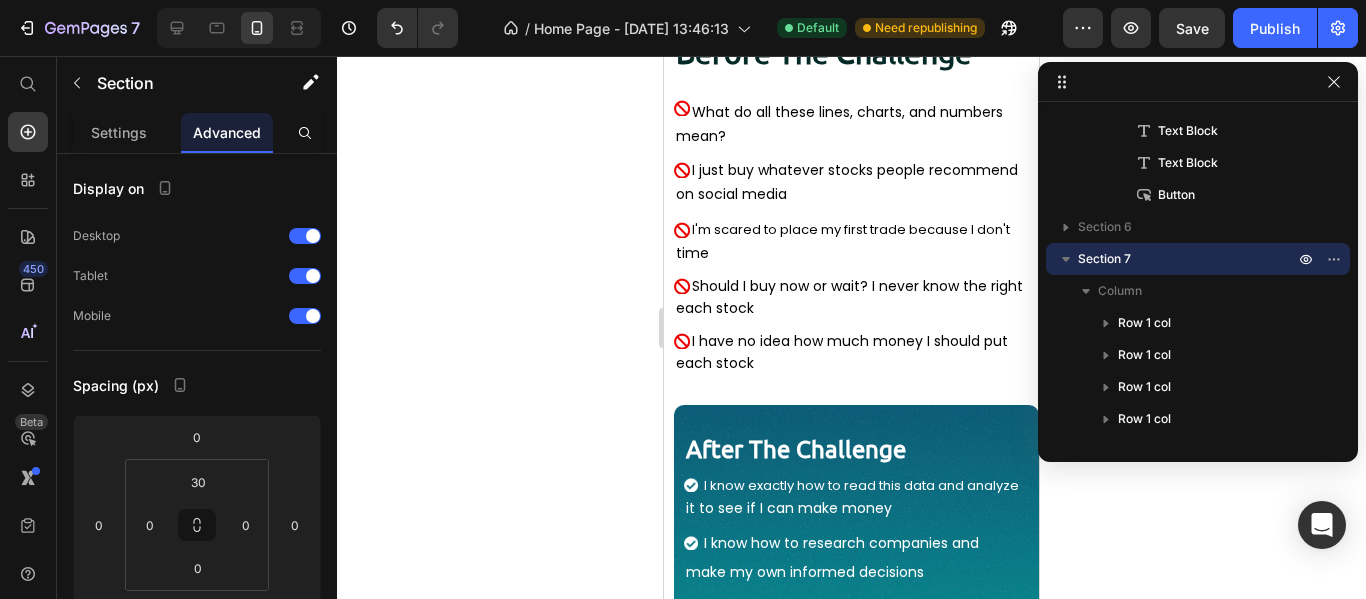 scroll, scrollTop: 7928, scrollLeft: 0, axis: vertical 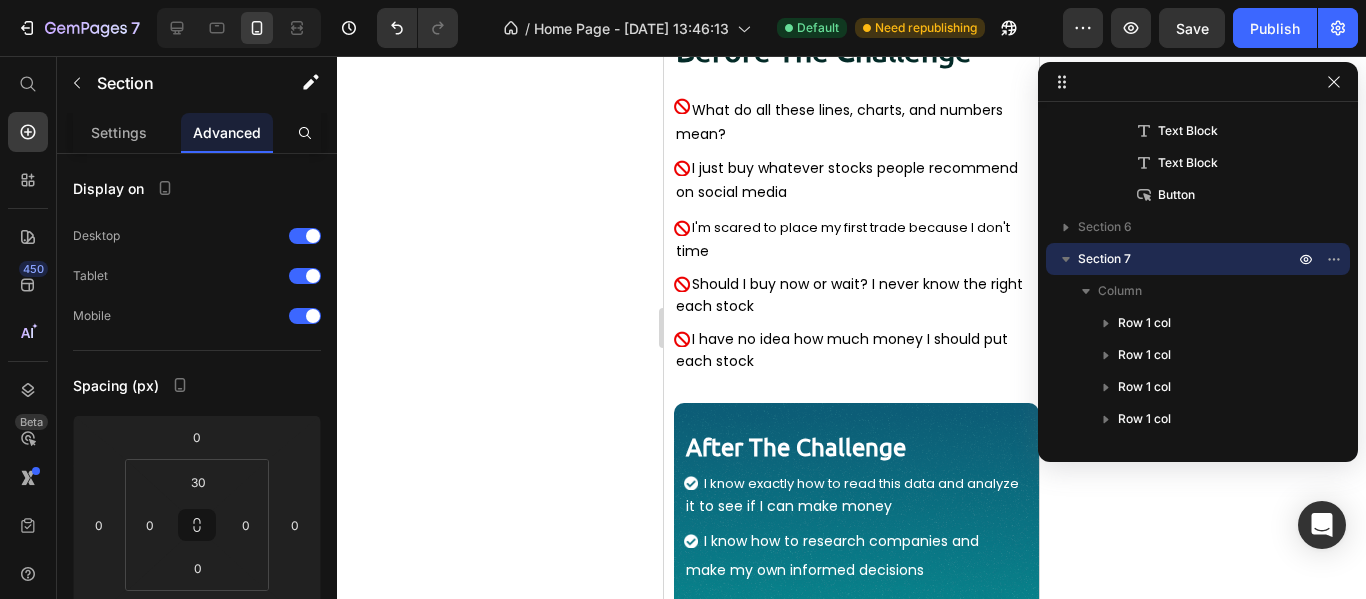 click on "Give Me 5 Days… And I’ll Teach You Everything You Need To Know About The Stock Market To Confidently Make  $250, $500, Or Even $1K  From It Every Single Month Text Block Even if you don’t know a thing about the stock market, have no free time, and only have $25 to invest Text Block Video
I Want To Make Money From The Stock Market Registration Closes On [DATE]   Button Row Section 1/25 Here’s What We’ll Cover During The 5 Days: Text Block Day 1 Text Block Stock Market Fundamentals. Text Block Row Day 1 i s all about understanding how the market actually works. Text Block Image You’ll know how to finally understand what's really happening in the stock market - even if you've never invested a single dollar before…  Text Block Row Image You’ll know the exact way to spot winning stocks and mutual funds that can multiply your money - without getting overwhelmed by complex financial jargon…  Text Block Row Image Text Block Row Text Block Row Row Day 2 Text Block Fundamental Analysis. Row" at bounding box center (851, -547) 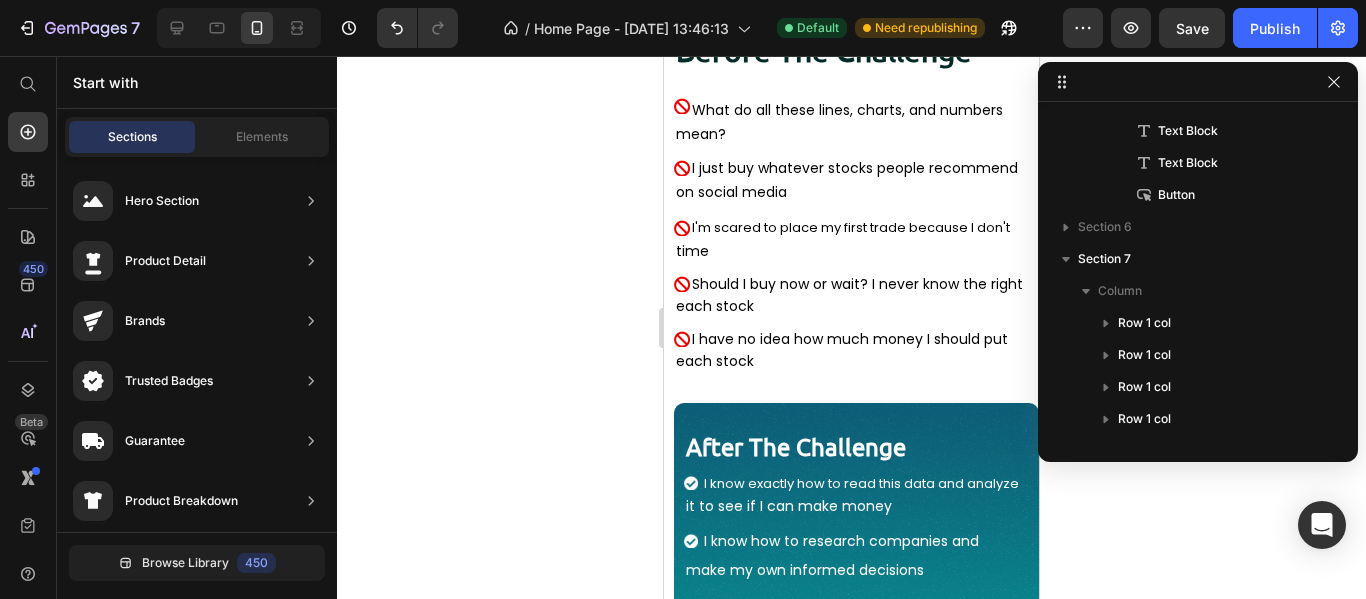 click on "Give Me 5 Days… And I’ll Teach You Everything You Need To Know About The Stock Market To Confidently Make  $250, $500, Or Even $1K  From It Every Single Month Text Block Even if you don’t know a thing about the stock market, have no free time, and only have $25 to invest Text Block Video
I Want To Make Money From The Stock Market Registration Closes On [DATE]   Button Row Section 1/25 Here’s What We’ll Cover During The 5 Days: Text Block Day 1 Text Block Stock Market Fundamentals. Text Block Row Day 1 i s all about understanding how the market actually works. Text Block Image You’ll know how to finally understand what's really happening in the stock market - even if you've never invested a single dollar before…  Text Block Row Image You’ll know the exact way to spot winning stocks and mutual funds that can multiply your money - without getting overwhelmed by complex financial jargon…  Text Block Row Image Text Block Row Text Block Row Row Day 2 Text Block Fundamental Analysis. Row" at bounding box center [851, -547] 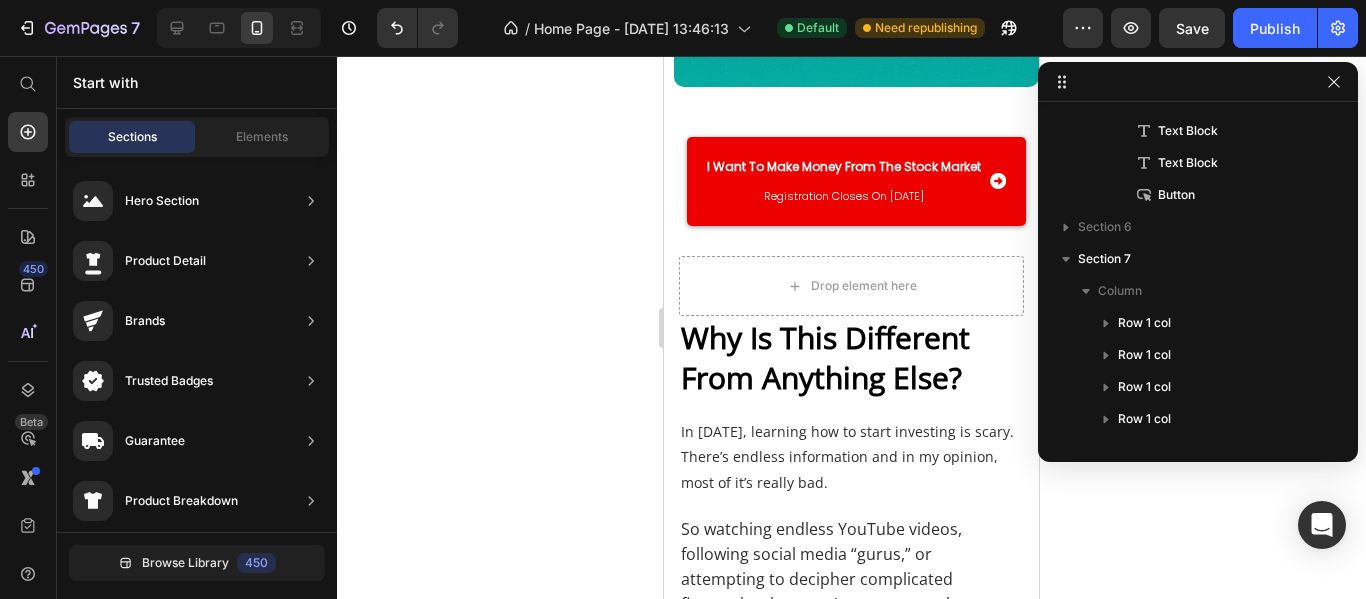 scroll, scrollTop: 8838, scrollLeft: 0, axis: vertical 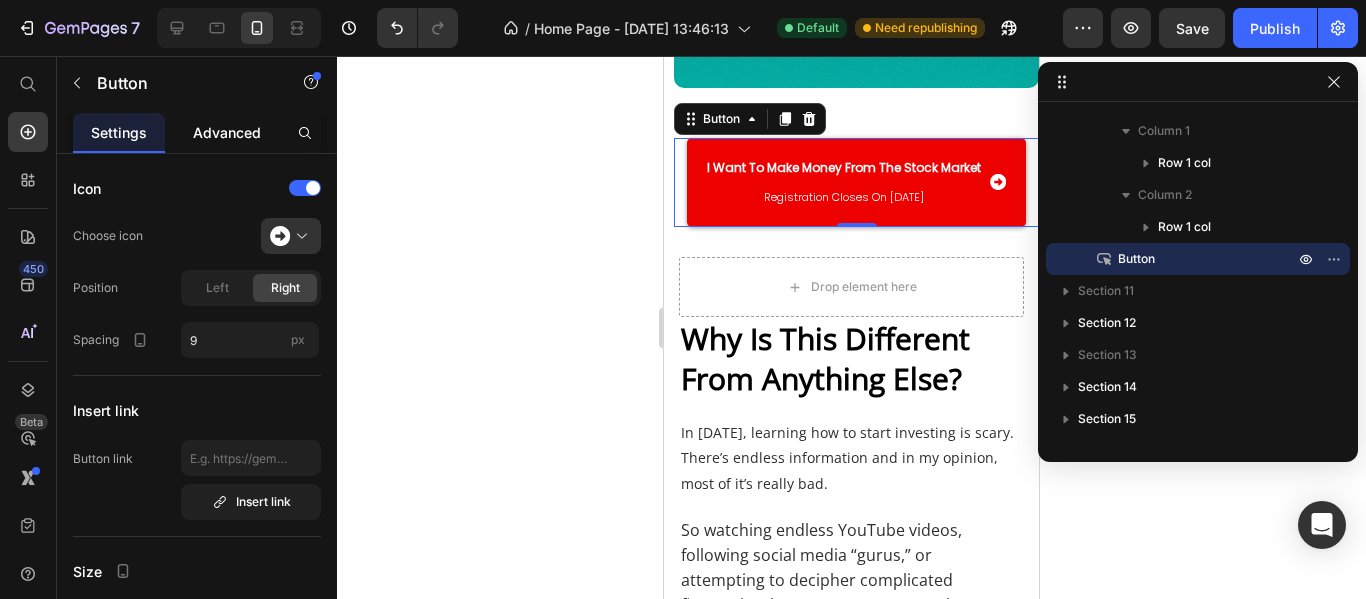 click on "Advanced" at bounding box center [227, 132] 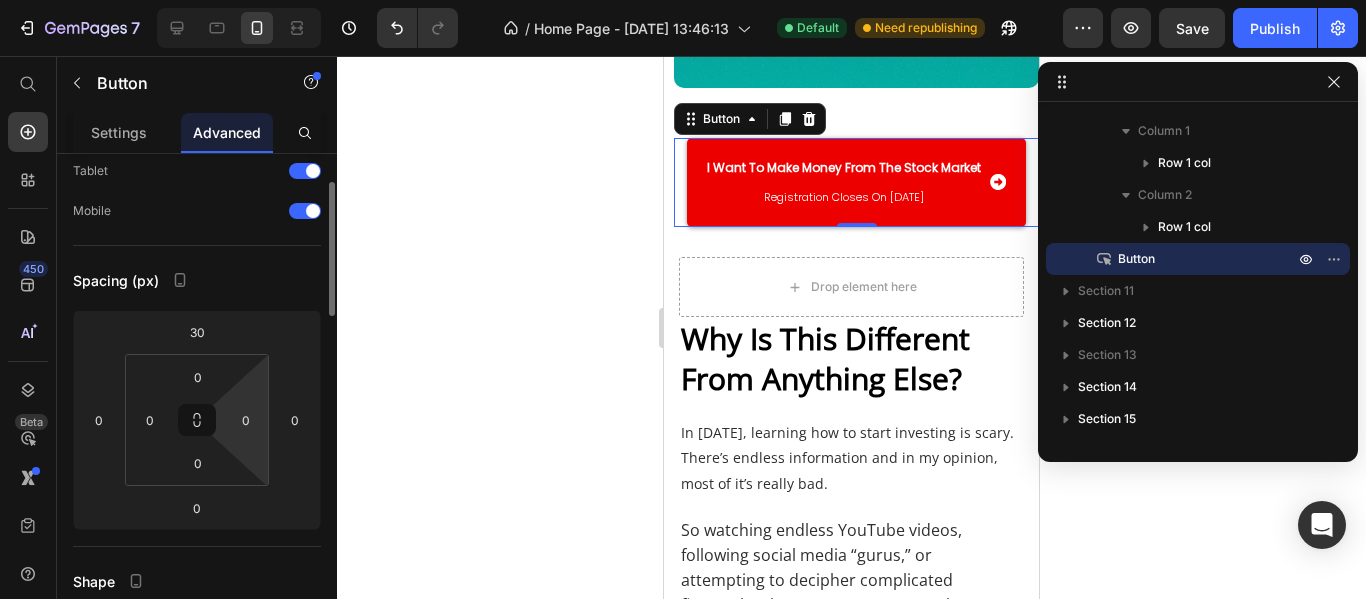 scroll, scrollTop: 107, scrollLeft: 0, axis: vertical 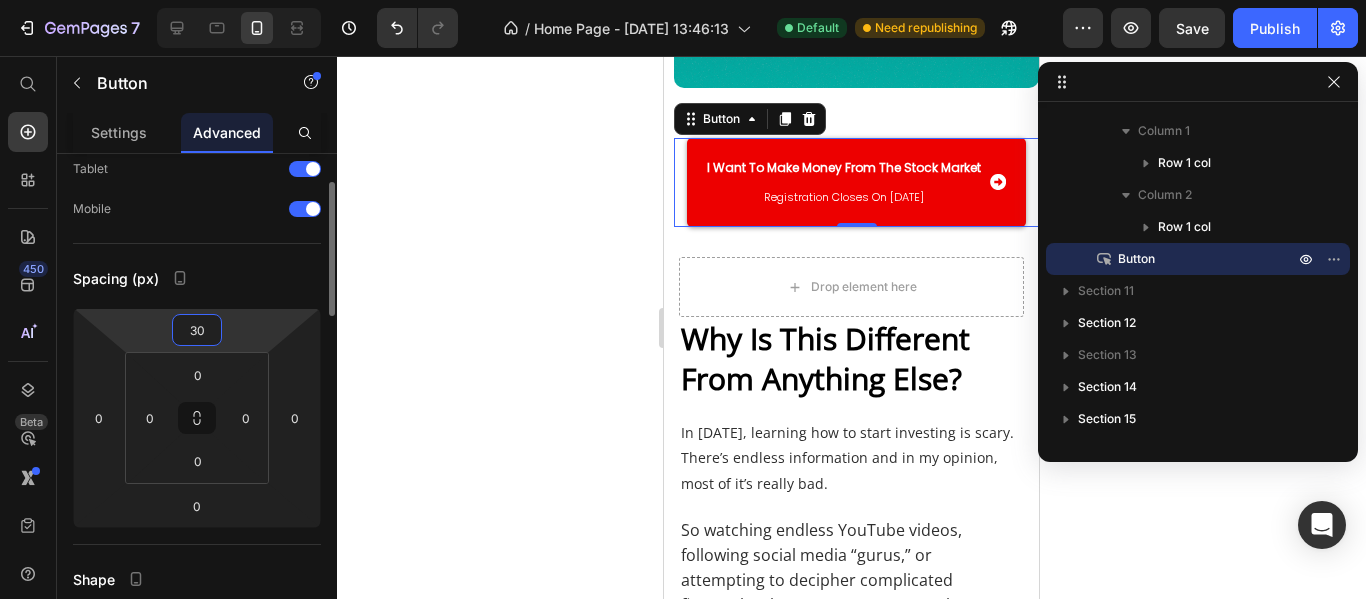click on "30" at bounding box center (197, 330) 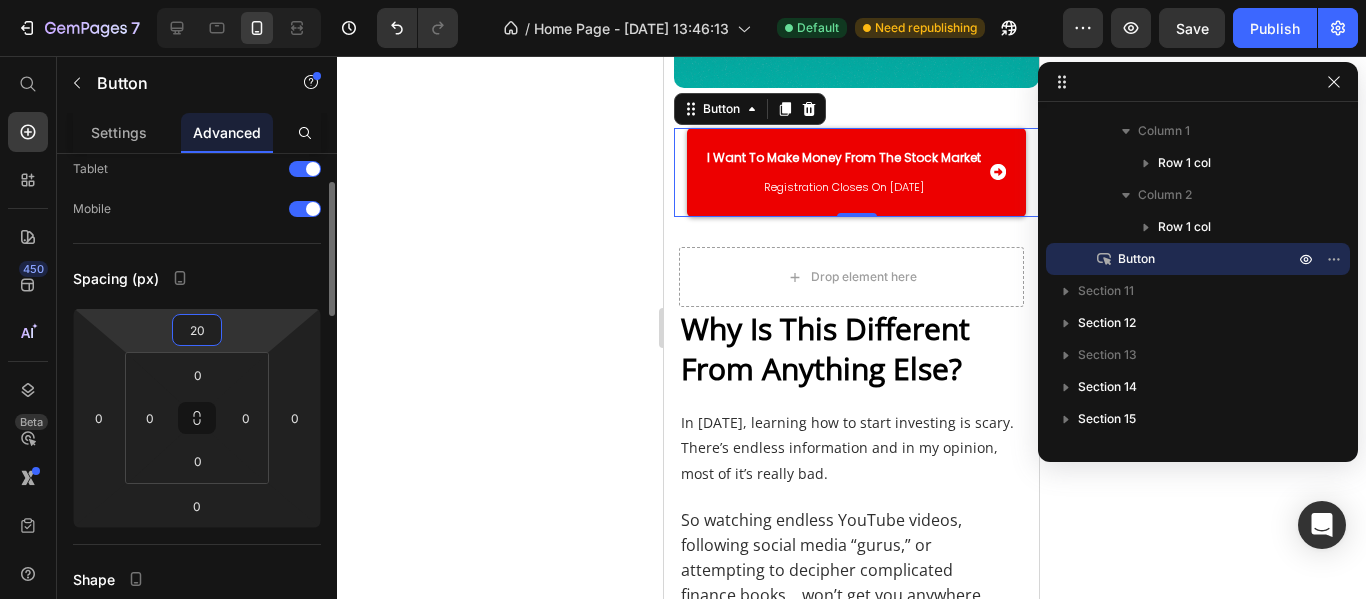 click on "20" at bounding box center [197, 330] 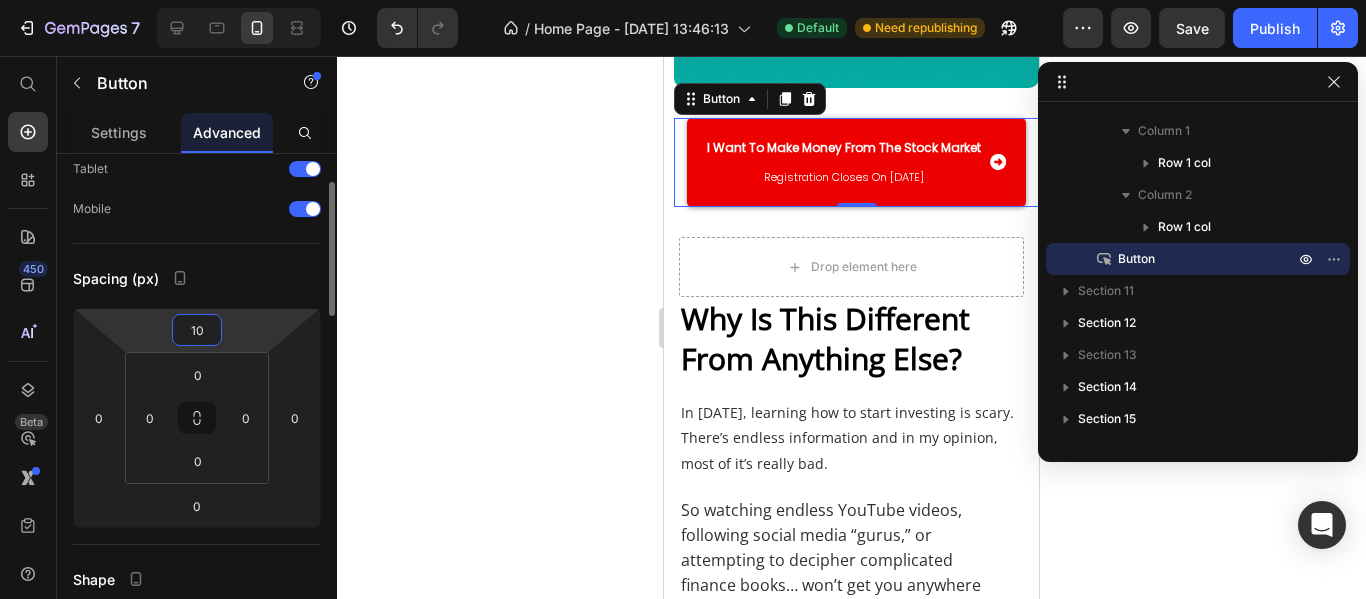type on "10" 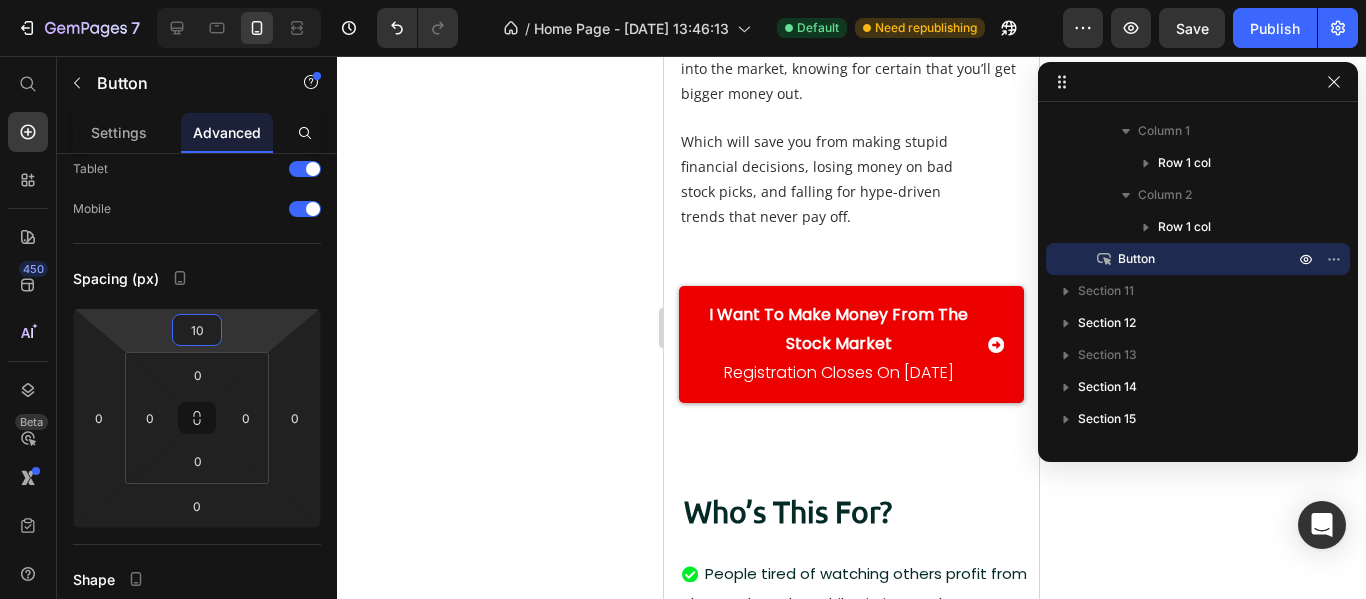 scroll, scrollTop: 10388, scrollLeft: 0, axis: vertical 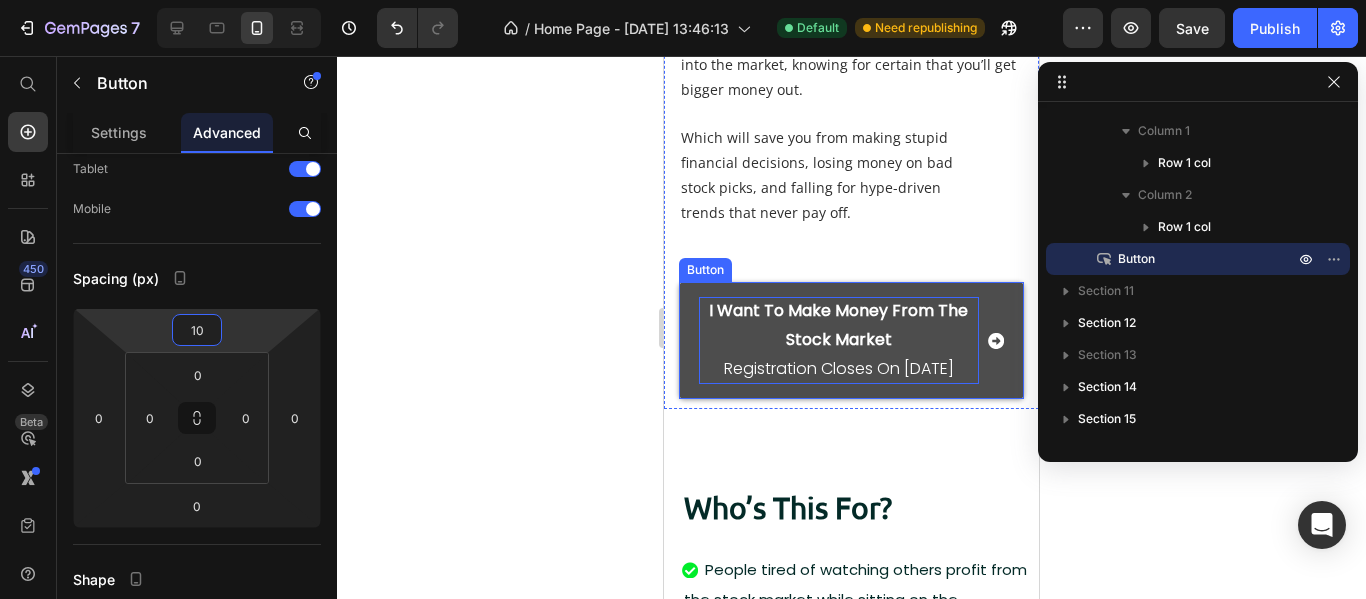 click on "I Want To Make Money From The Stock Market" at bounding box center [838, 325] 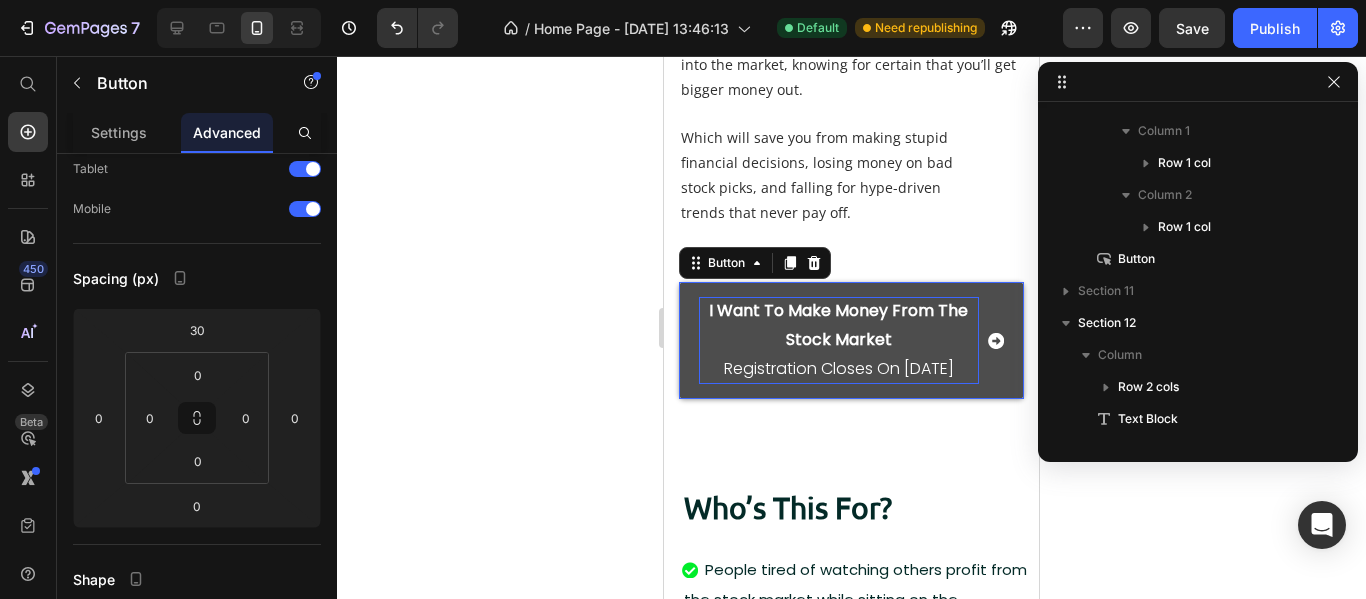 scroll, scrollTop: 1595, scrollLeft: 0, axis: vertical 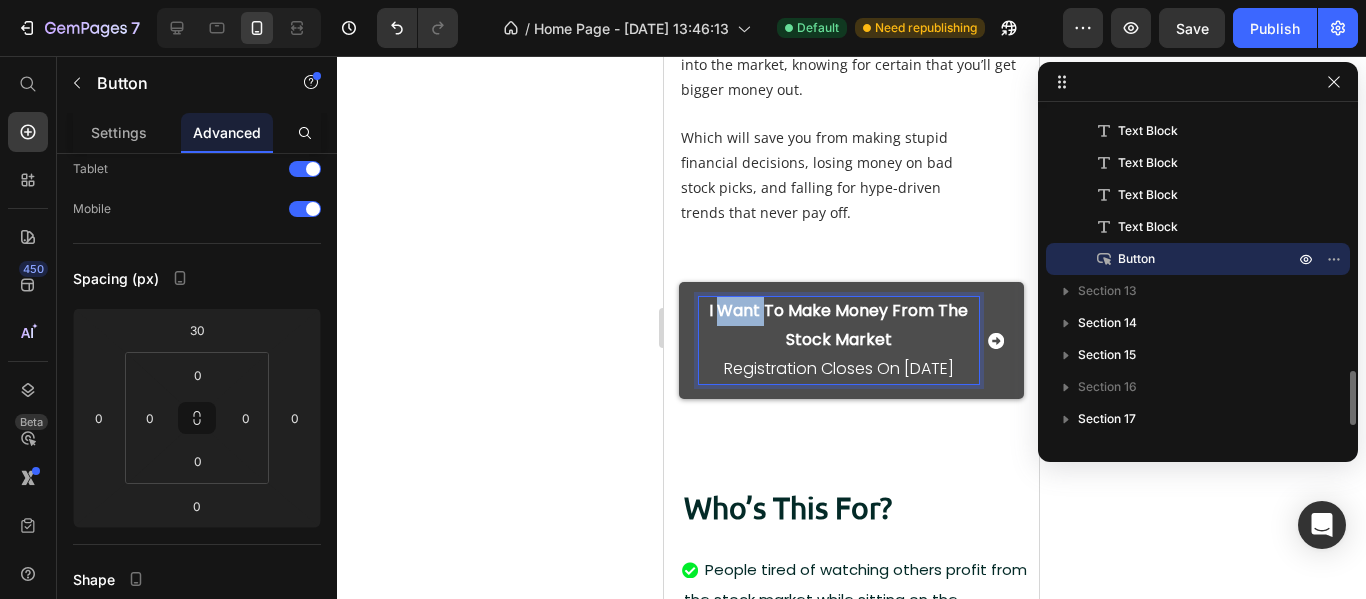click on "I Want To Make Money From The Stock Market" at bounding box center (838, 325) 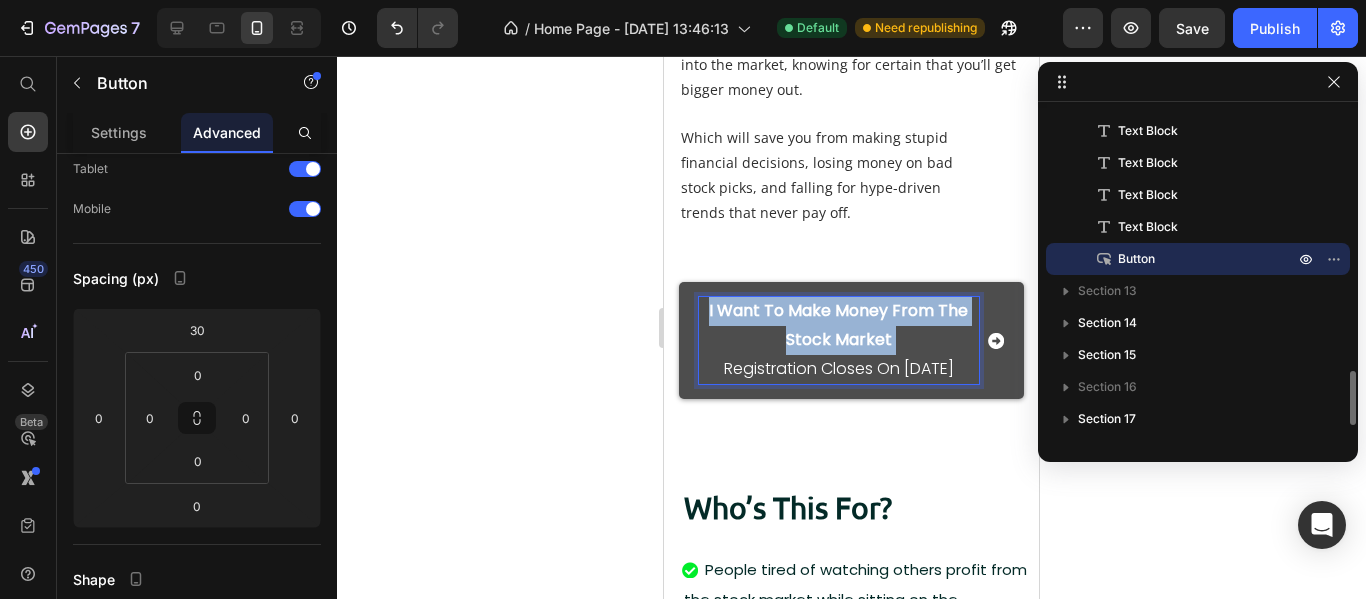 click on "I Want To Make Money From The Stock Market" at bounding box center [838, 325] 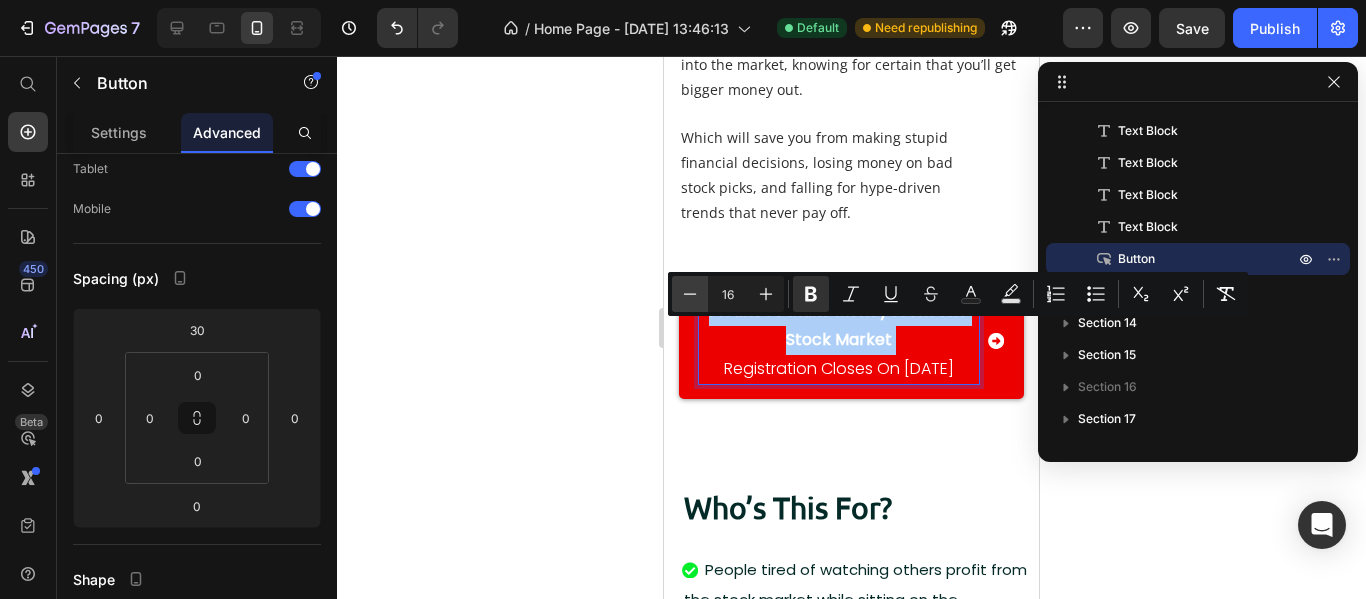 click 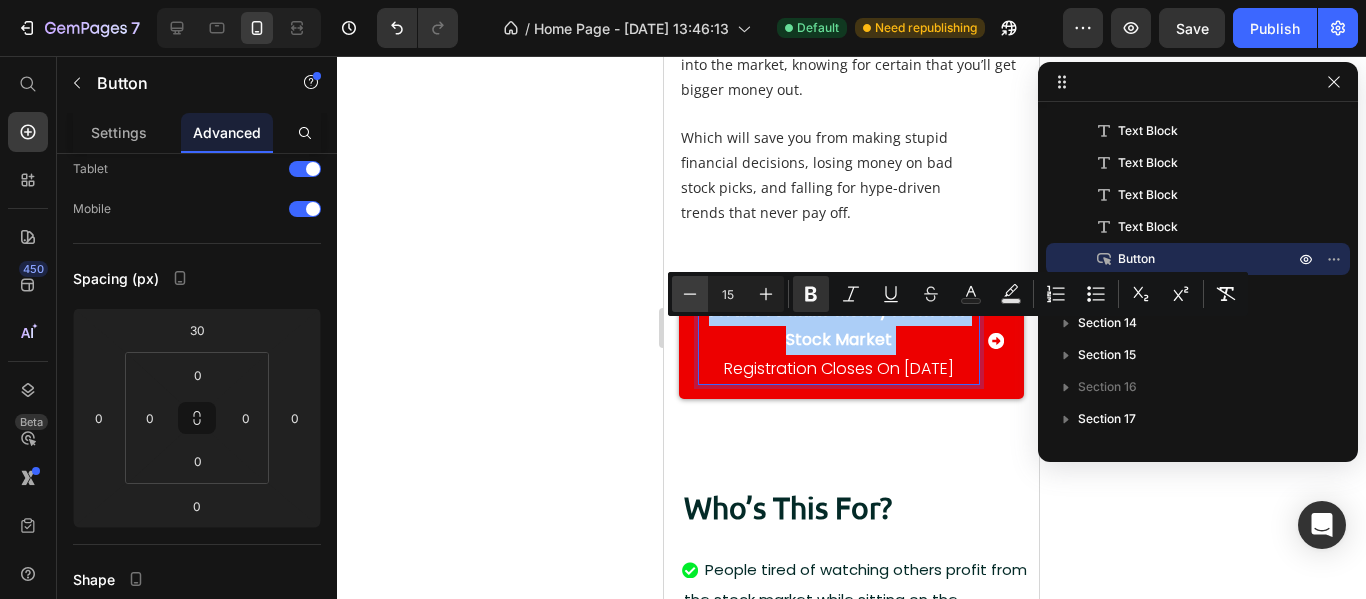 click 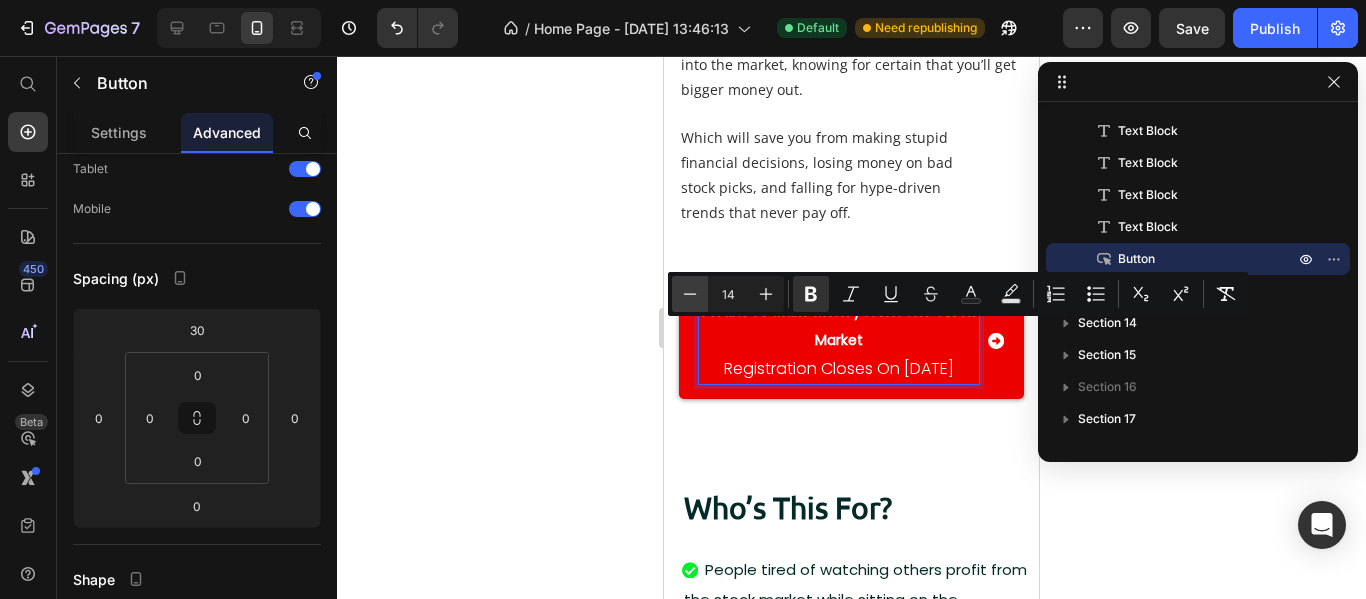 click 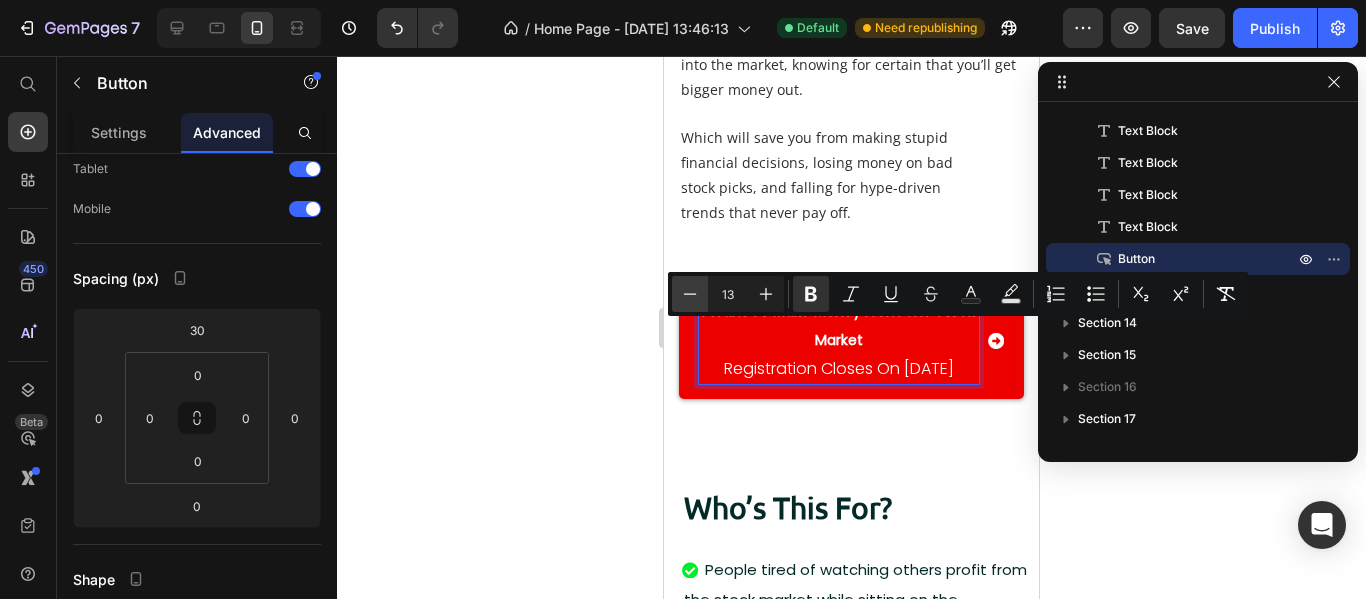 click 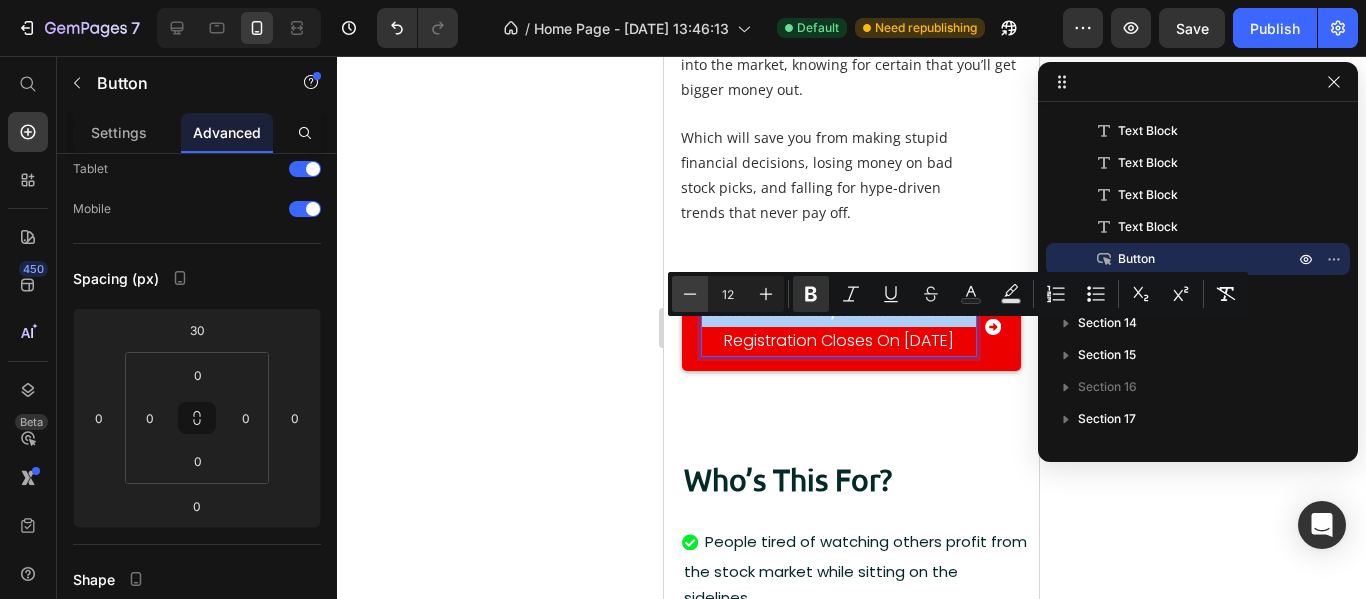 click 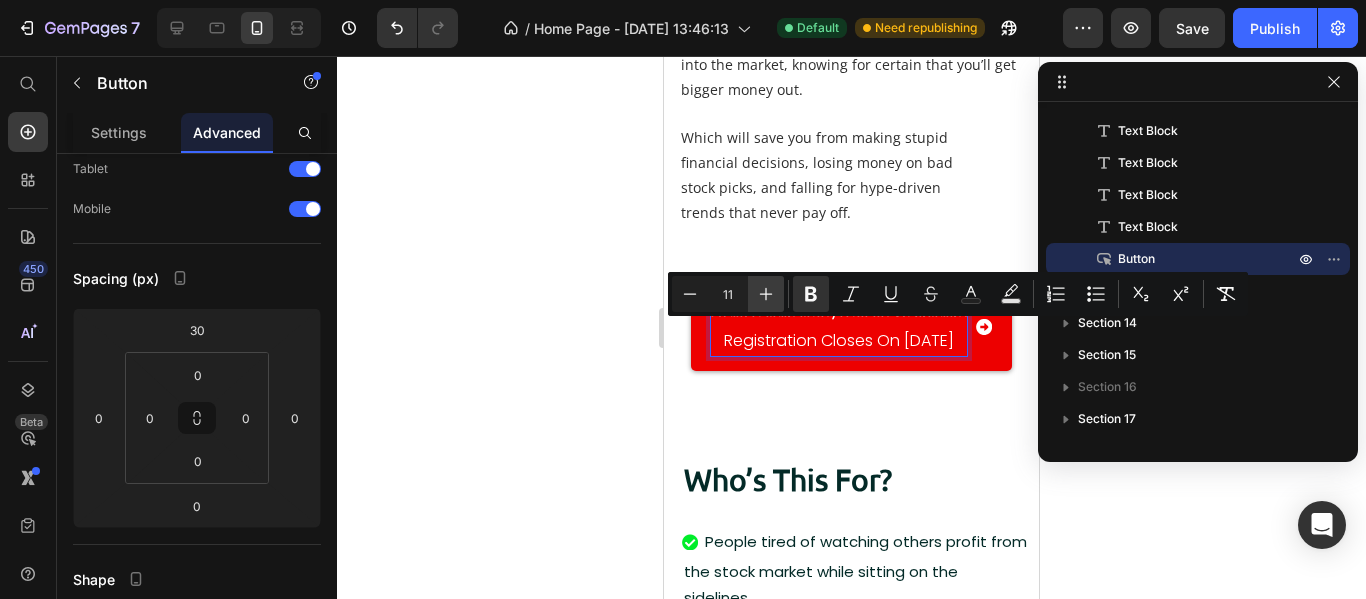click 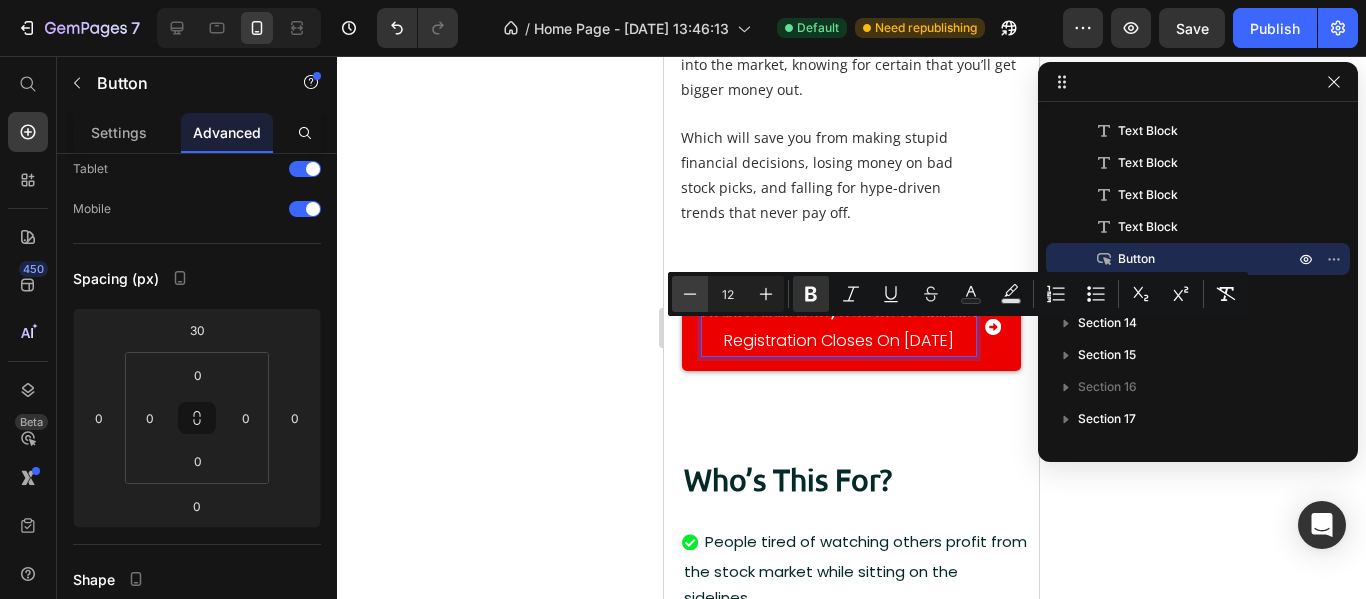 click 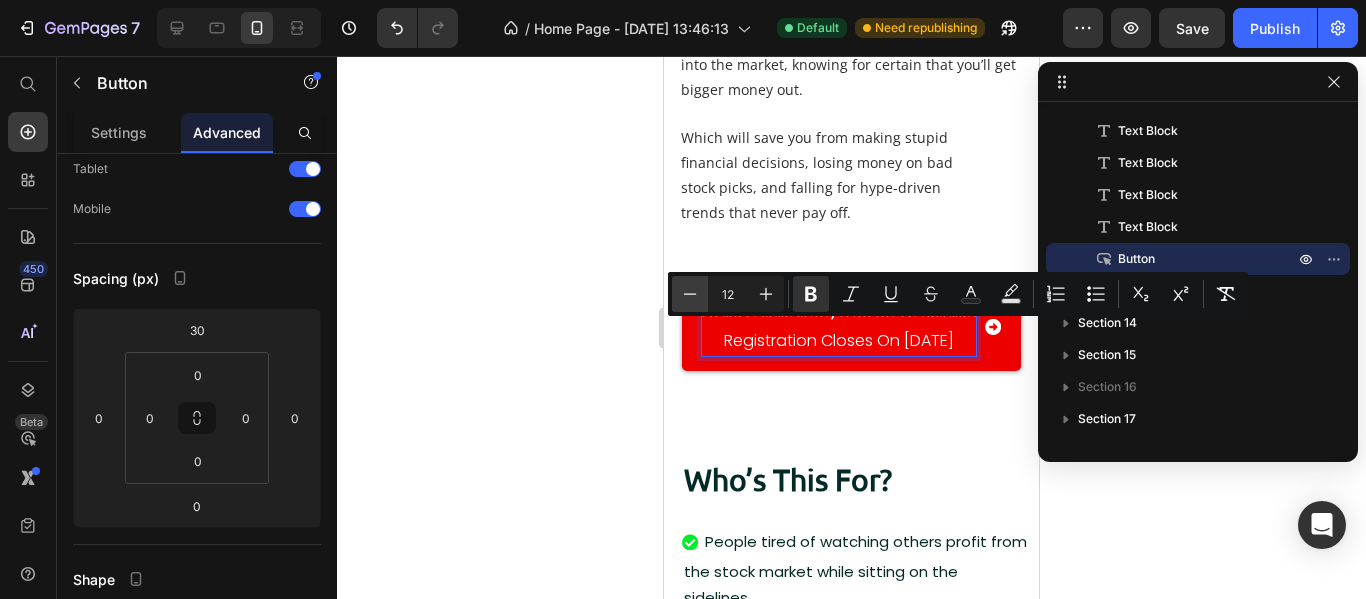 type on "11" 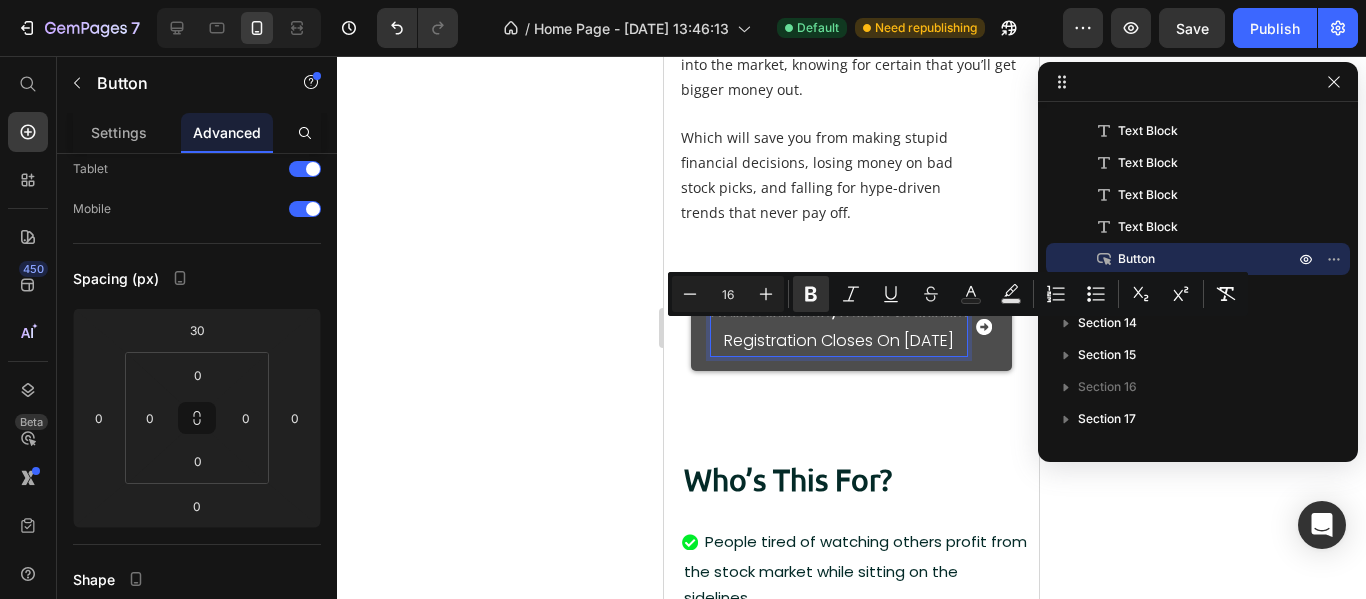 click on "I Want To Make Money From The Stock Market Registration Closes On [DATE]" at bounding box center (839, 326) 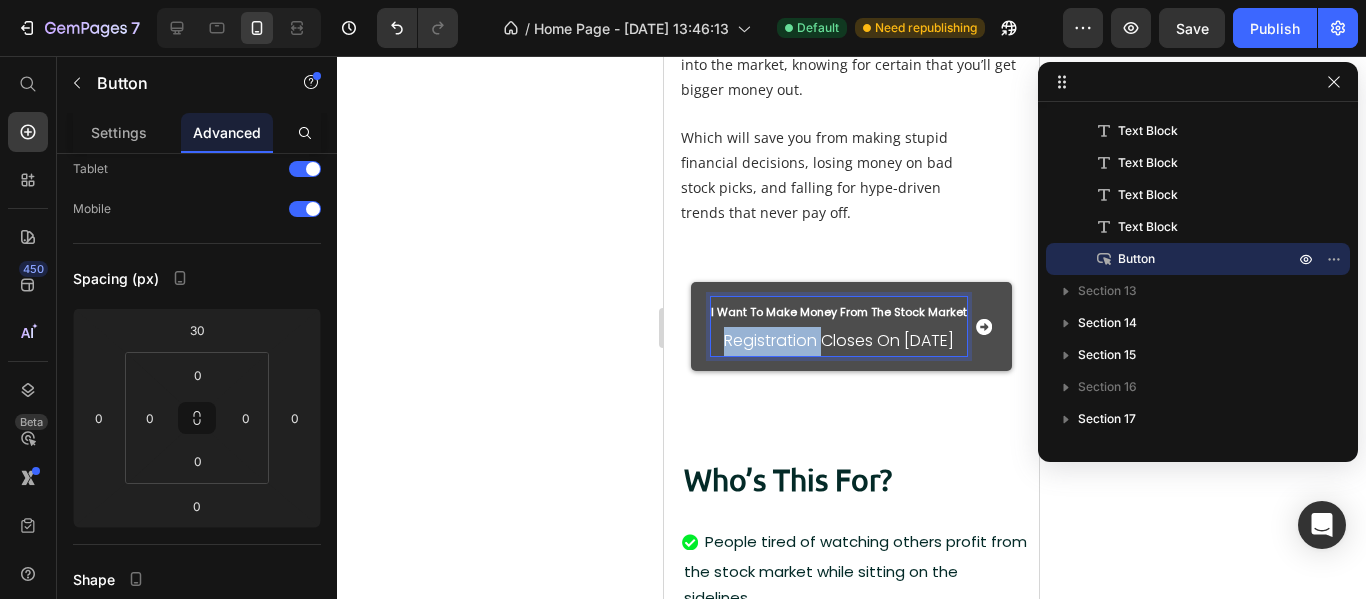 click on "I Want To Make Money From The Stock Market Registration Closes On [DATE]" at bounding box center (839, 326) 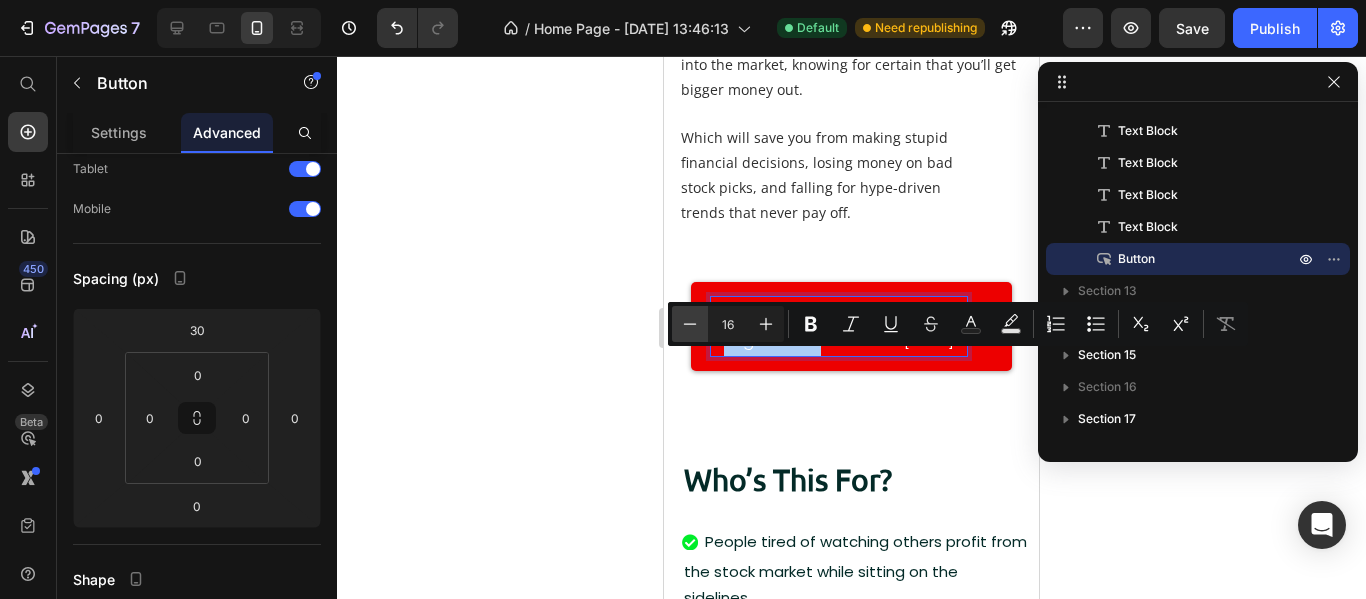 click 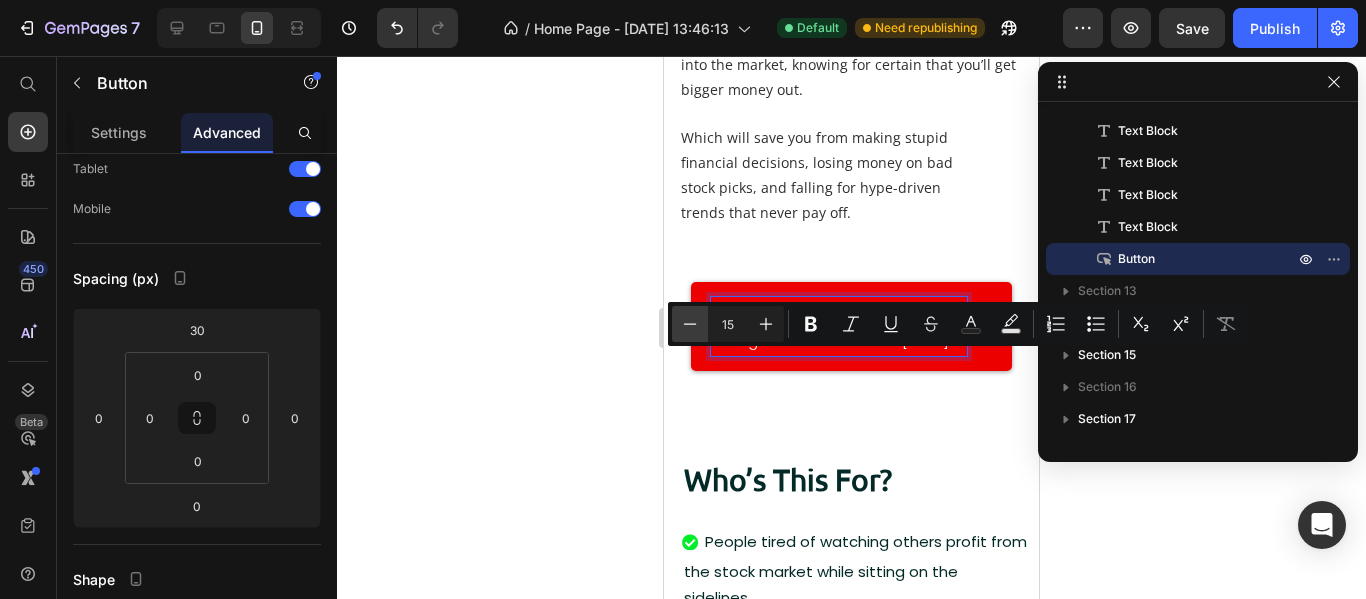 click 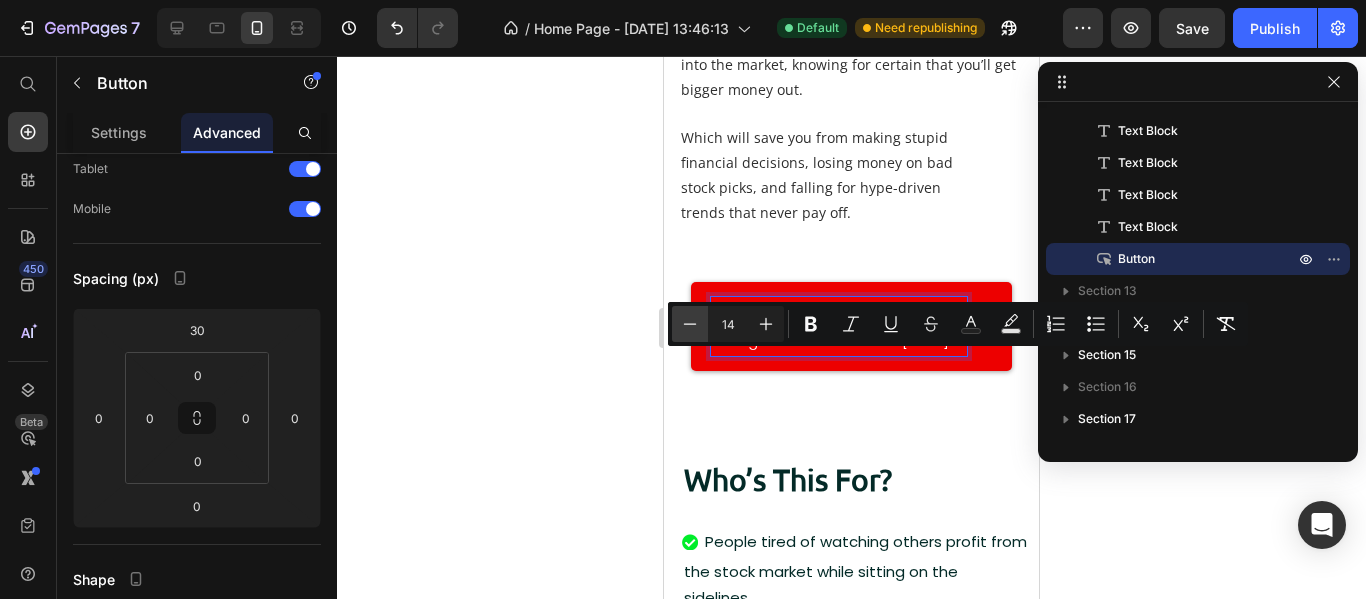 click 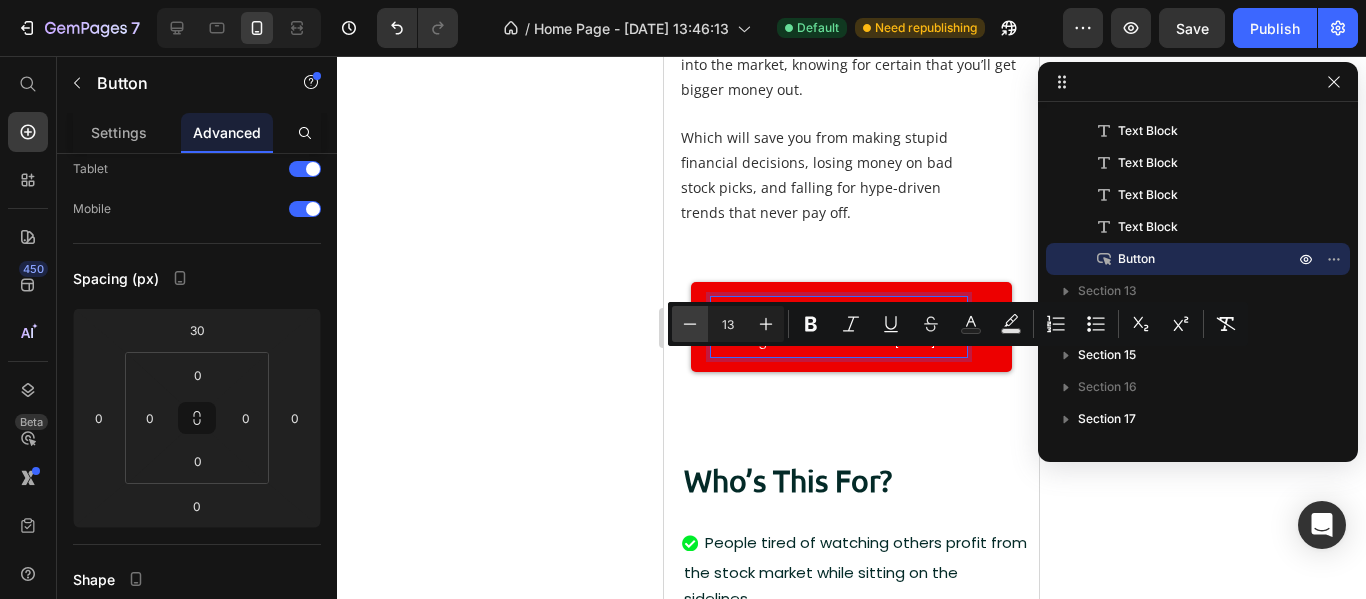 click 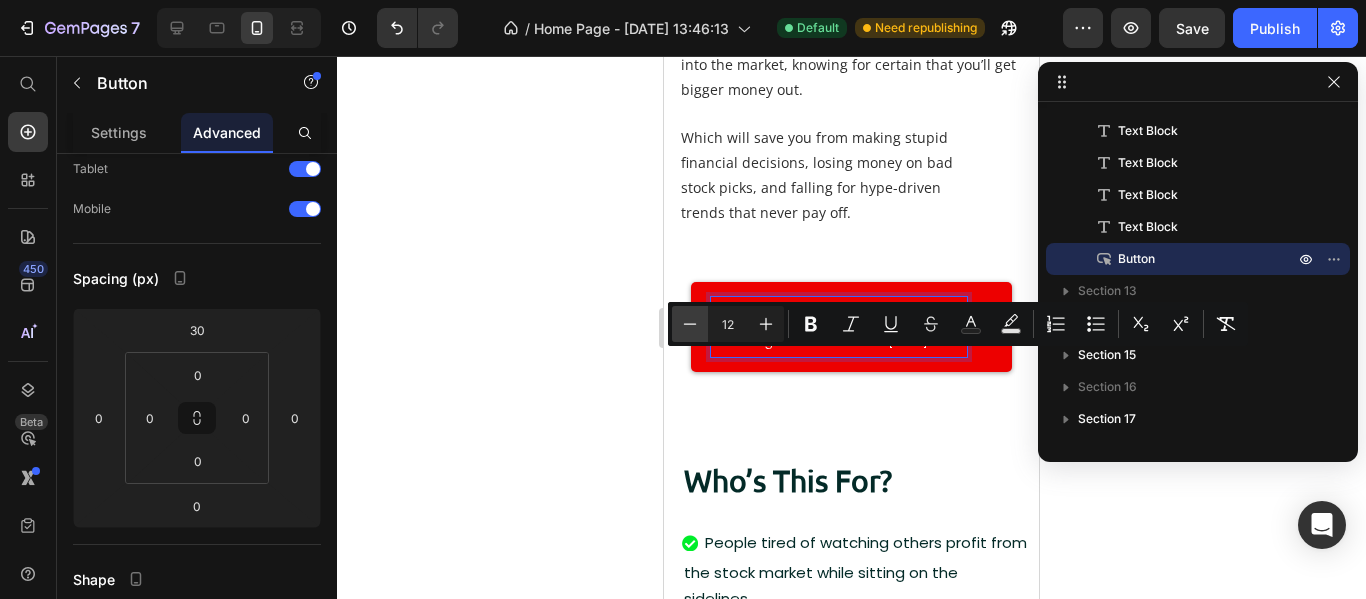 click 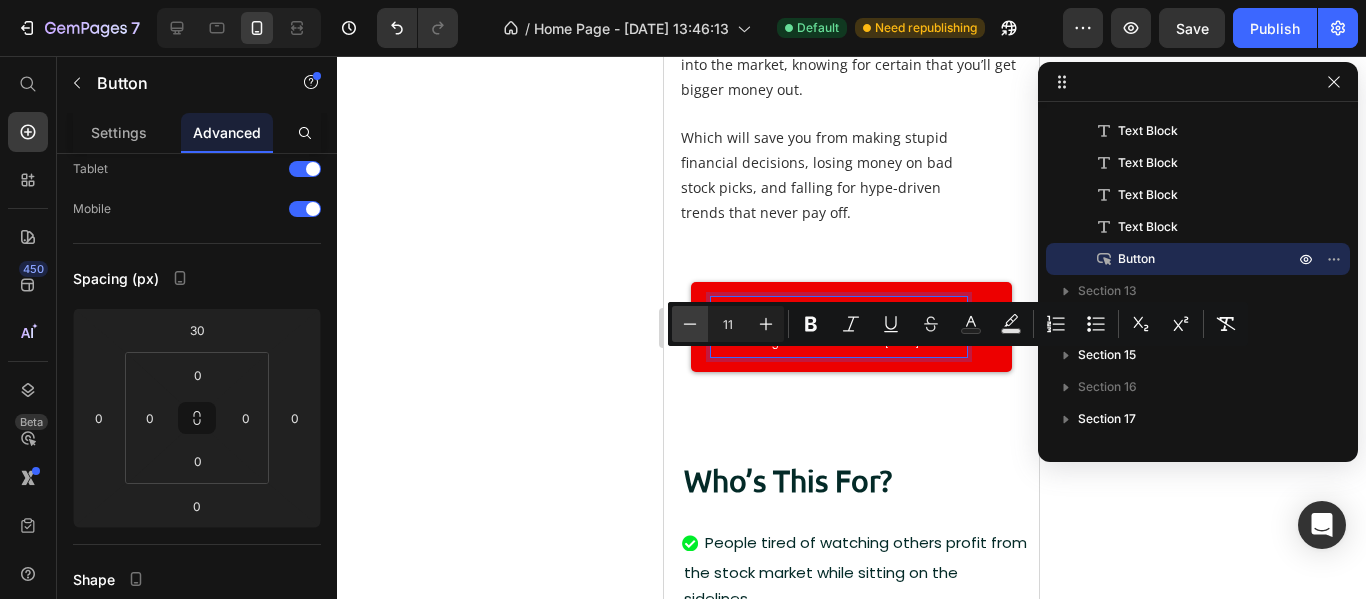 click 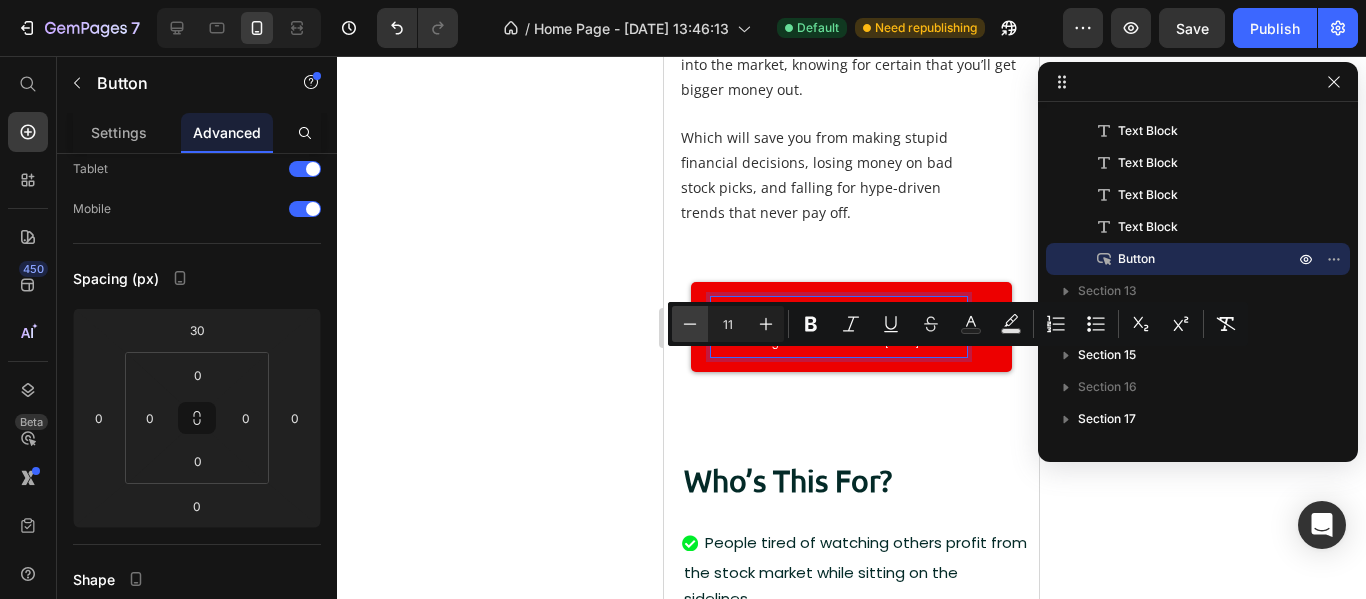 type on "10" 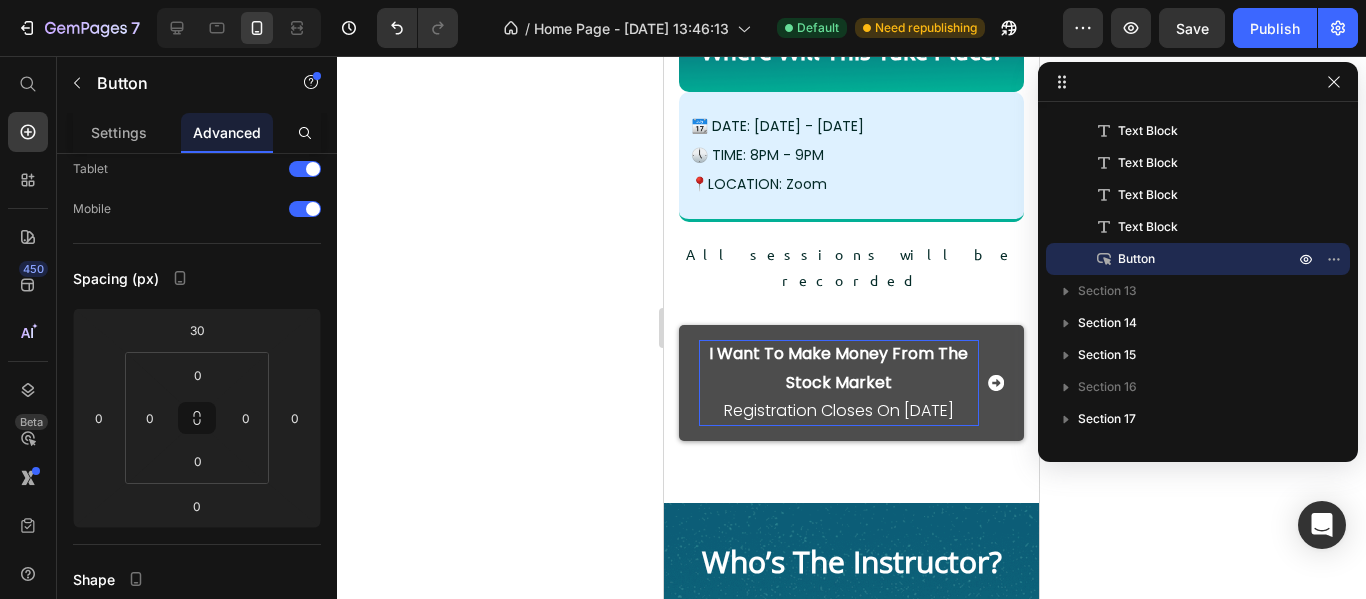 scroll, scrollTop: 11894, scrollLeft: 0, axis: vertical 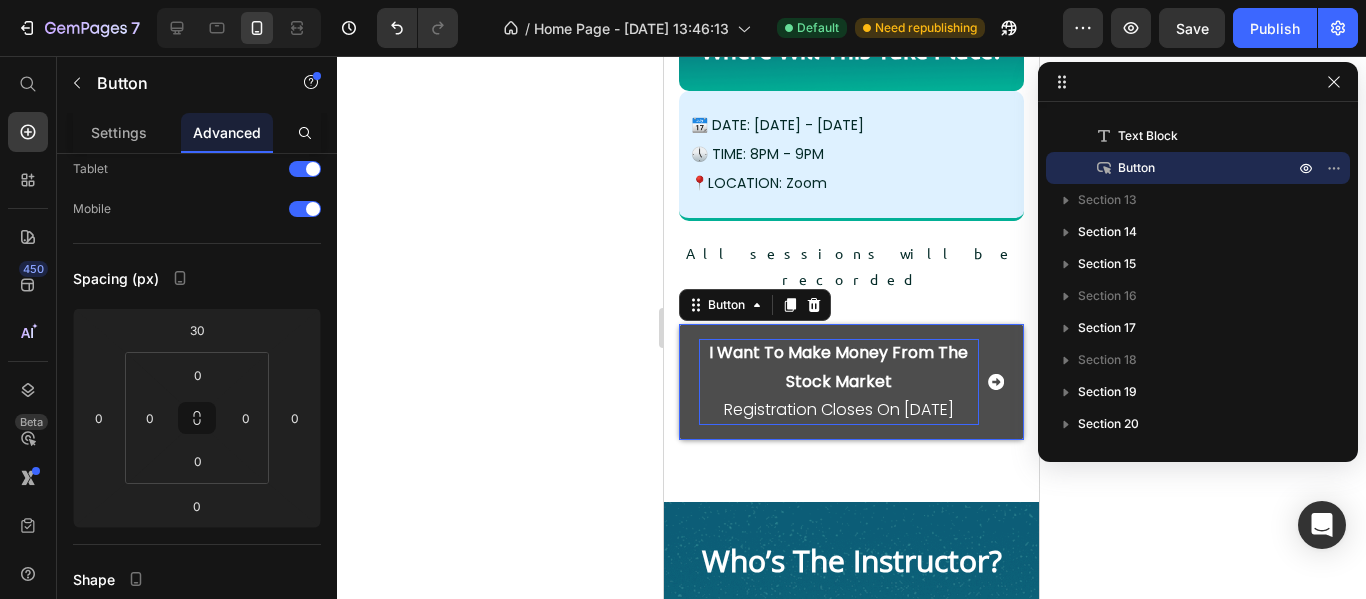 click on "I Want To Make Money From The Stock Market" at bounding box center [838, 367] 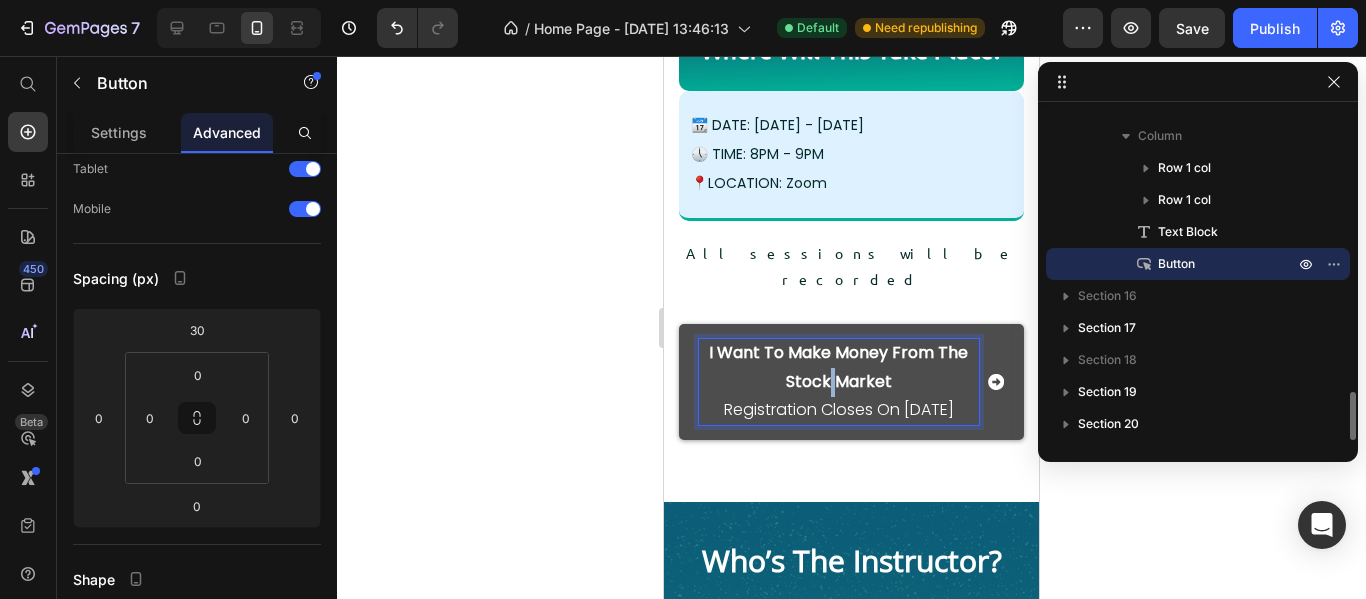 click on "I Want To Make Money From The Stock Market" at bounding box center (838, 367) 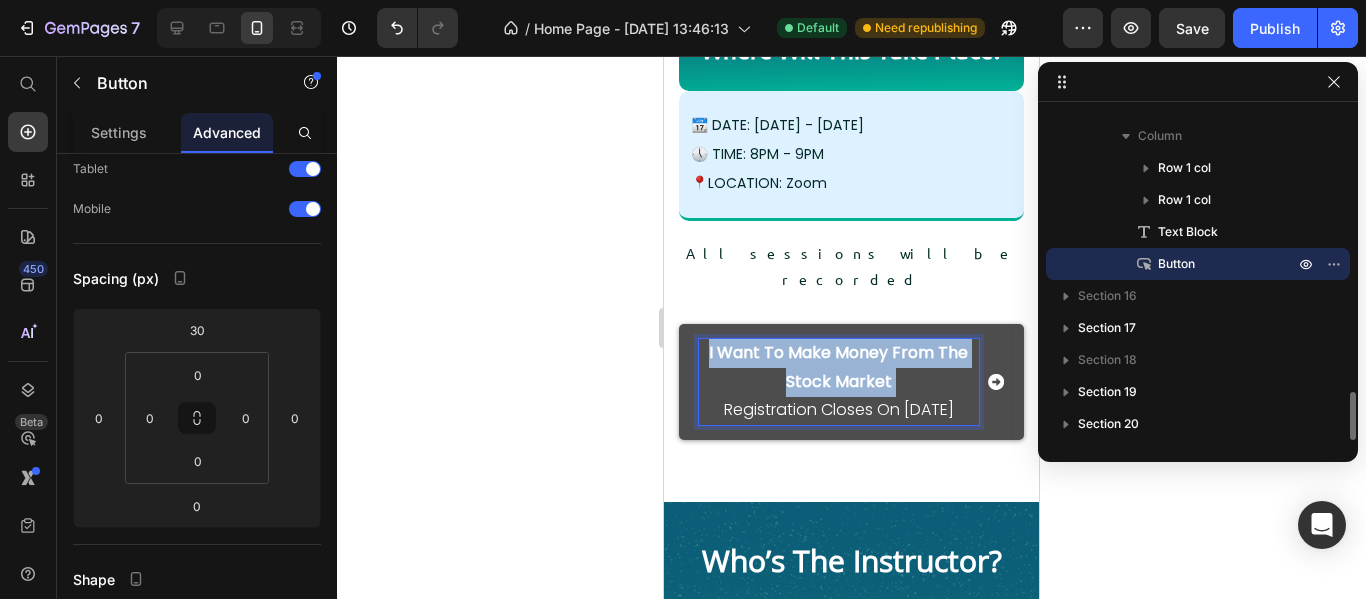 click on "I Want To Make Money From The Stock Market" at bounding box center (838, 367) 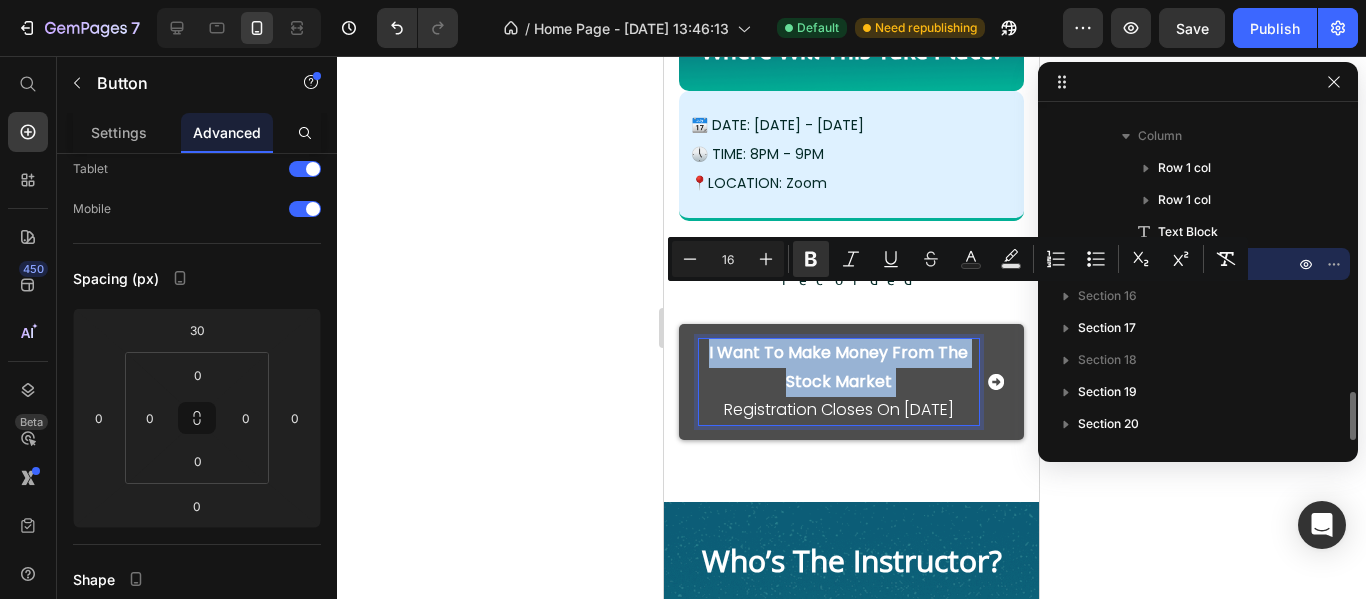 click on "I Want To Make Money From The Stock Market" at bounding box center [838, 367] 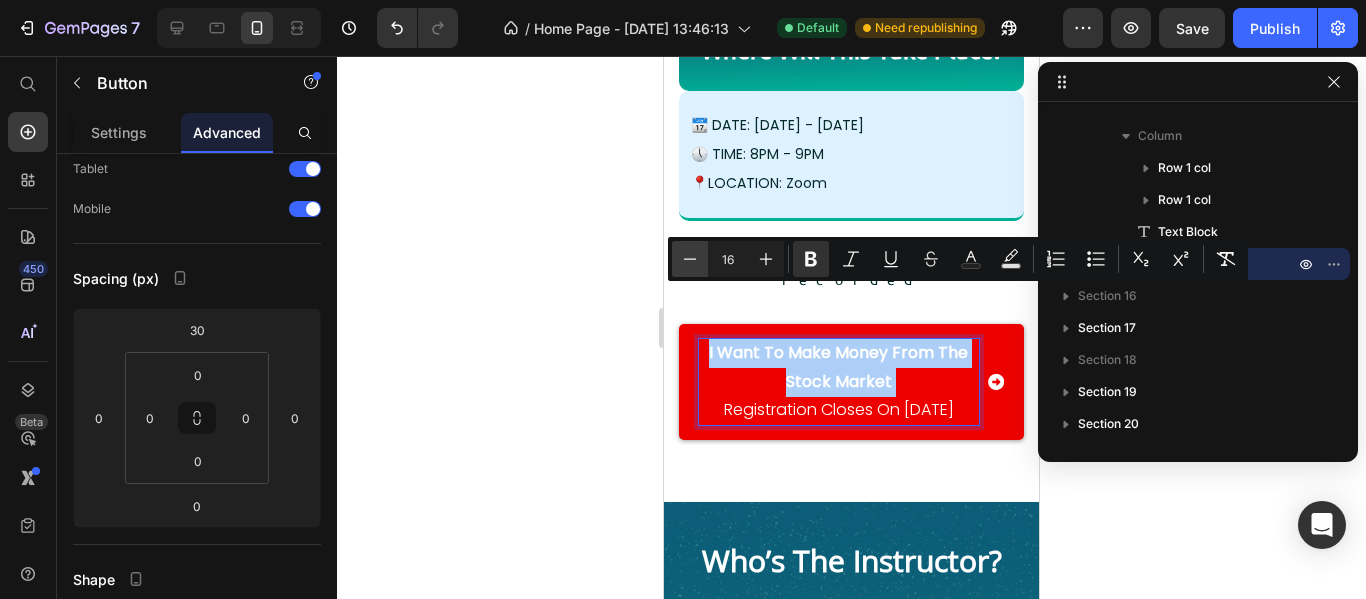 click 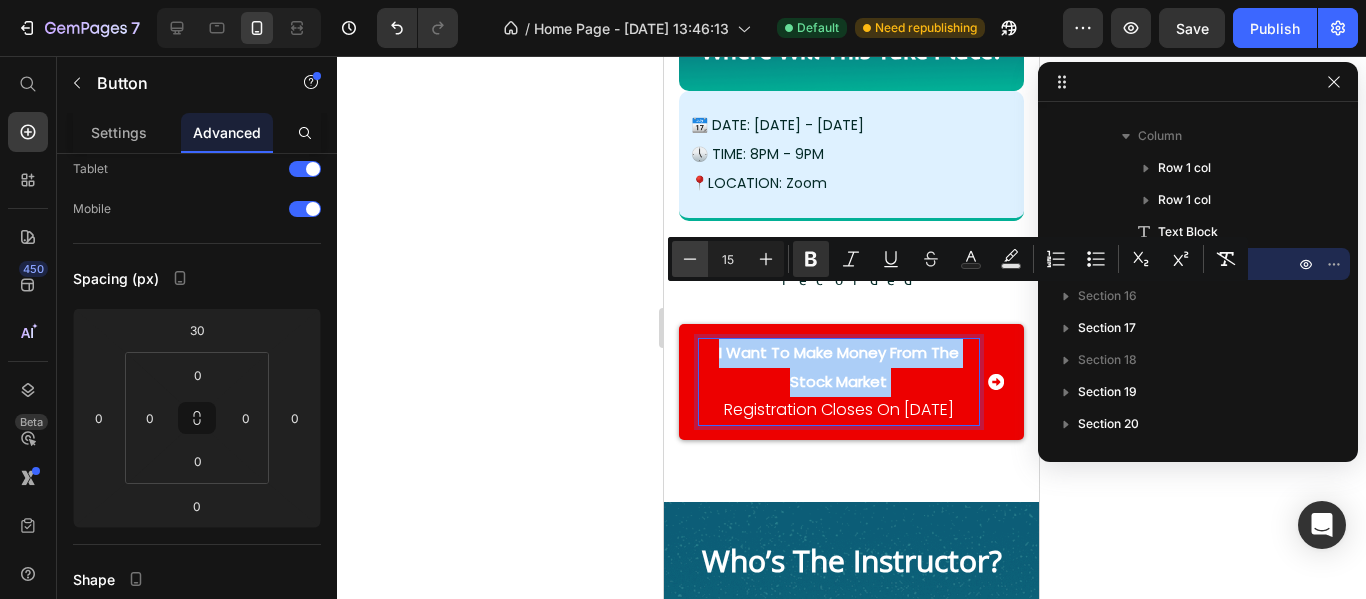 click 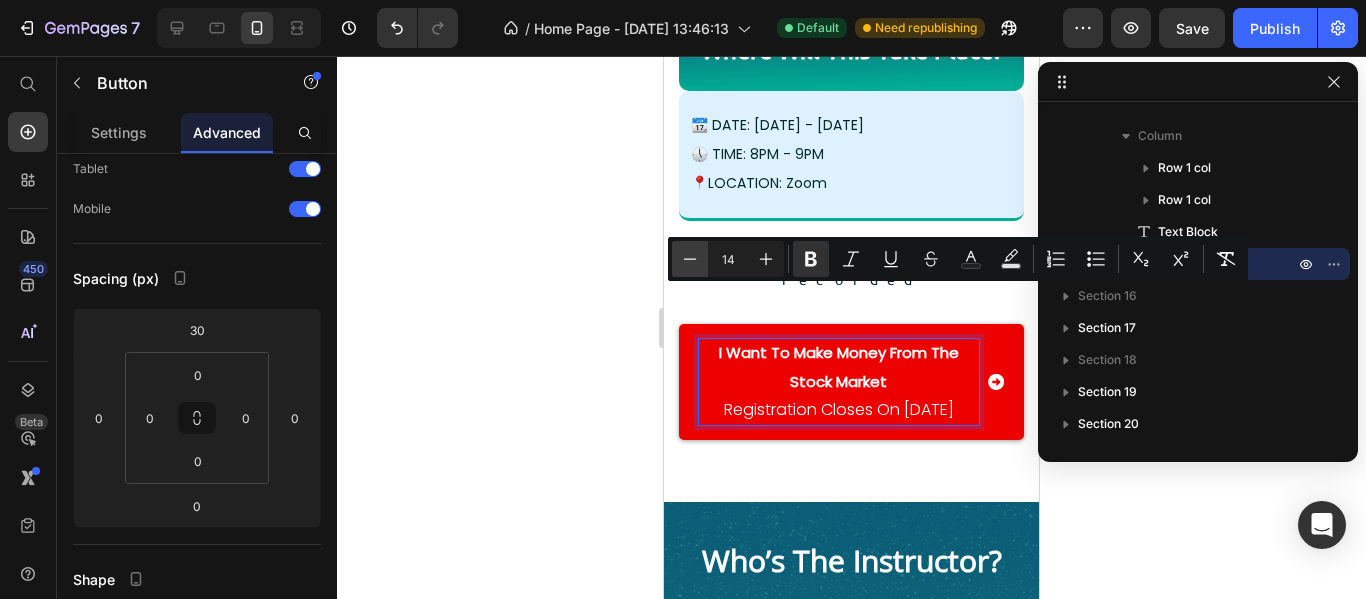 click 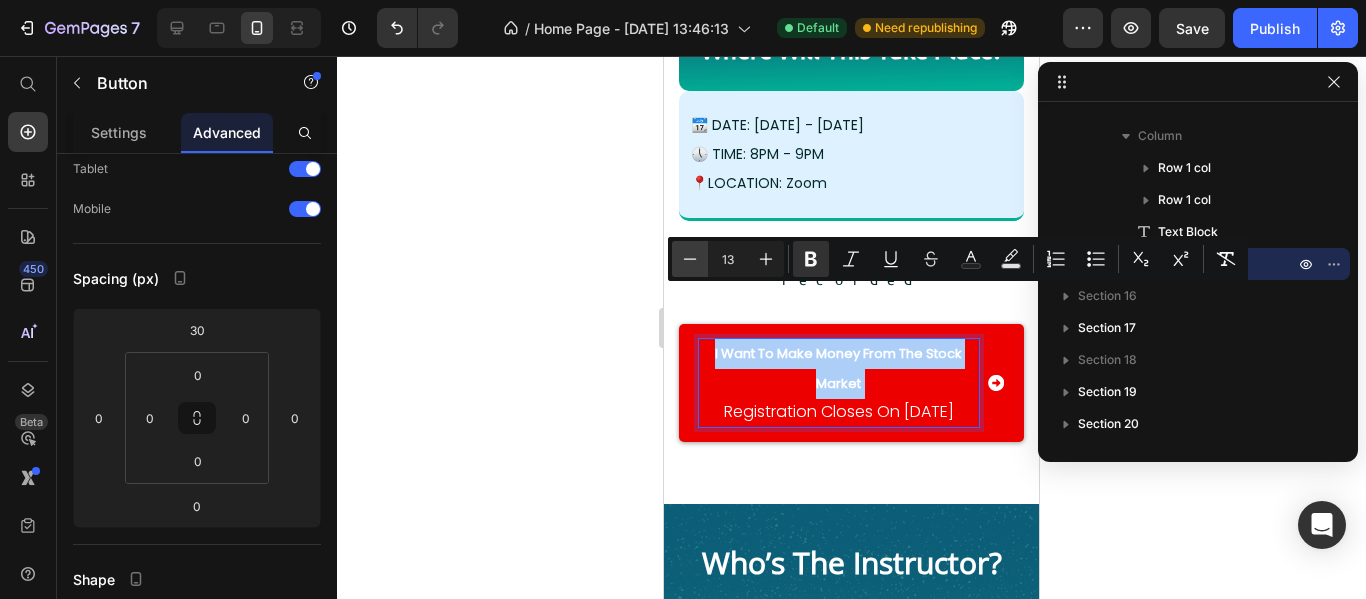 click 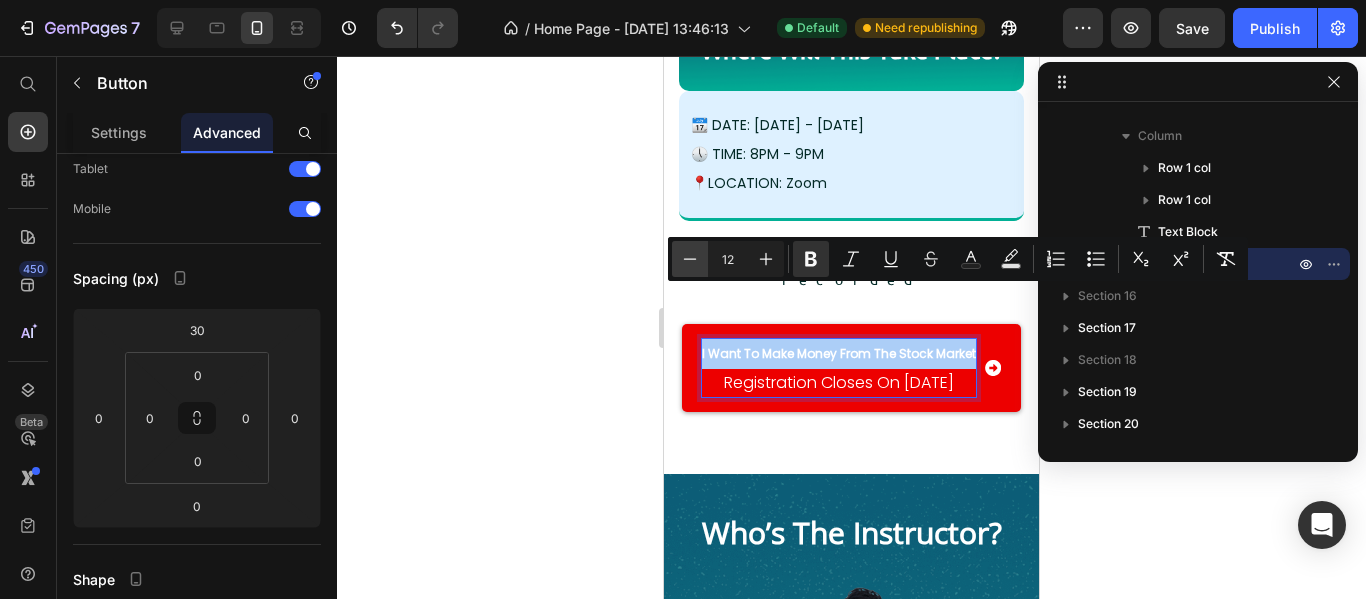 click 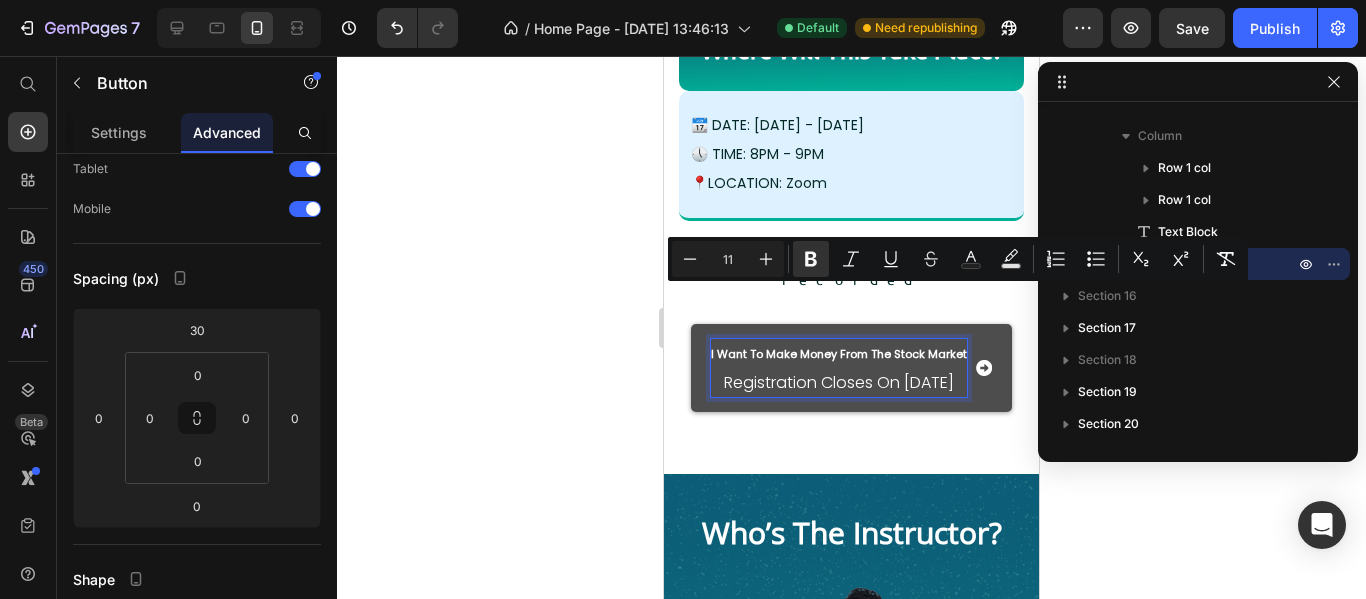 type on "16" 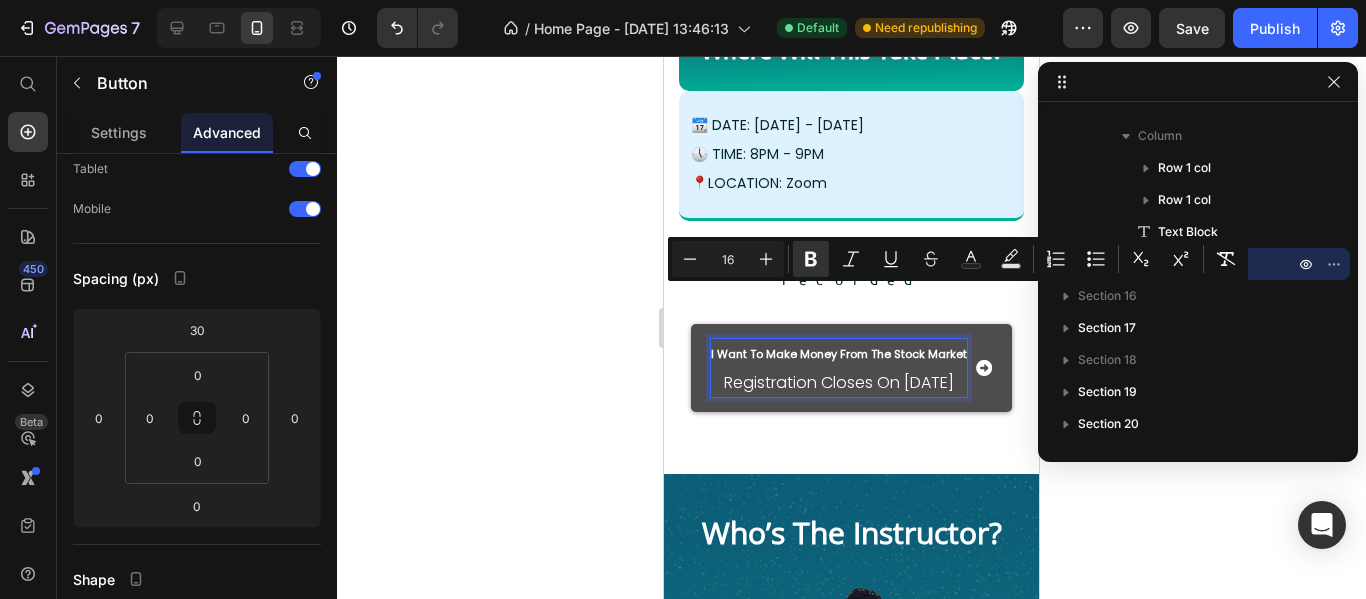click on "I Want To Make Money From The Stock Market Registration Closes On [DATE]" at bounding box center (839, 368) 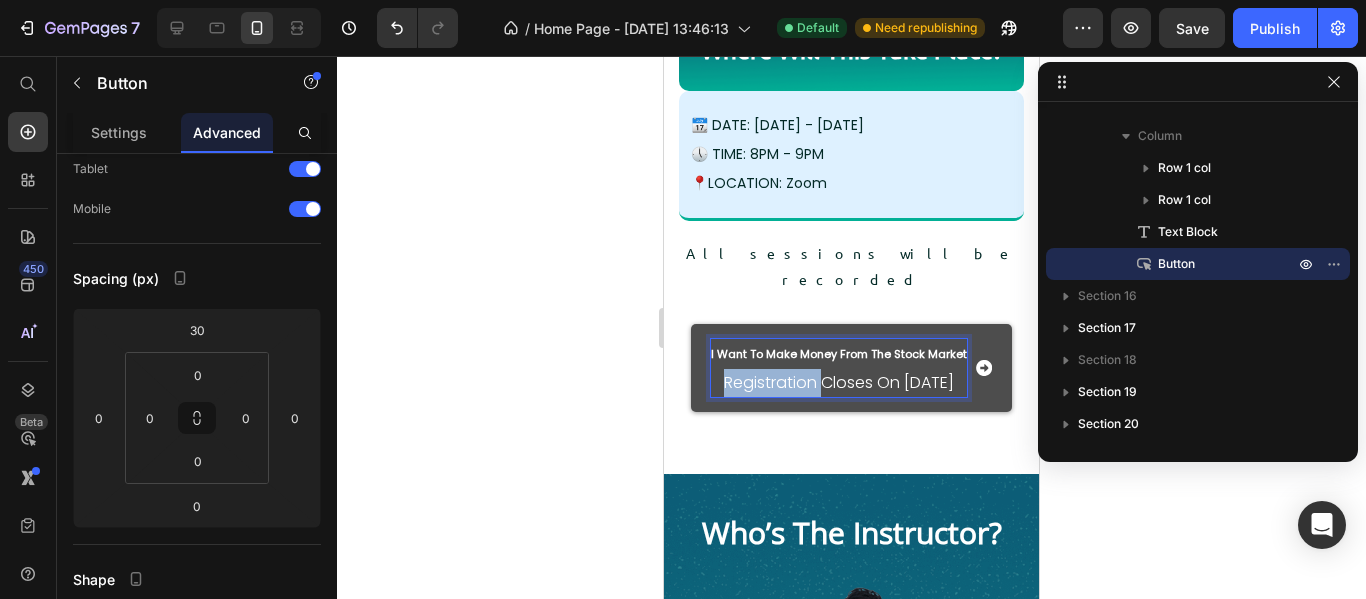 click on "I Want To Make Money From The Stock Market Registration Closes On [DATE]" at bounding box center (839, 368) 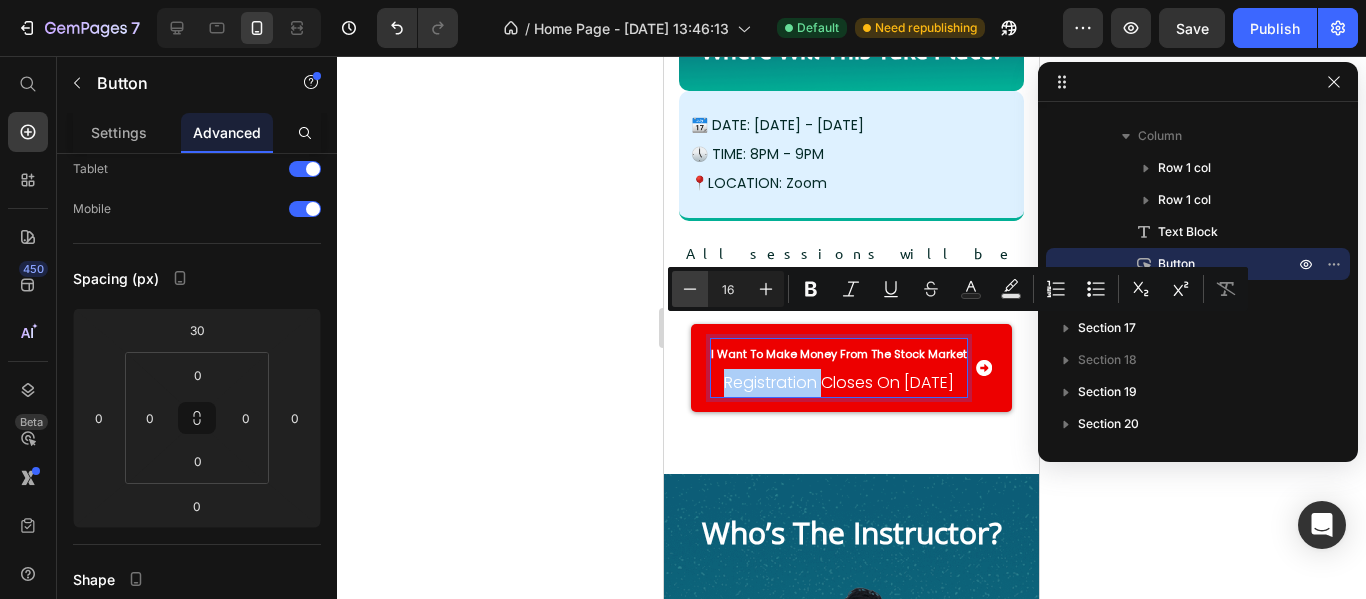 click 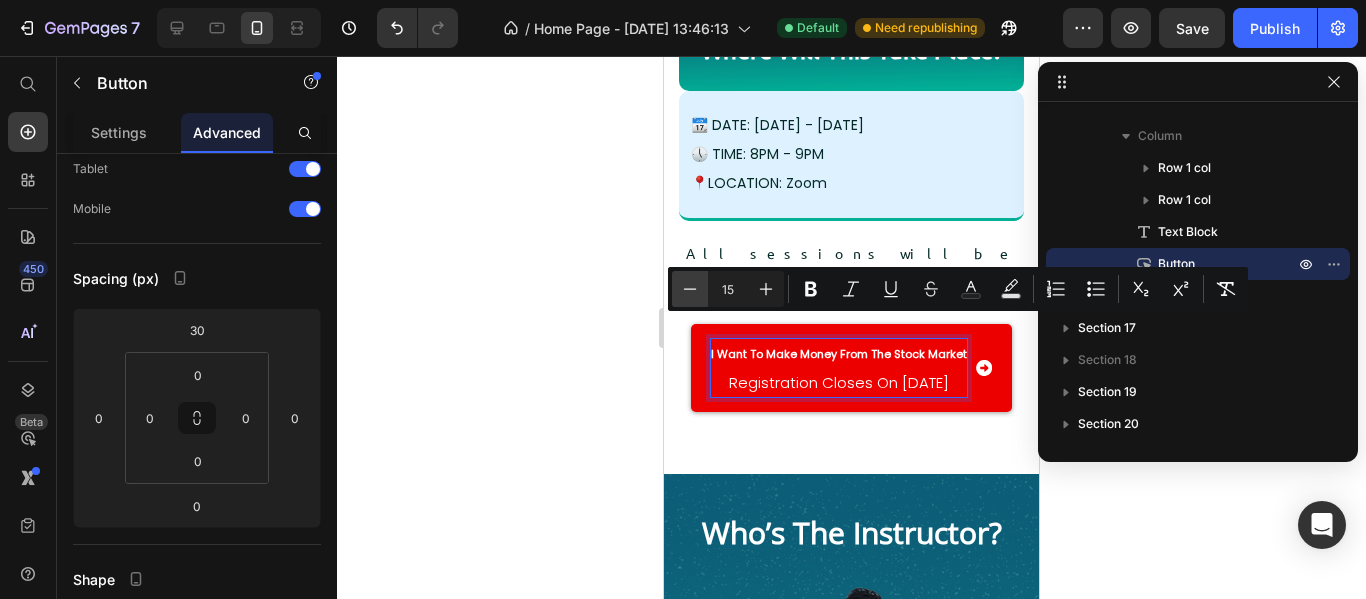 click 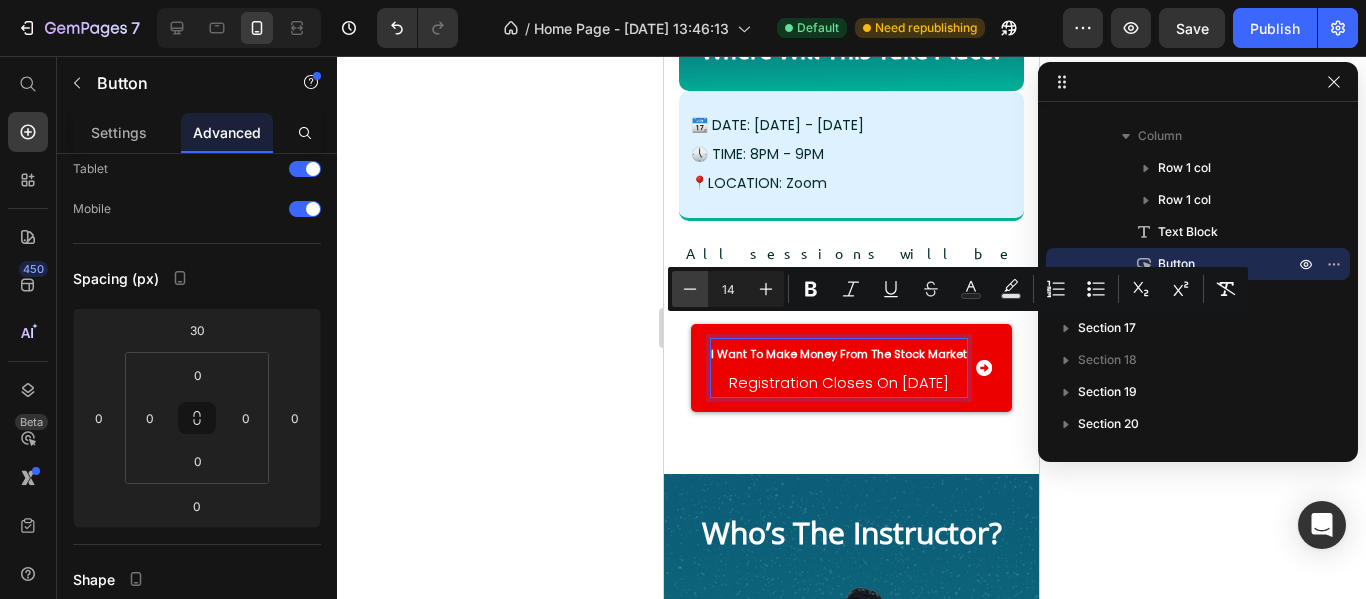 click 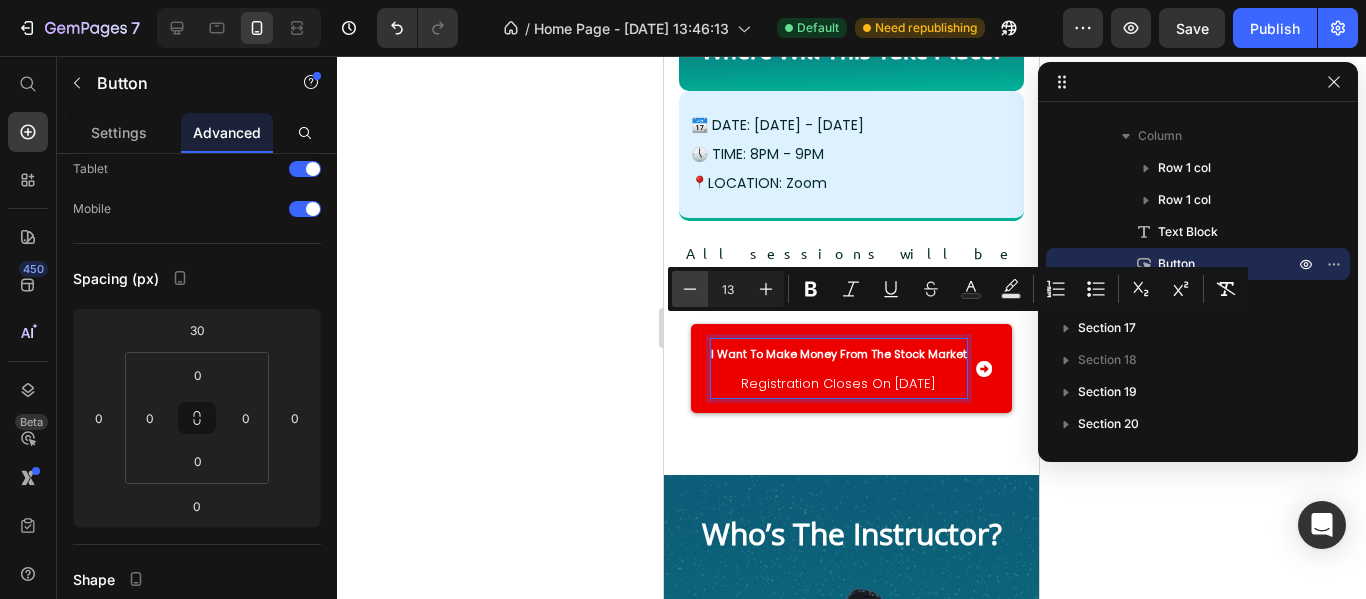 click 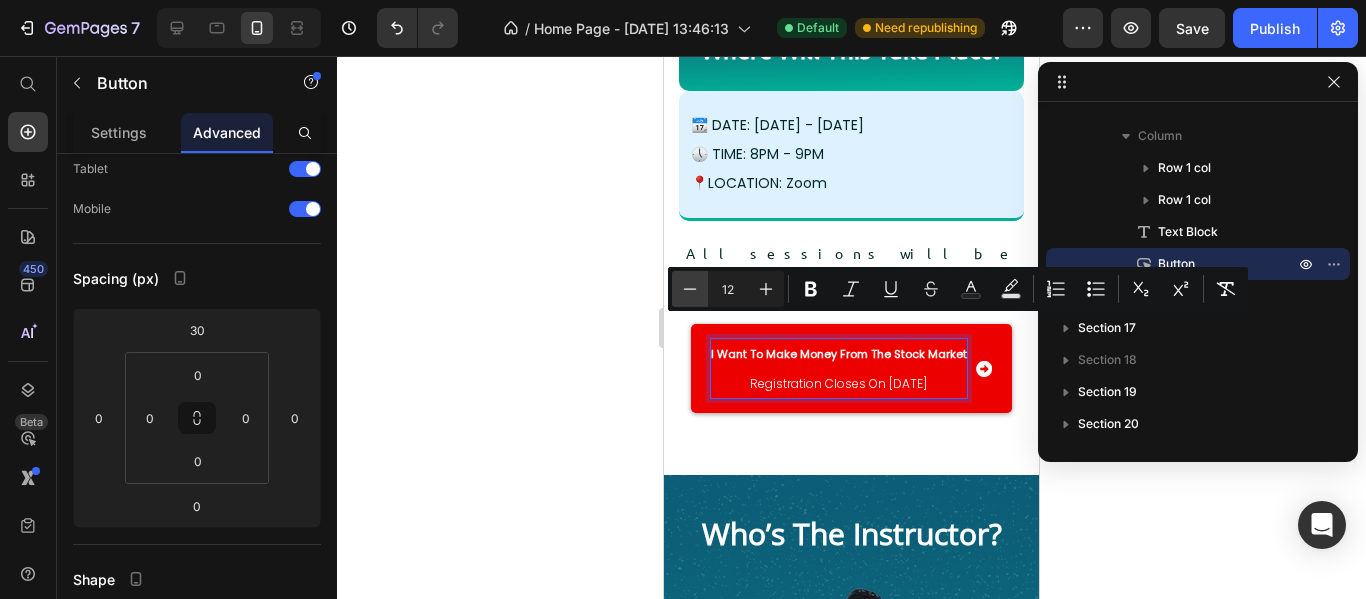 click 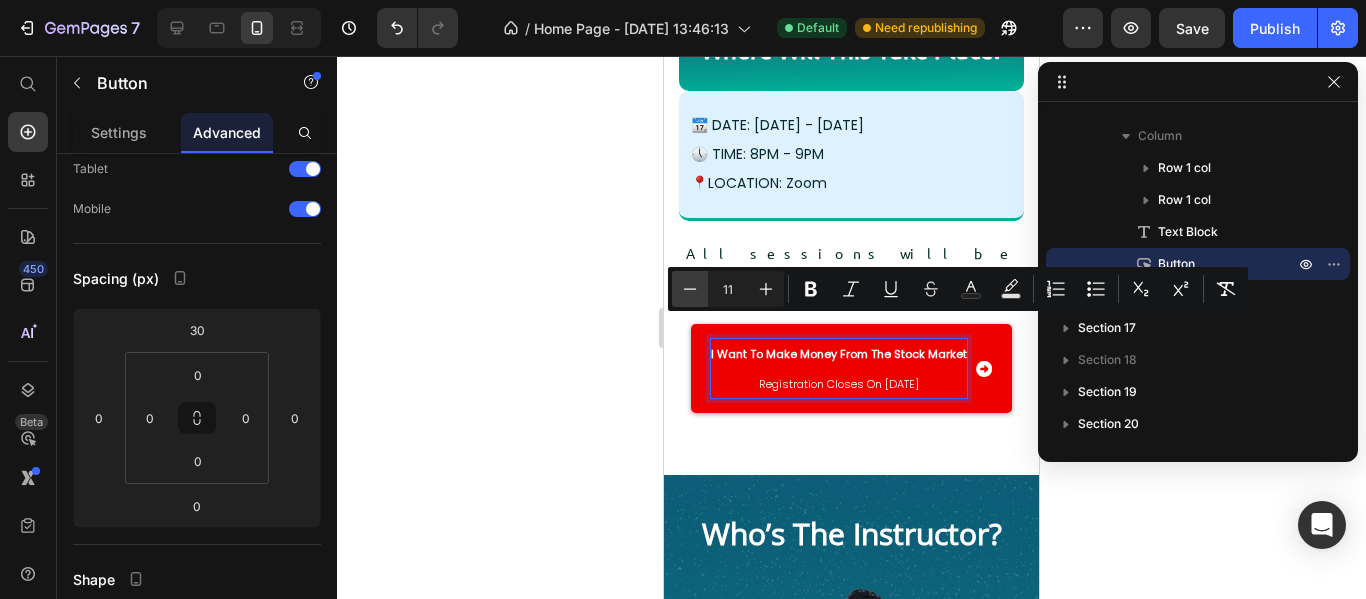 click 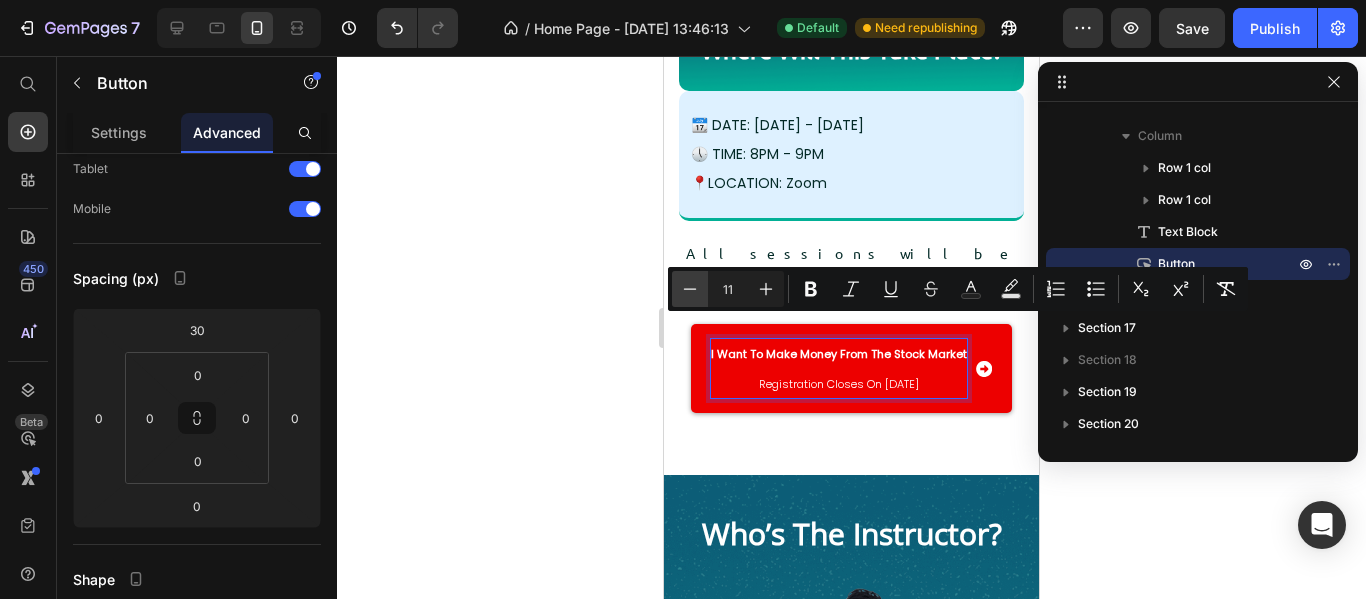 type on "10" 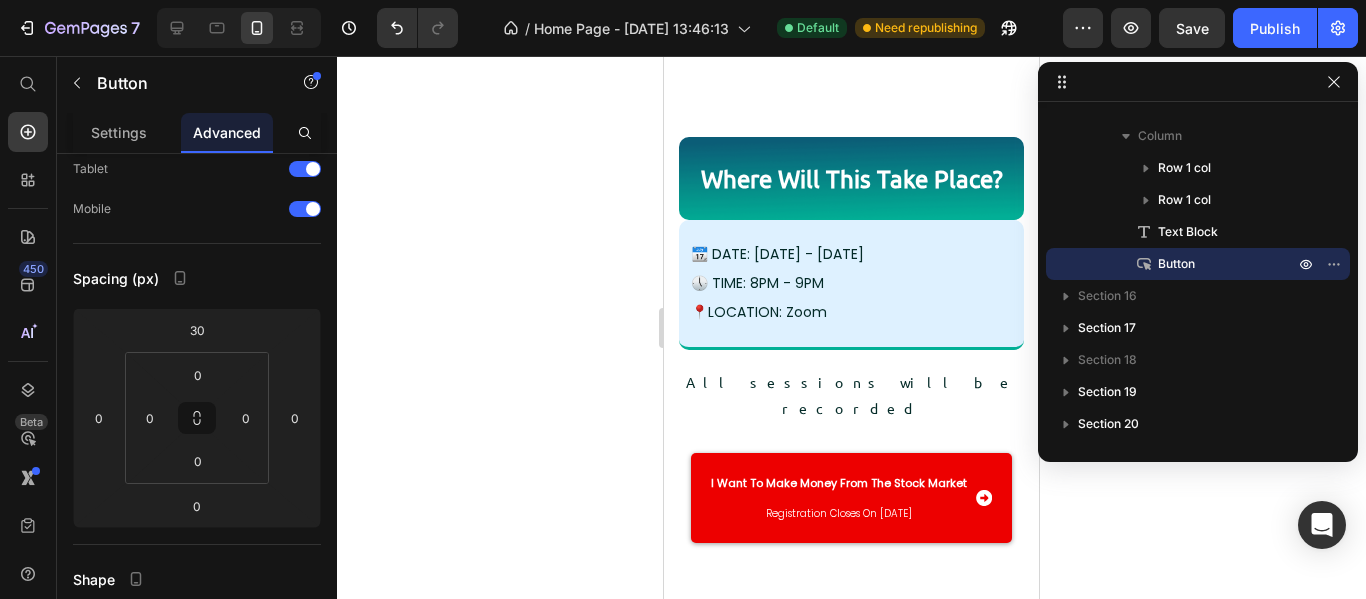 scroll, scrollTop: 11778, scrollLeft: 0, axis: vertical 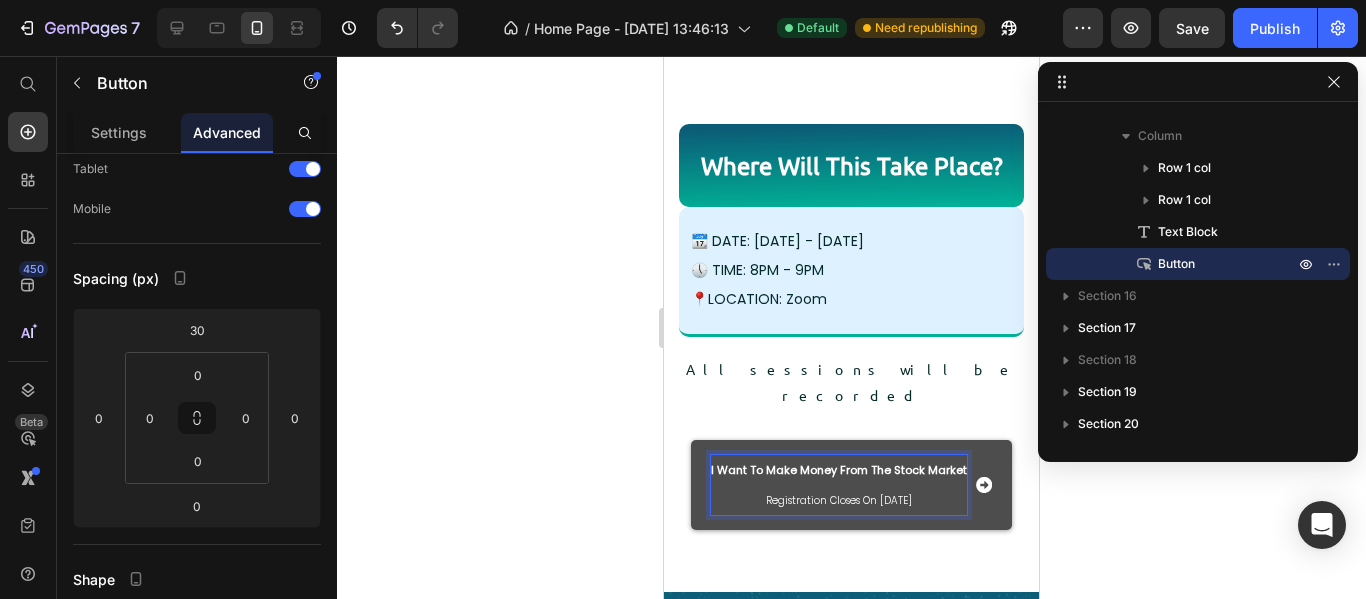 click on "Registration Closes On [DATE]" at bounding box center [839, 500] 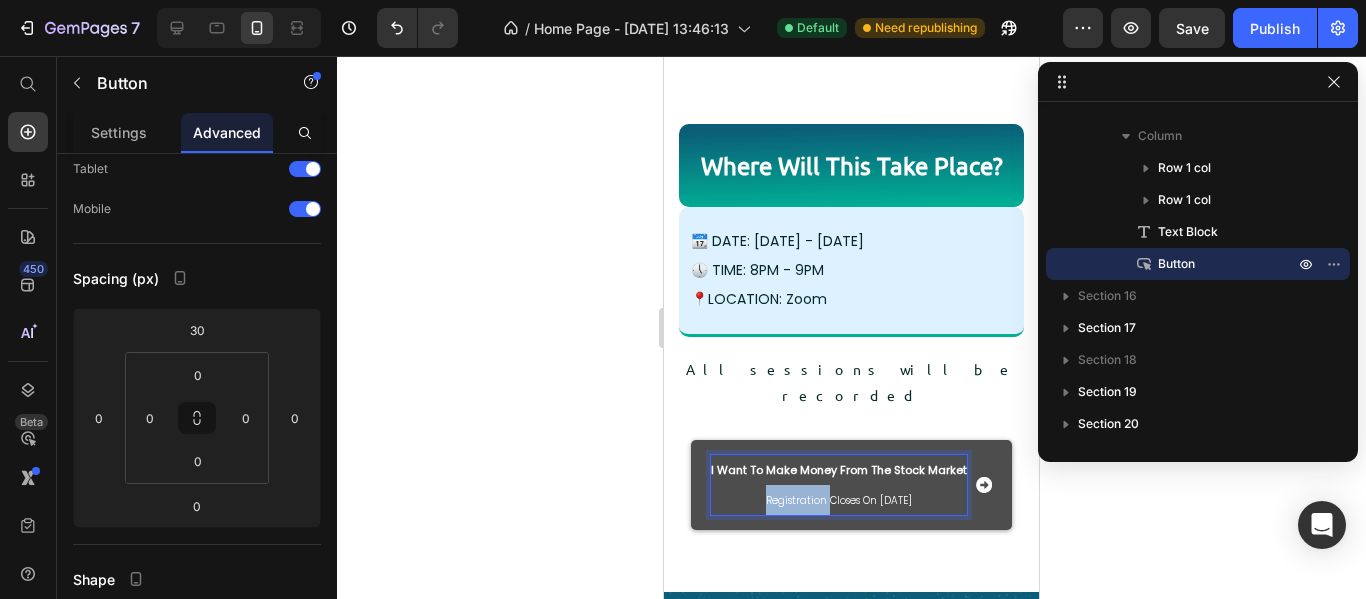 click on "Registration Closes On [DATE]" at bounding box center (839, 500) 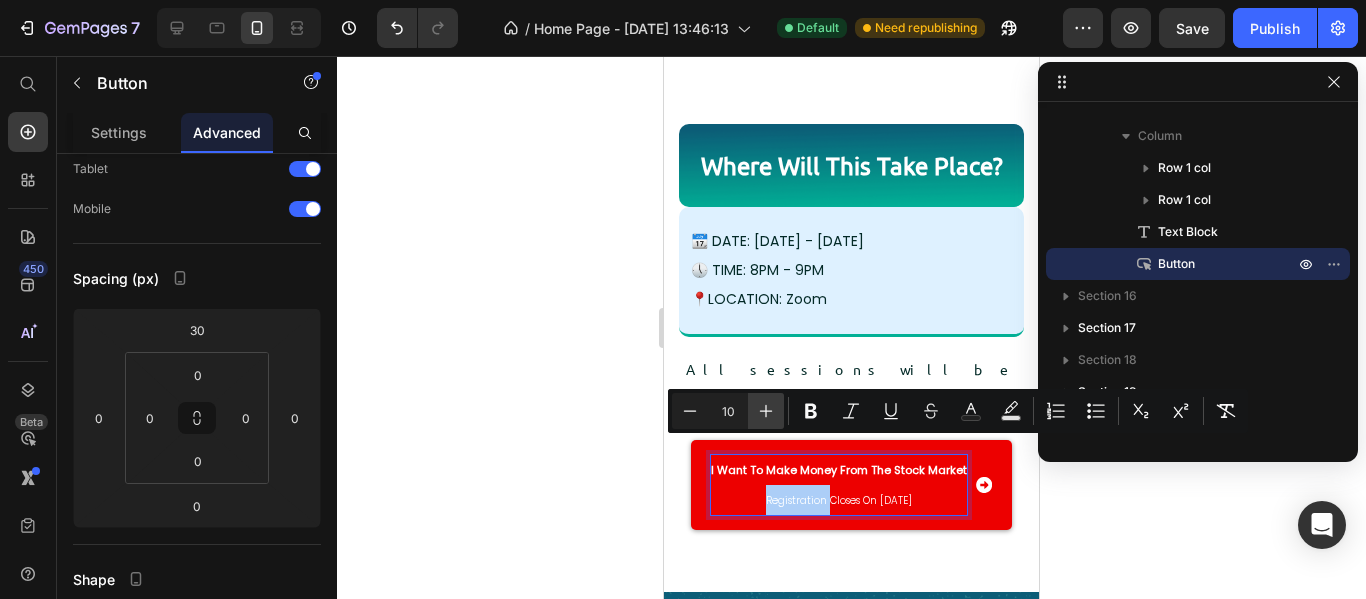 click 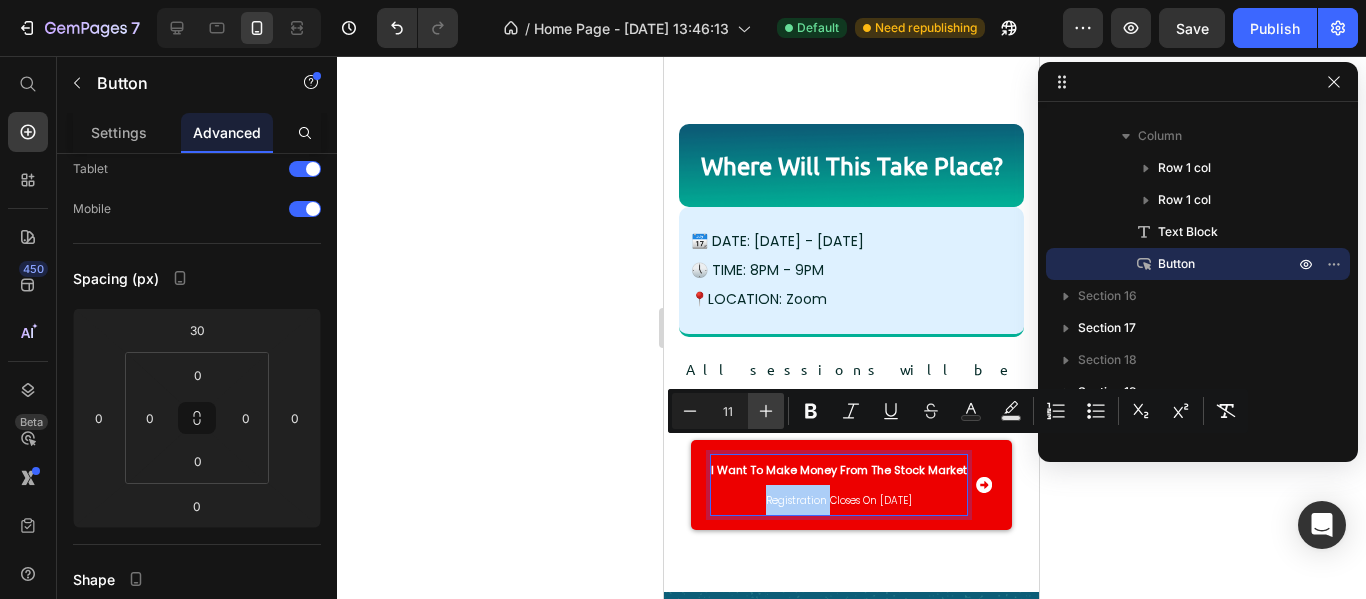 click 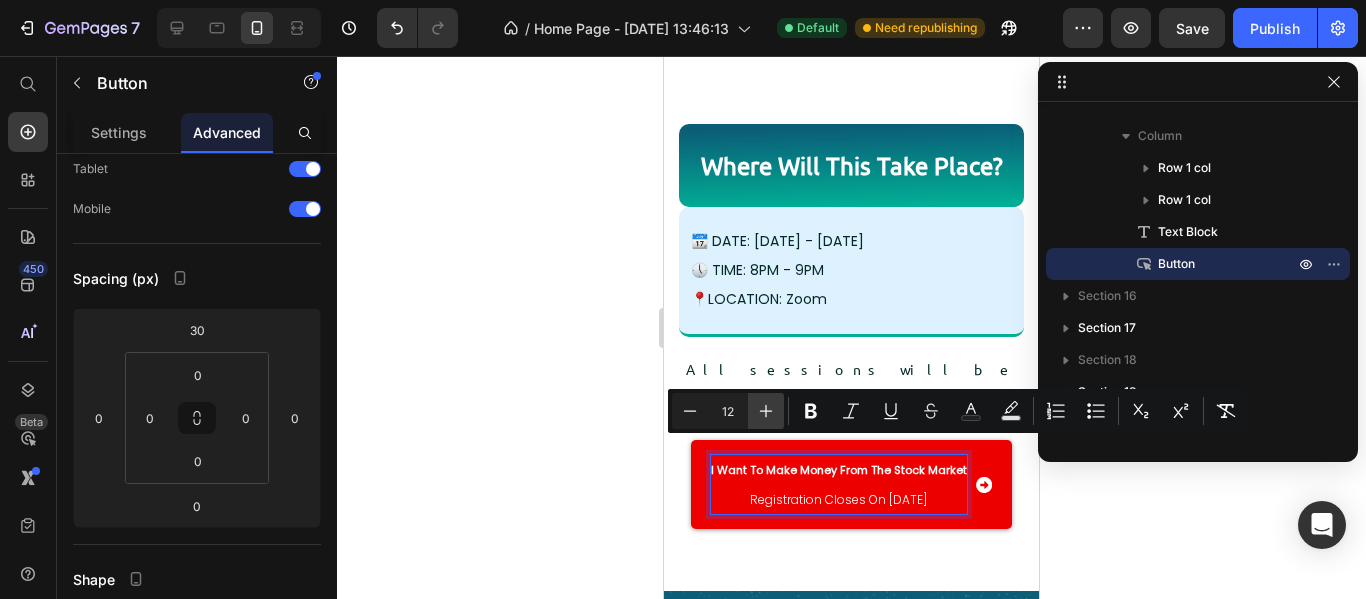 click 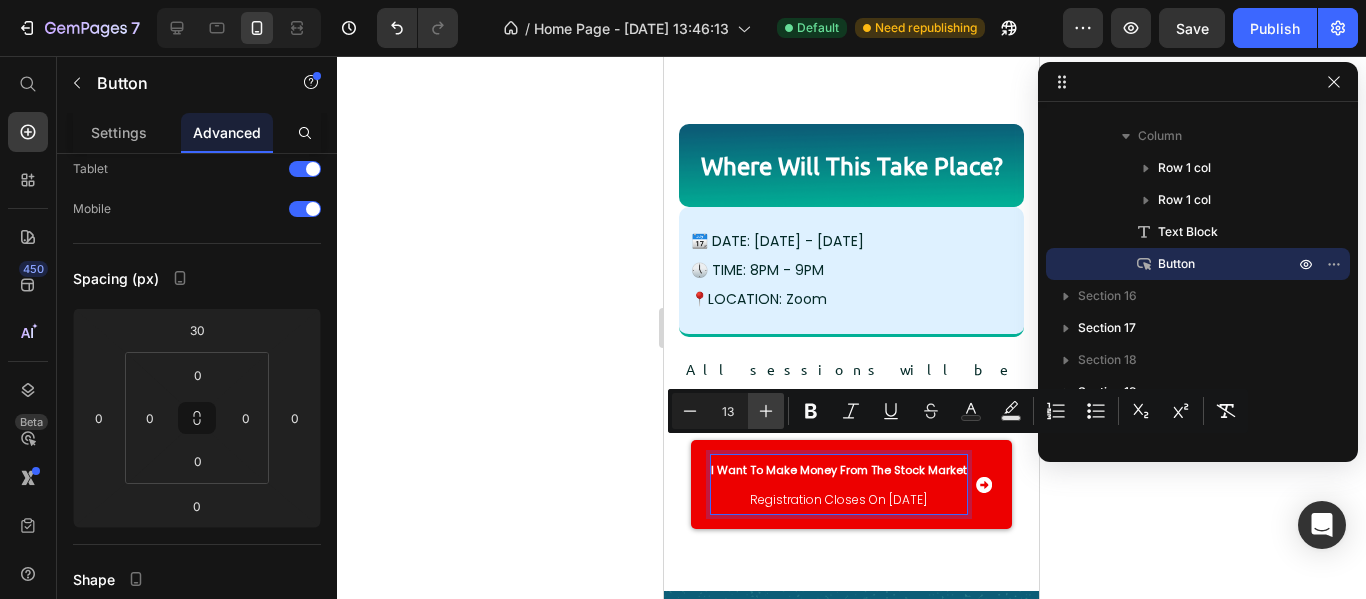 click 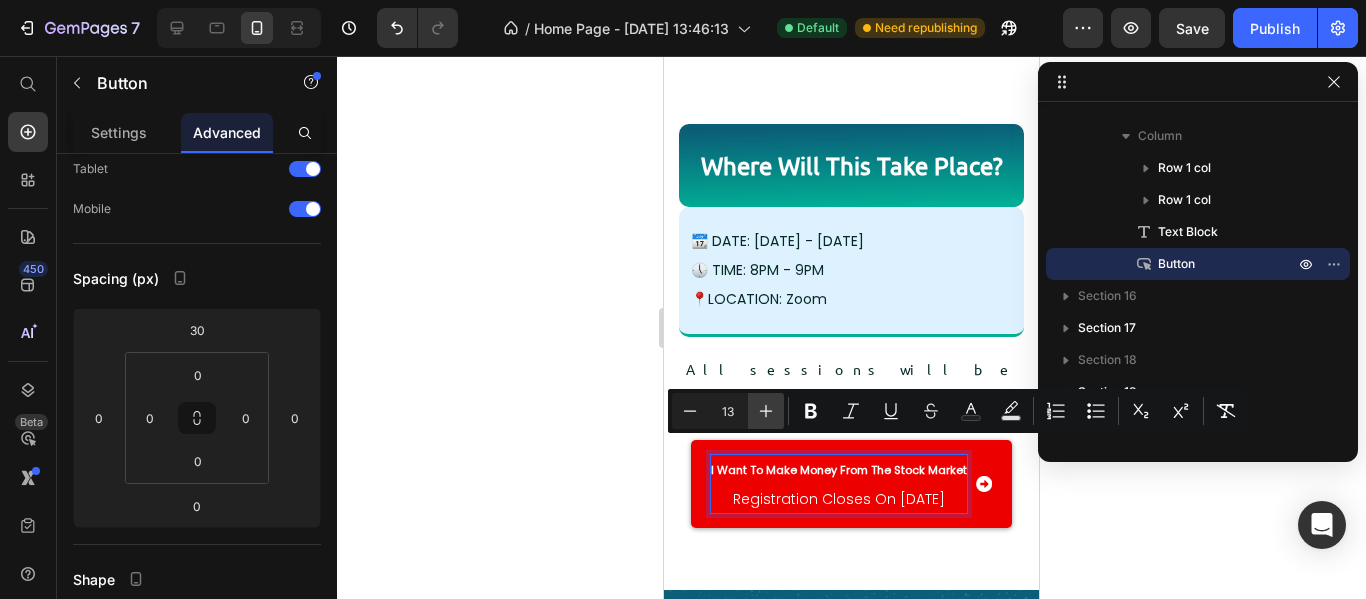 type on "14" 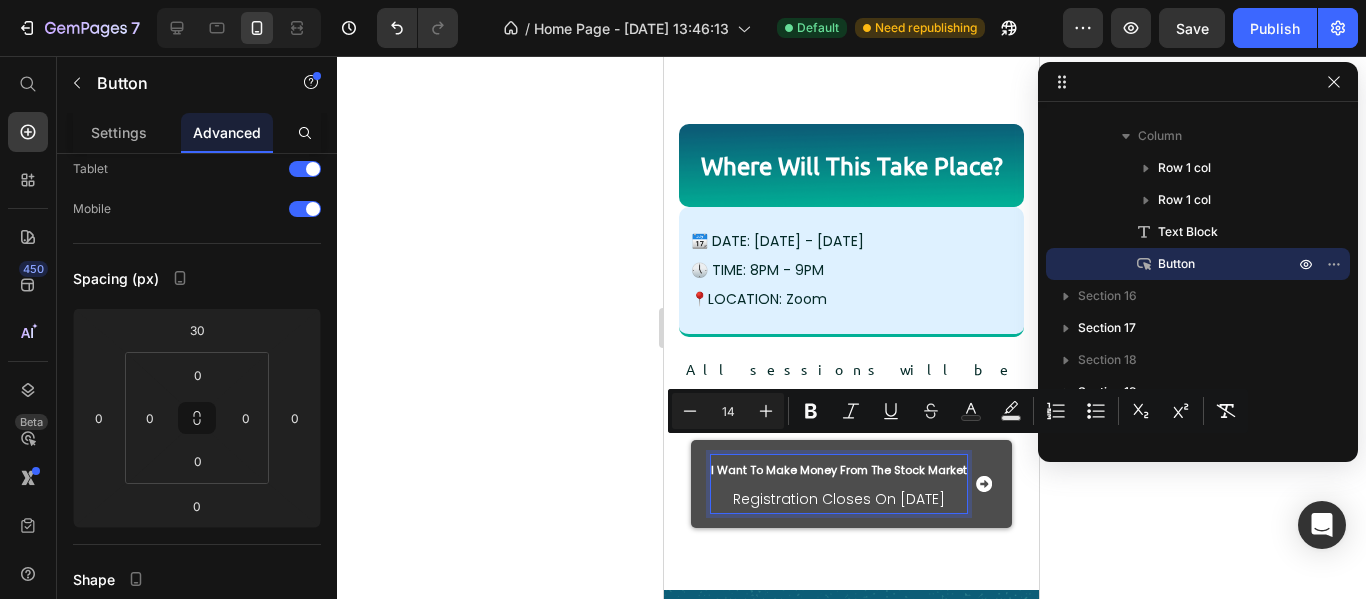 click on "I Want To Make Money From The Stock Market Registration Closes On [DATE]" at bounding box center (839, 484) 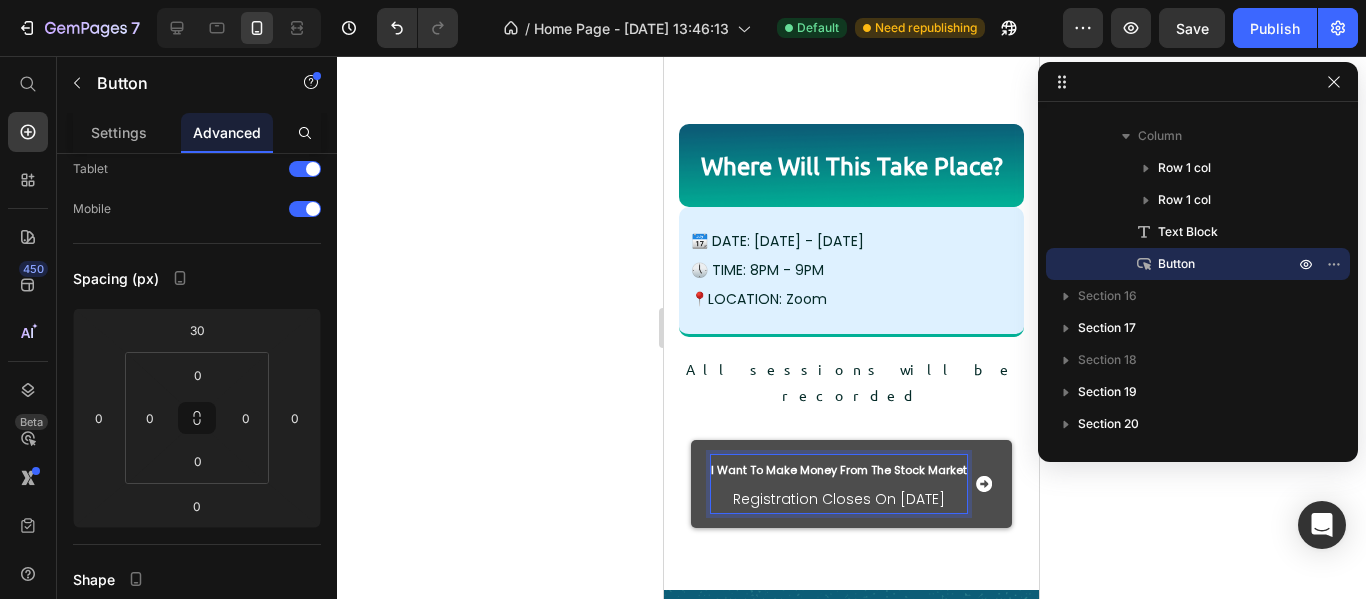 click on "I Want To Make Money From The Stock Market" at bounding box center [839, 470] 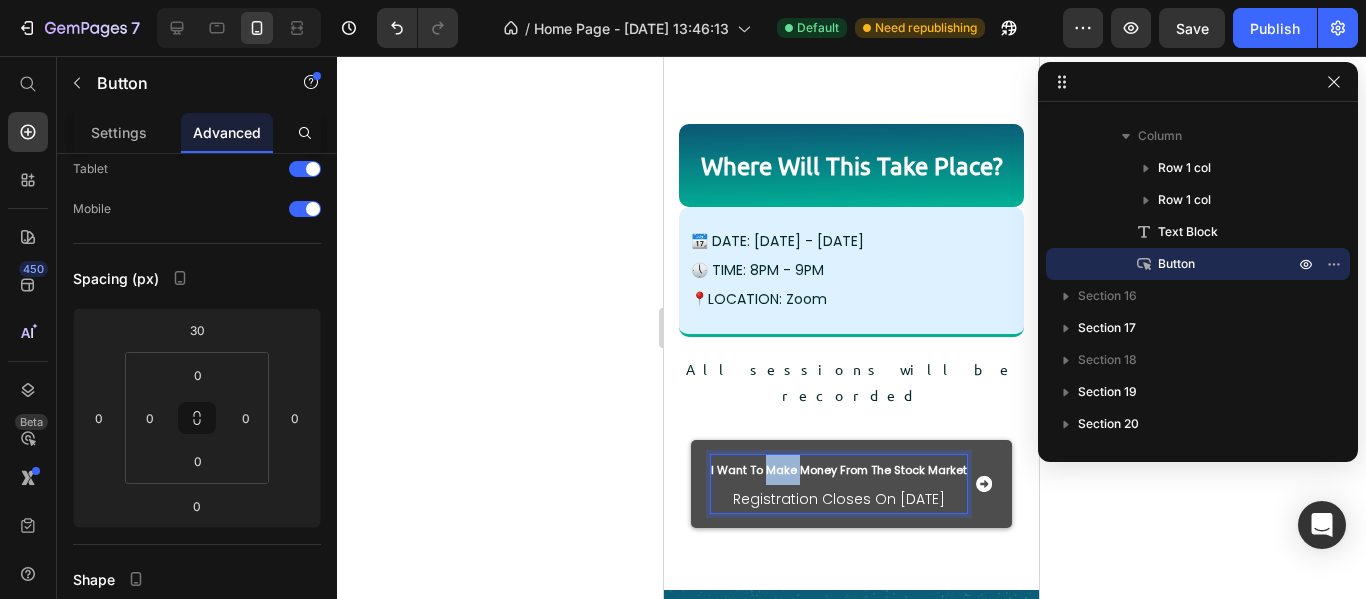 click on "I Want To Make Money From The Stock Market" at bounding box center (839, 470) 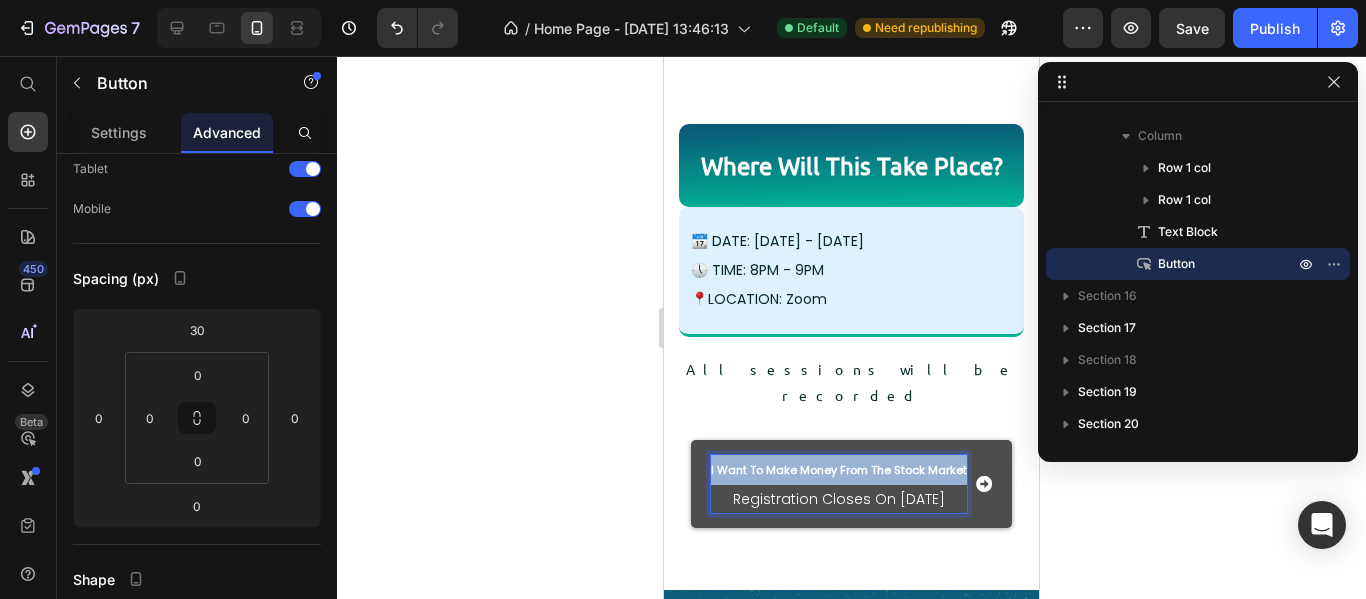 click on "I Want To Make Money From The Stock Market" at bounding box center [839, 470] 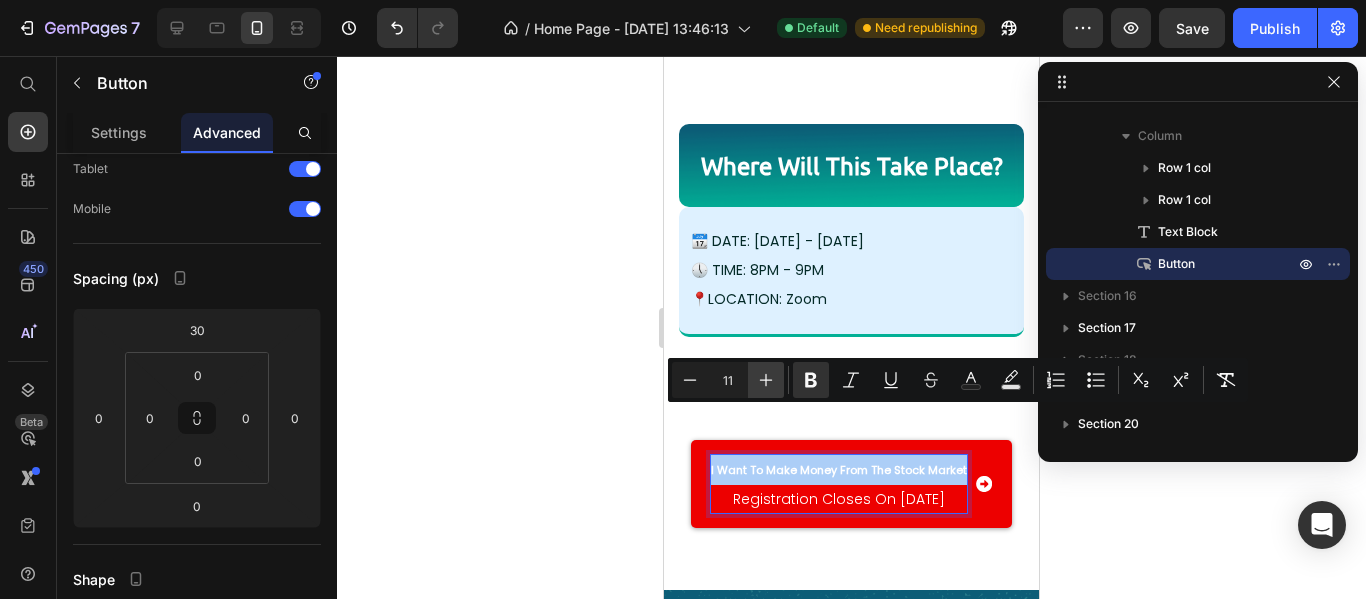 click 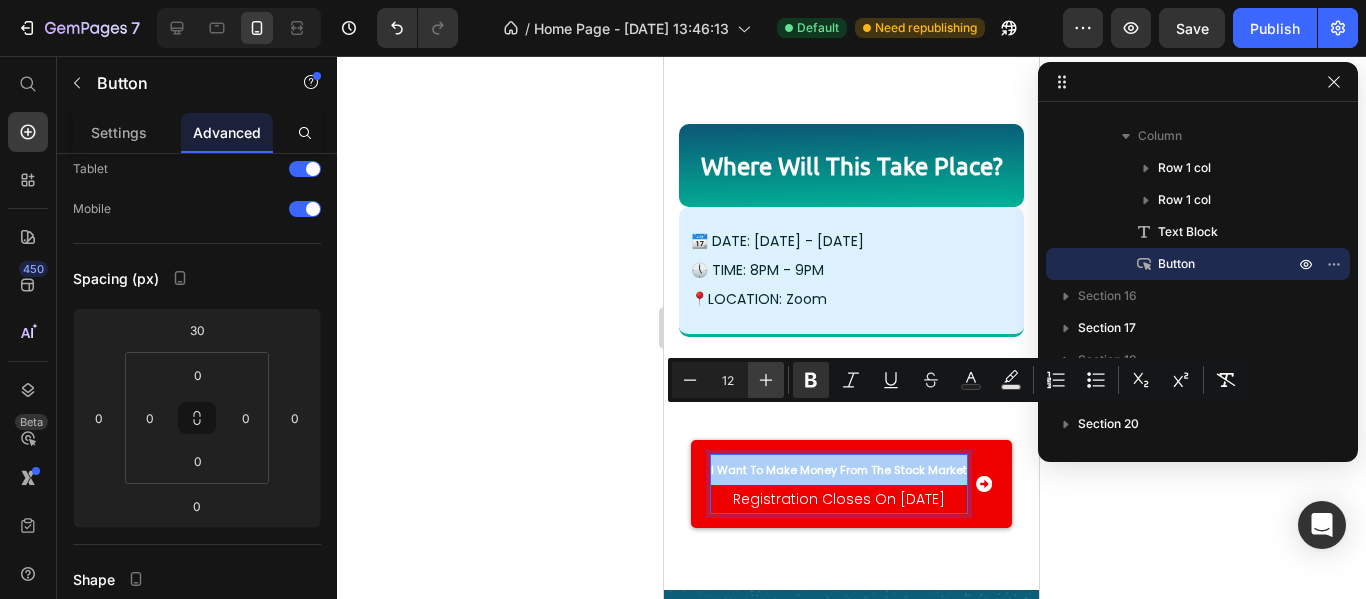 click 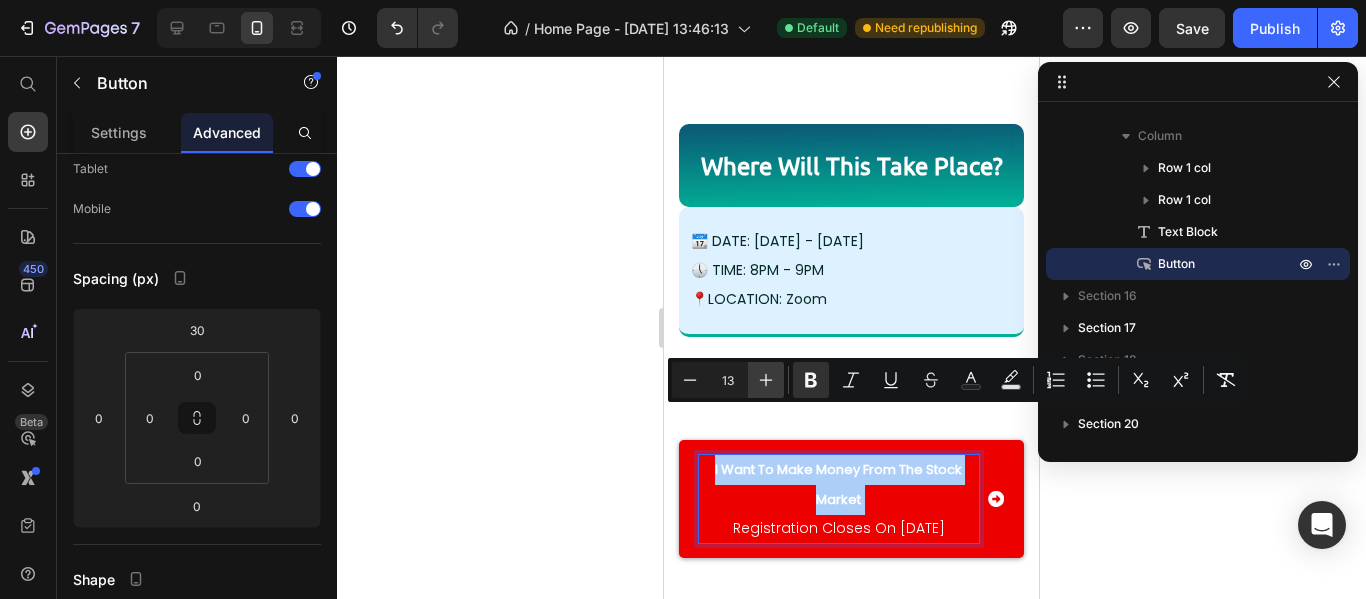 click 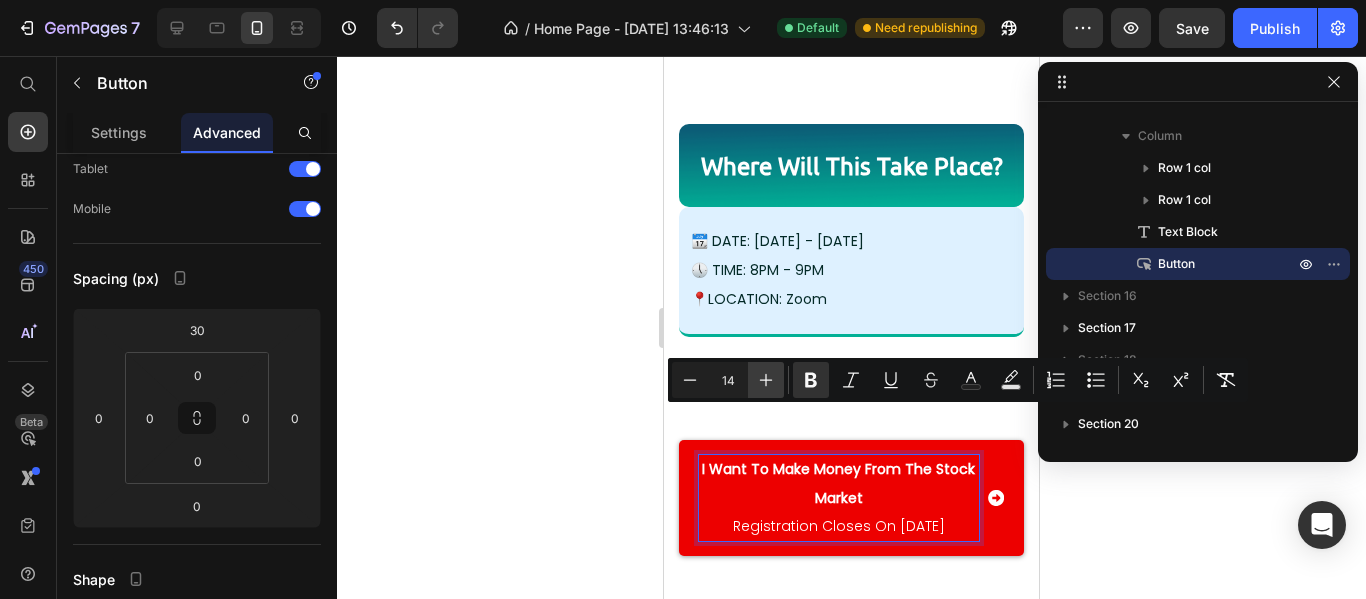 click 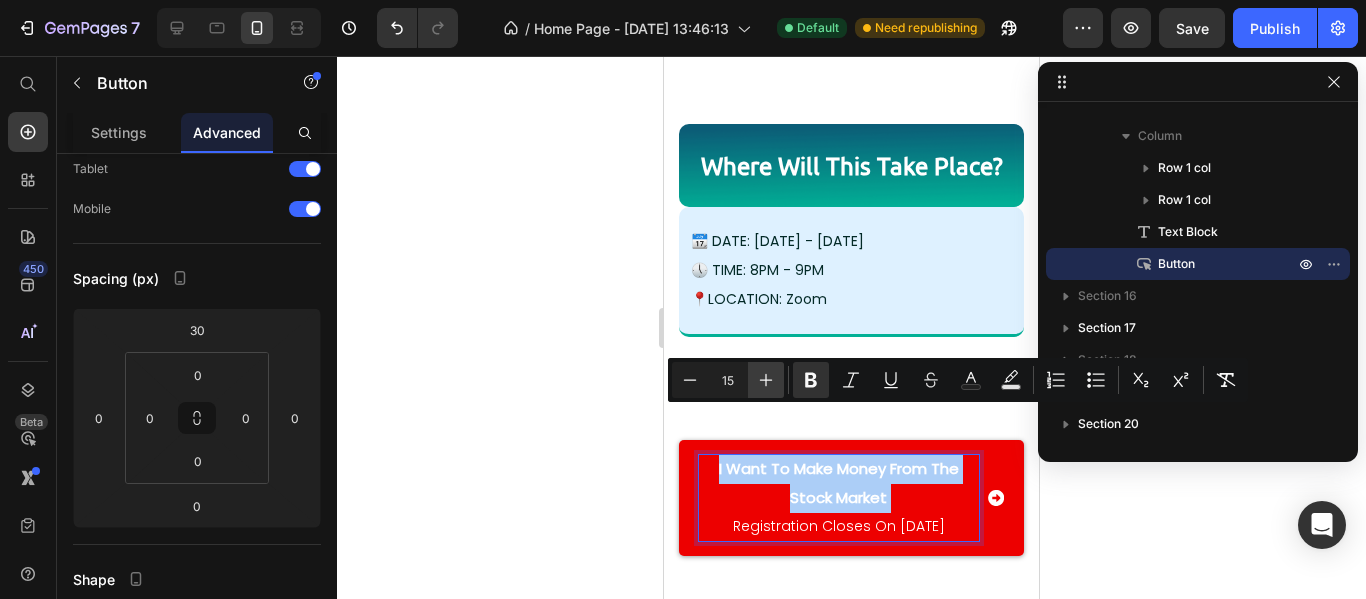 click 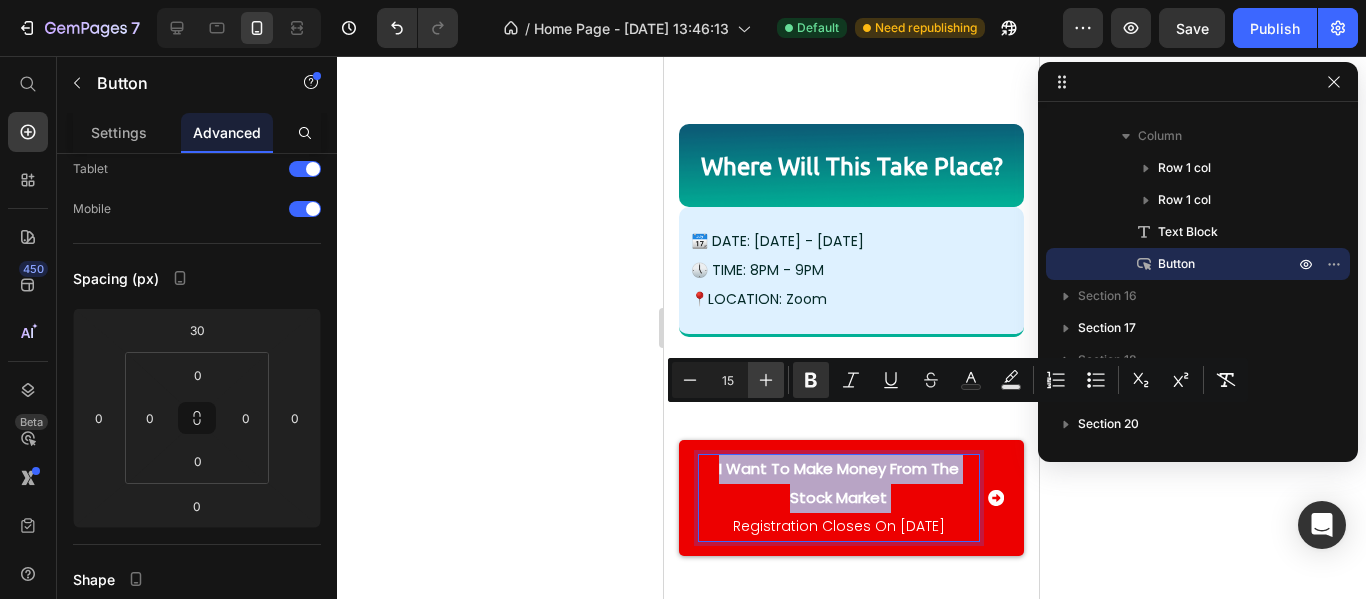 type on "16" 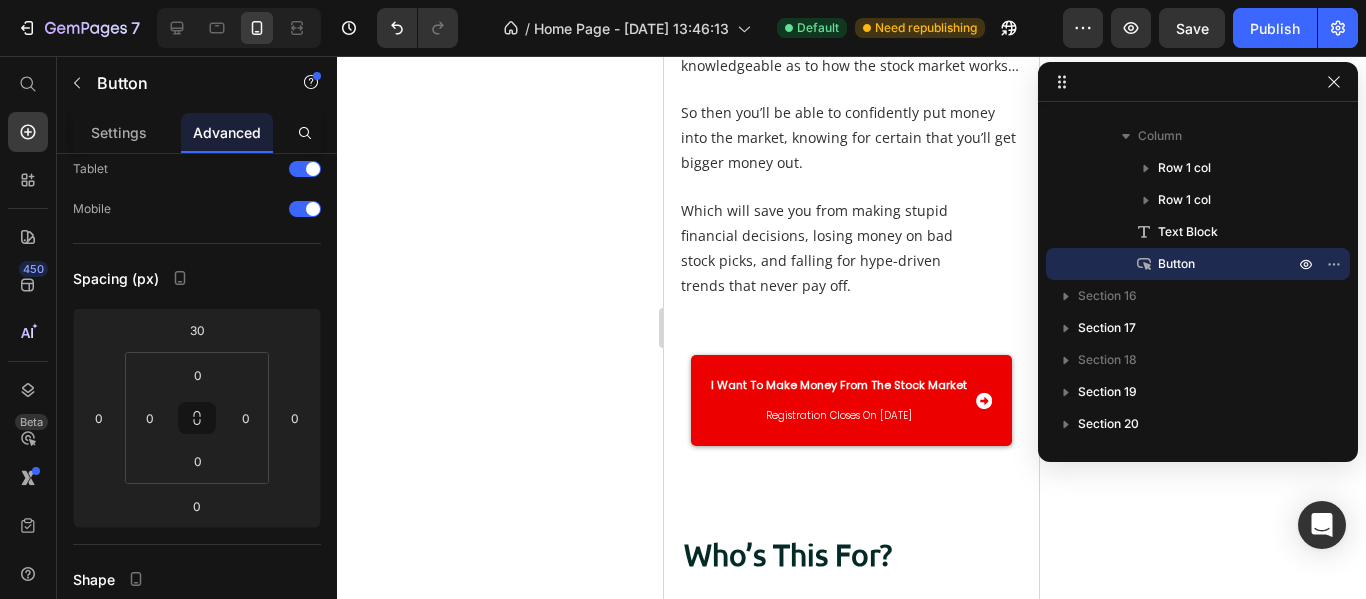 scroll, scrollTop: 10367, scrollLeft: 0, axis: vertical 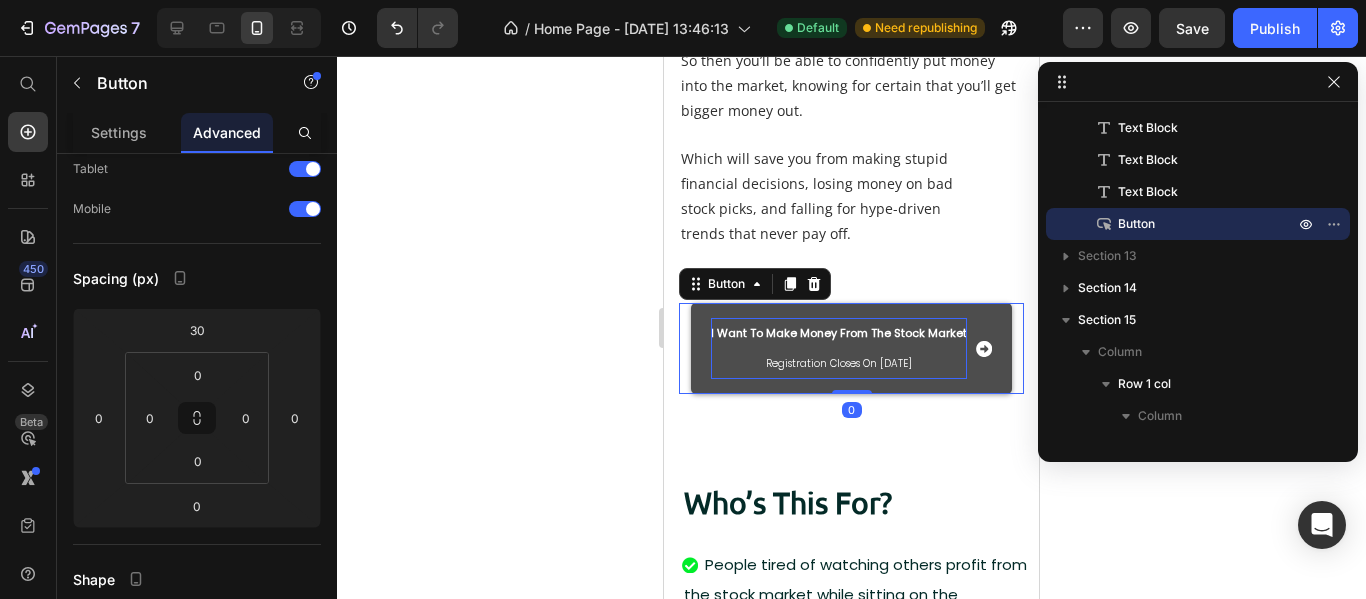 click on "I Want To Make Money From The Stock Market" at bounding box center [839, 333] 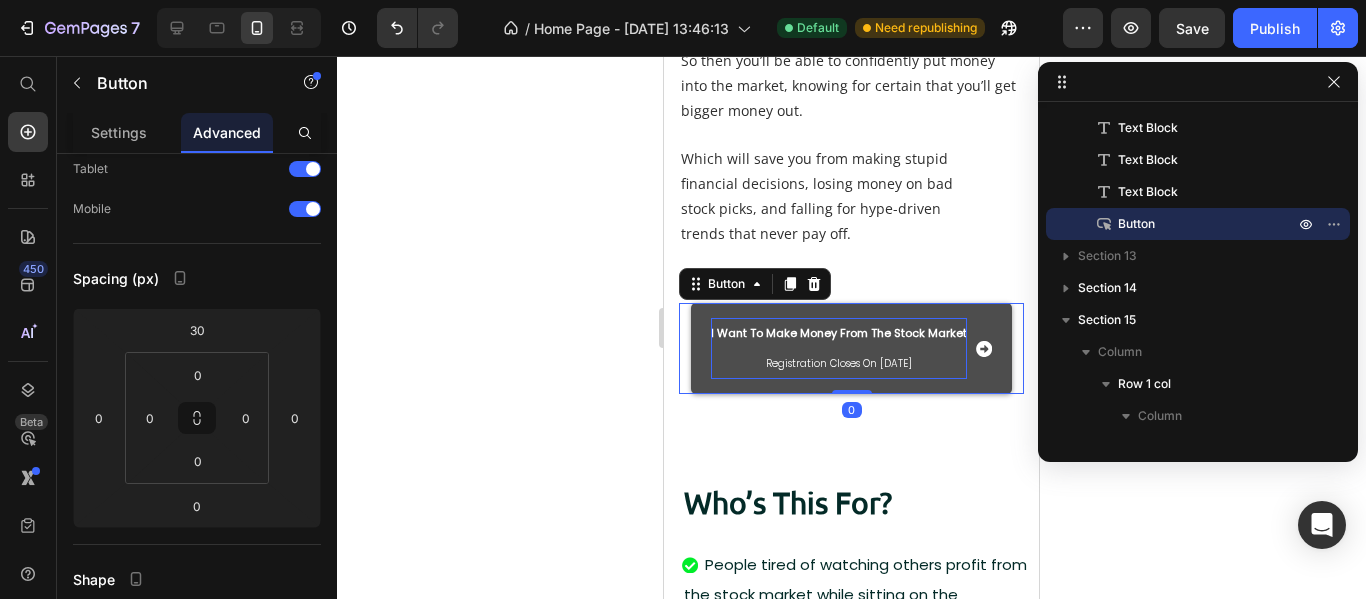 click on "I Want To Make Money From The Stock Market" at bounding box center (839, 333) 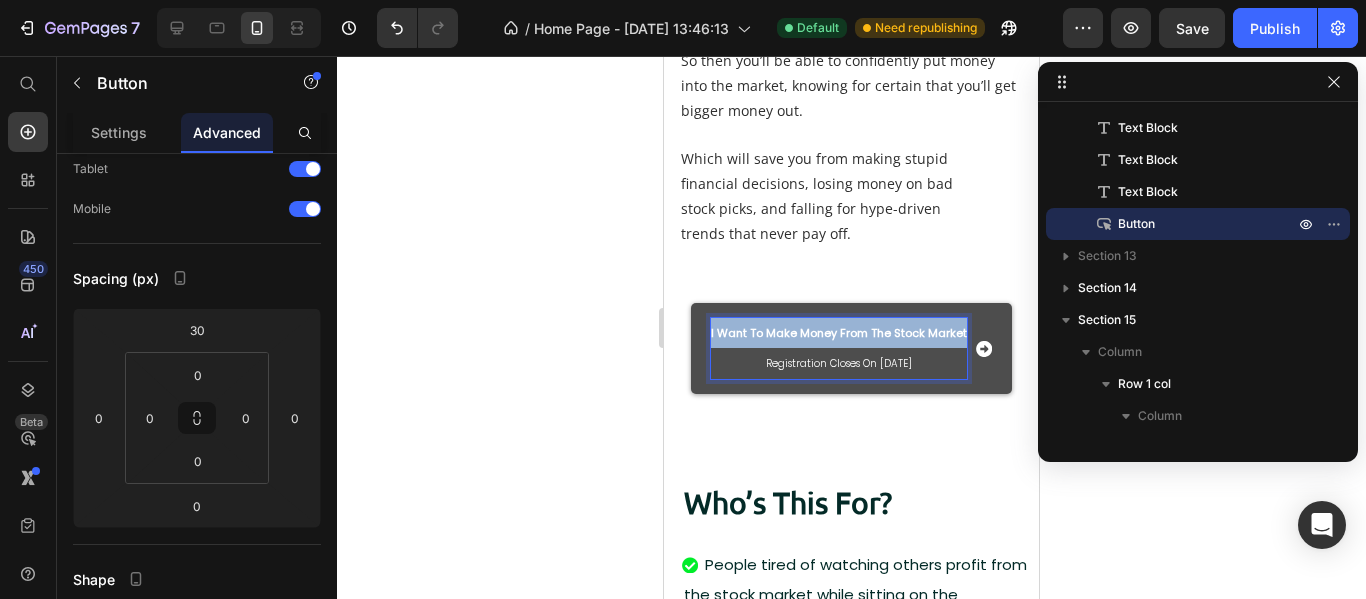 click on "I Want To Make Money From The Stock Market" at bounding box center [839, 333] 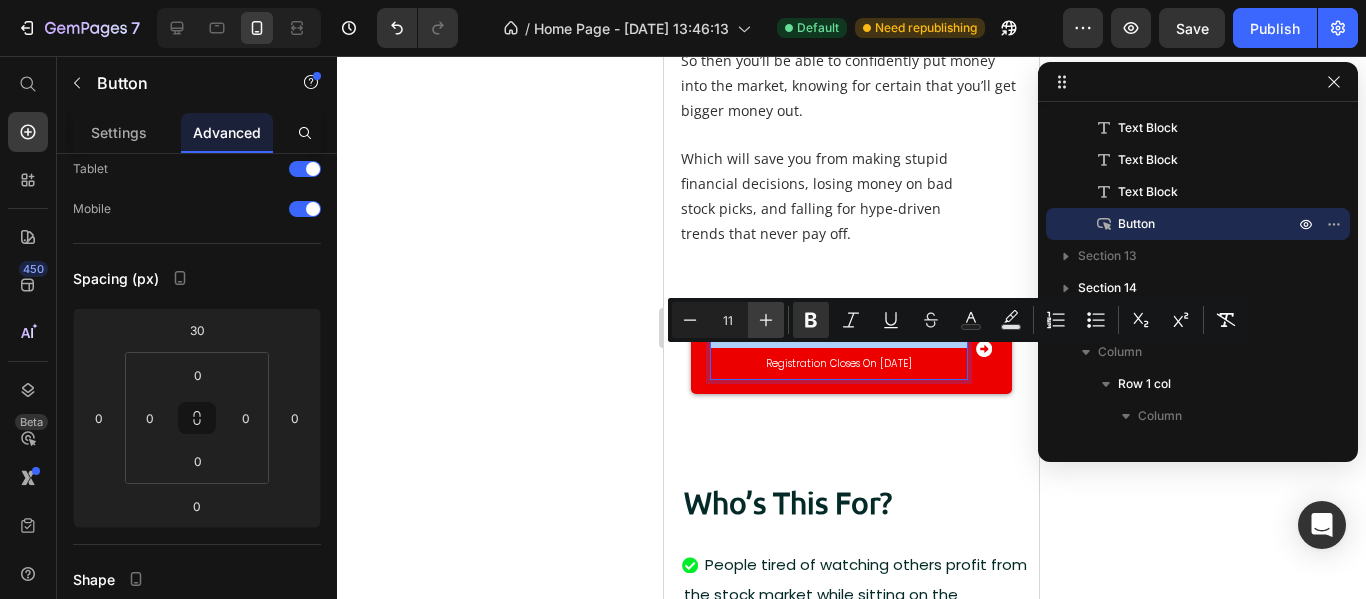 click 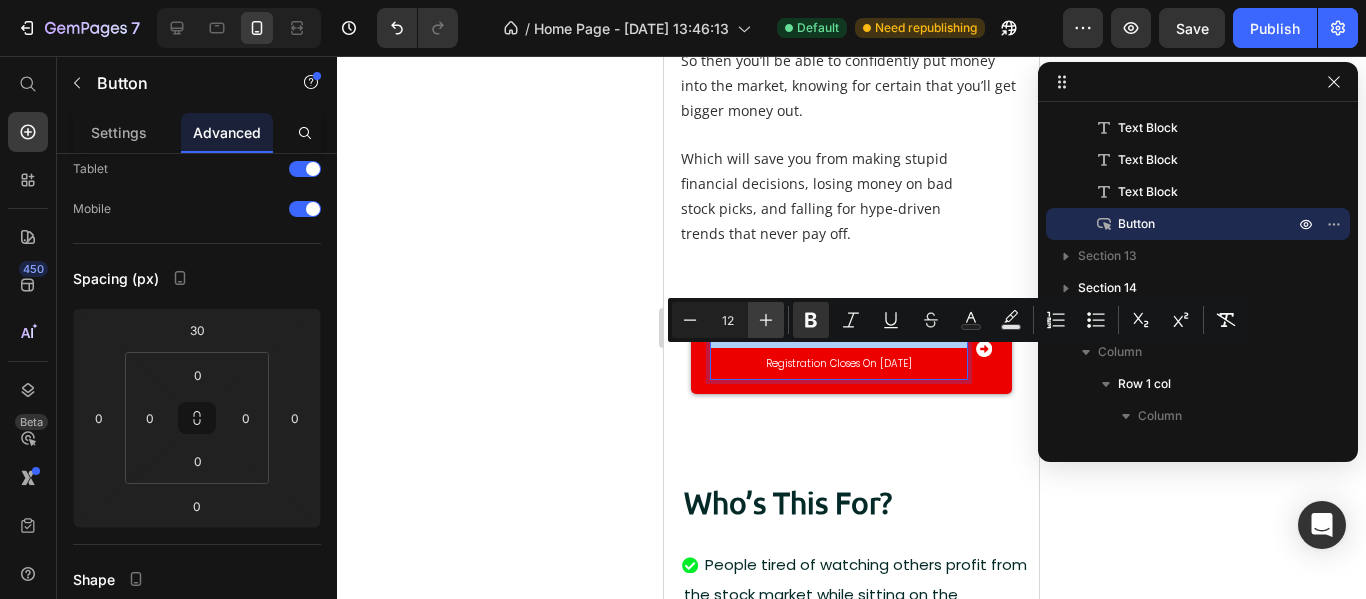 click 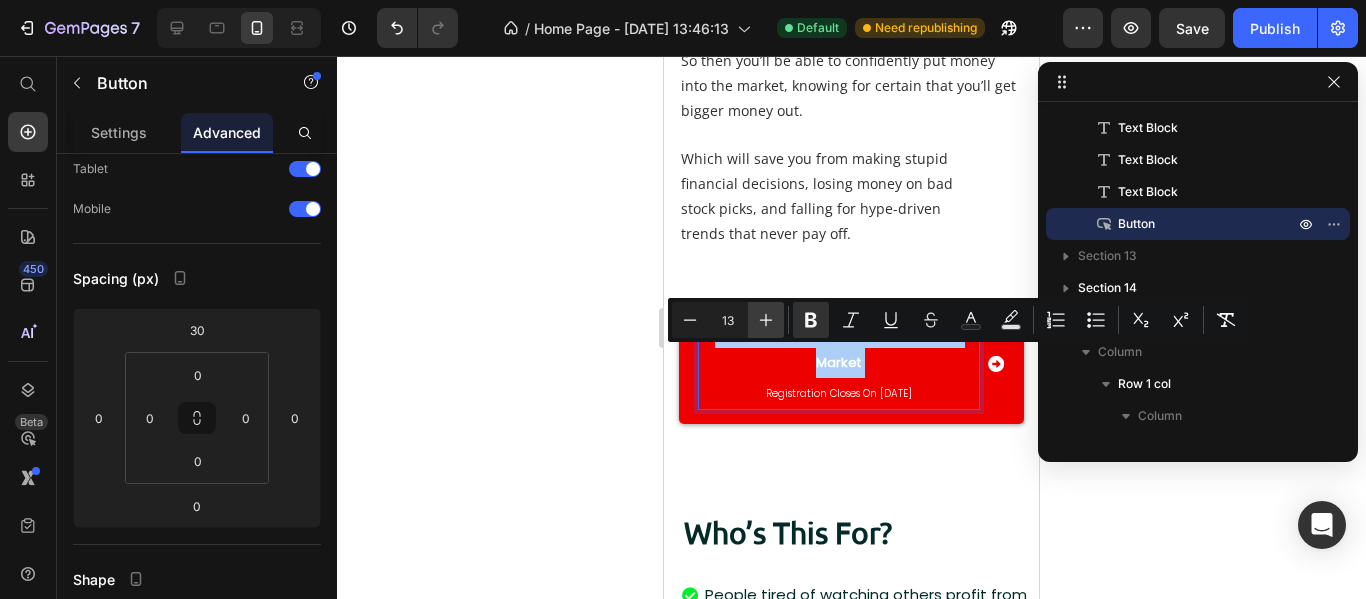 click 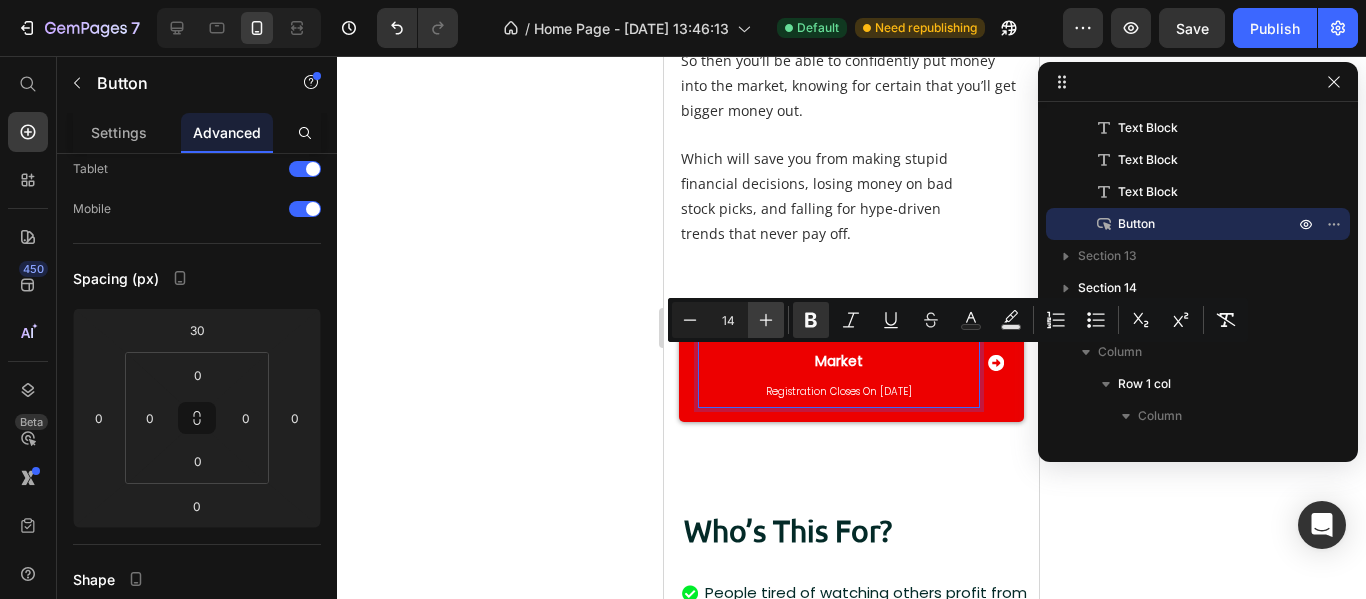 click 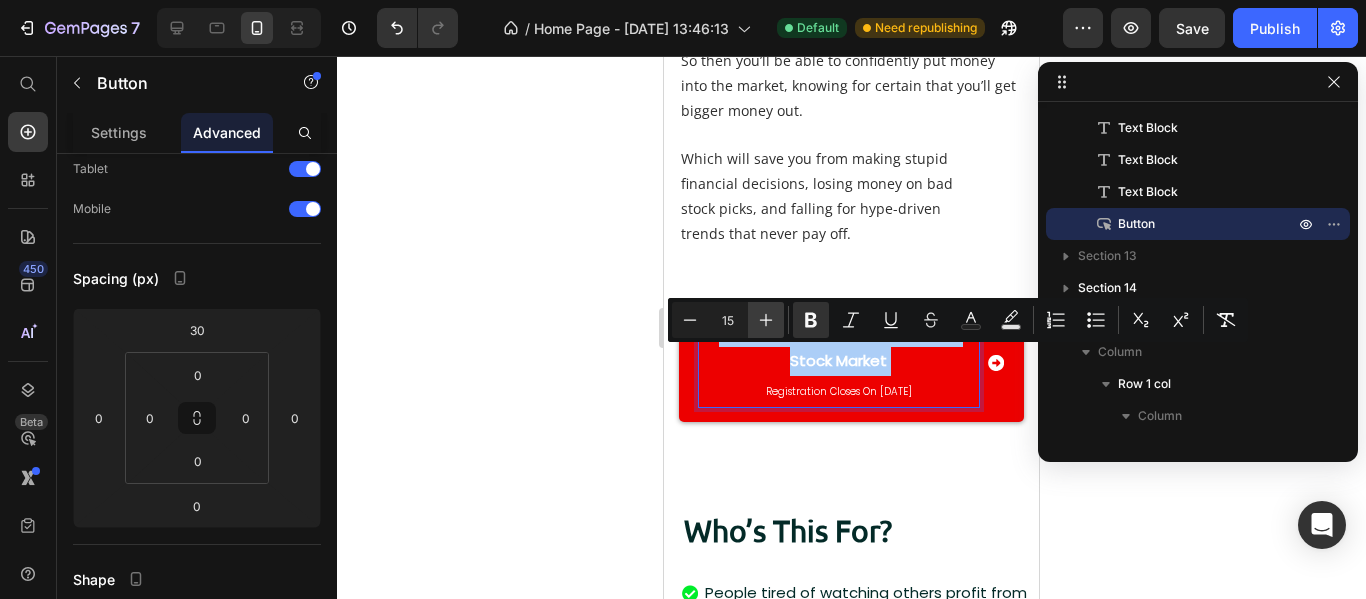 click 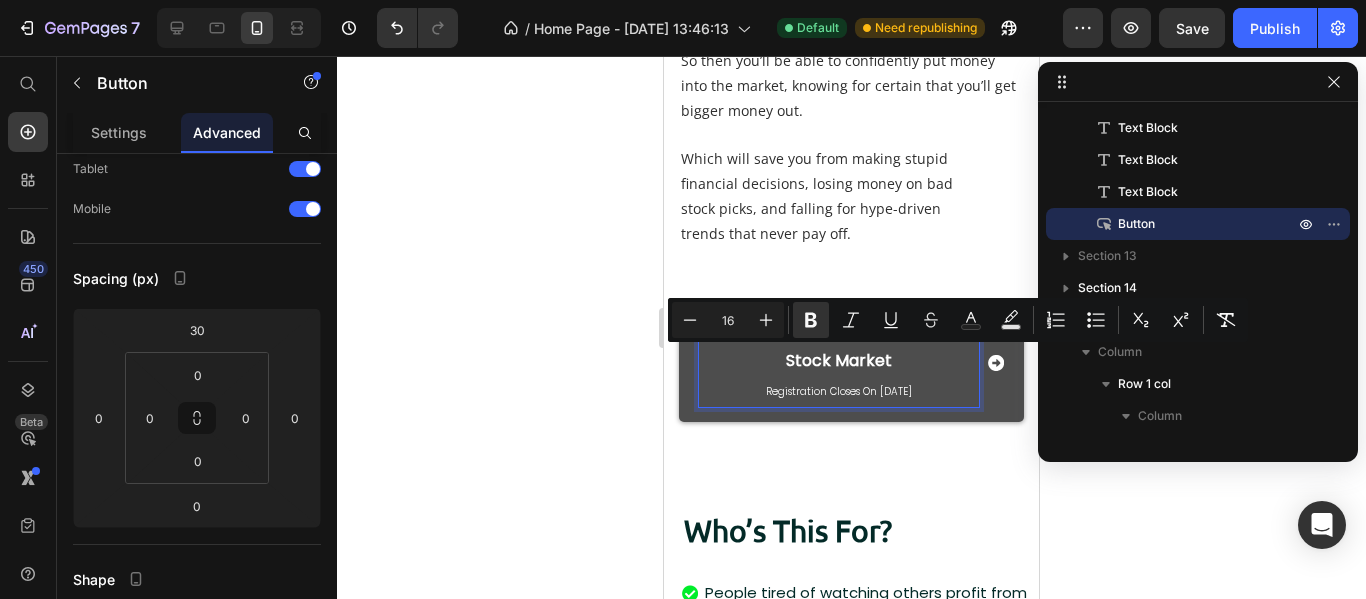 type on "10" 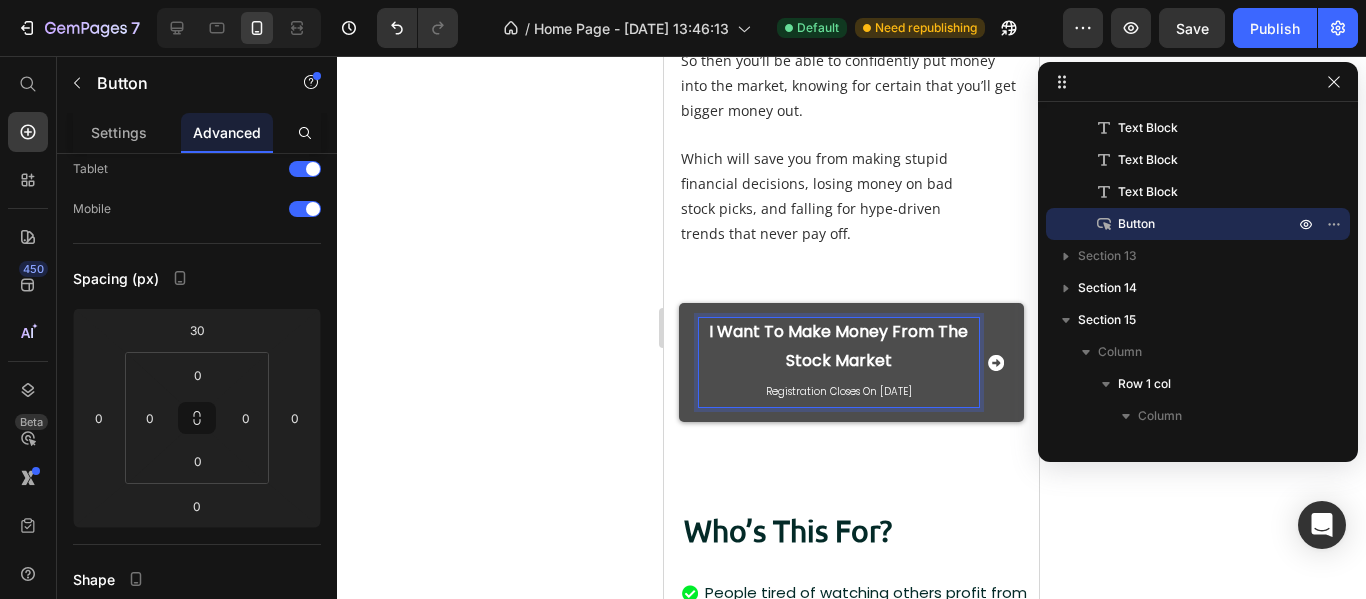 click on "Registration Closes On [DATE]" at bounding box center (839, 391) 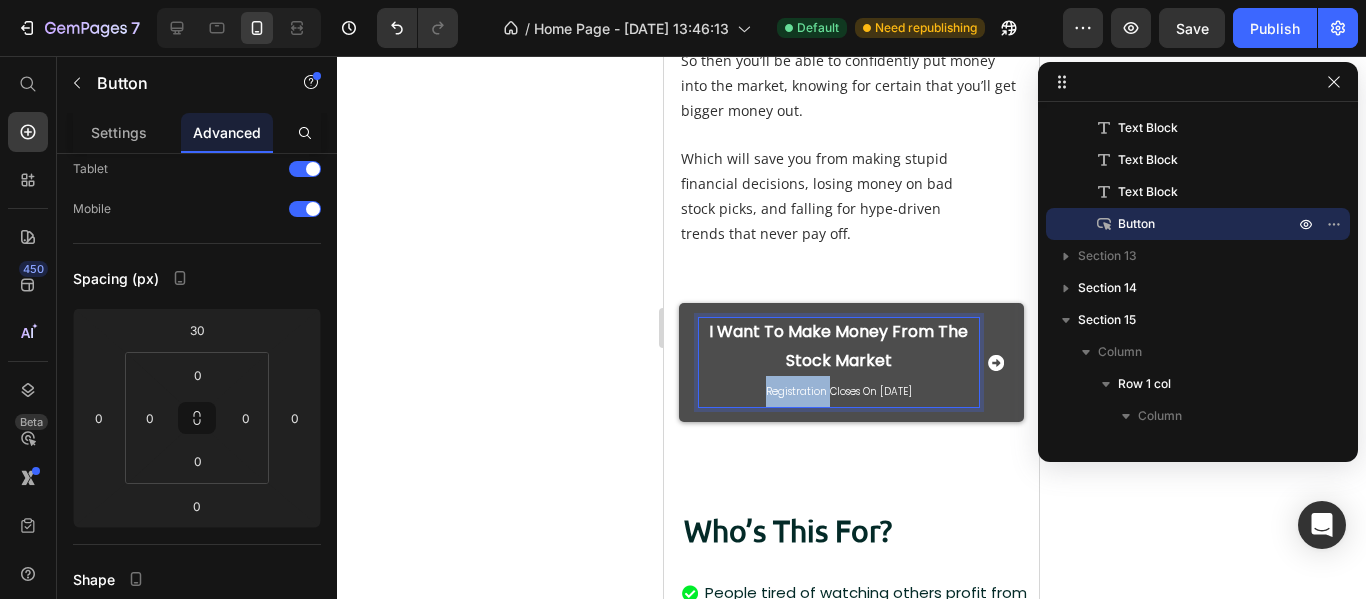 click on "Registration Closes On [DATE]" at bounding box center [839, 391] 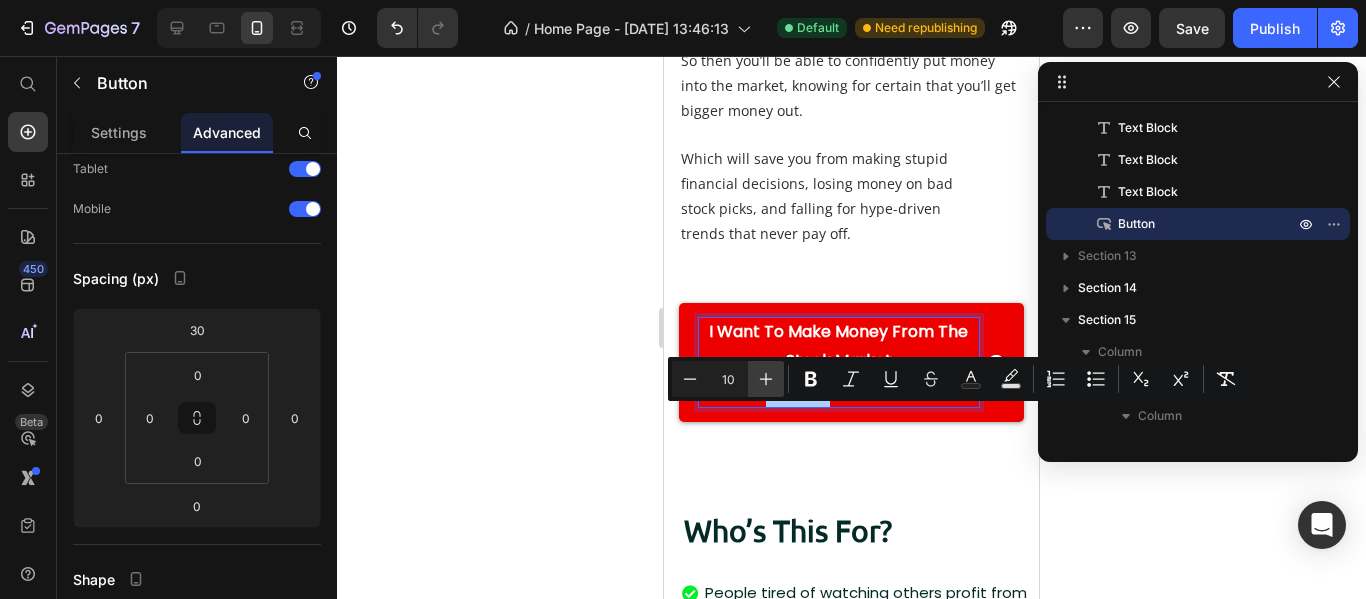 click 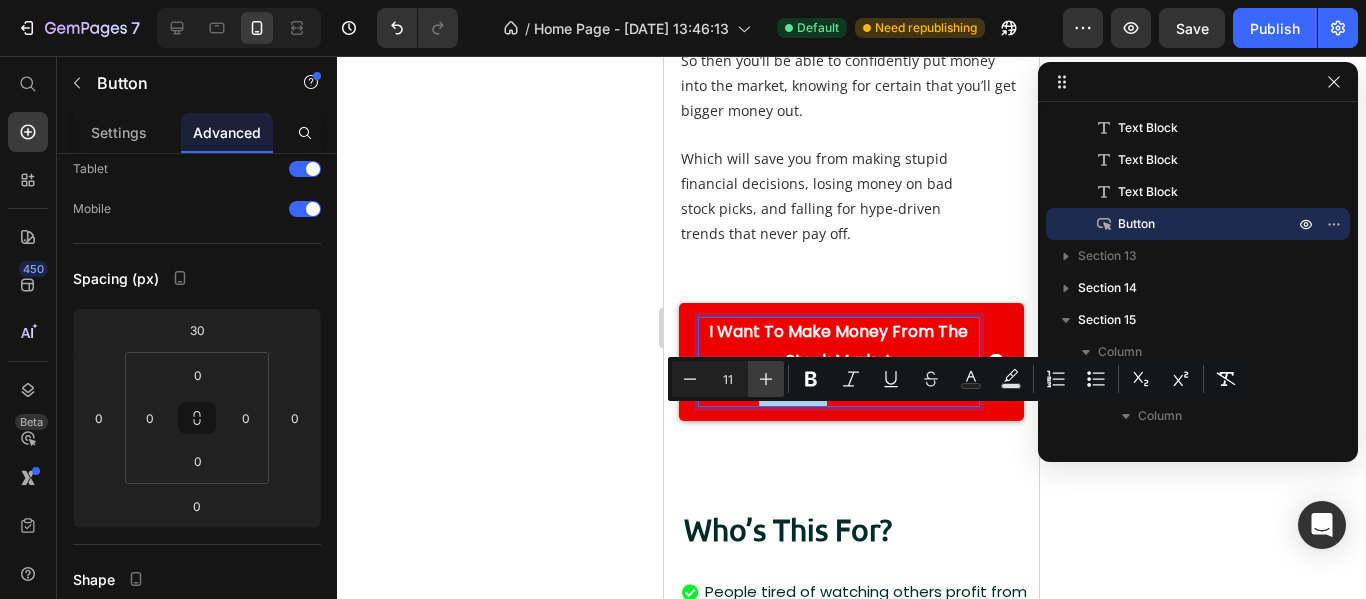 click 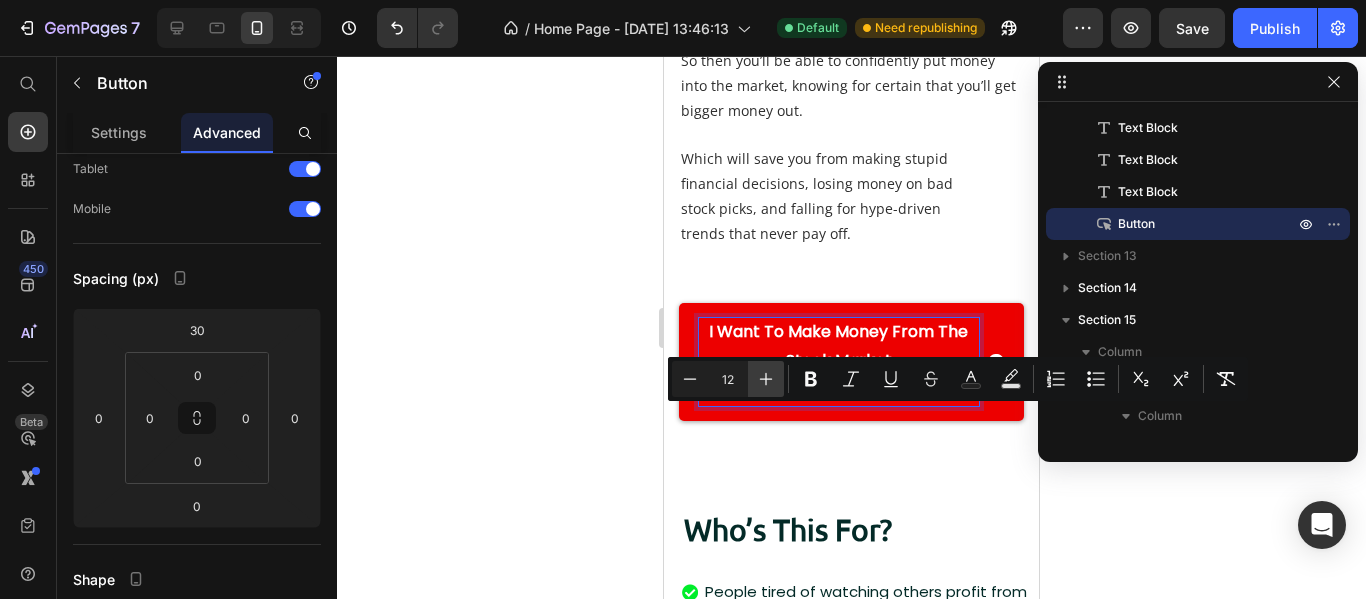 click 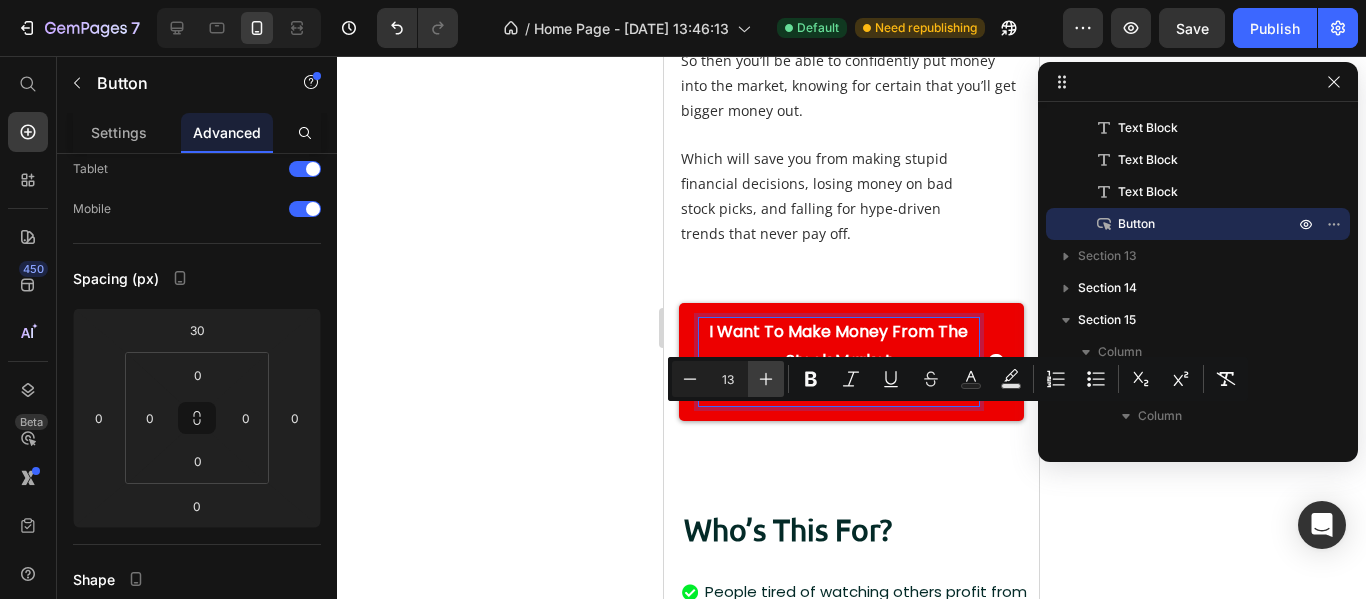 click 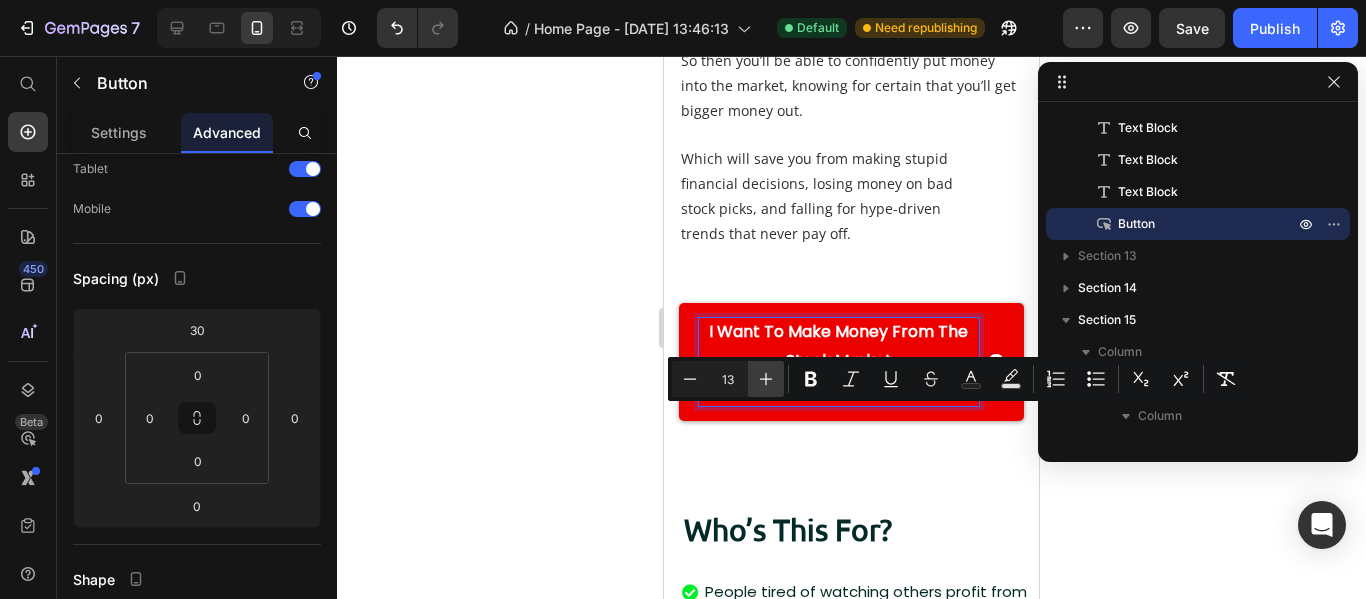 type on "14" 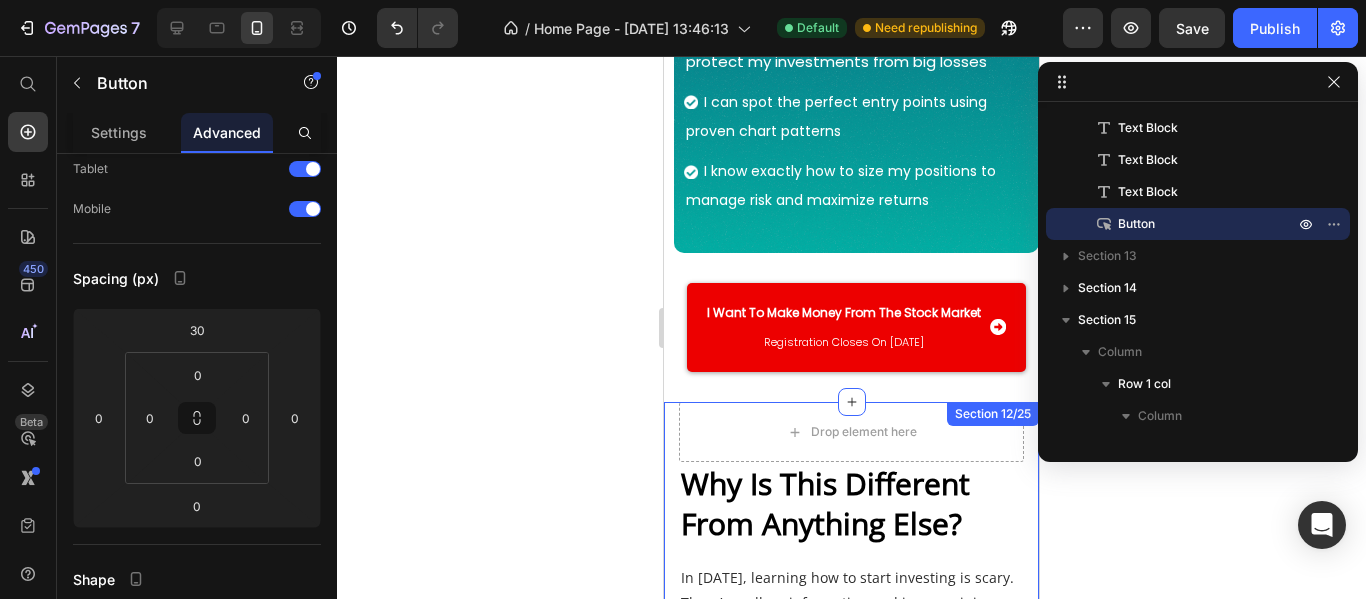 scroll, scrollTop: 8671, scrollLeft: 0, axis: vertical 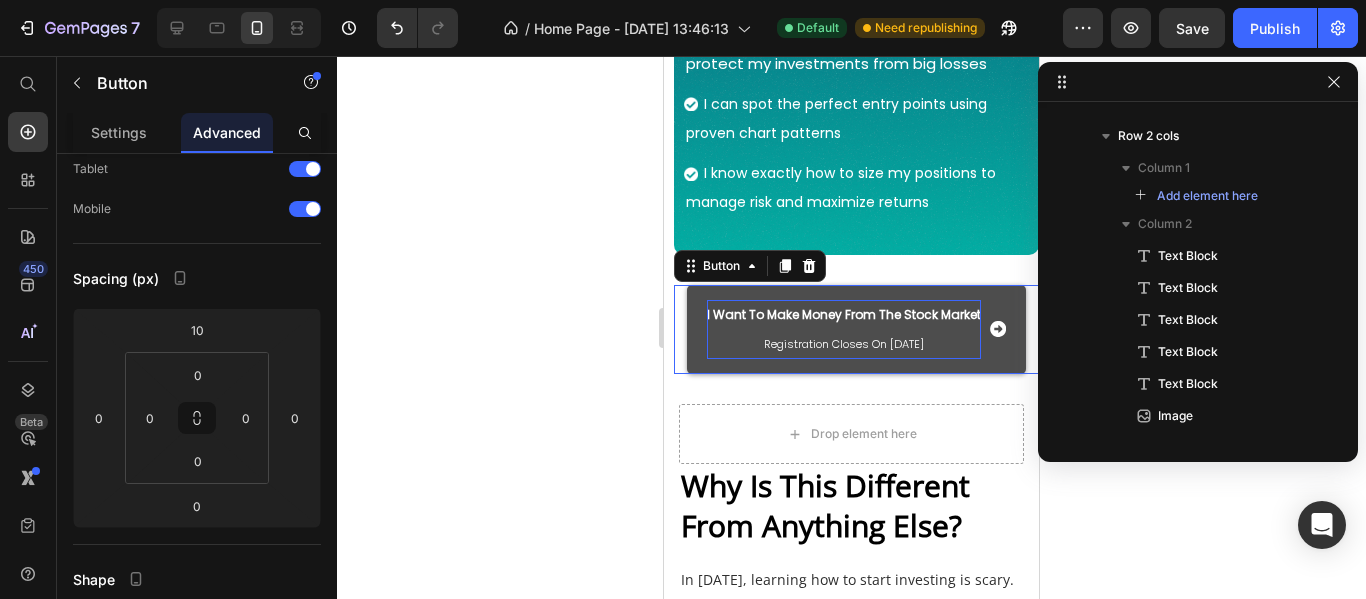 click on "I Want To Make Money From The Stock Market" at bounding box center (844, 314) 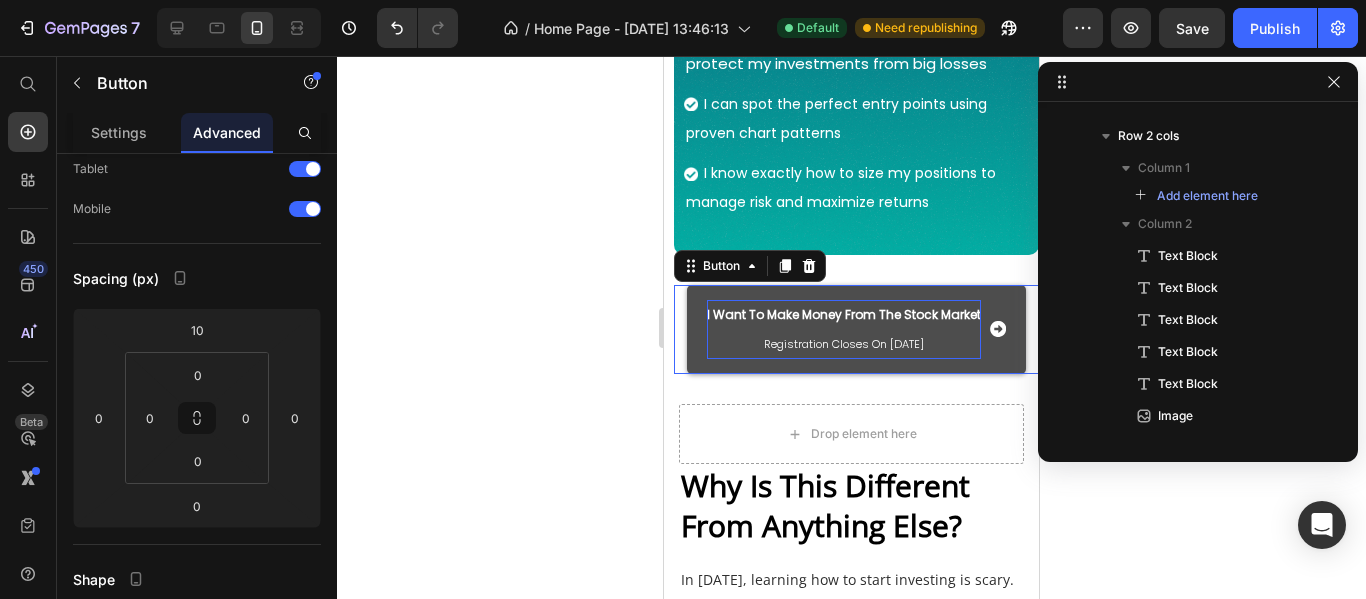 scroll, scrollTop: 1659, scrollLeft: 0, axis: vertical 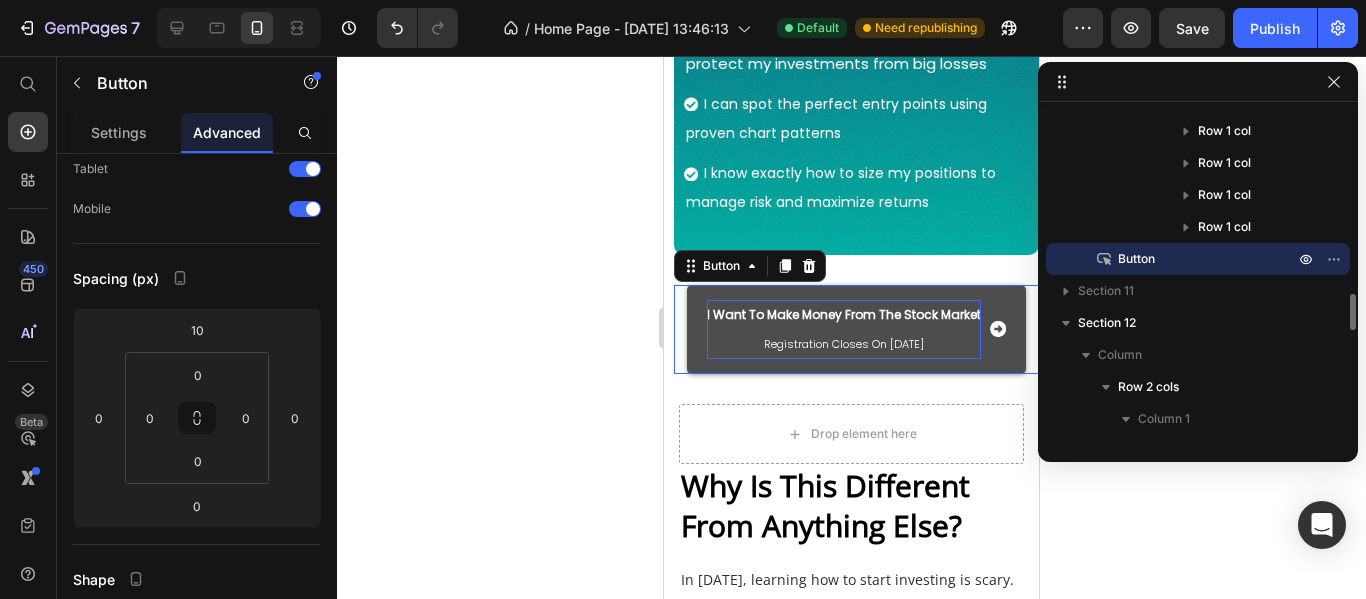 click on "I Want To Make Money From The Stock Market" at bounding box center [844, 314] 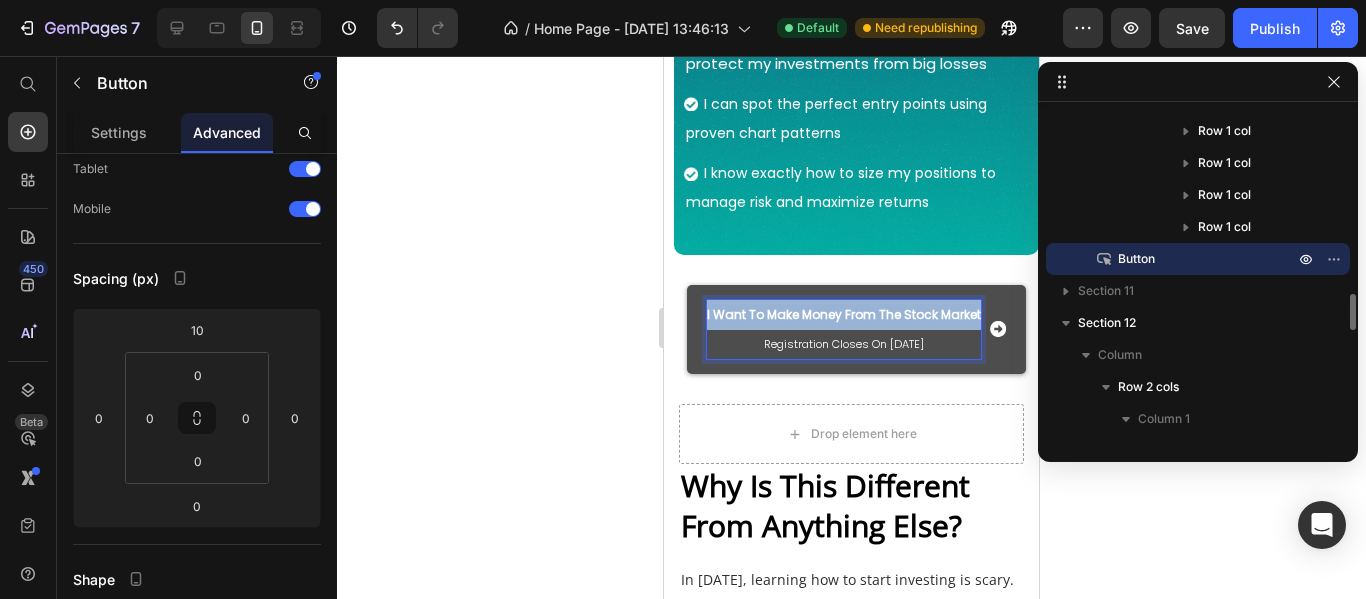 click on "I Want To Make Money From The Stock Market" at bounding box center (844, 314) 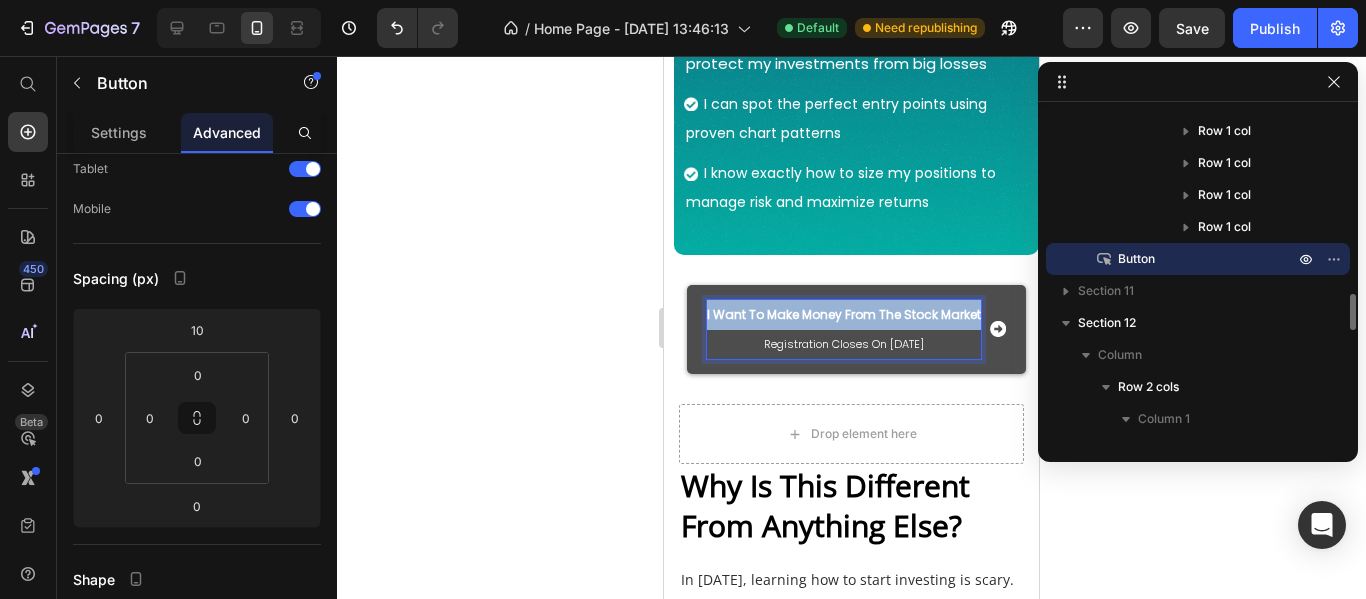 click on "I Want To Make Money From The Stock Market" at bounding box center [844, 314] 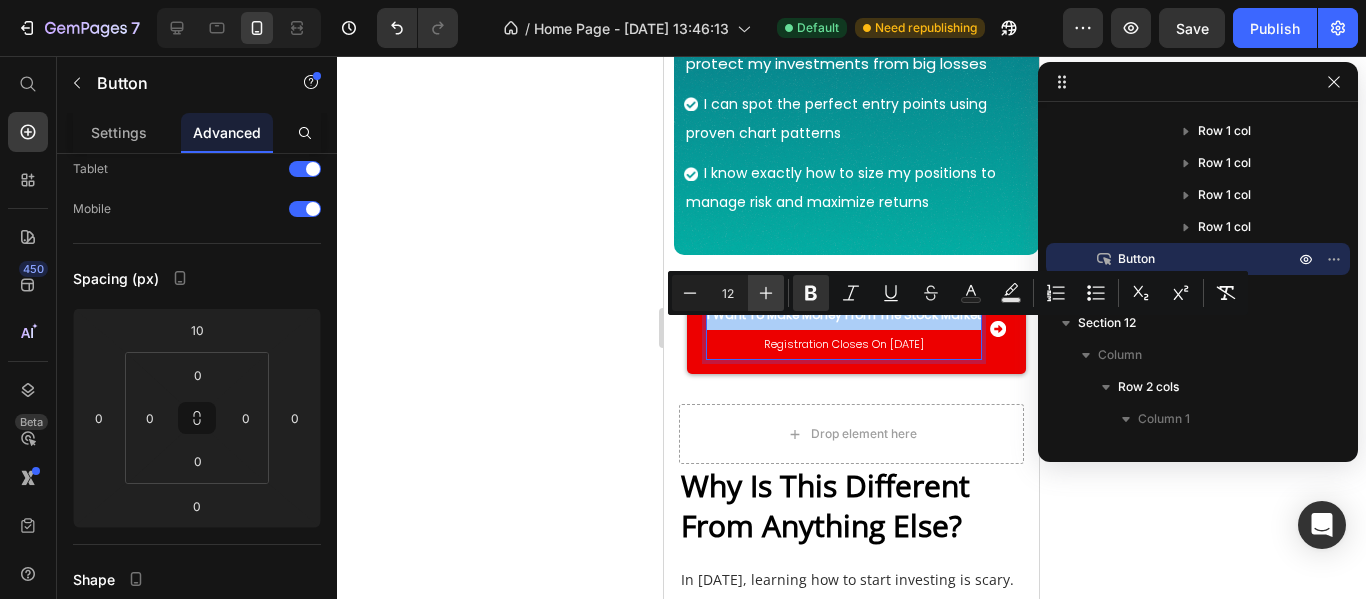 click 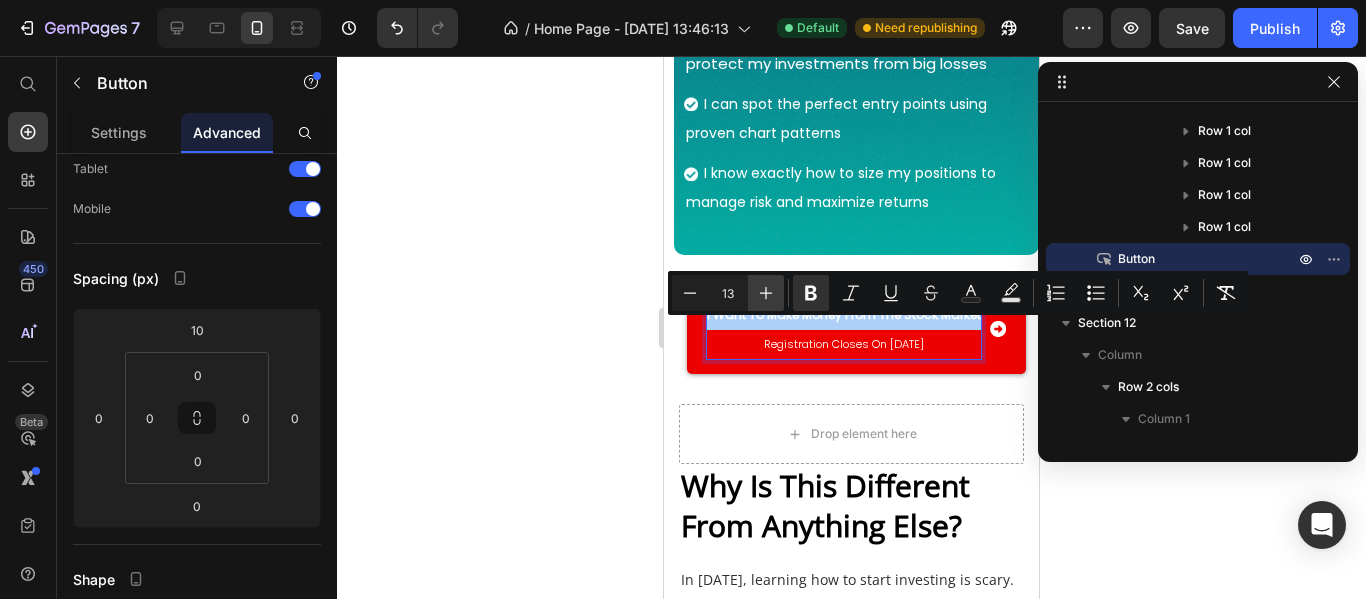 click 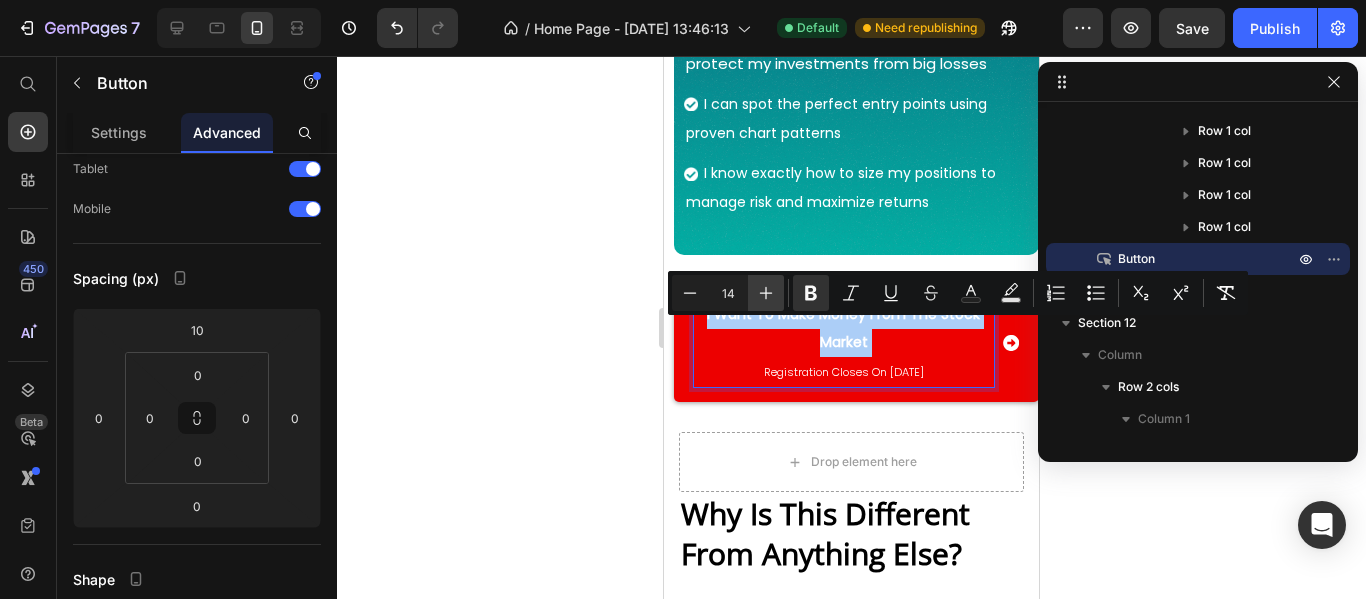 click 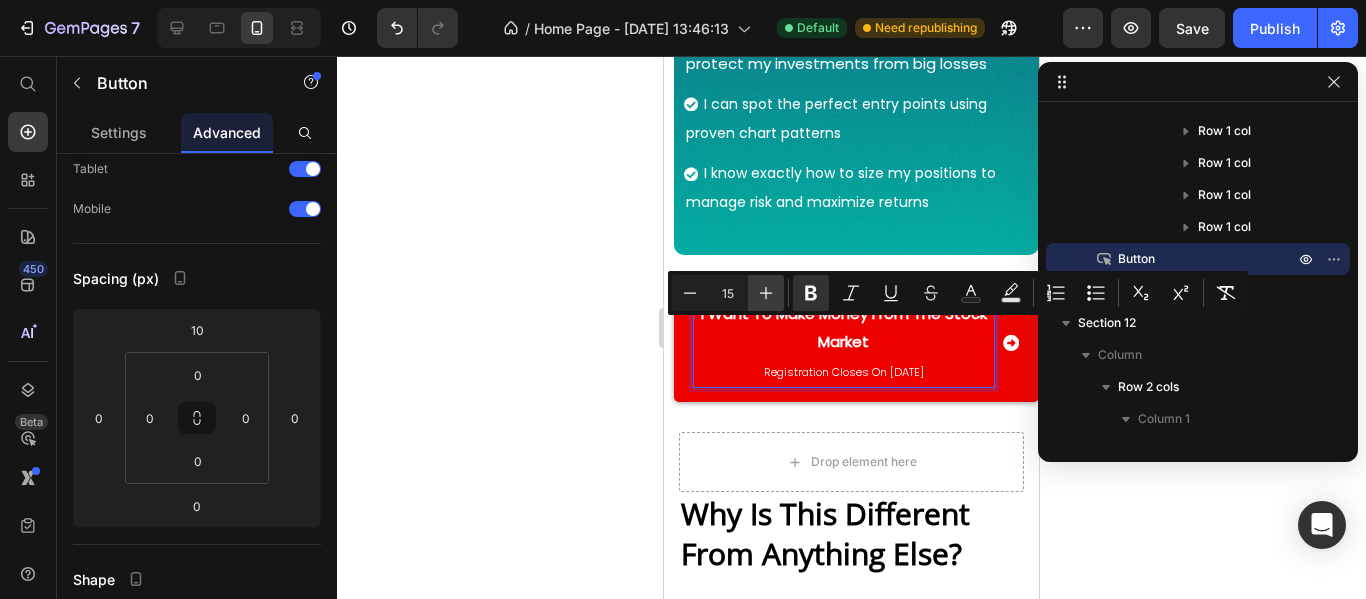 click 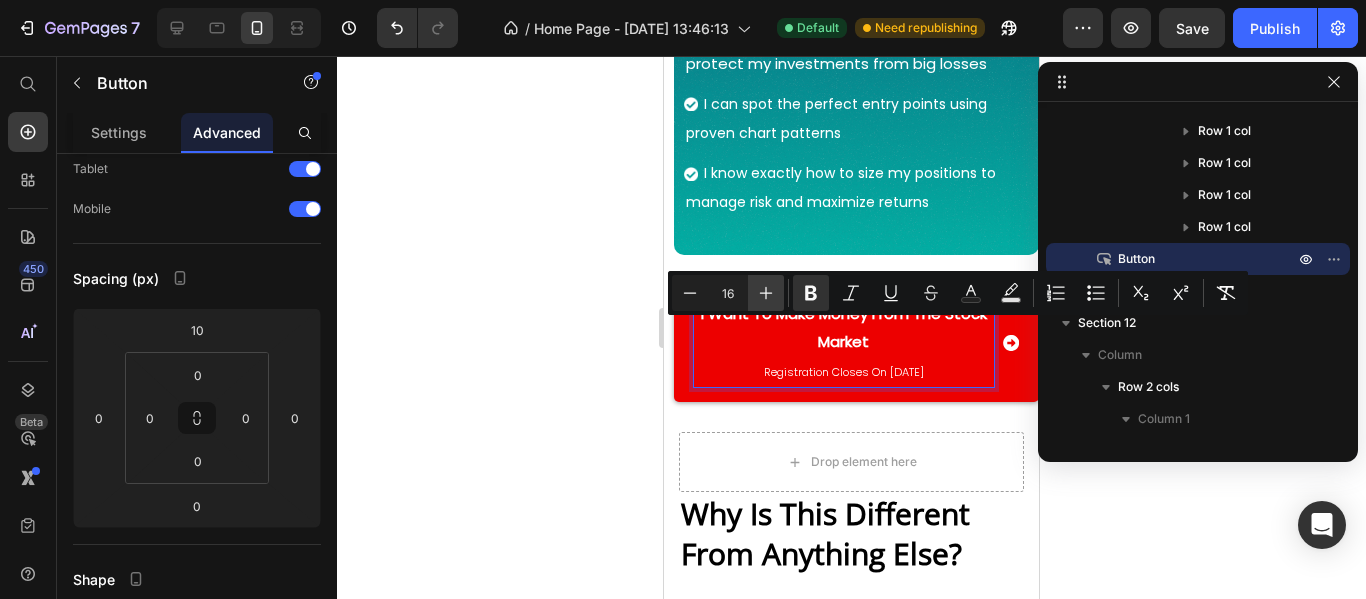 click 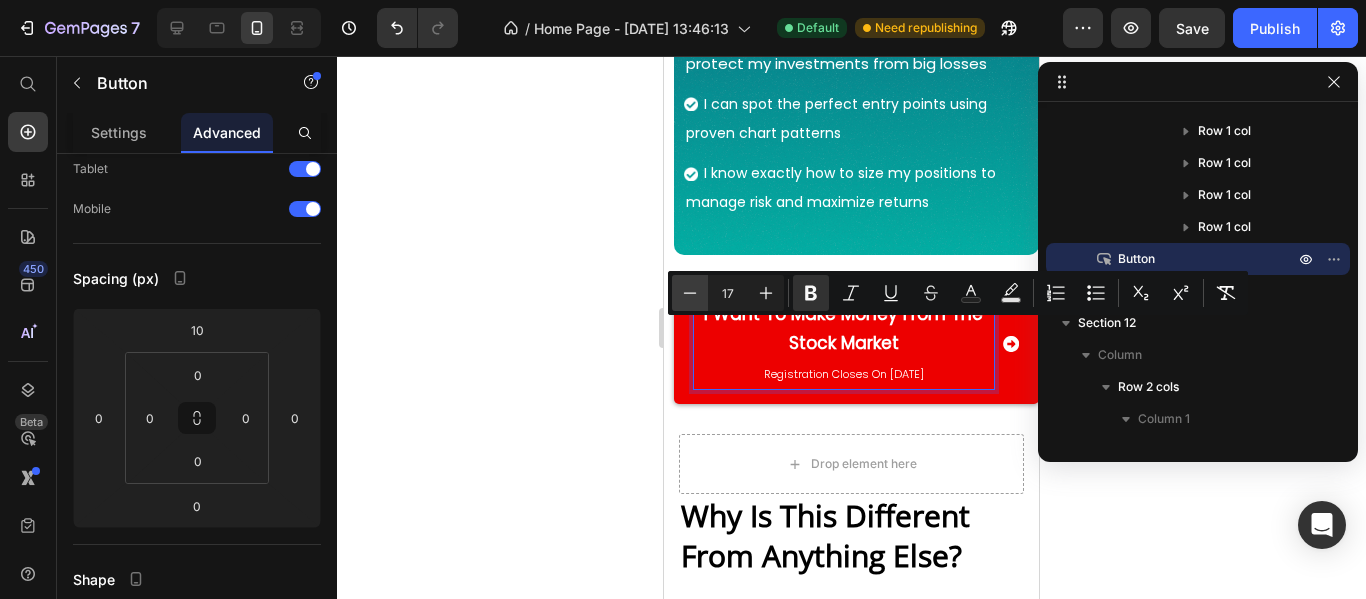 click 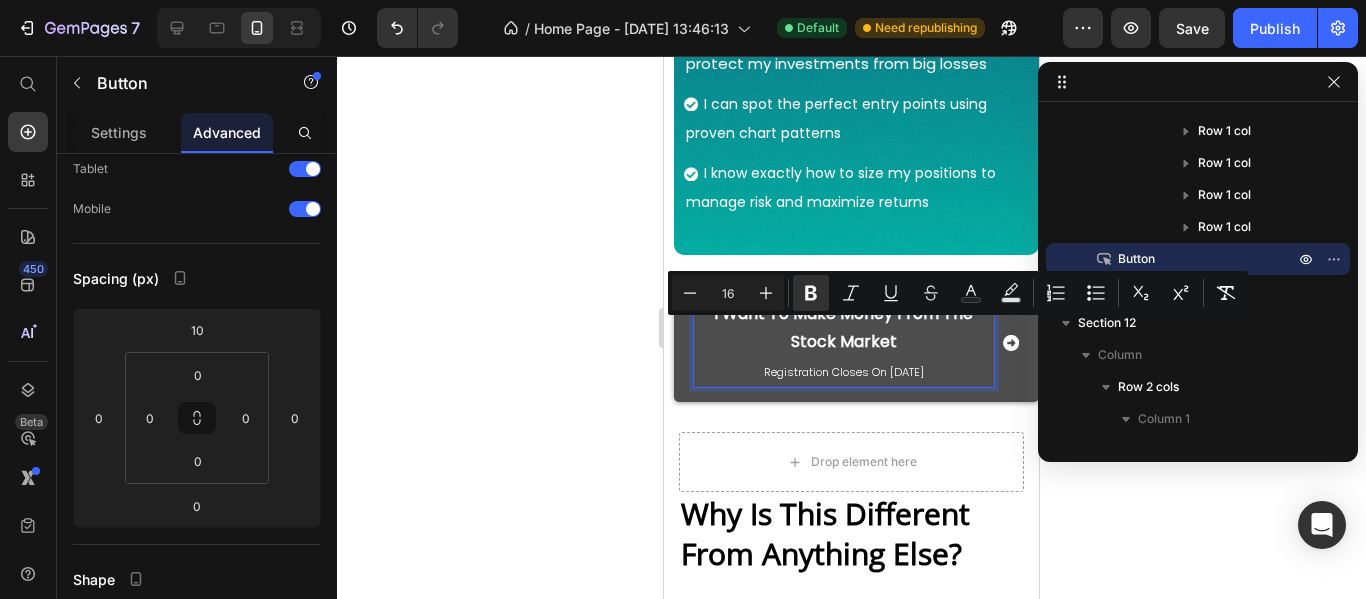 type on "11" 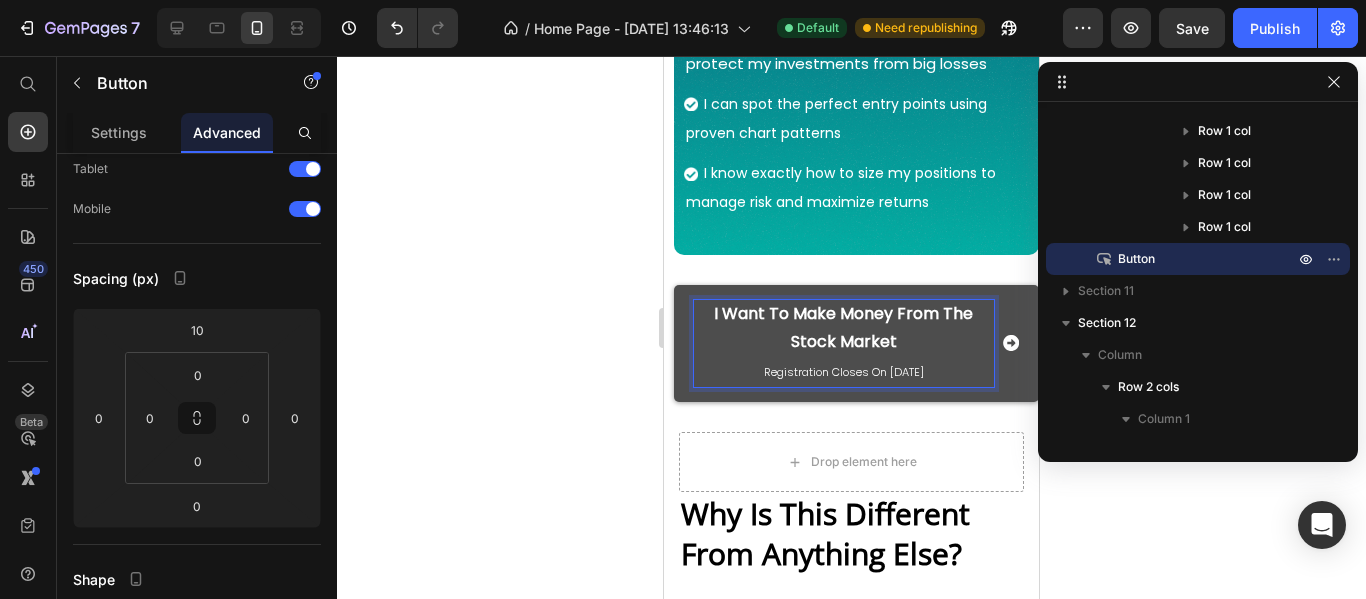 click on "Registration Closes On [DATE]" at bounding box center [844, 372] 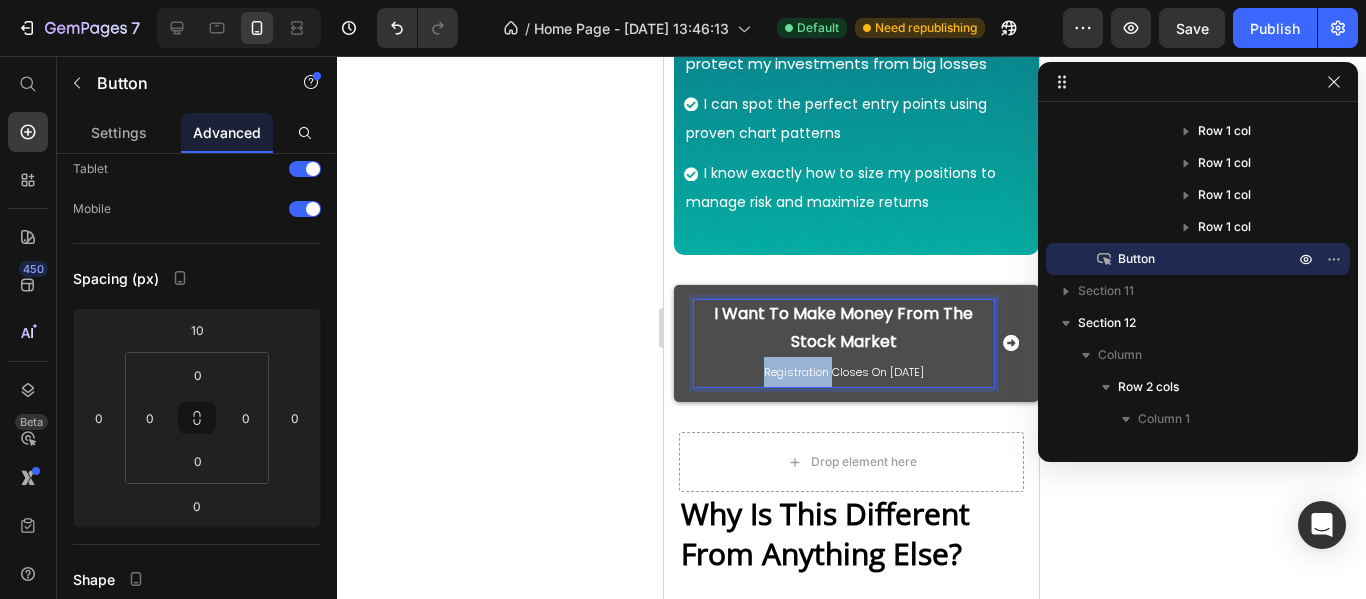 click on "Registration Closes On [DATE]" at bounding box center (844, 372) 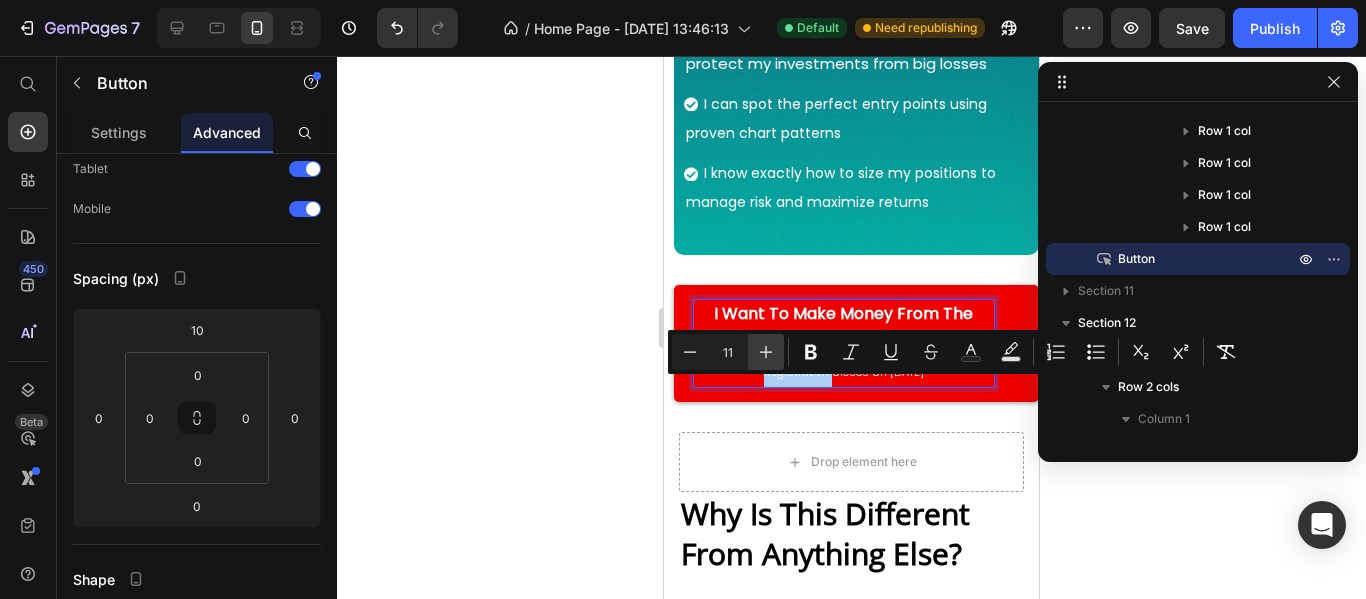 click 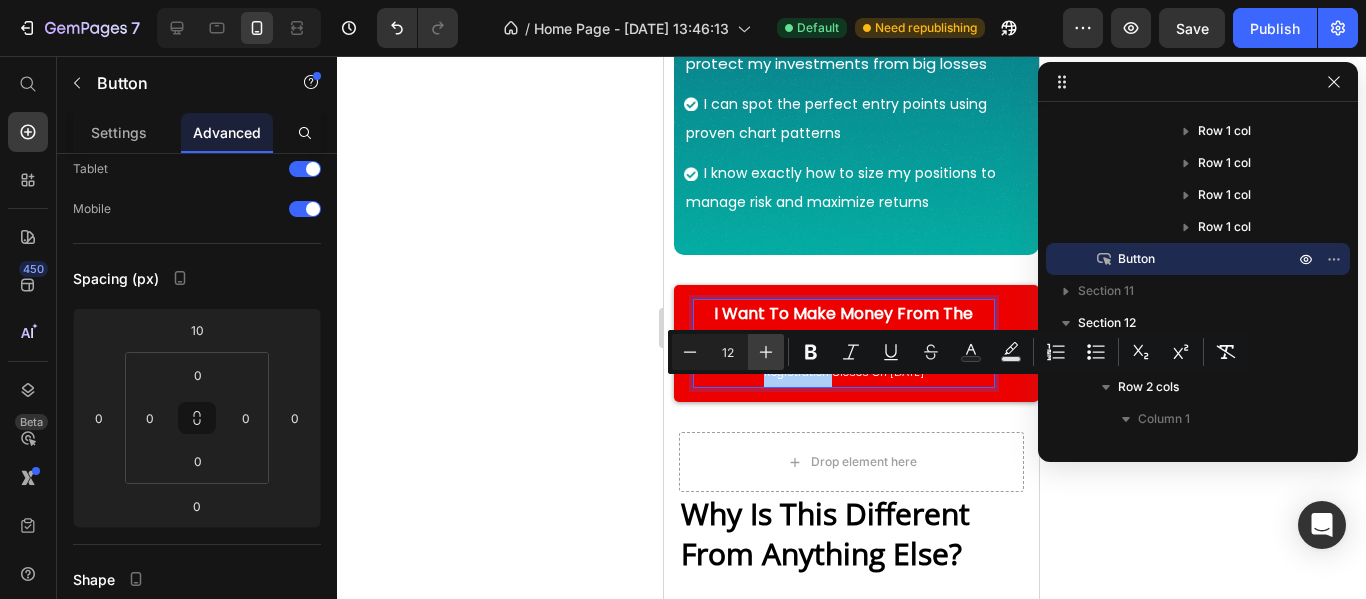 click 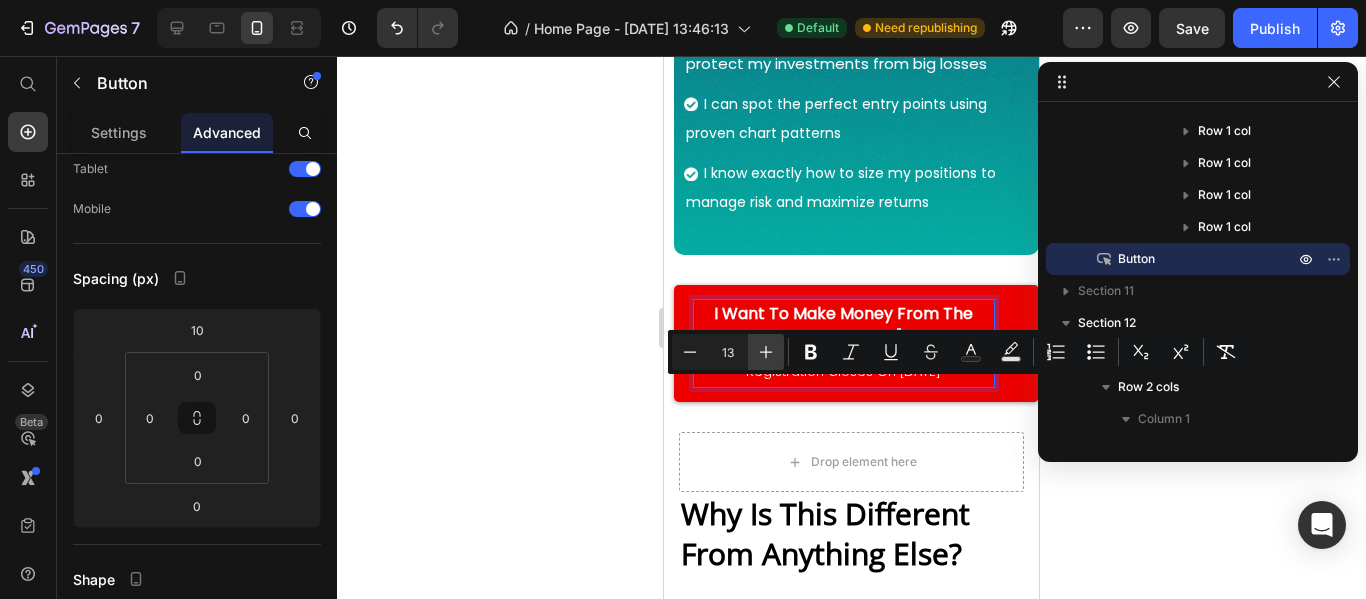 click 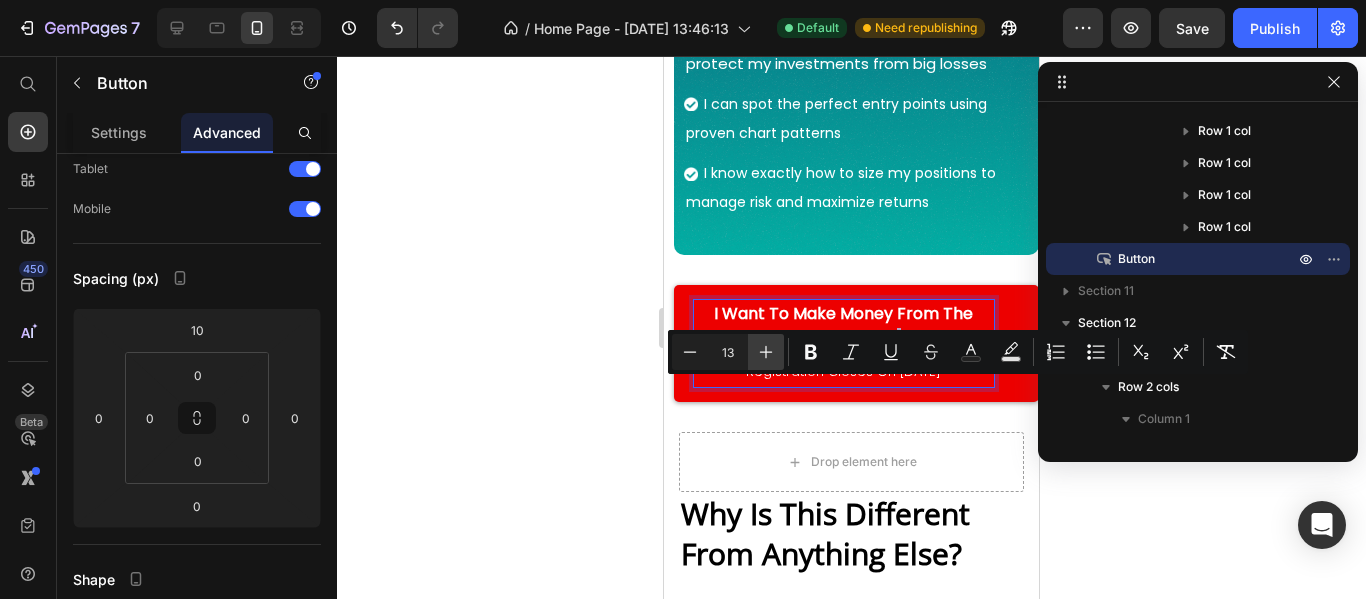 type on "14" 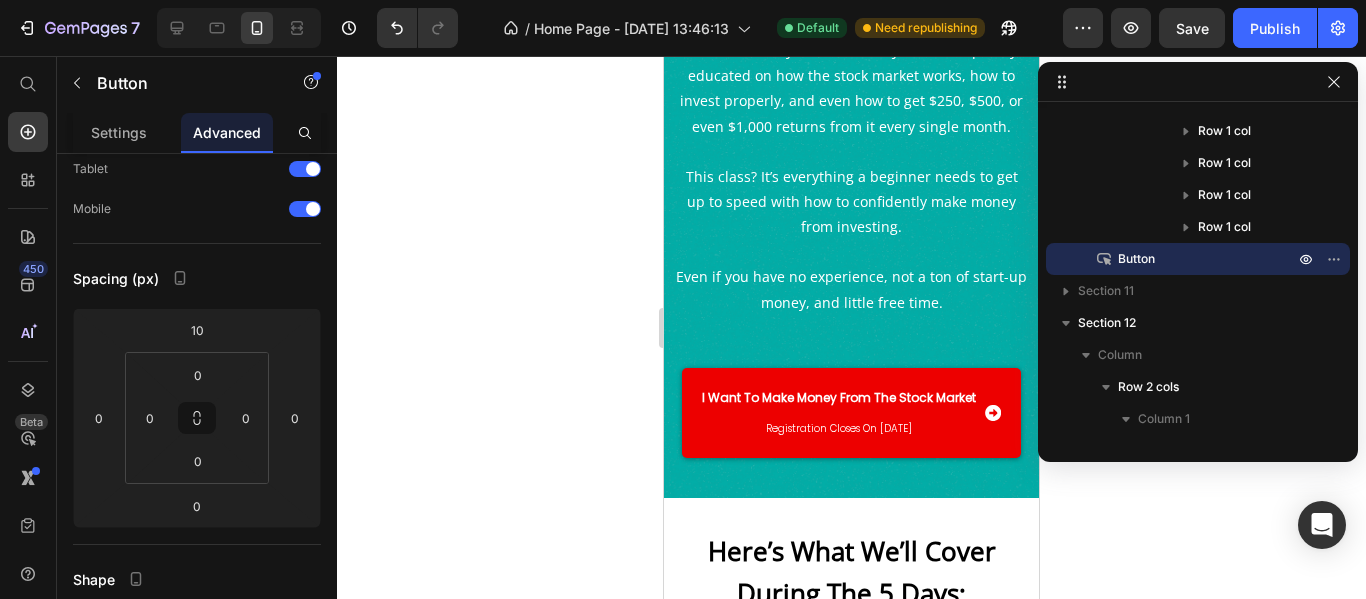 scroll, scrollTop: 2959, scrollLeft: 0, axis: vertical 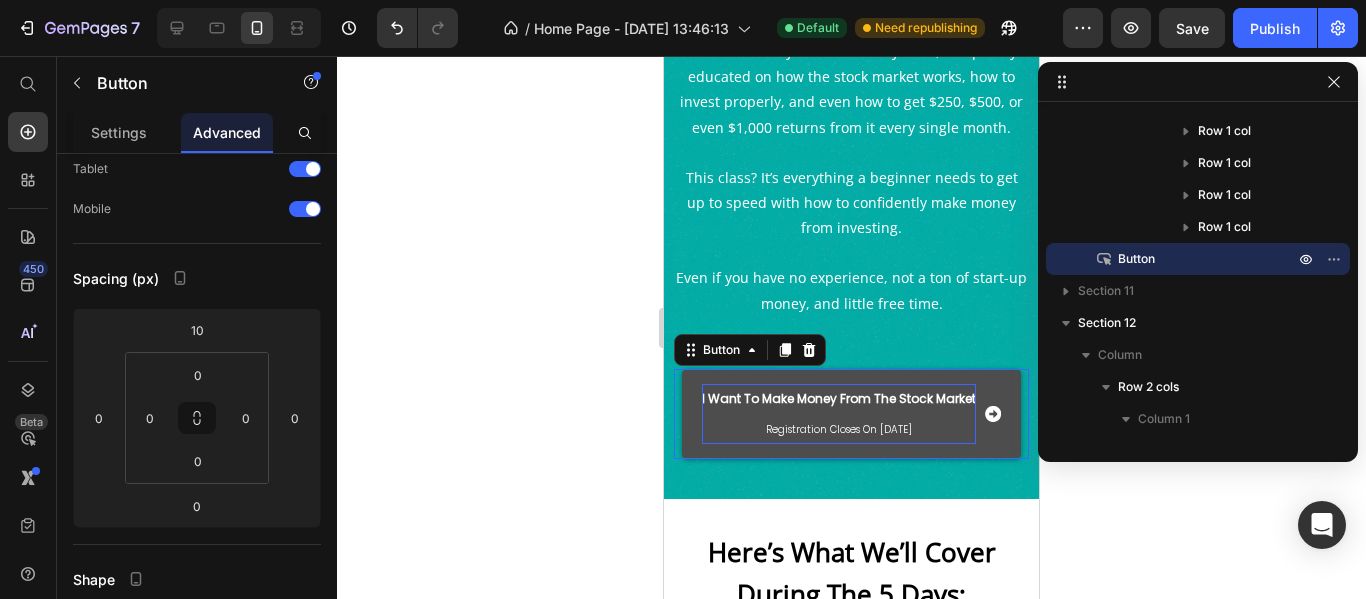 click on "I Want To Make Money From The Stock Market Registration Closes On [DATE]" at bounding box center [839, 414] 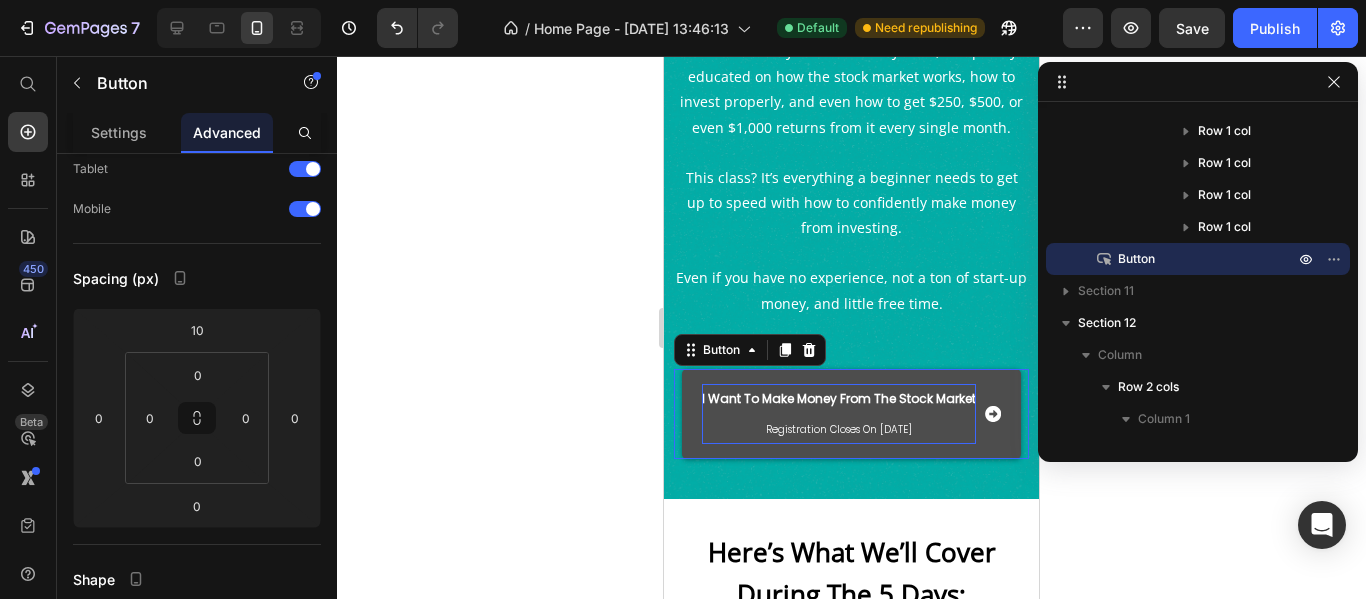 scroll, scrollTop: 635, scrollLeft: 0, axis: vertical 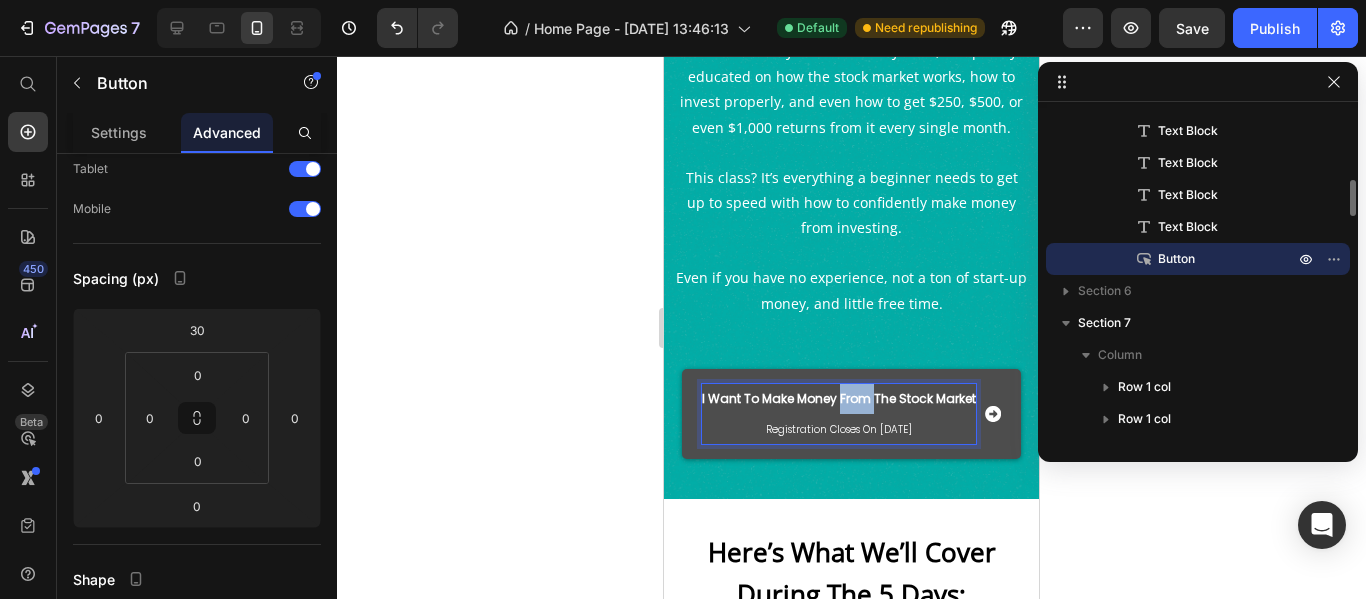 click on "I Want To Make Money From The Stock Market Registration Closes On [DATE]" at bounding box center (839, 414) 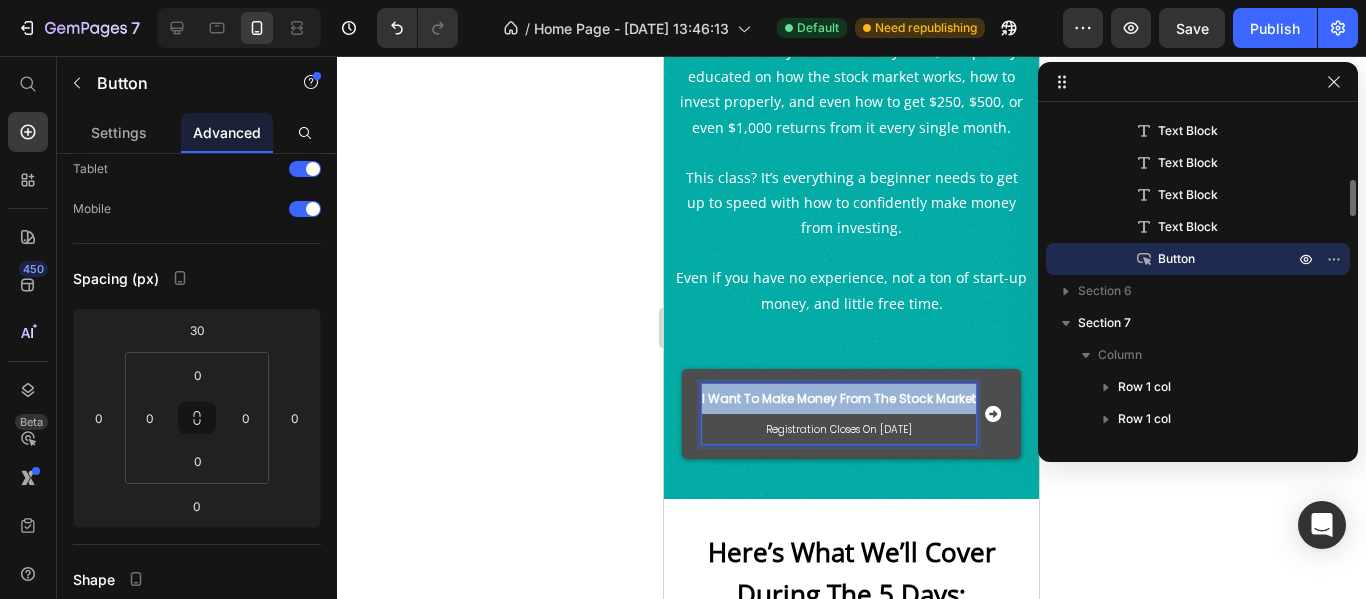 click on "I Want To Make Money From The Stock Market Registration Closes On [DATE]" at bounding box center [839, 414] 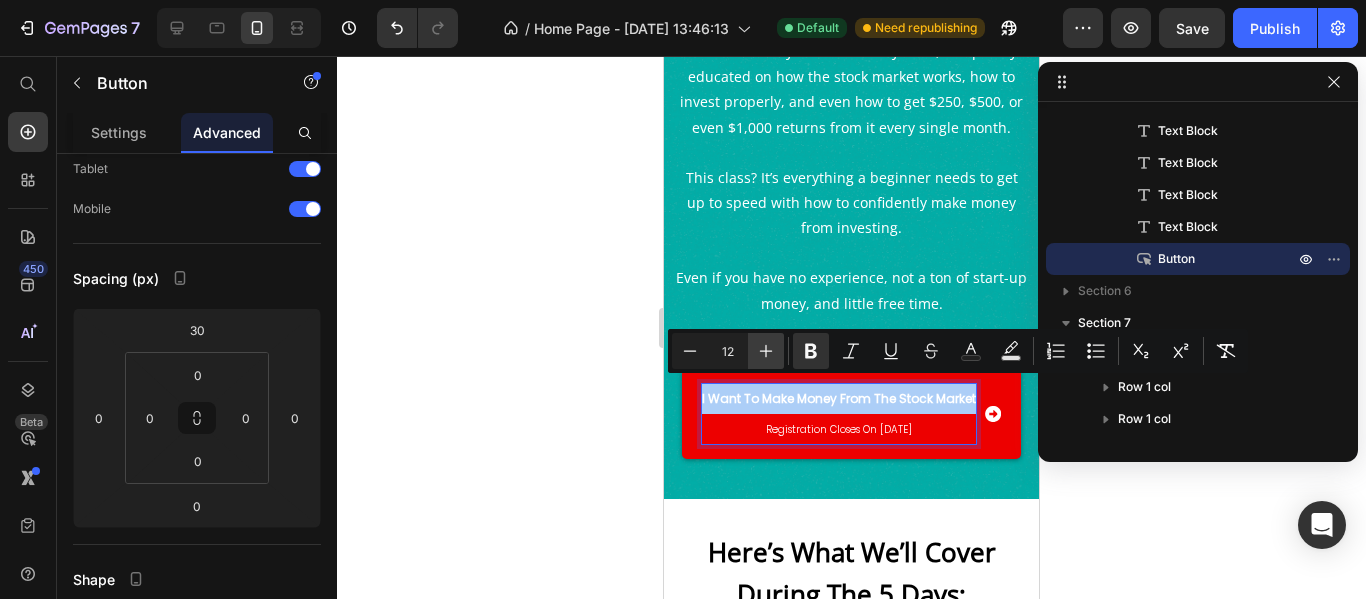 click 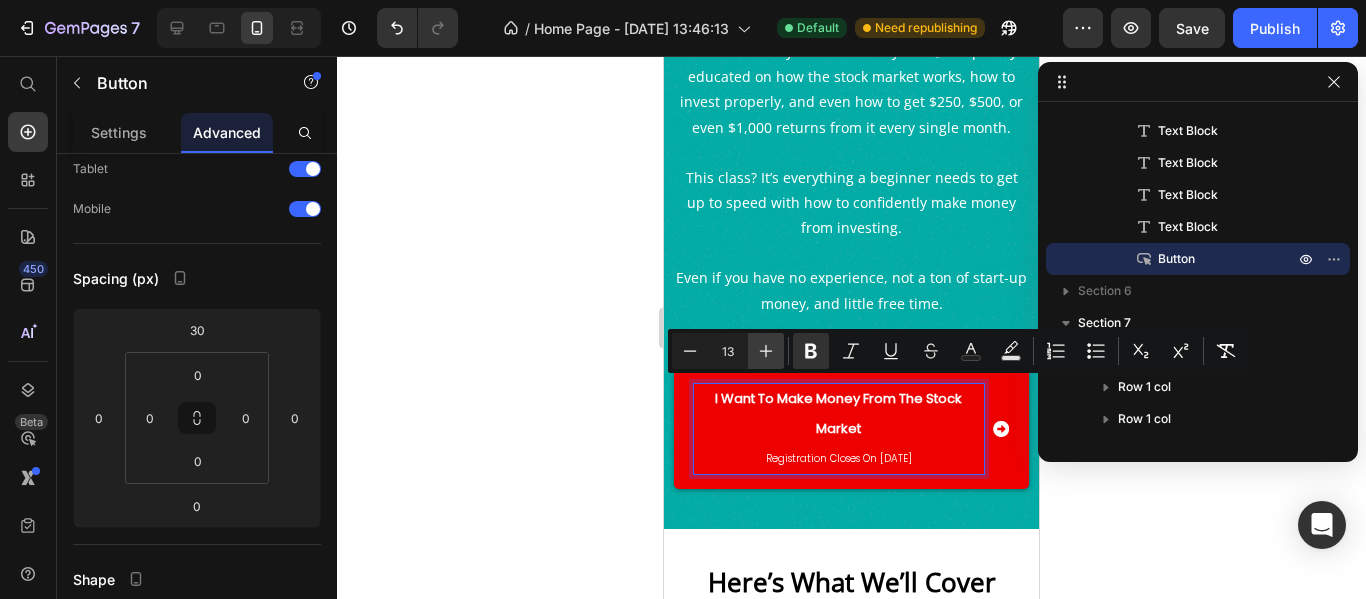 click 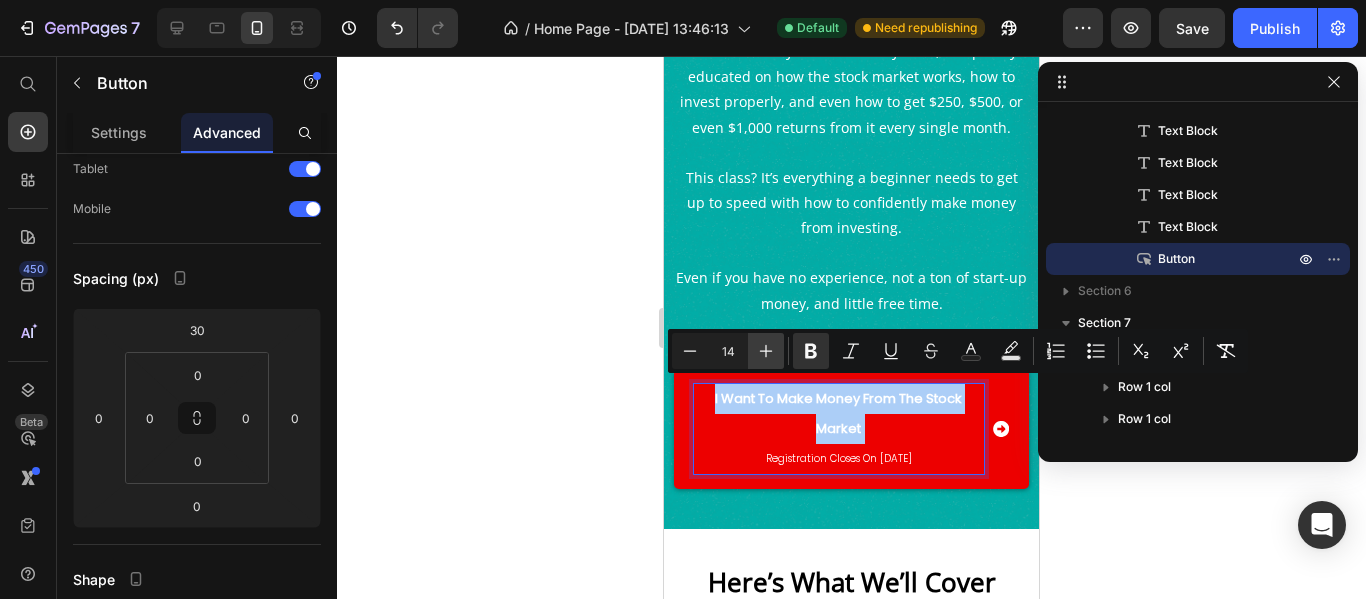 click 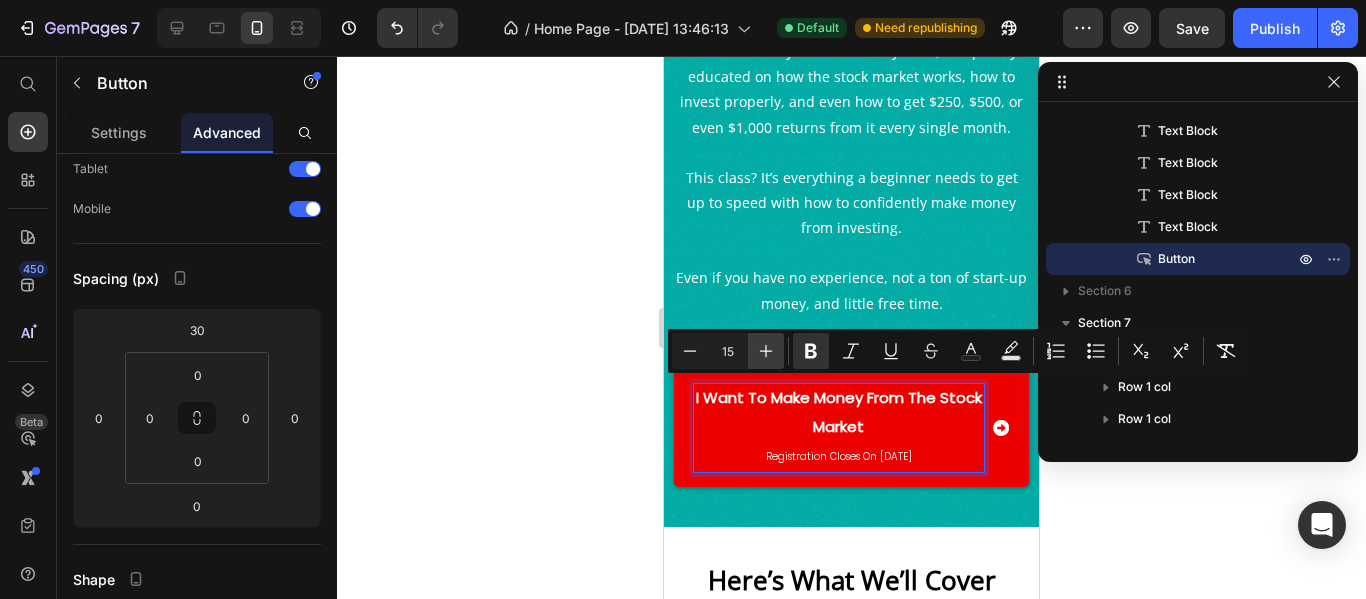 click 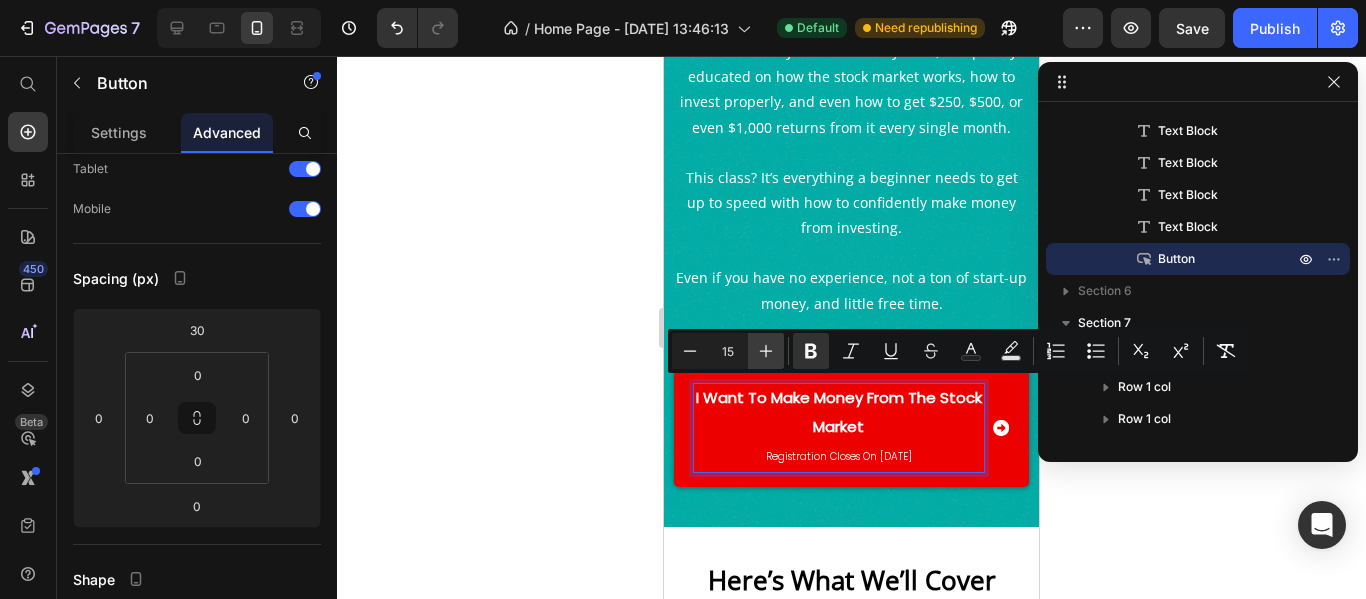type on "16" 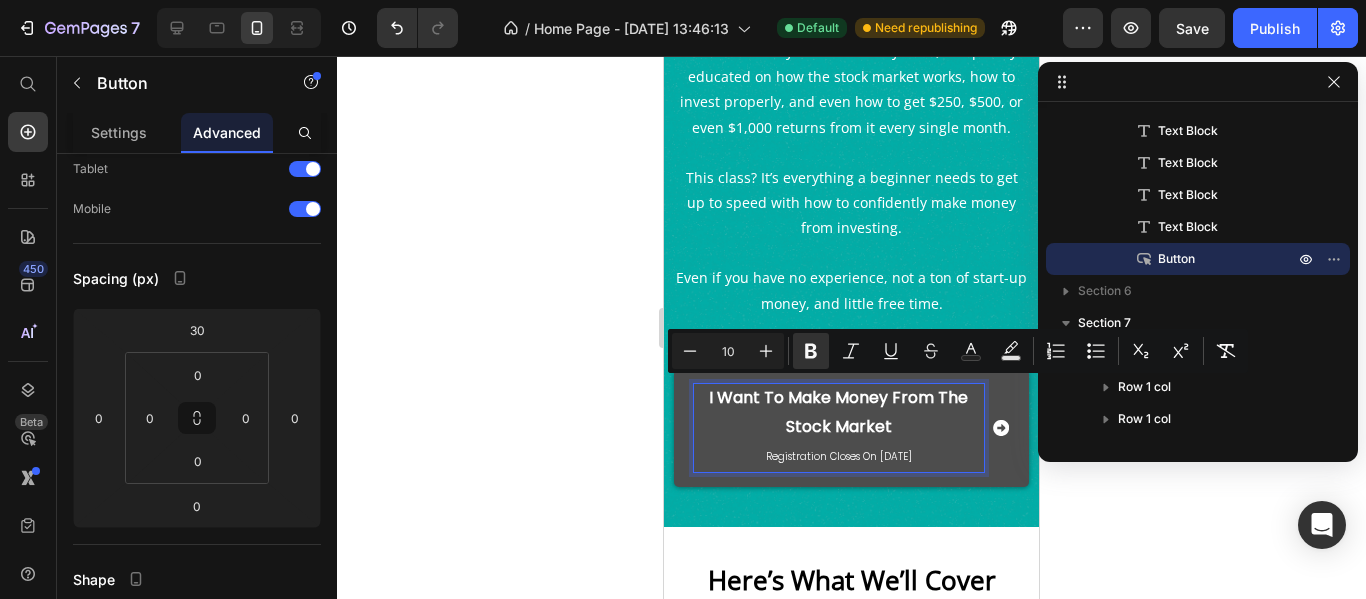click on "Registration Closes On [DATE]" at bounding box center [839, 456] 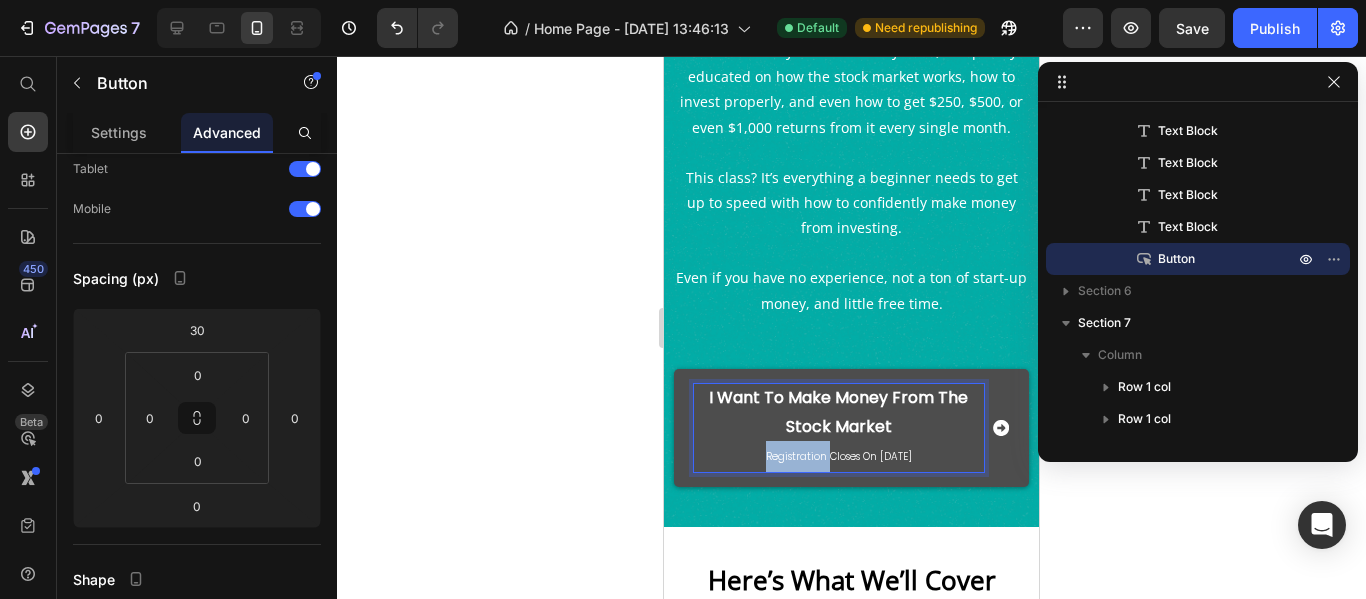 click on "Registration Closes On [DATE]" at bounding box center (839, 456) 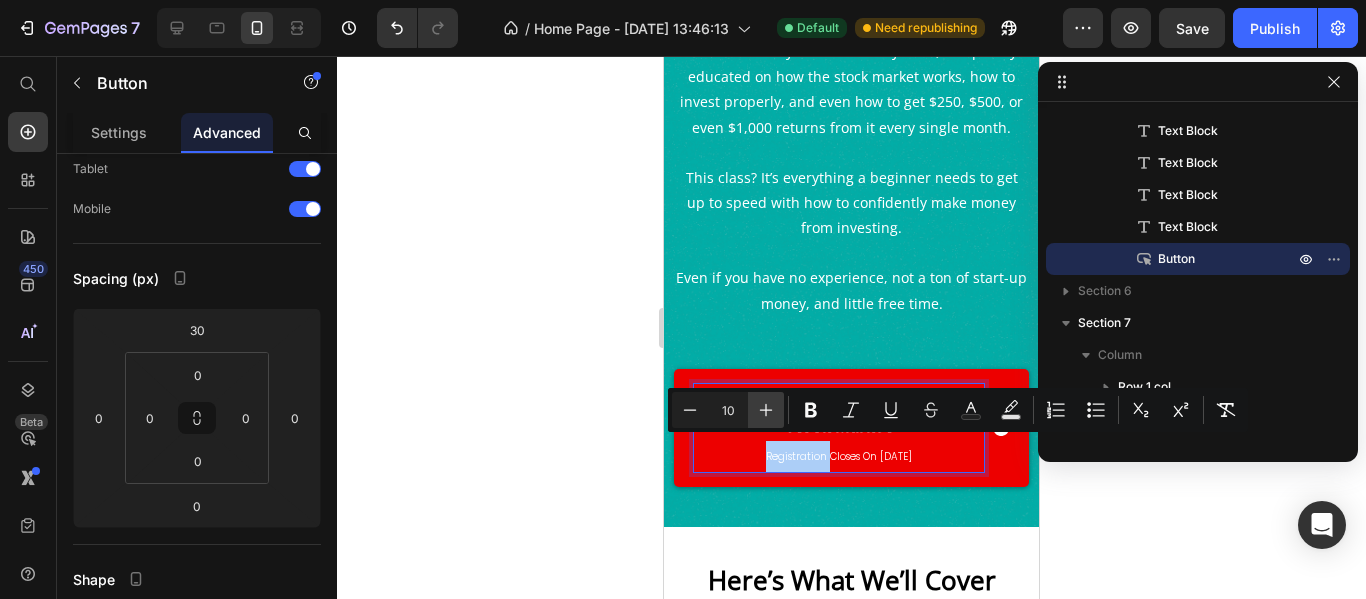 click on "Plus" at bounding box center [766, 410] 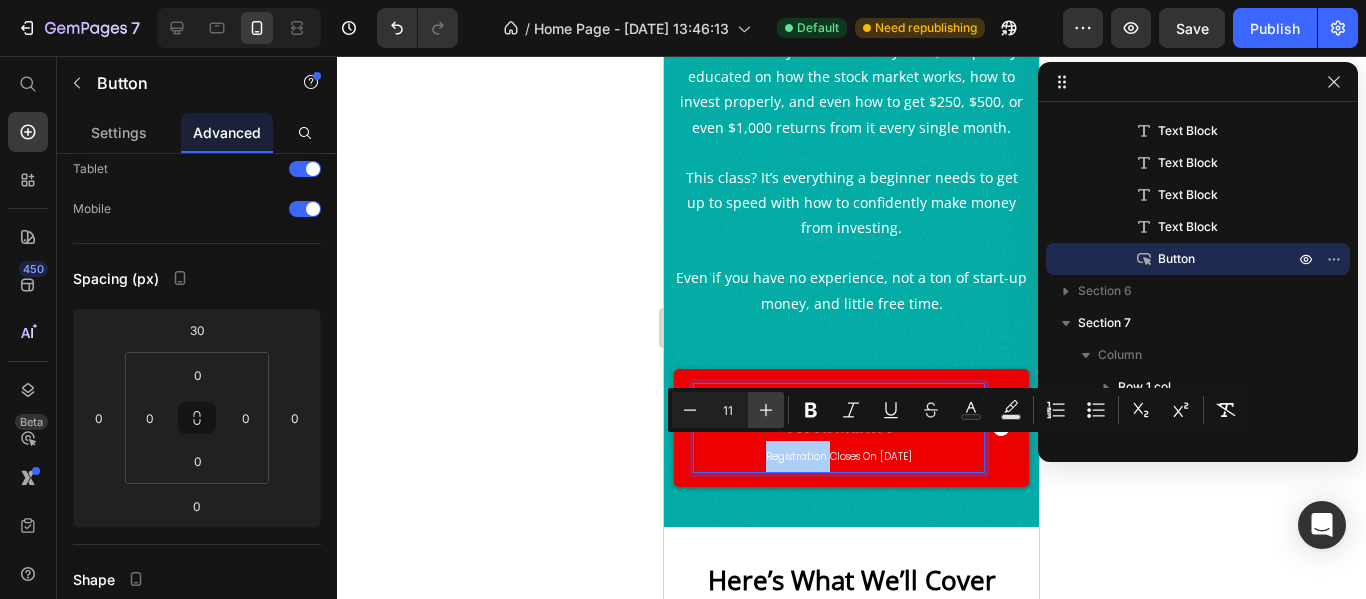 click on "Plus" at bounding box center [766, 410] 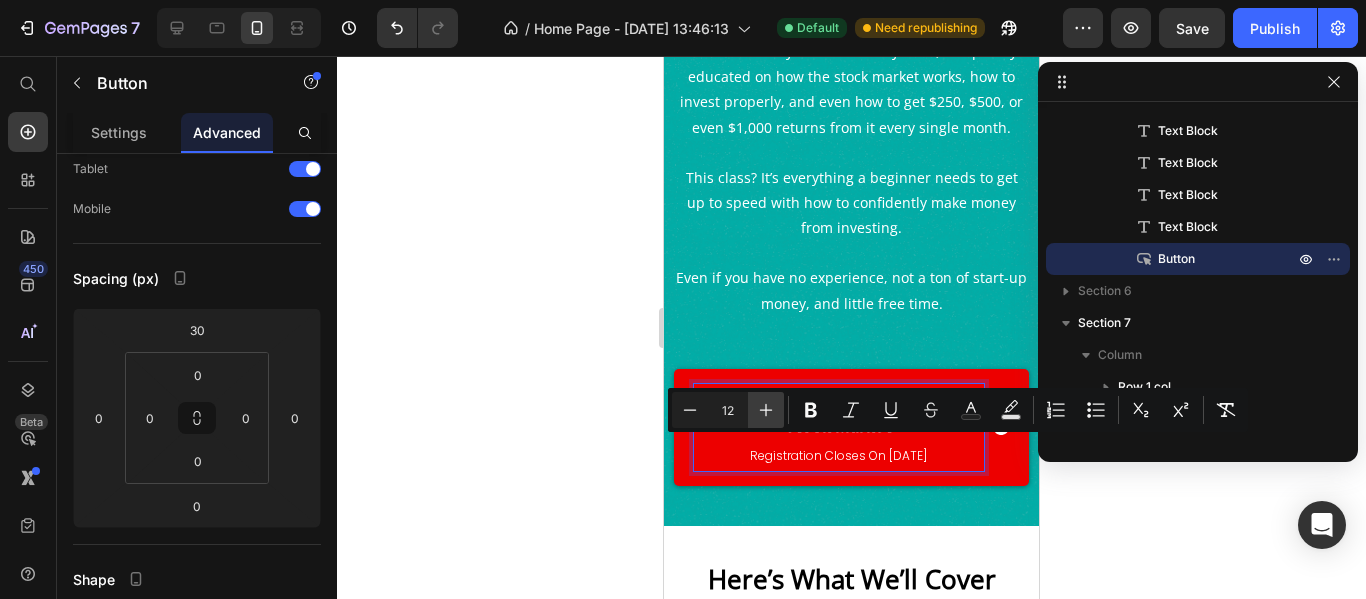 click on "Plus" at bounding box center [766, 410] 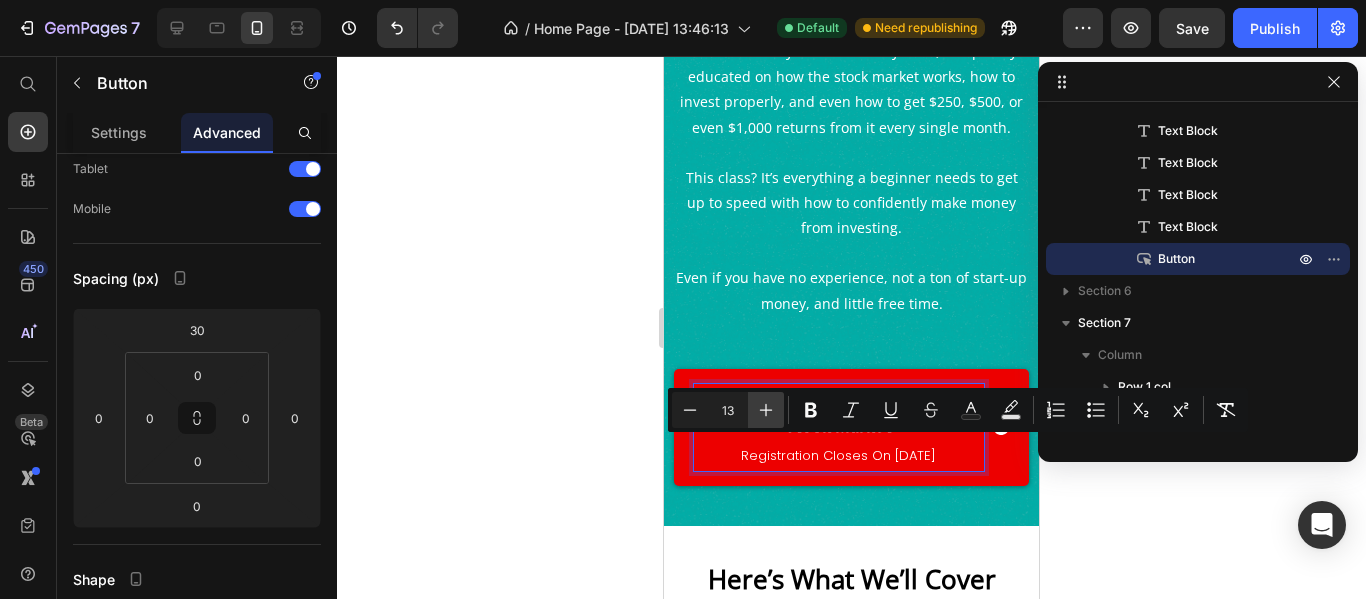 click on "Plus" at bounding box center (766, 410) 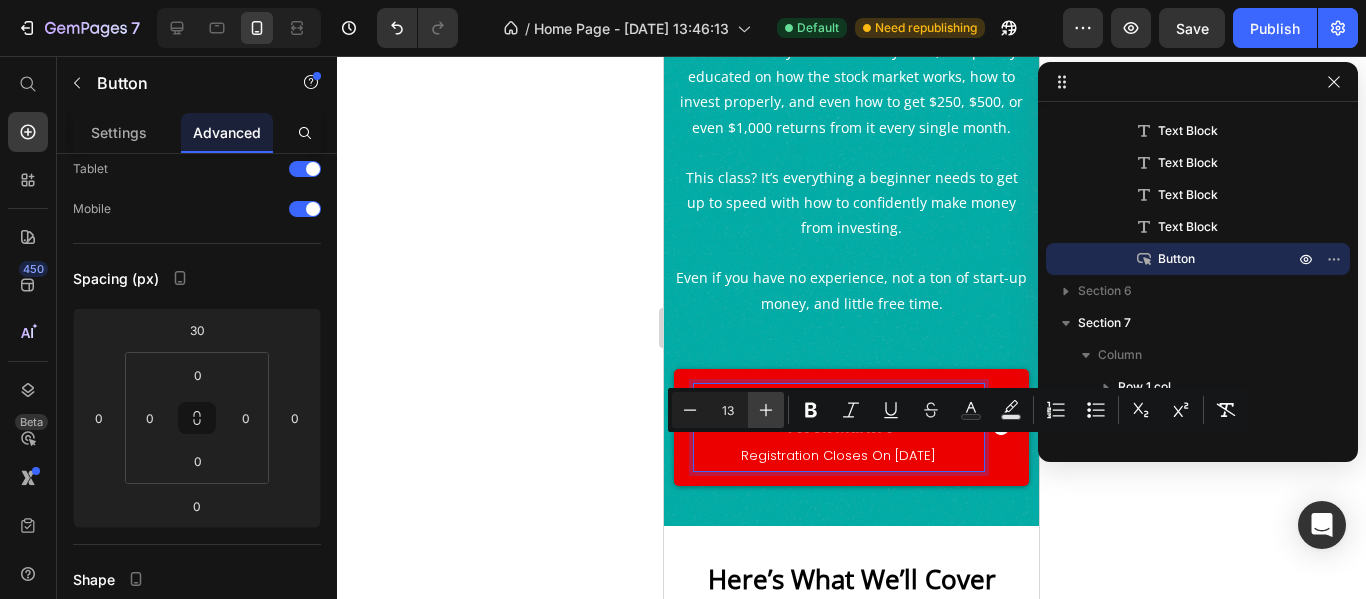 type on "14" 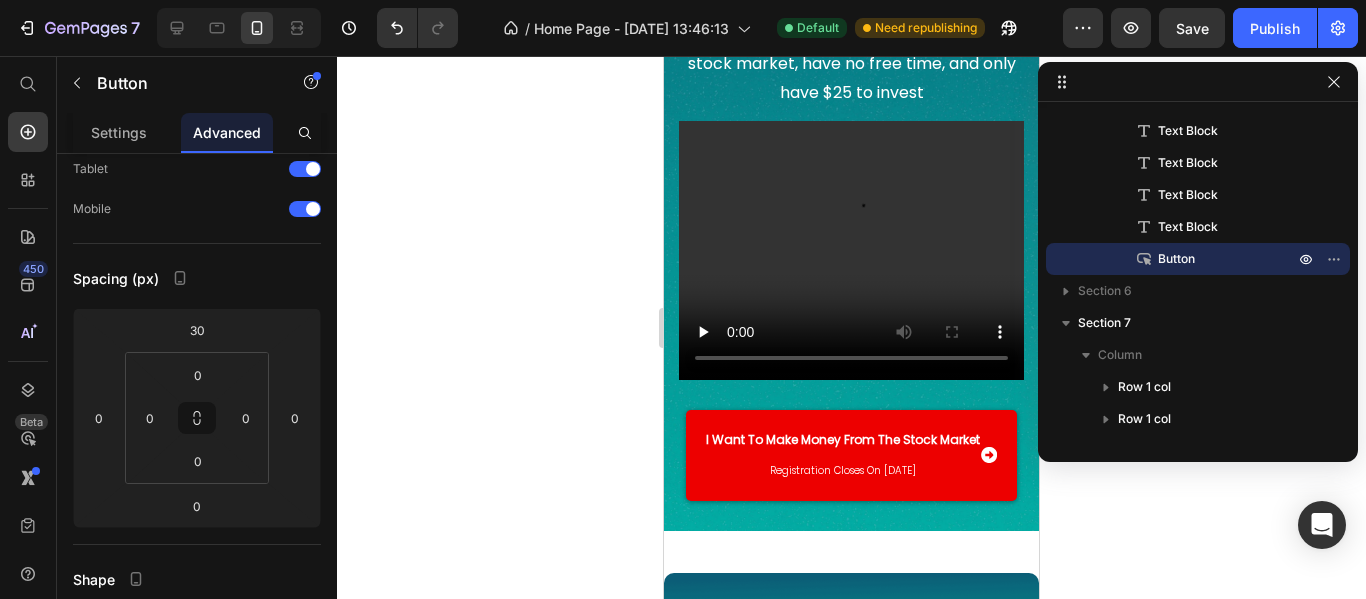 scroll, scrollTop: 470, scrollLeft: 0, axis: vertical 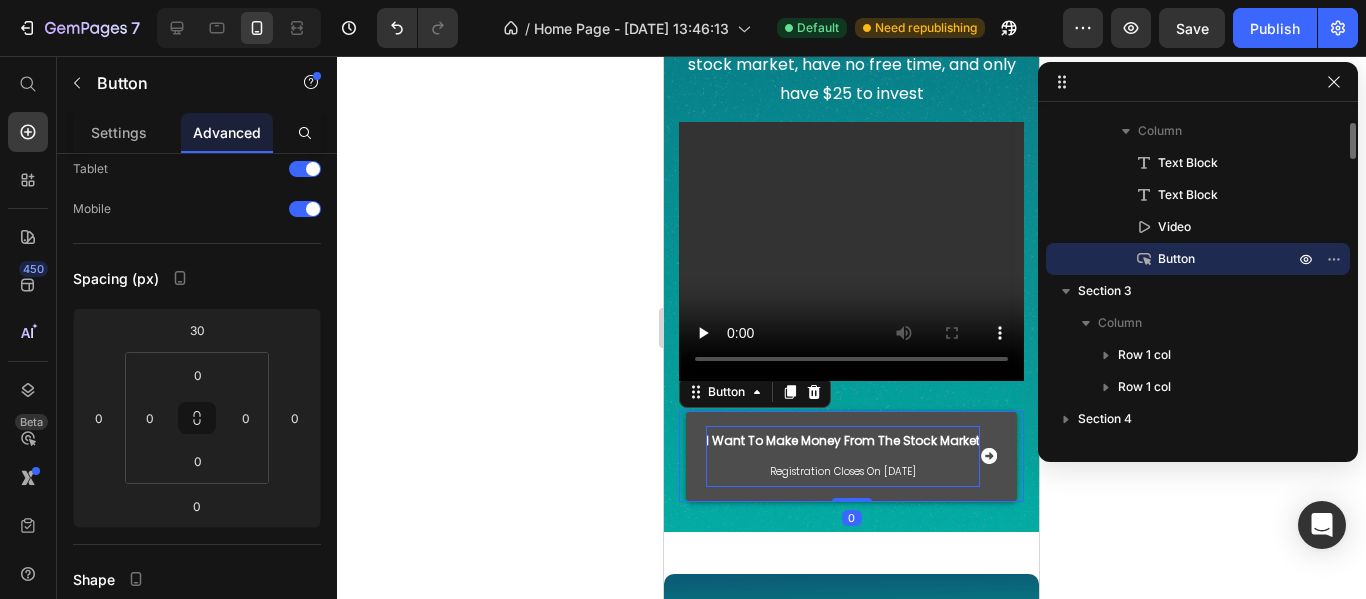 click on "I Want To Make Money From The Stock Market" at bounding box center (843, 440) 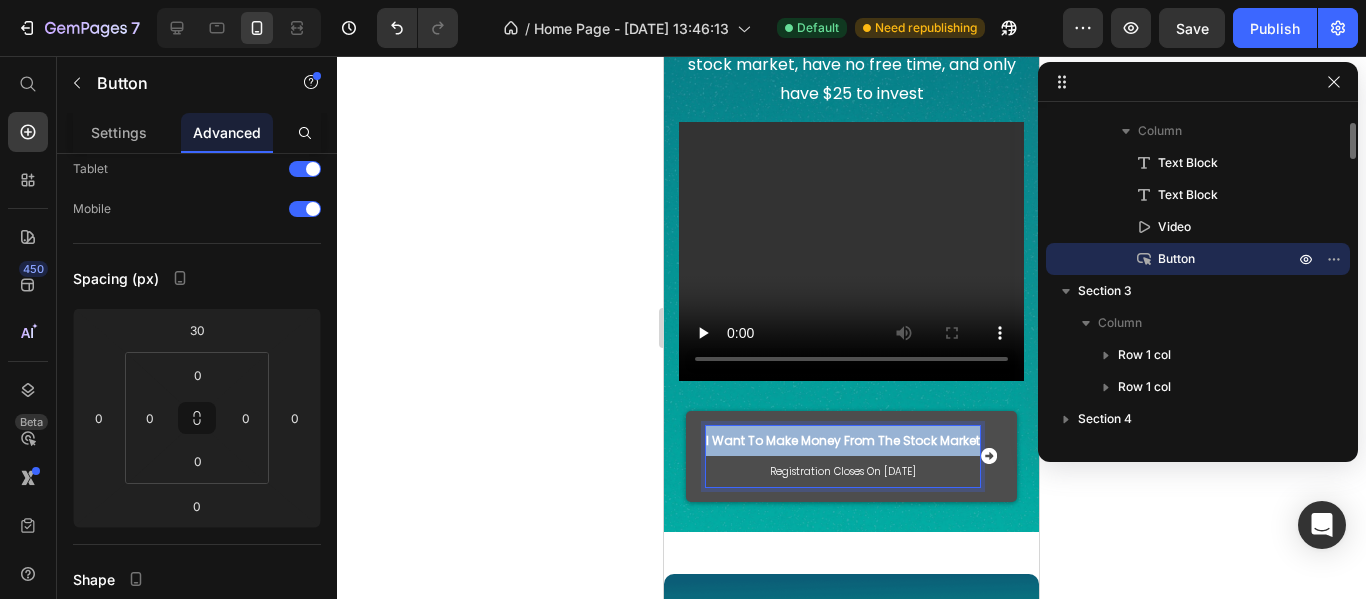 click on "I Want To Make Money From The Stock Market" at bounding box center [843, 440] 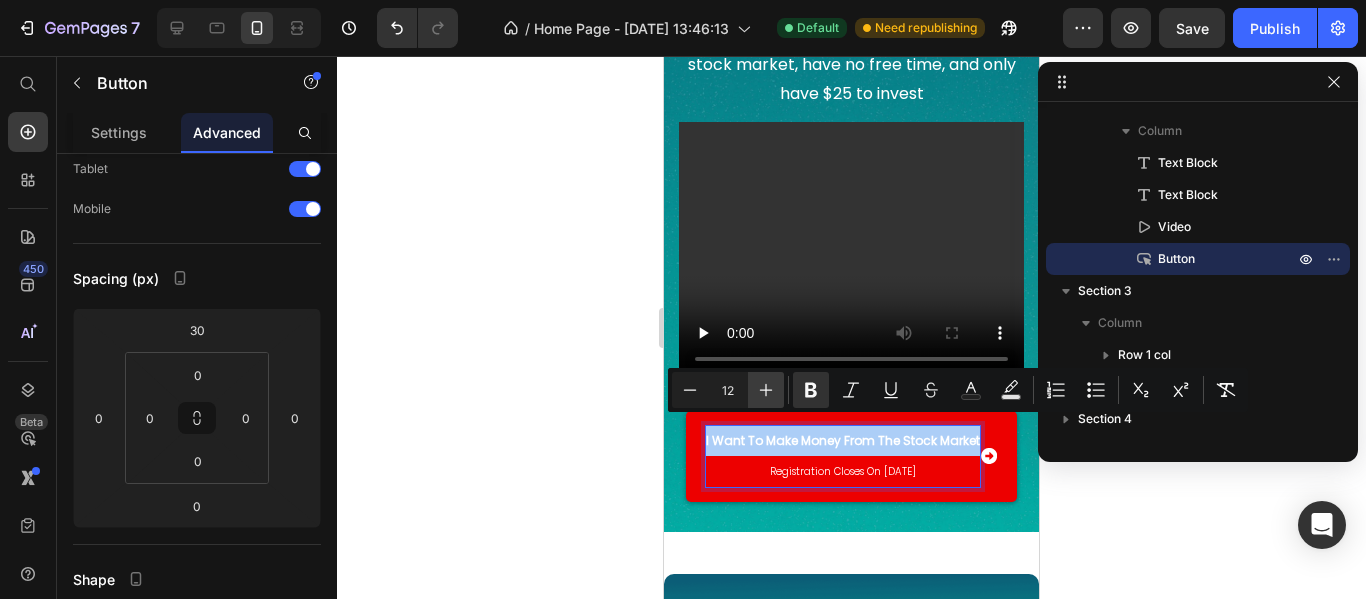 click 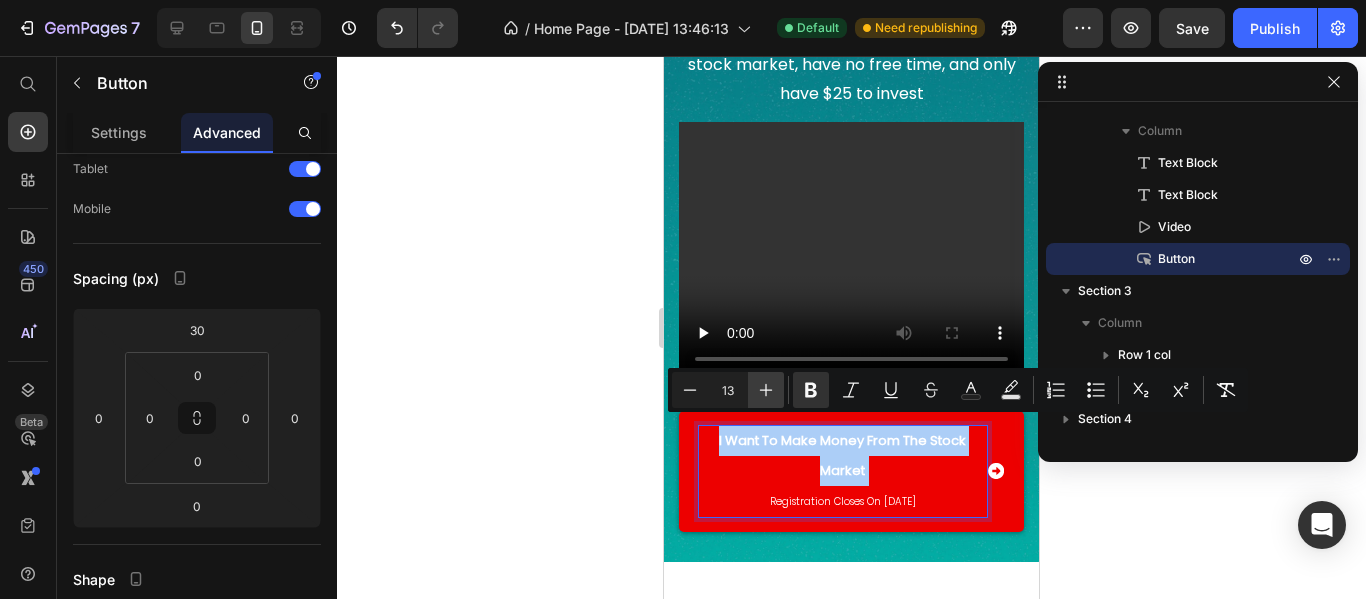 click 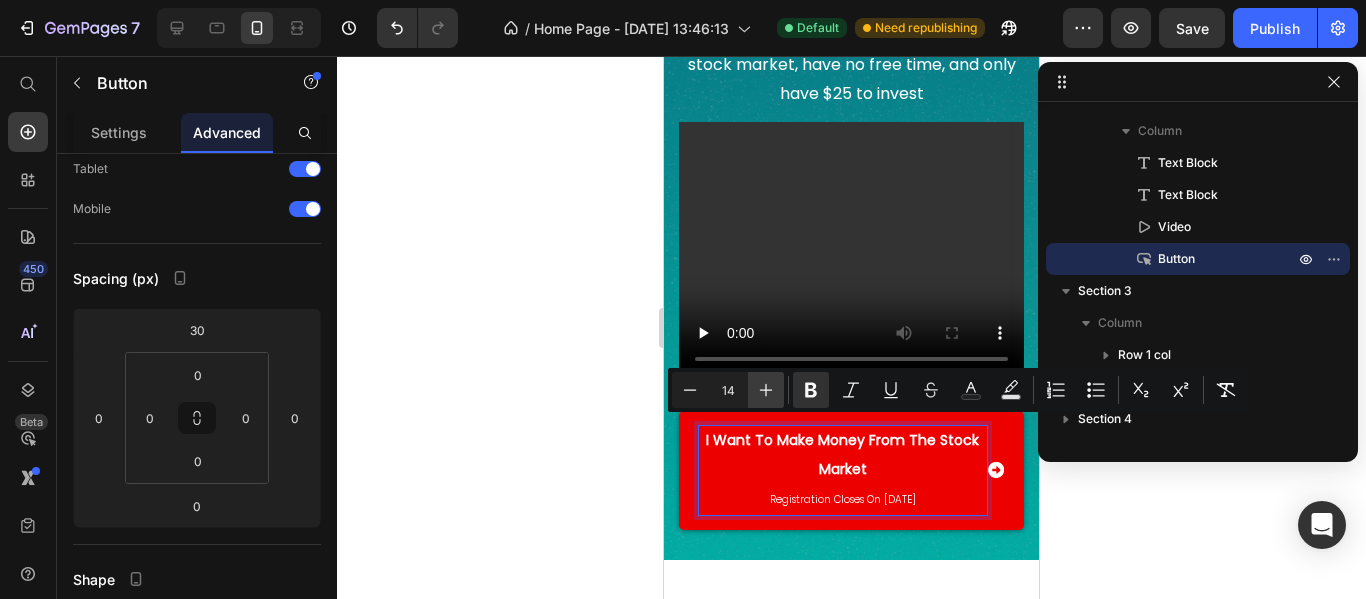 click 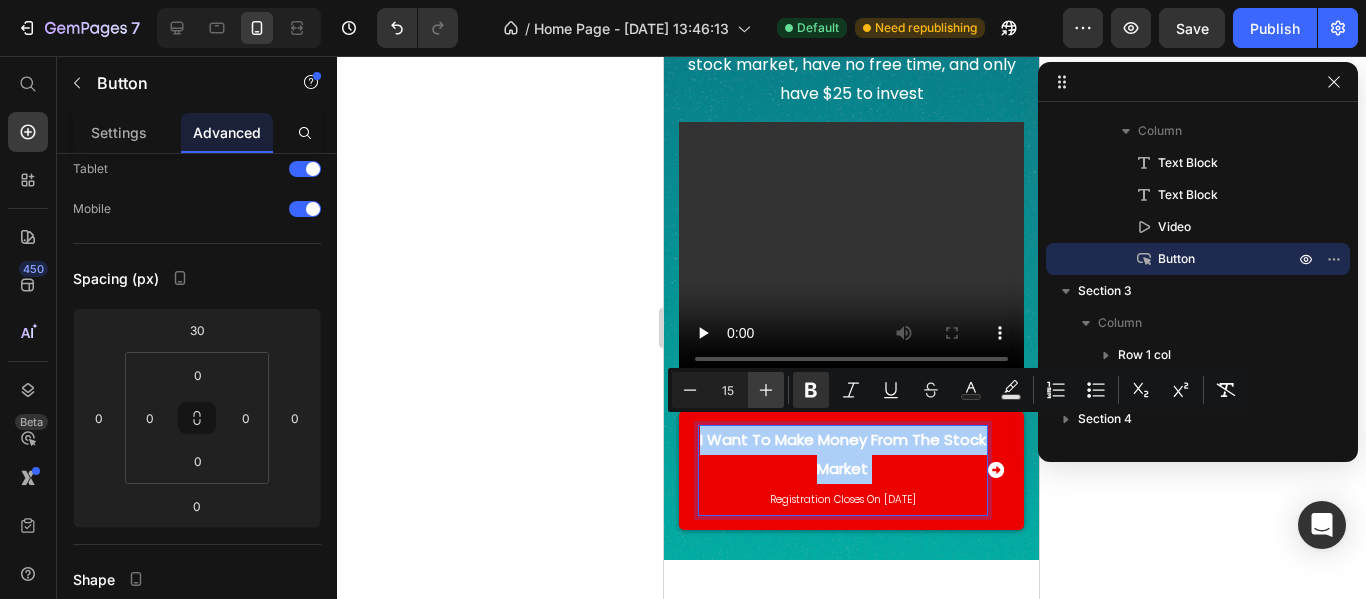 click 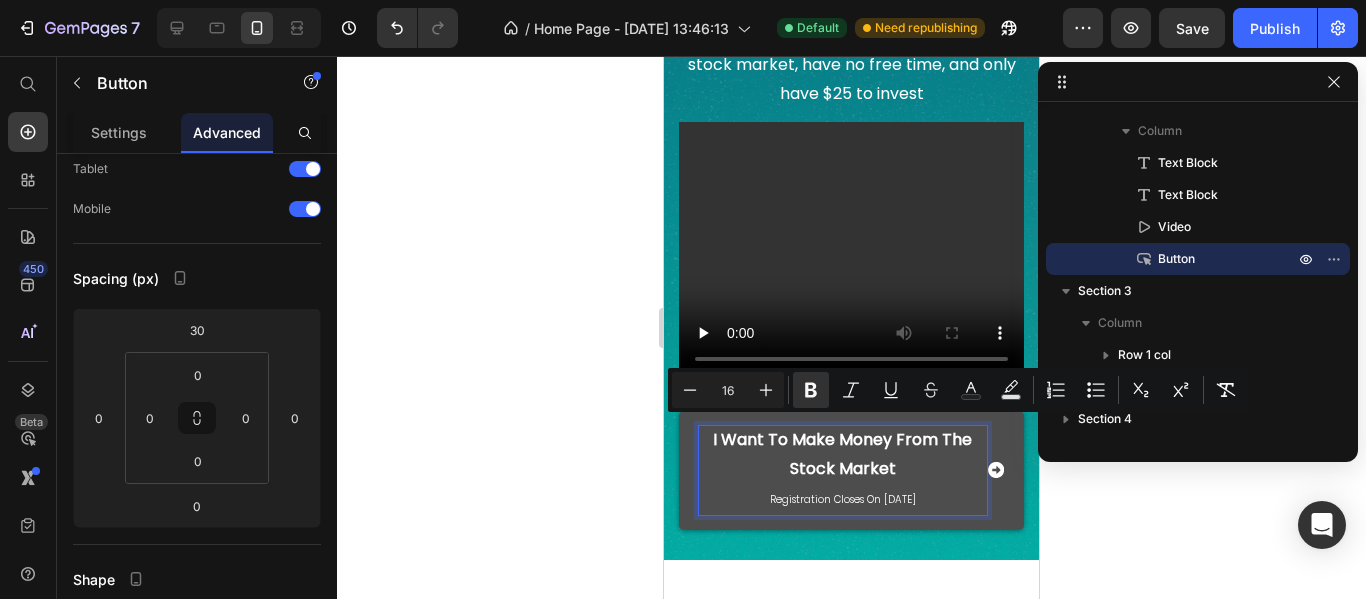 type on "10" 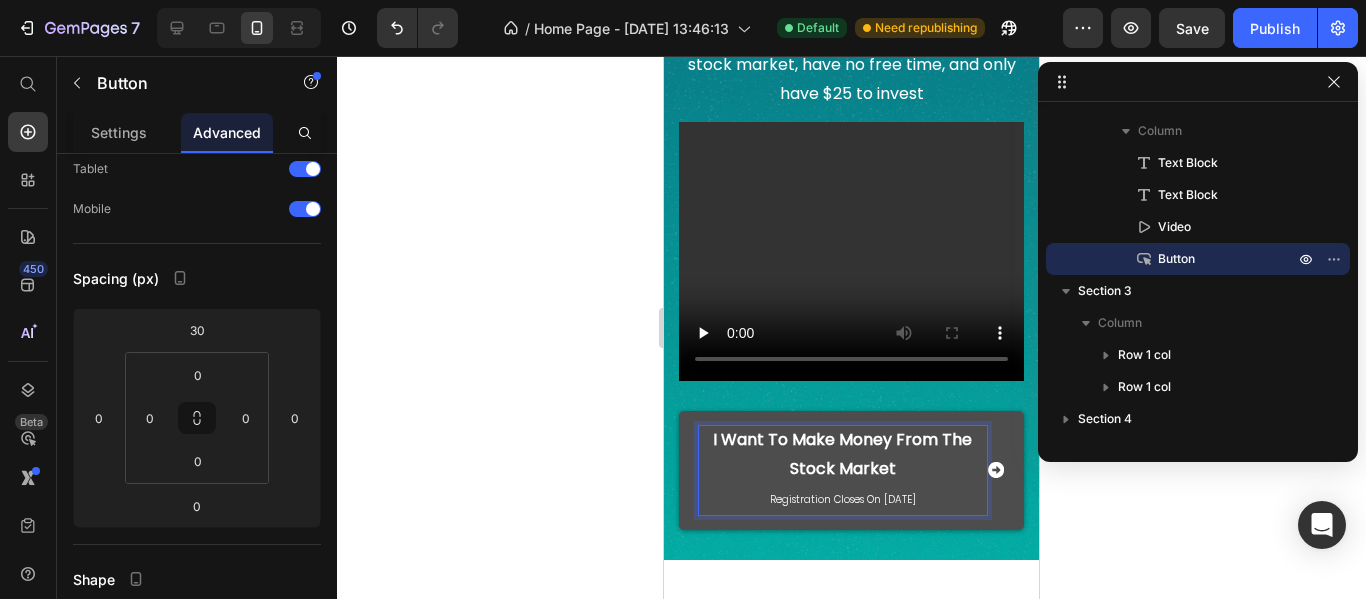 click on "Registration Closes On [DATE]" at bounding box center [843, 499] 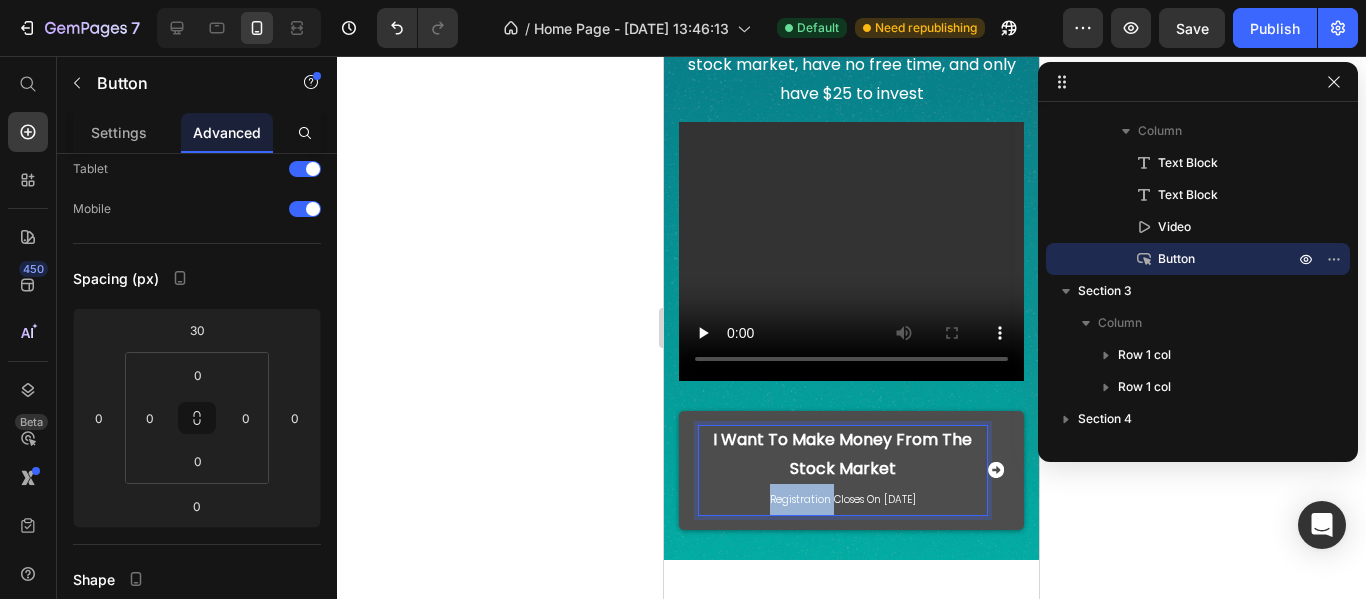 click on "Registration Closes On [DATE]" at bounding box center [843, 499] 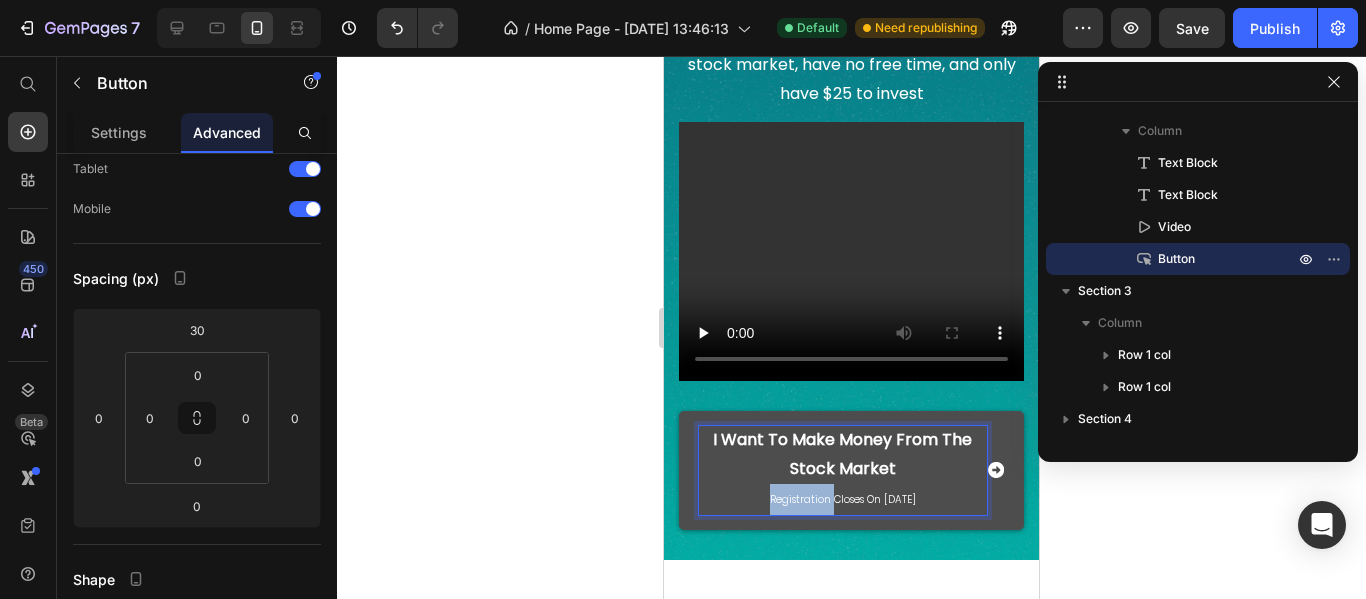 click on "Registration Closes On [DATE]" at bounding box center [843, 499] 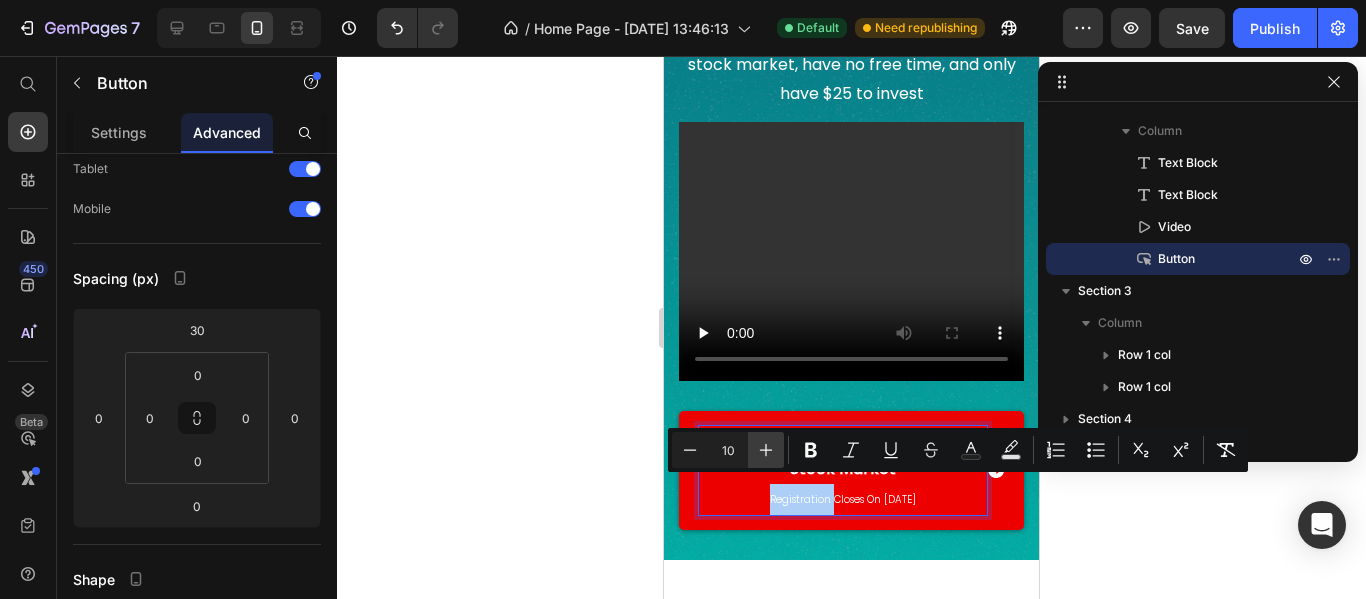 click 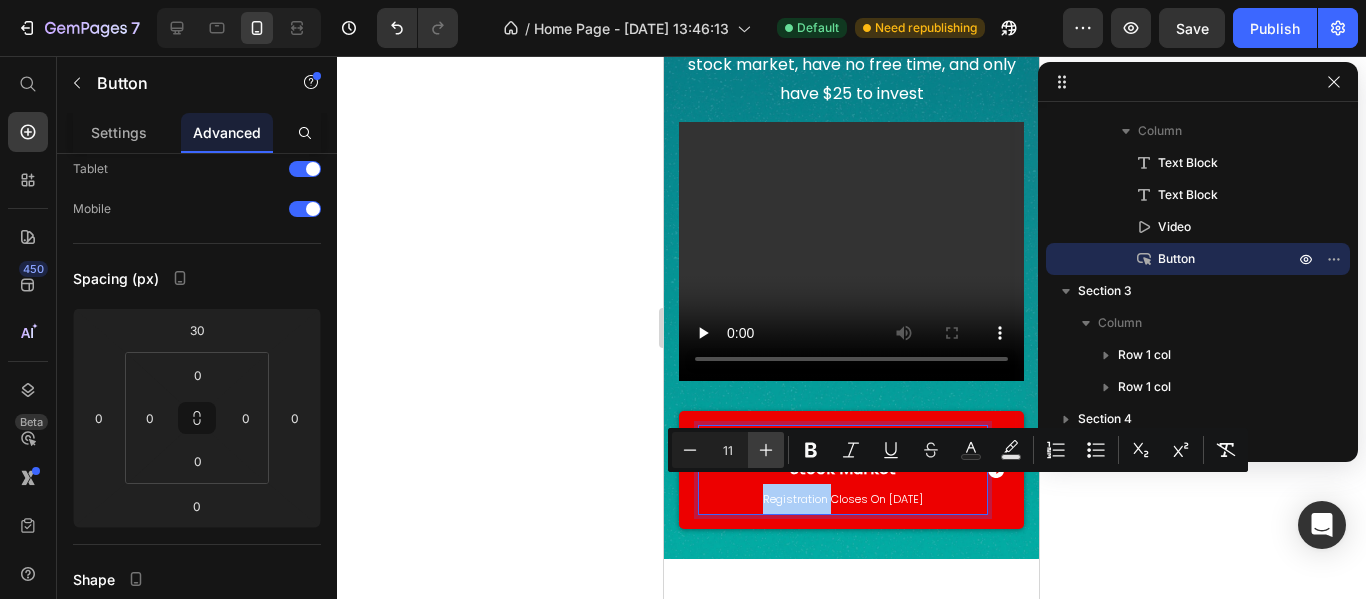 click 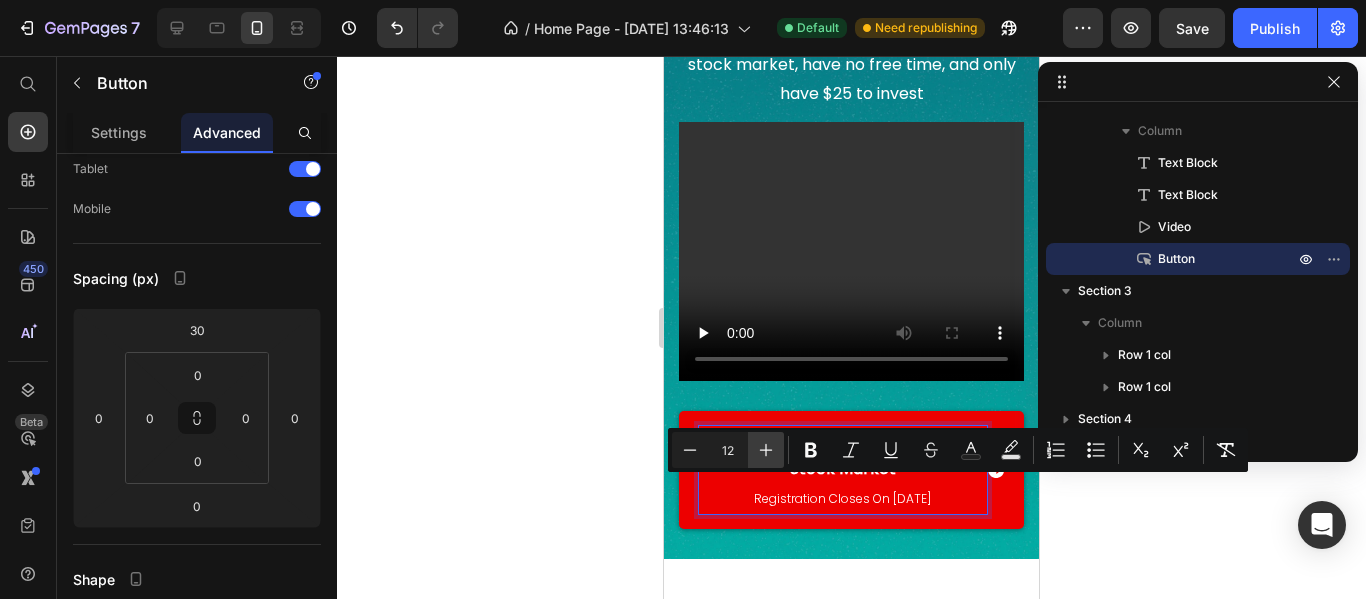 click 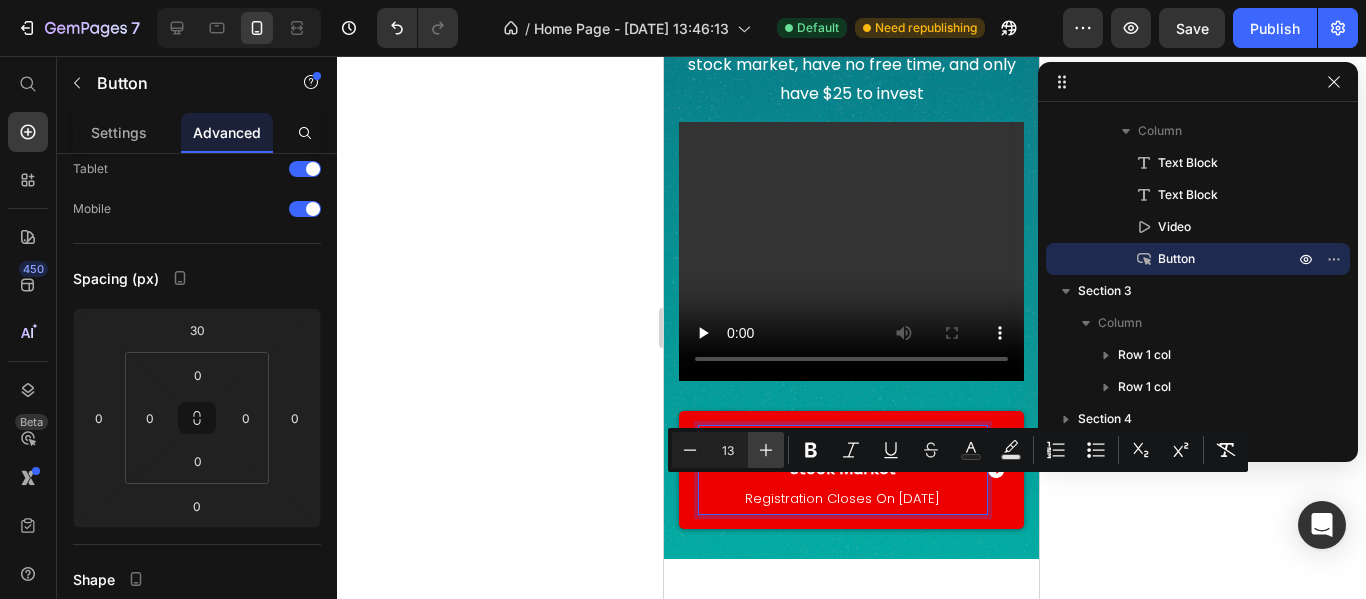 click 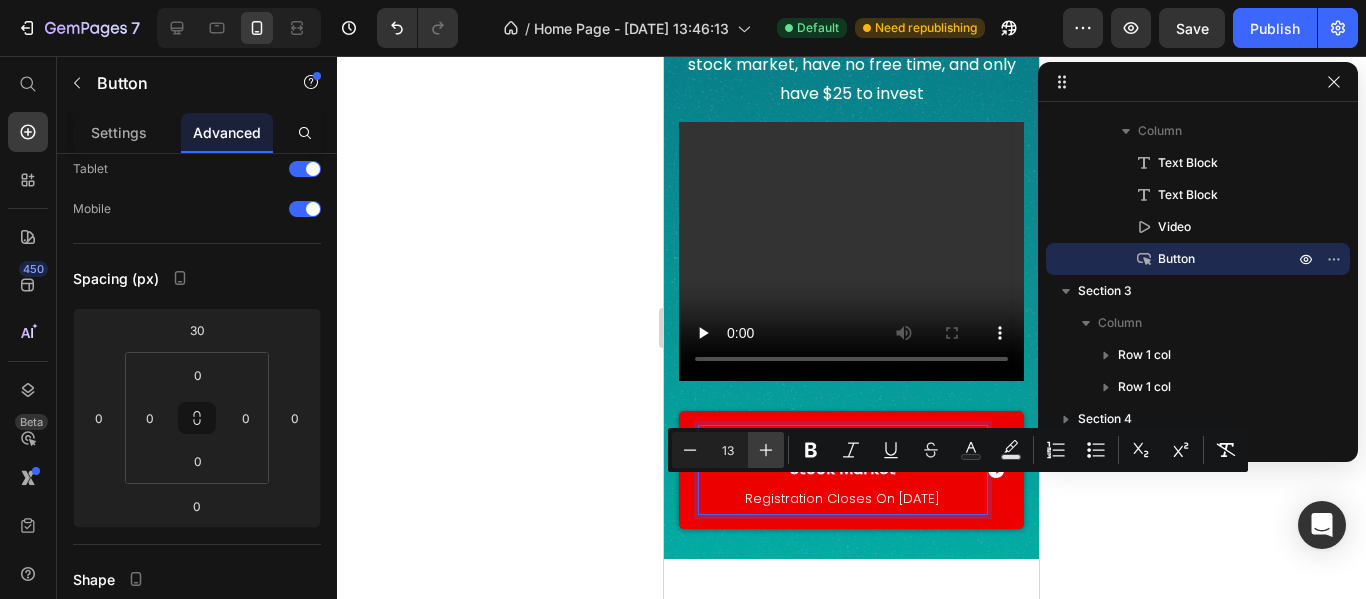 type on "14" 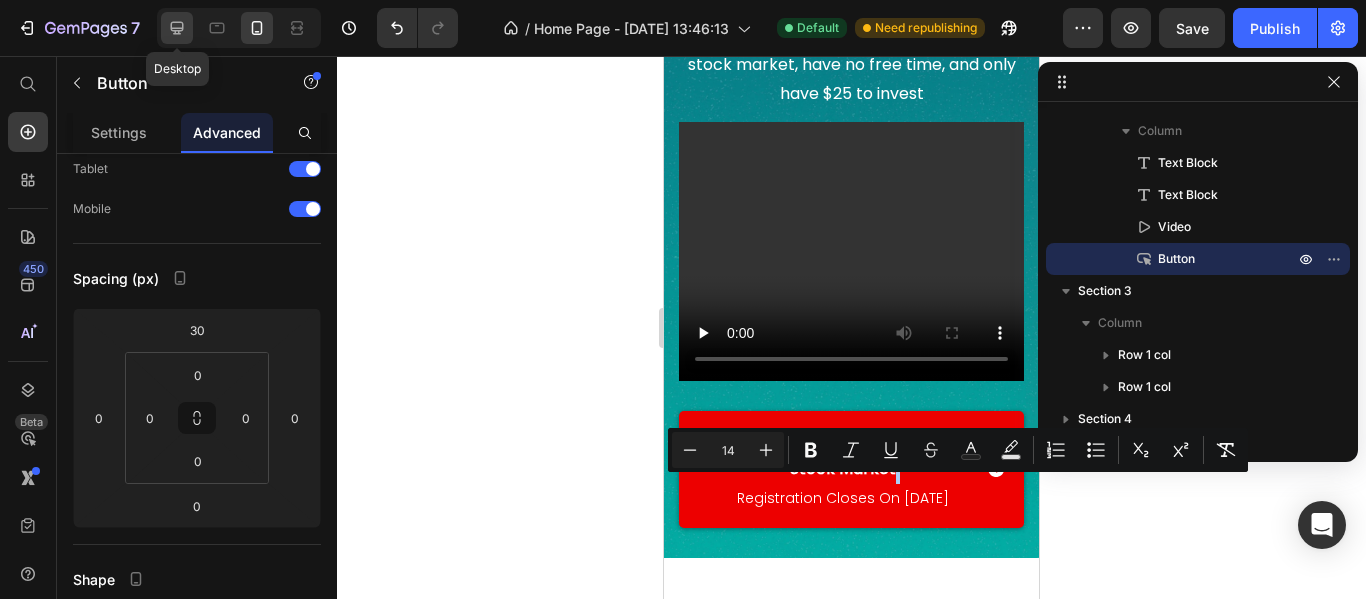 click 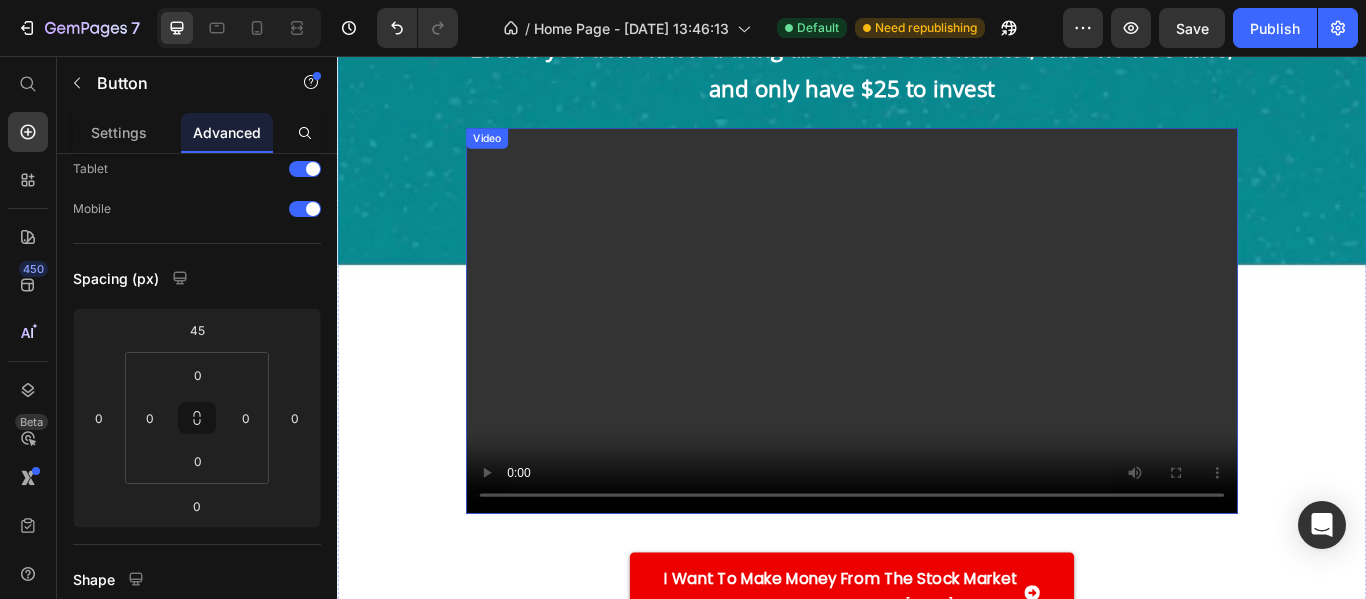 scroll, scrollTop: 547, scrollLeft: 0, axis: vertical 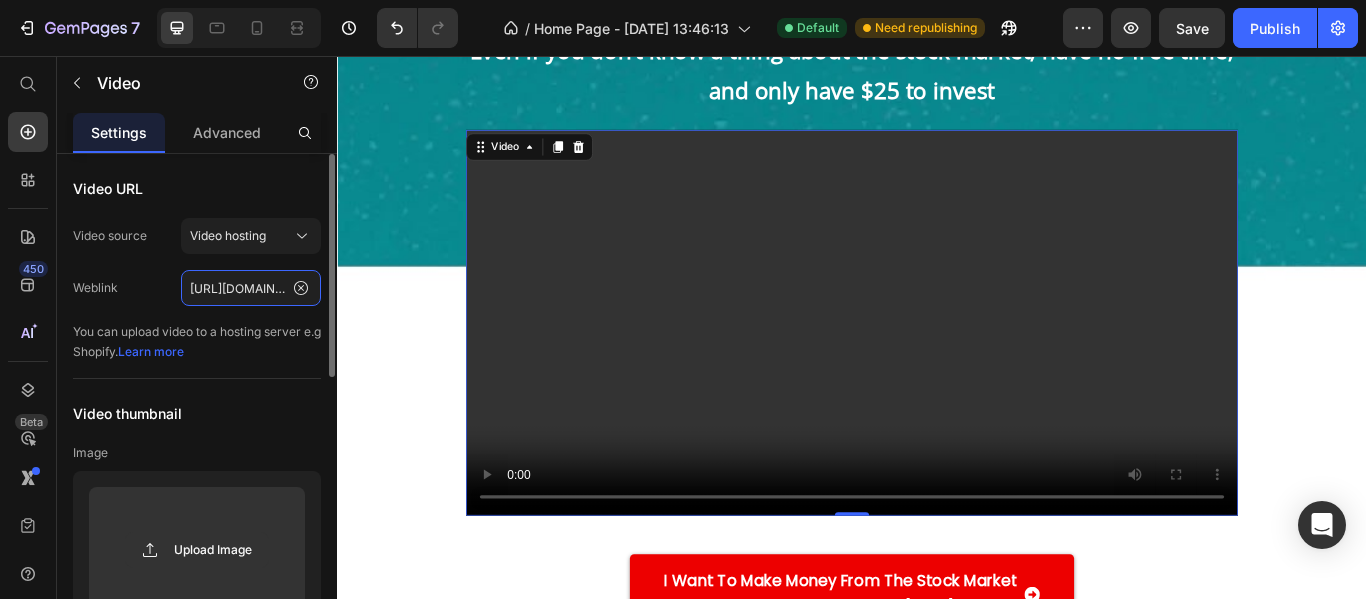 click on "[URL][DOMAIN_NAME]" 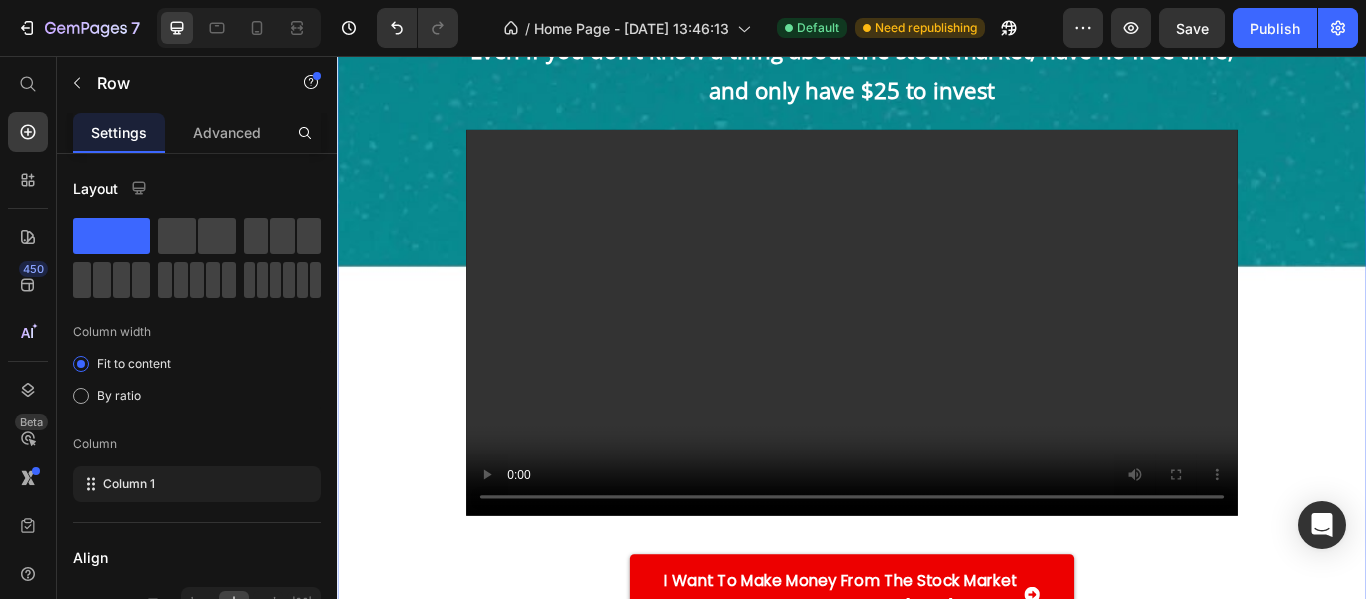 click on "Give Me 5 Days… And I’ll Teach You Everything You Need To Know About The Stock Market To Confidently Make  $250, $500, Or Even $1K  From It Every Single Month Text Block Even if you don’t know a thing about the stock market, have no free time, and only have $25 to invest Text Block Video
I Want To Make Money From The Stock Market Registration Closes On [DATE]   Button Row   50" at bounding box center [937, 156] 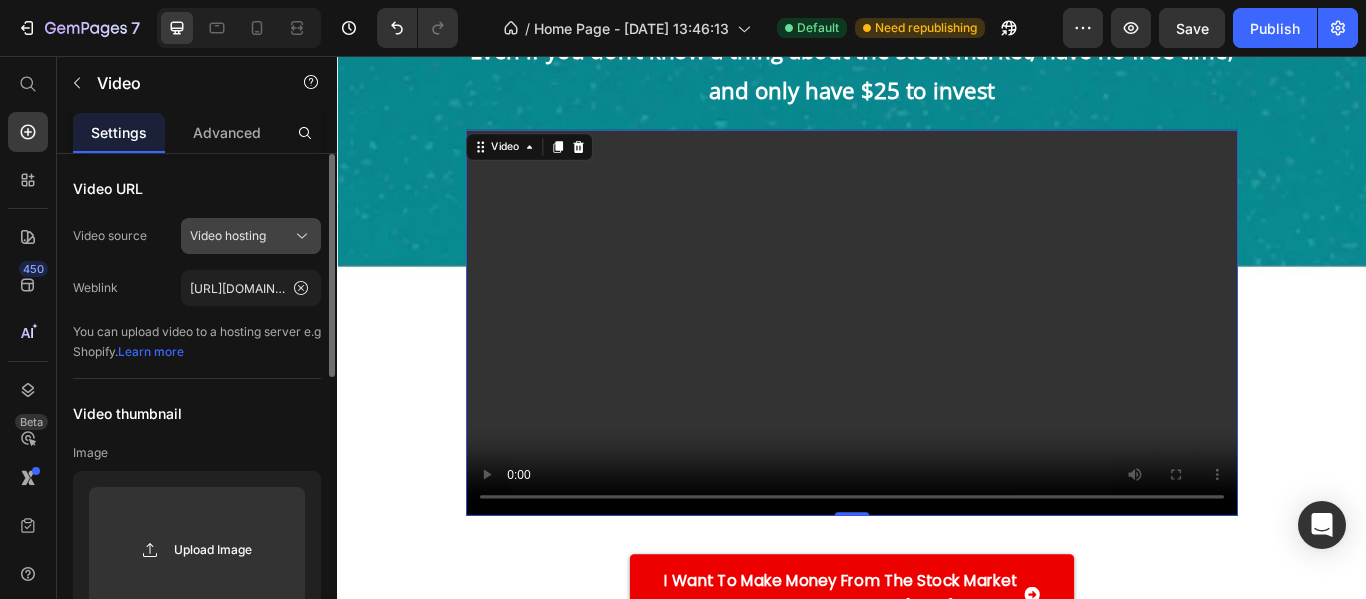 click on "Video hosting" at bounding box center (228, 236) 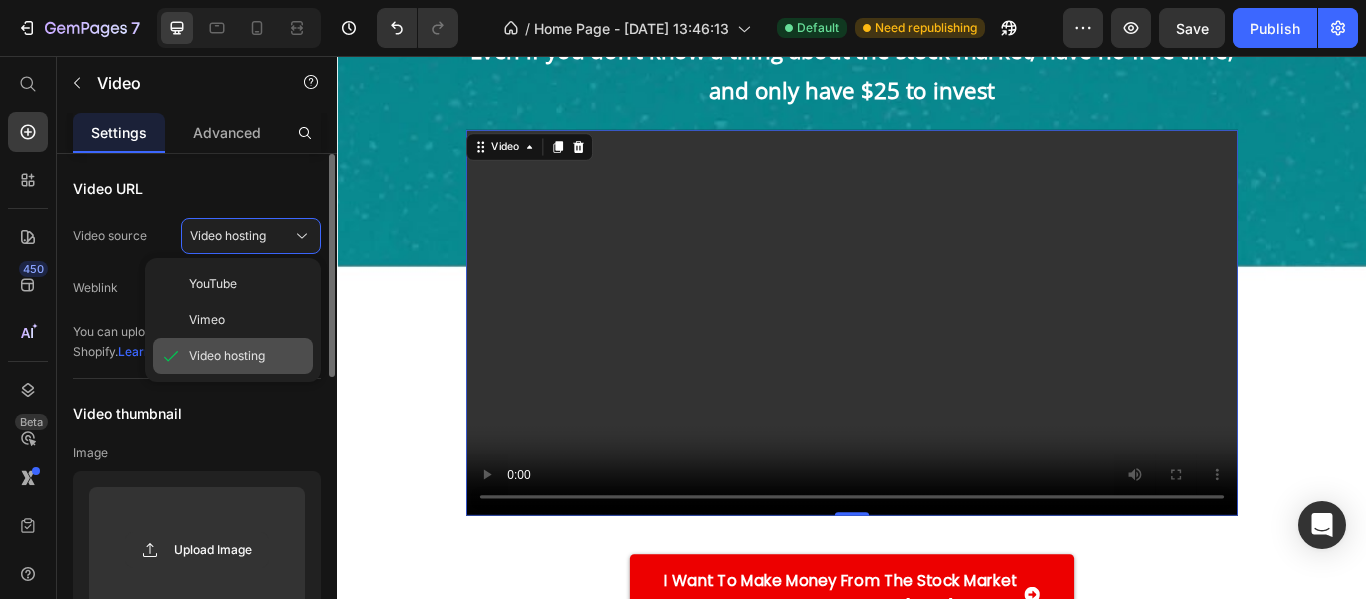 click on "Video hosting" at bounding box center [227, 356] 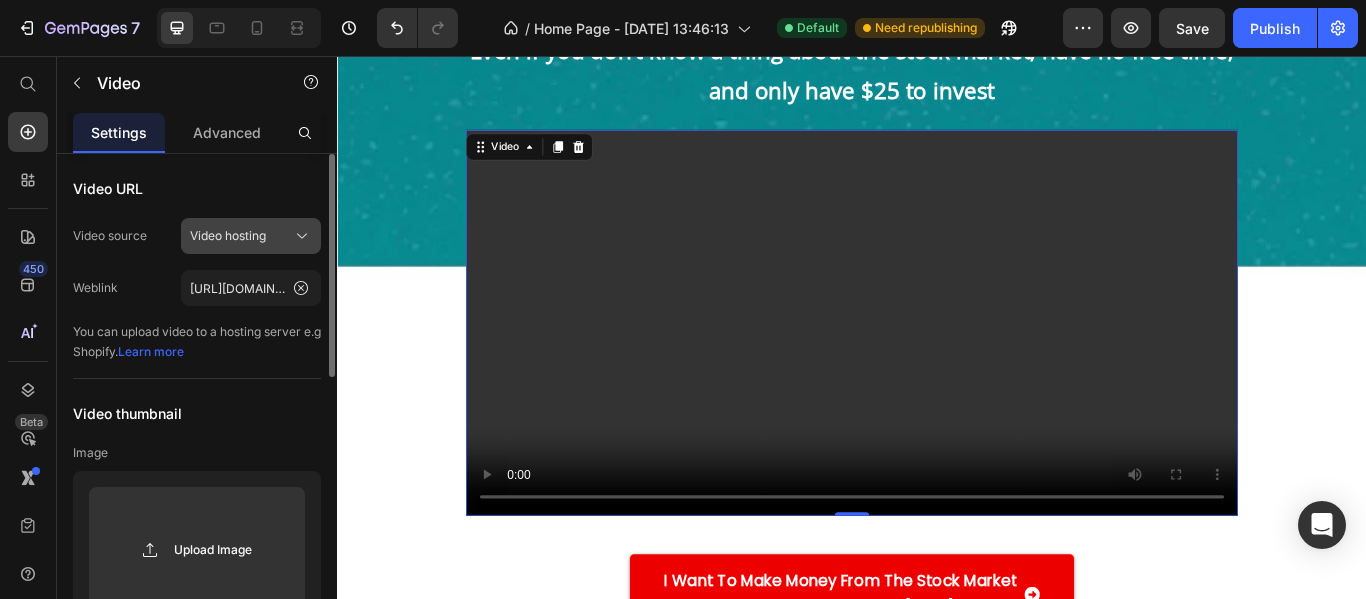click on "Video hosting" at bounding box center [228, 236] 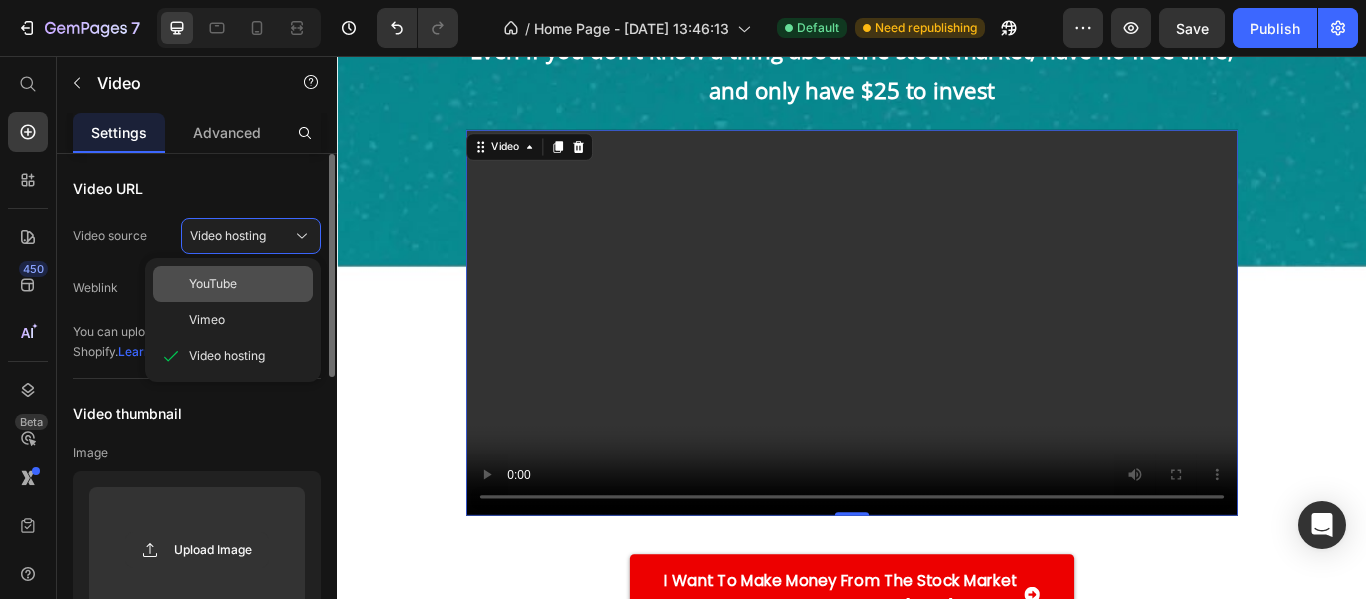 click on "YouTube" at bounding box center [213, 284] 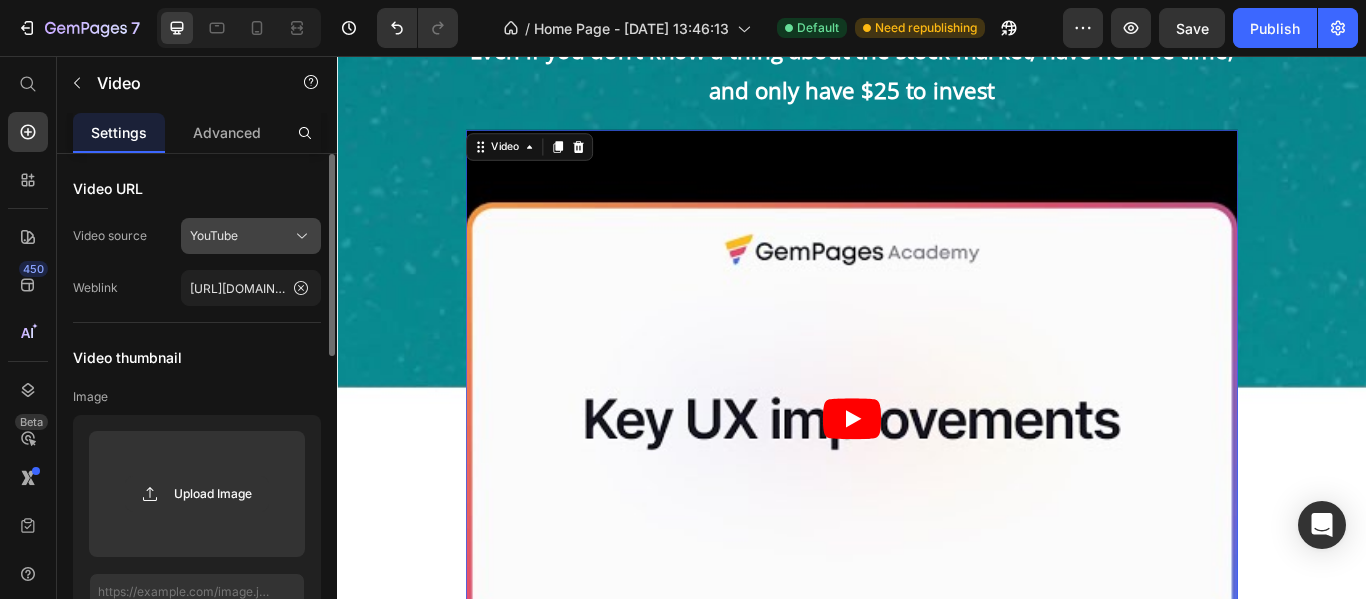 click on "YouTube" 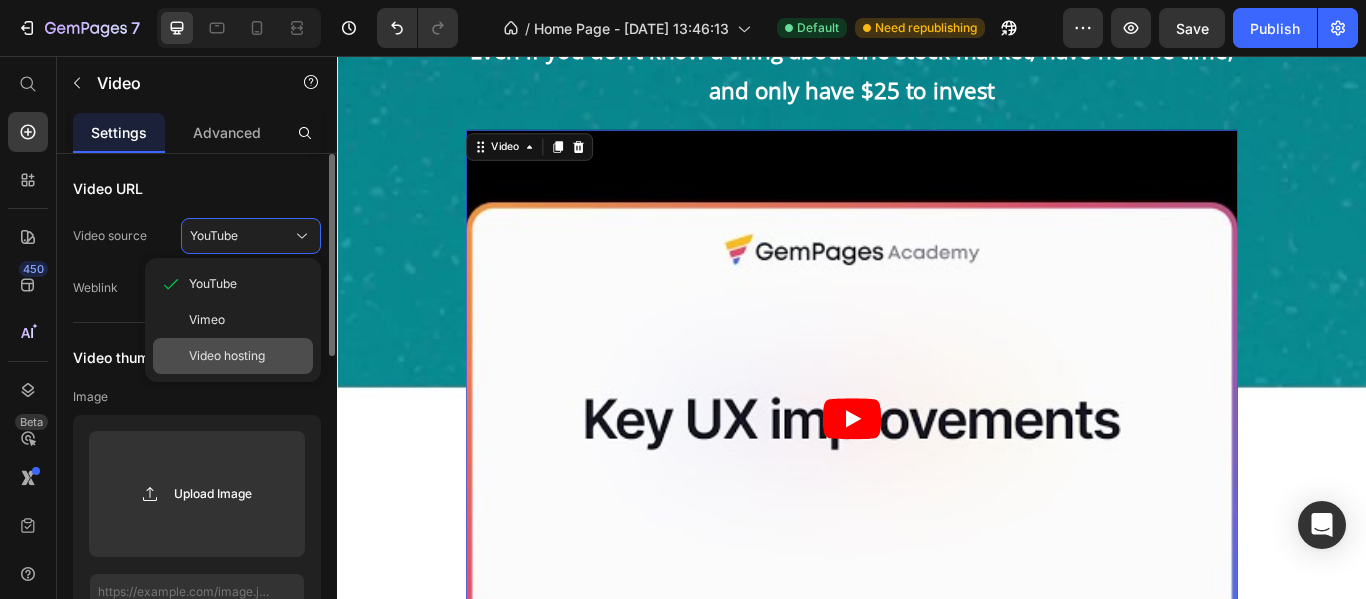 click on "Video hosting" at bounding box center [227, 356] 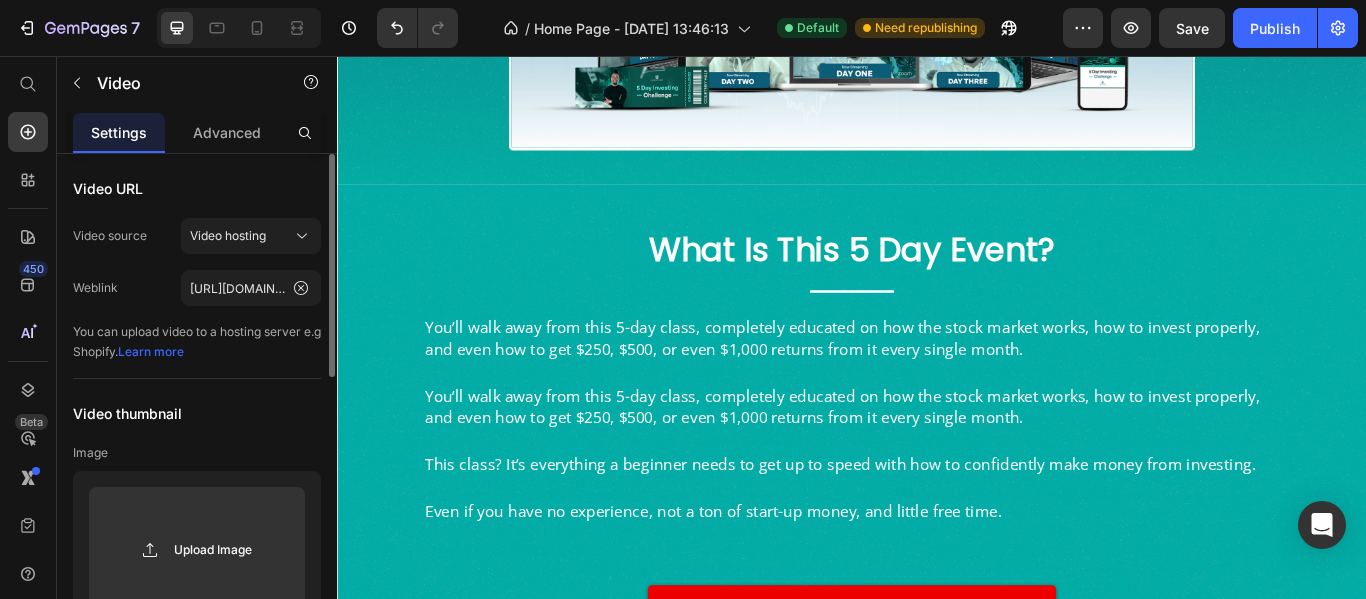 scroll, scrollTop: 2821, scrollLeft: 0, axis: vertical 